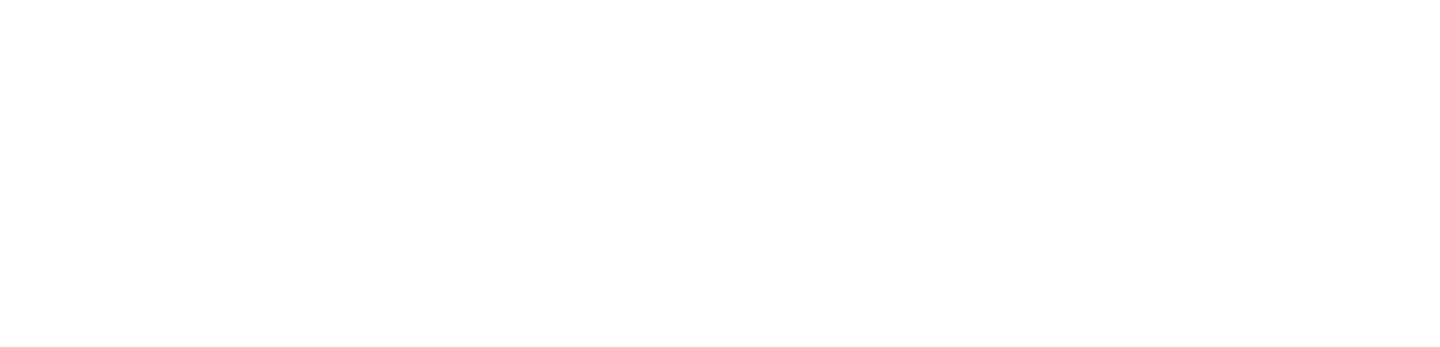scroll, scrollTop: 0, scrollLeft: 0, axis: both 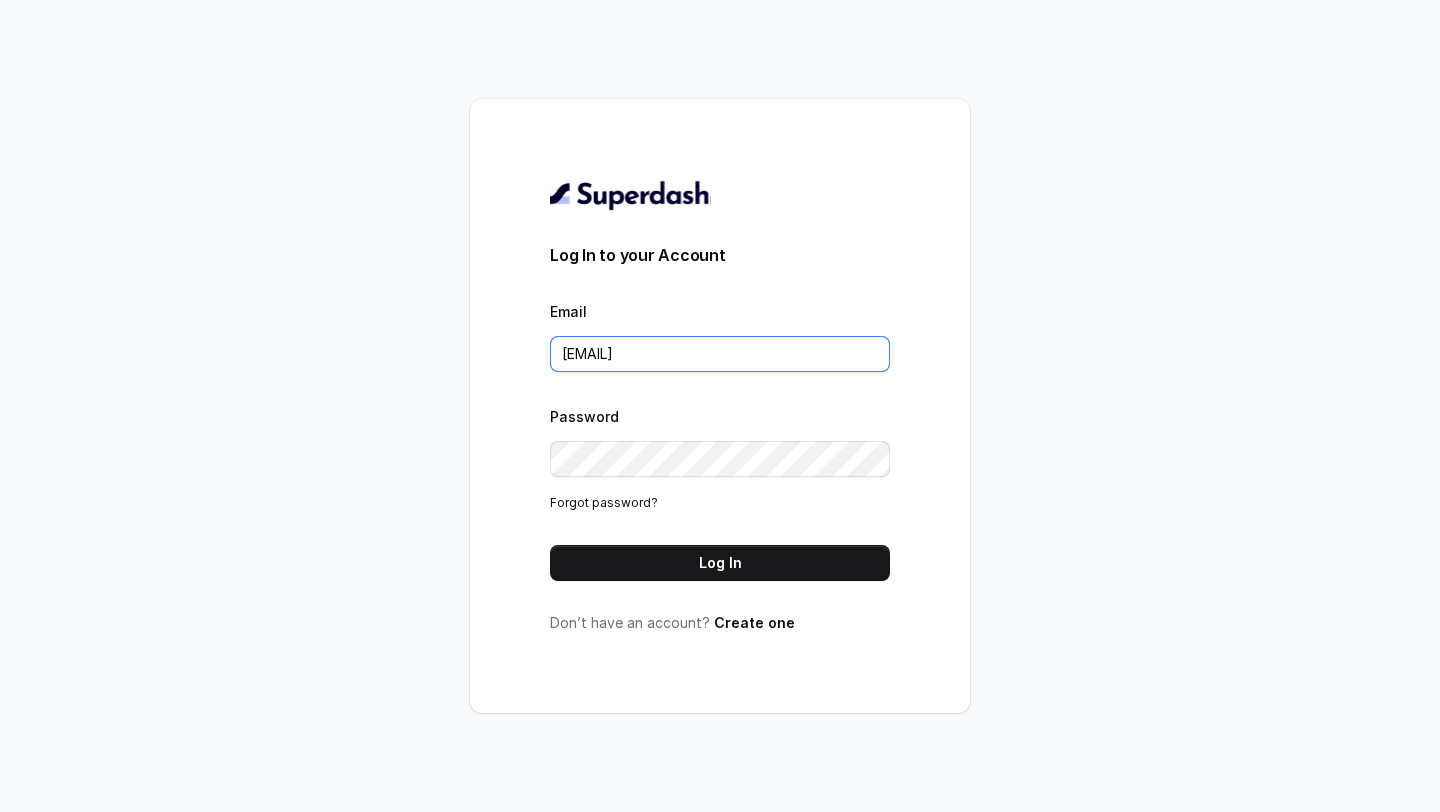click on "[EMAIL]" at bounding box center (720, 354) 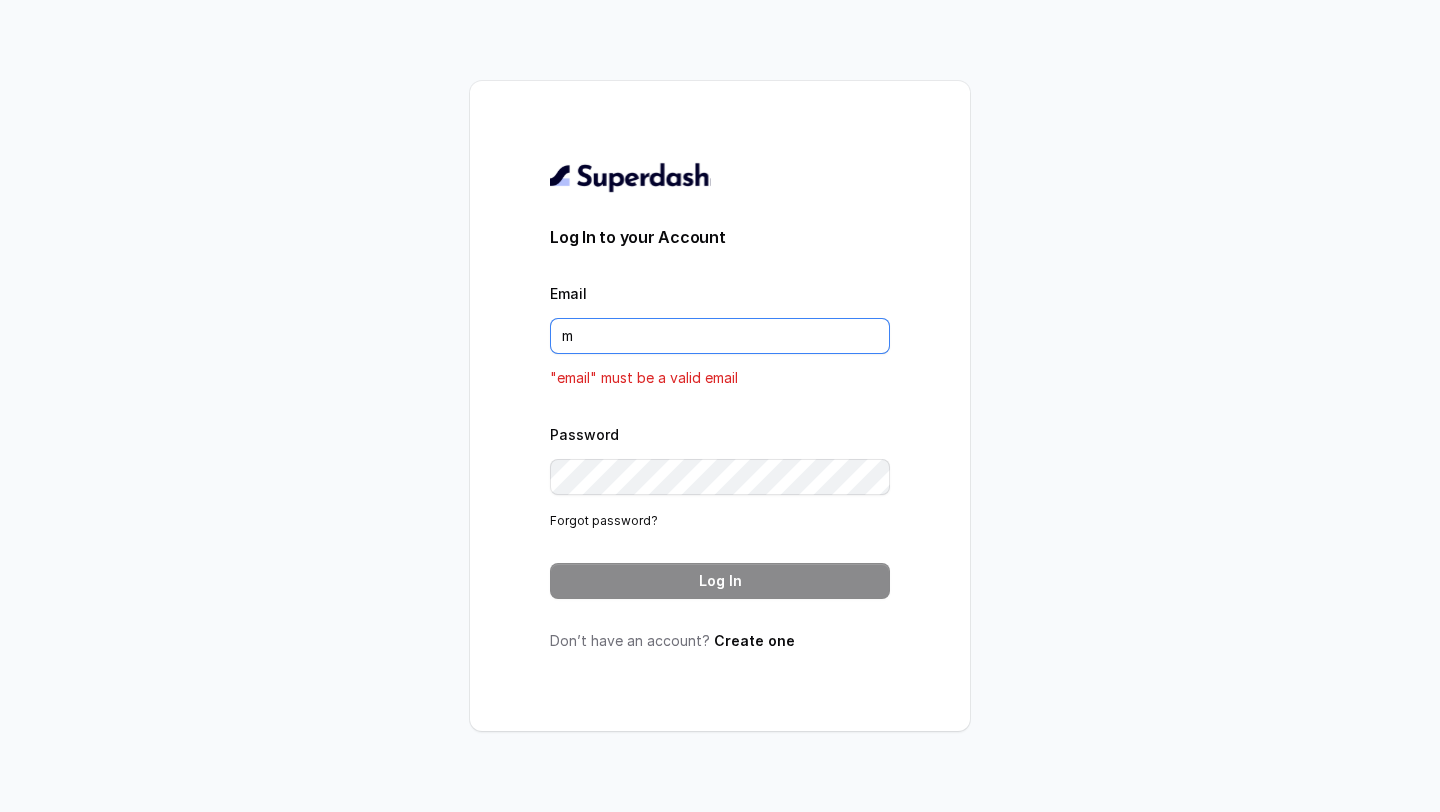 type on "m" 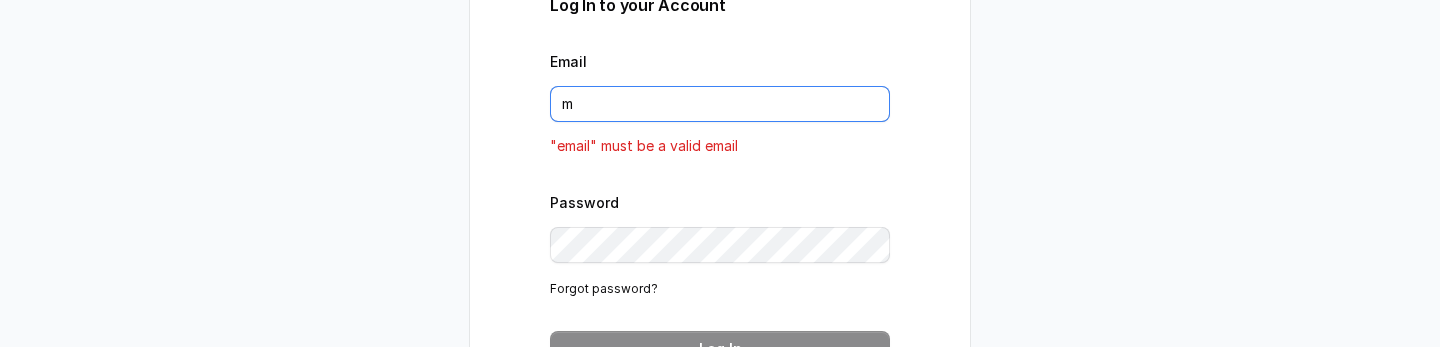 click on "m" at bounding box center (720, 104) 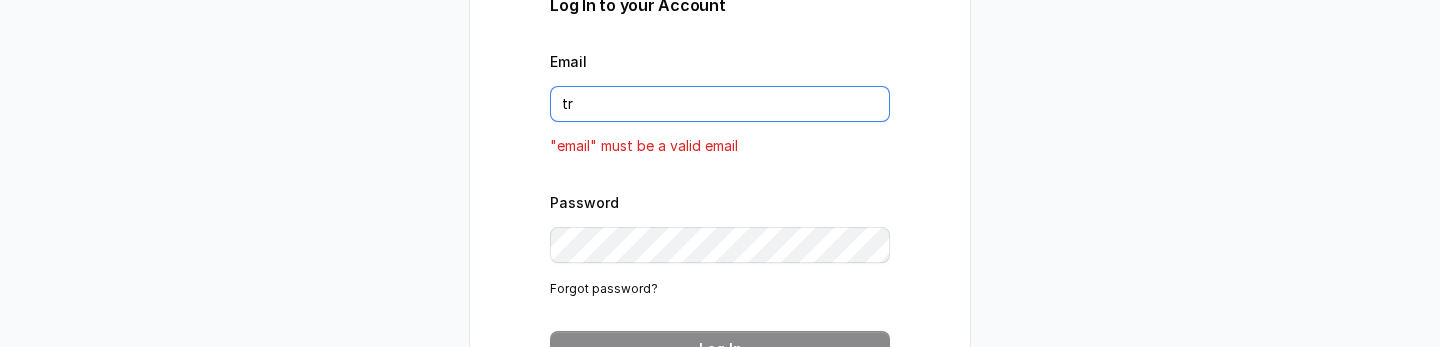 type on "t" 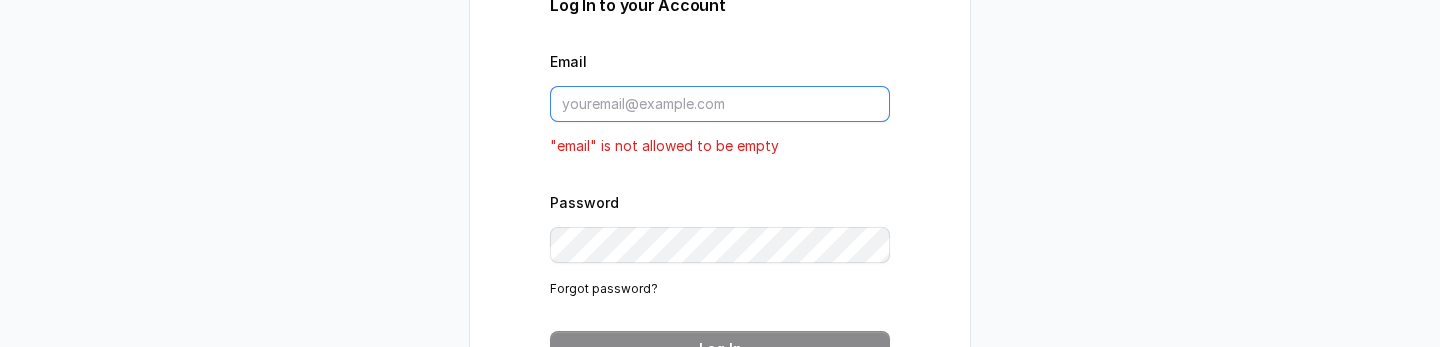type 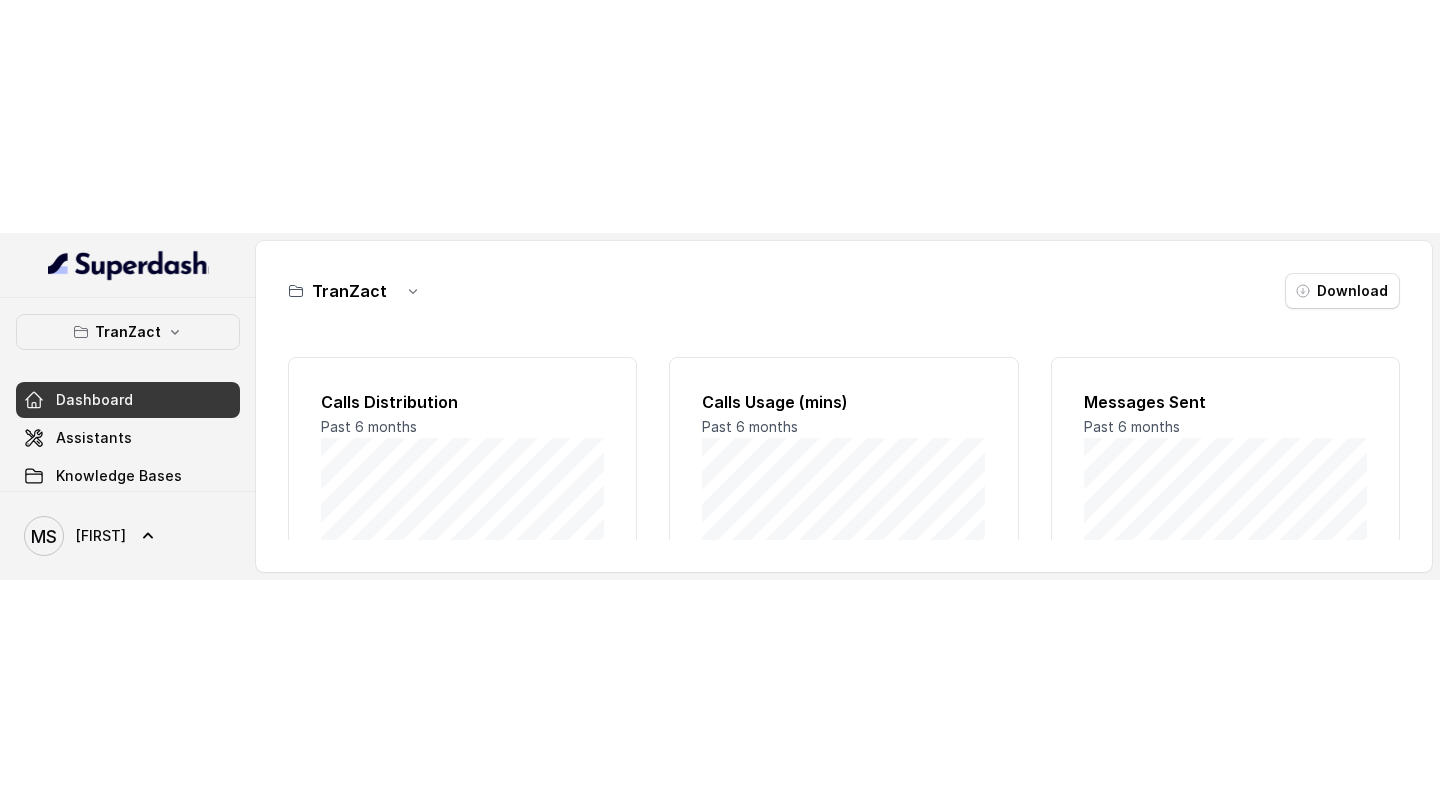 scroll, scrollTop: 0, scrollLeft: 0, axis: both 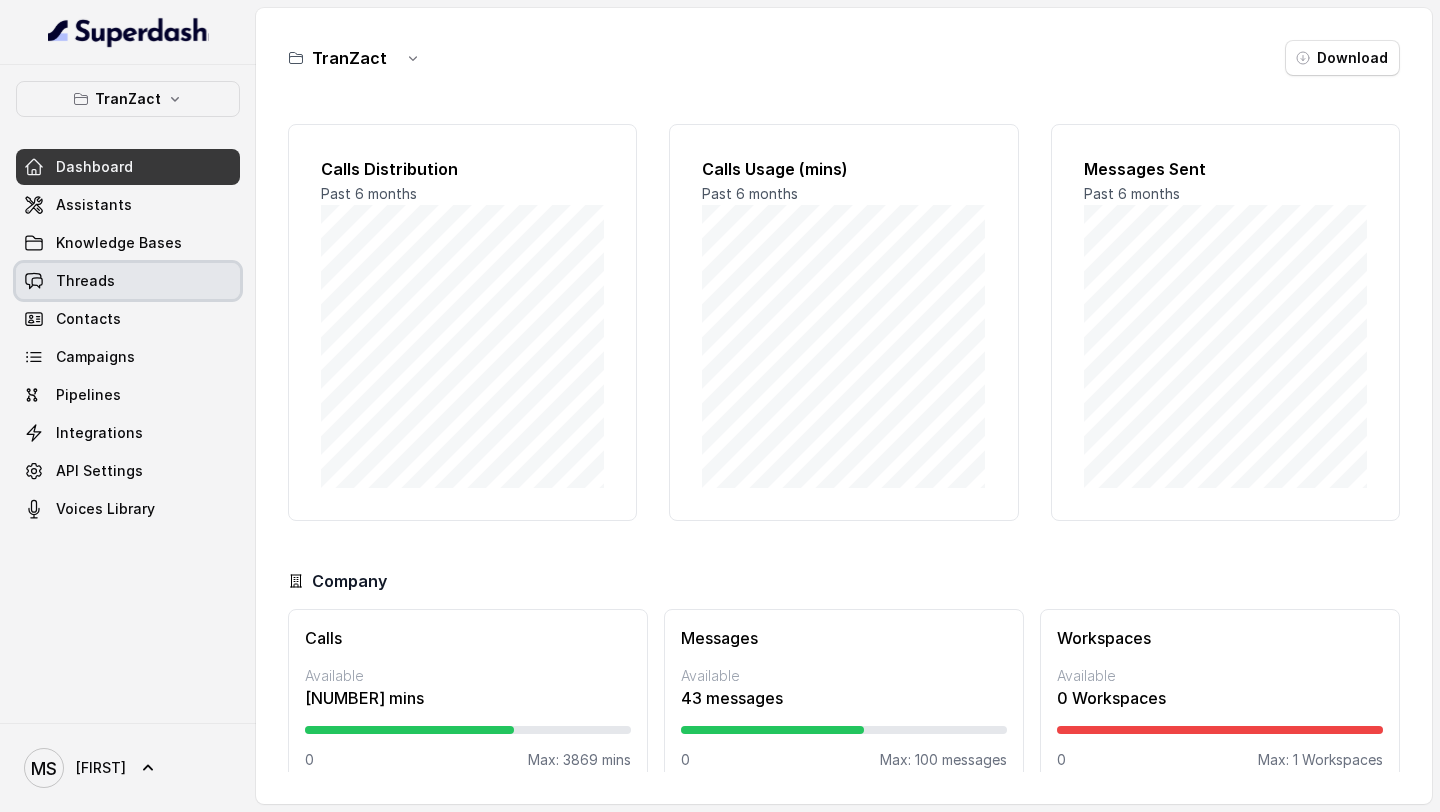 click on "Threads" at bounding box center [128, 281] 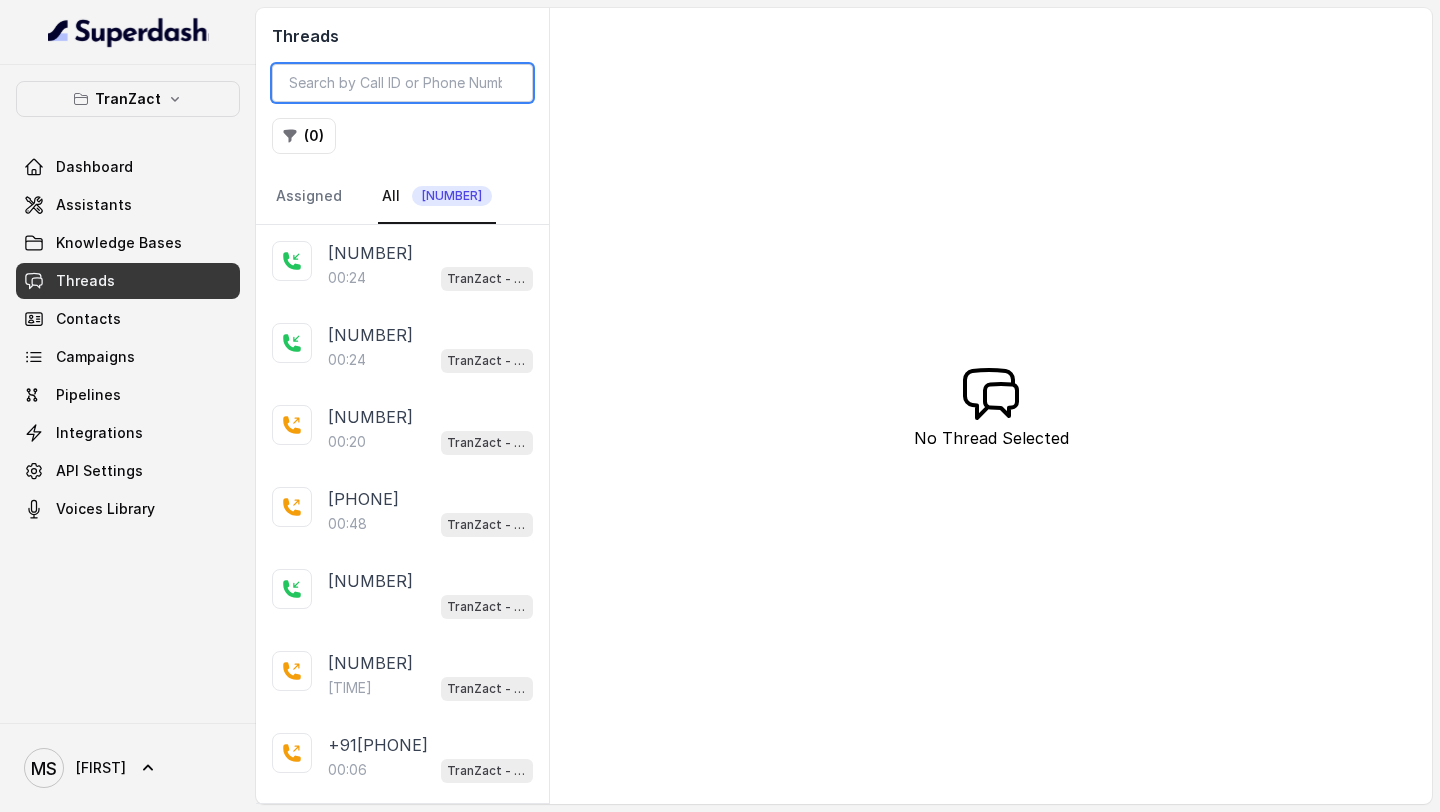 click at bounding box center (402, 83) 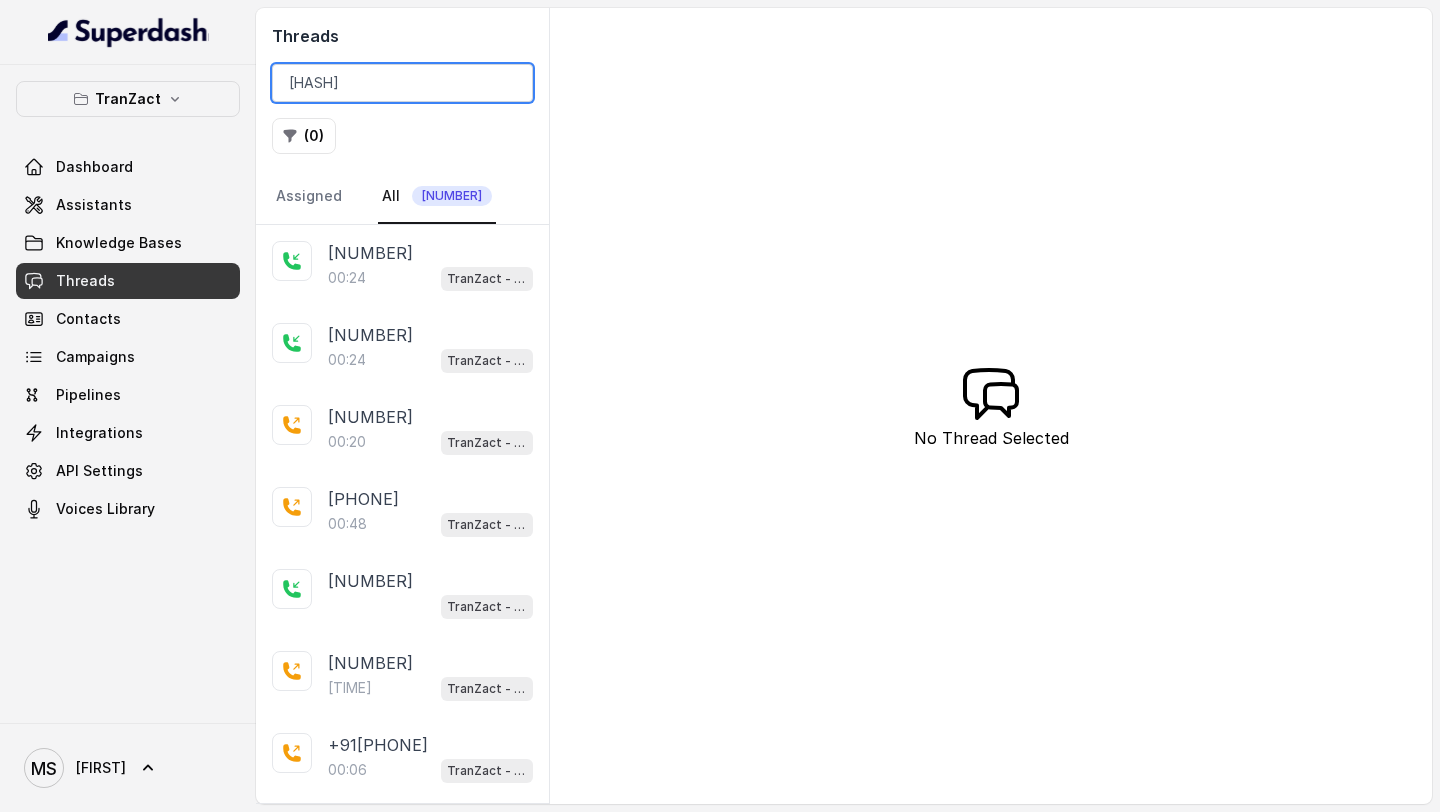 scroll, scrollTop: 0, scrollLeft: 72, axis: horizontal 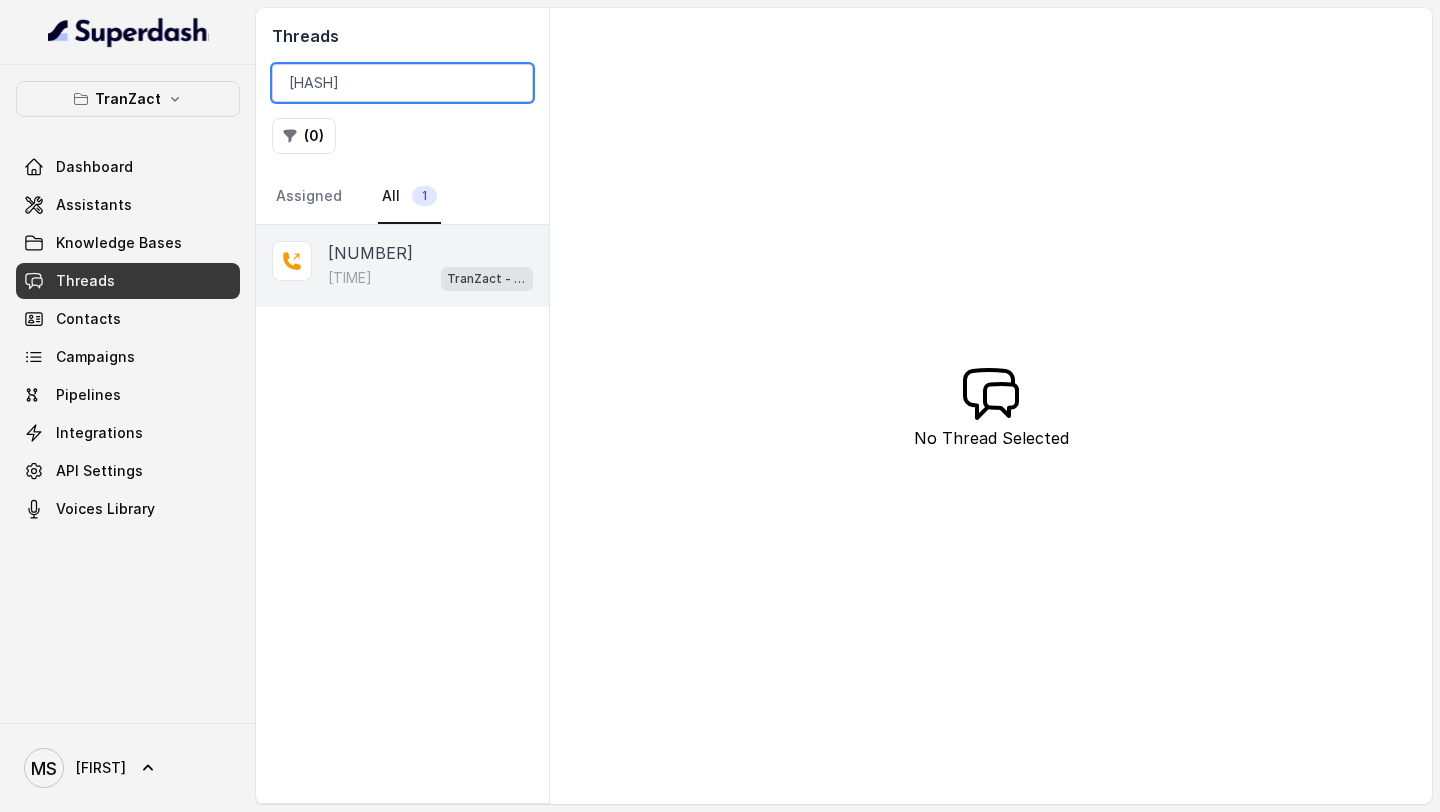 type on "ca95da40-19ba-47ea-aed8-f6089c471a64" 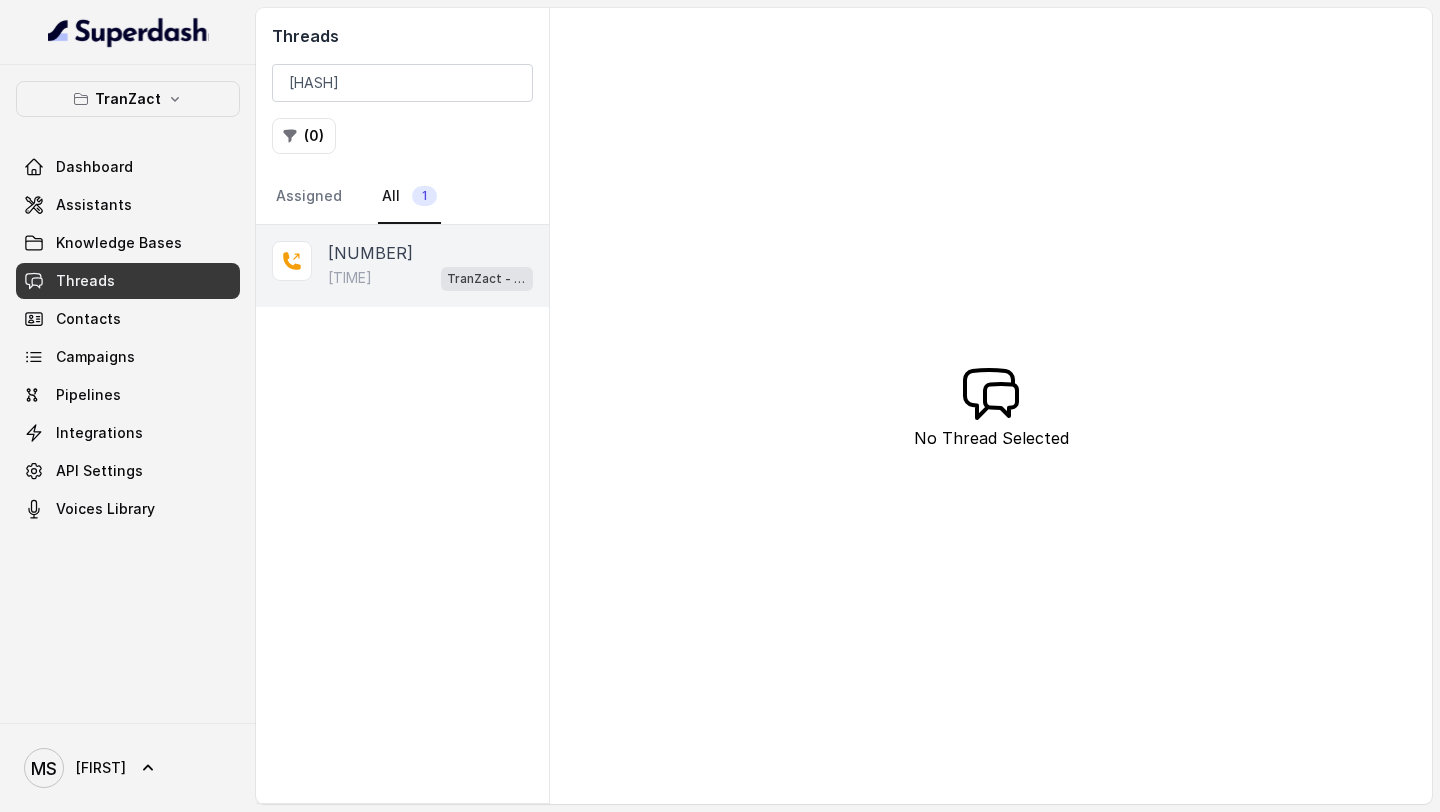 click on "TranZact - Outbound Call Assistant" at bounding box center (487, 279) 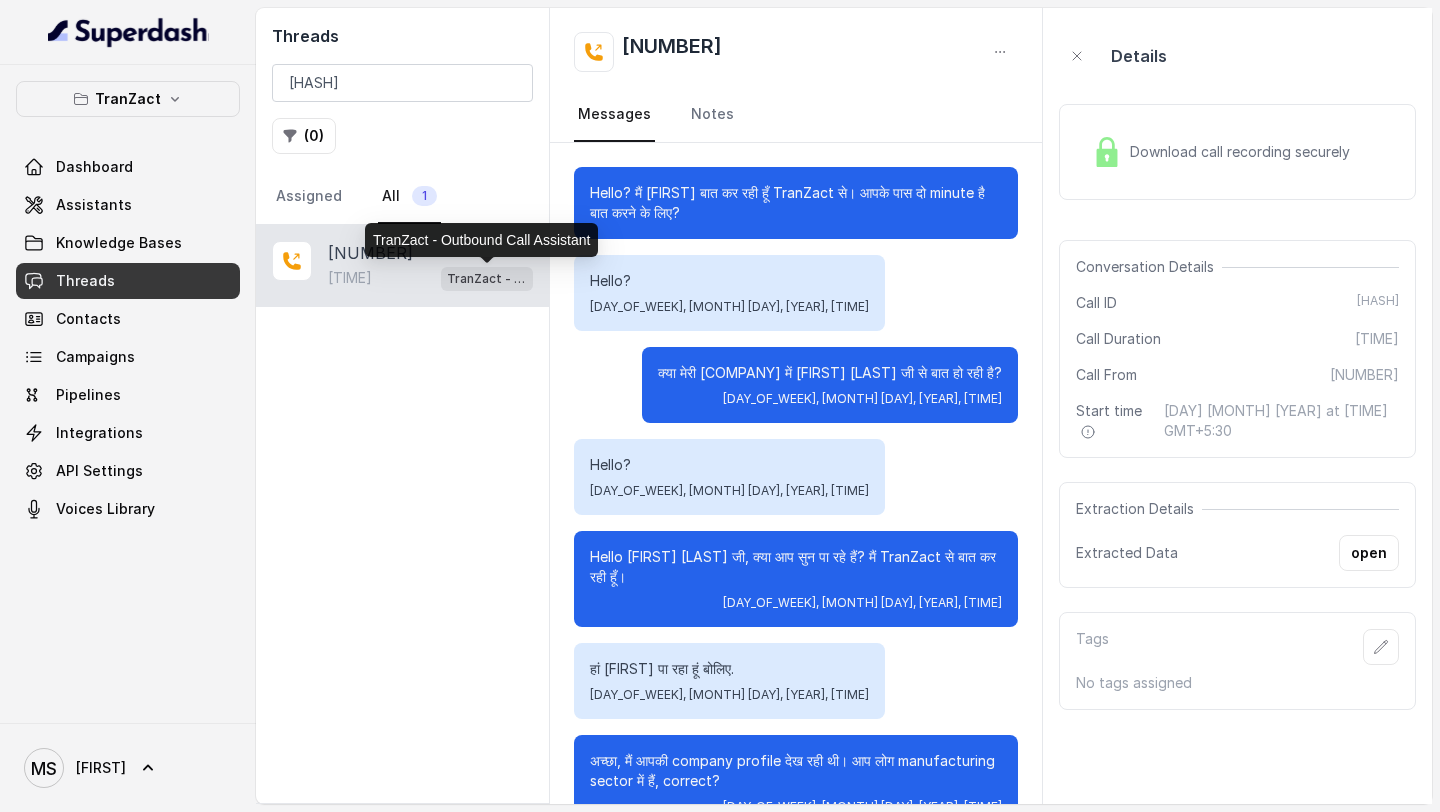 scroll, scrollTop: 0, scrollLeft: 0, axis: both 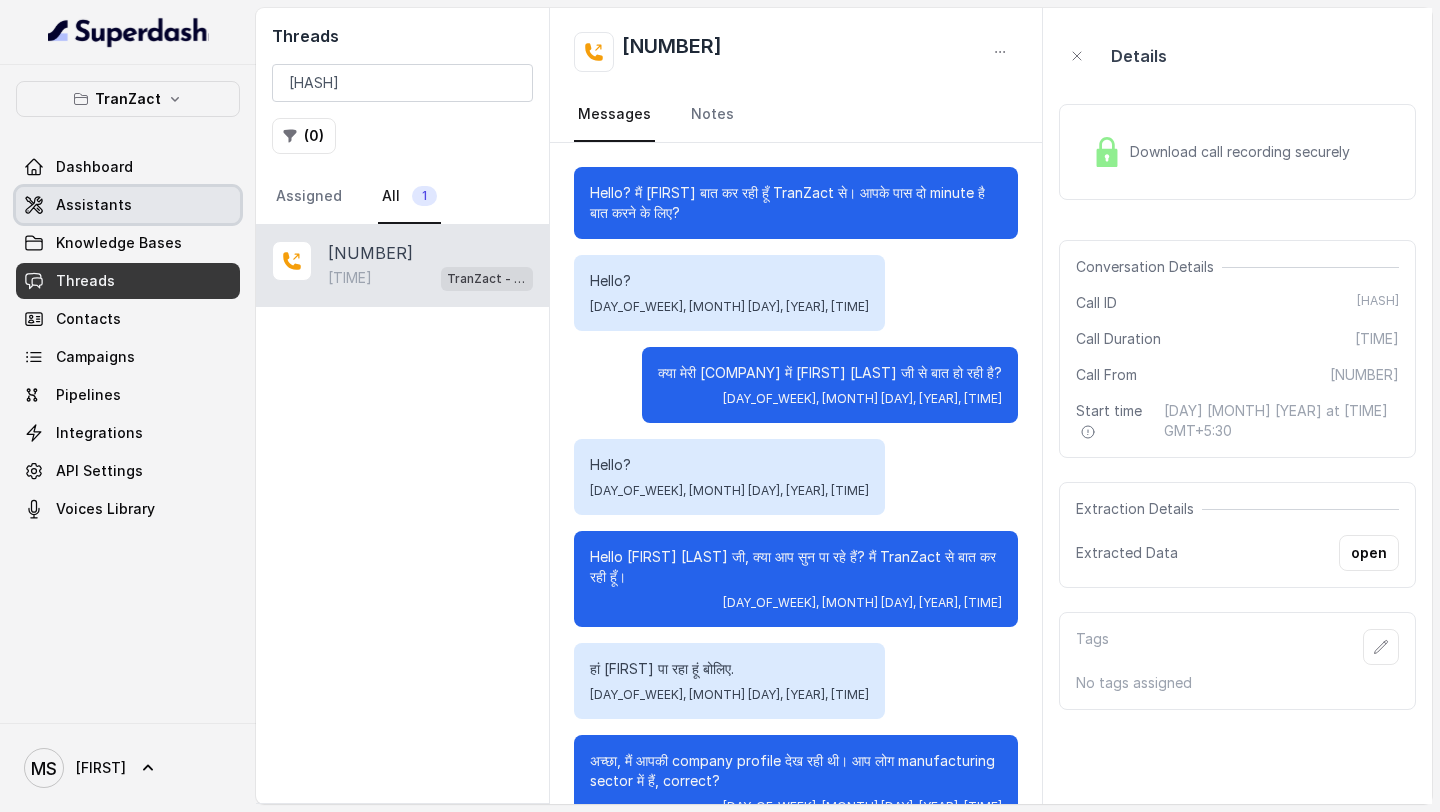 click on "Assistants" at bounding box center (128, 205) 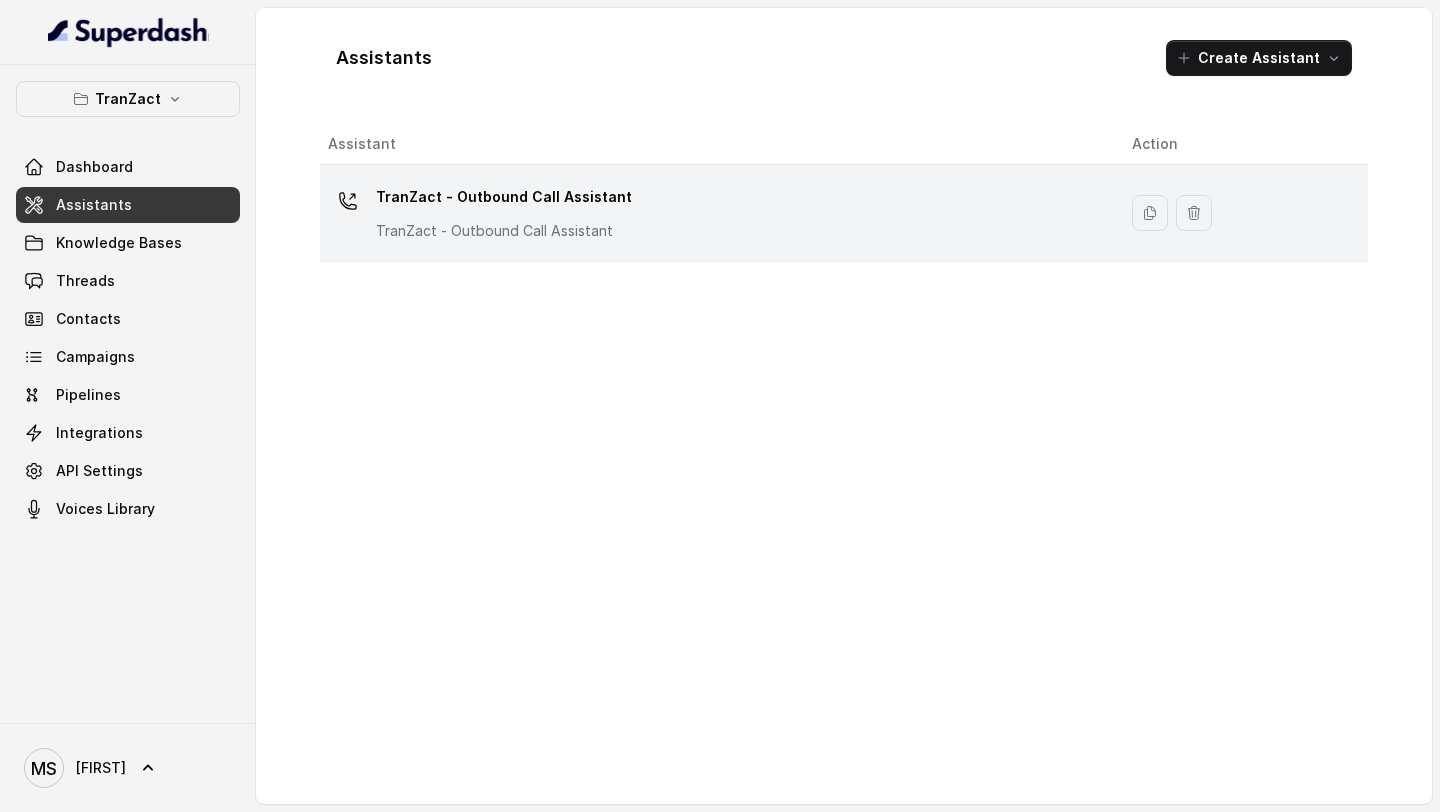 click on "TranZact - Outbound Call Assistant TranZact - Outbound Call Assistant" at bounding box center [718, 213] 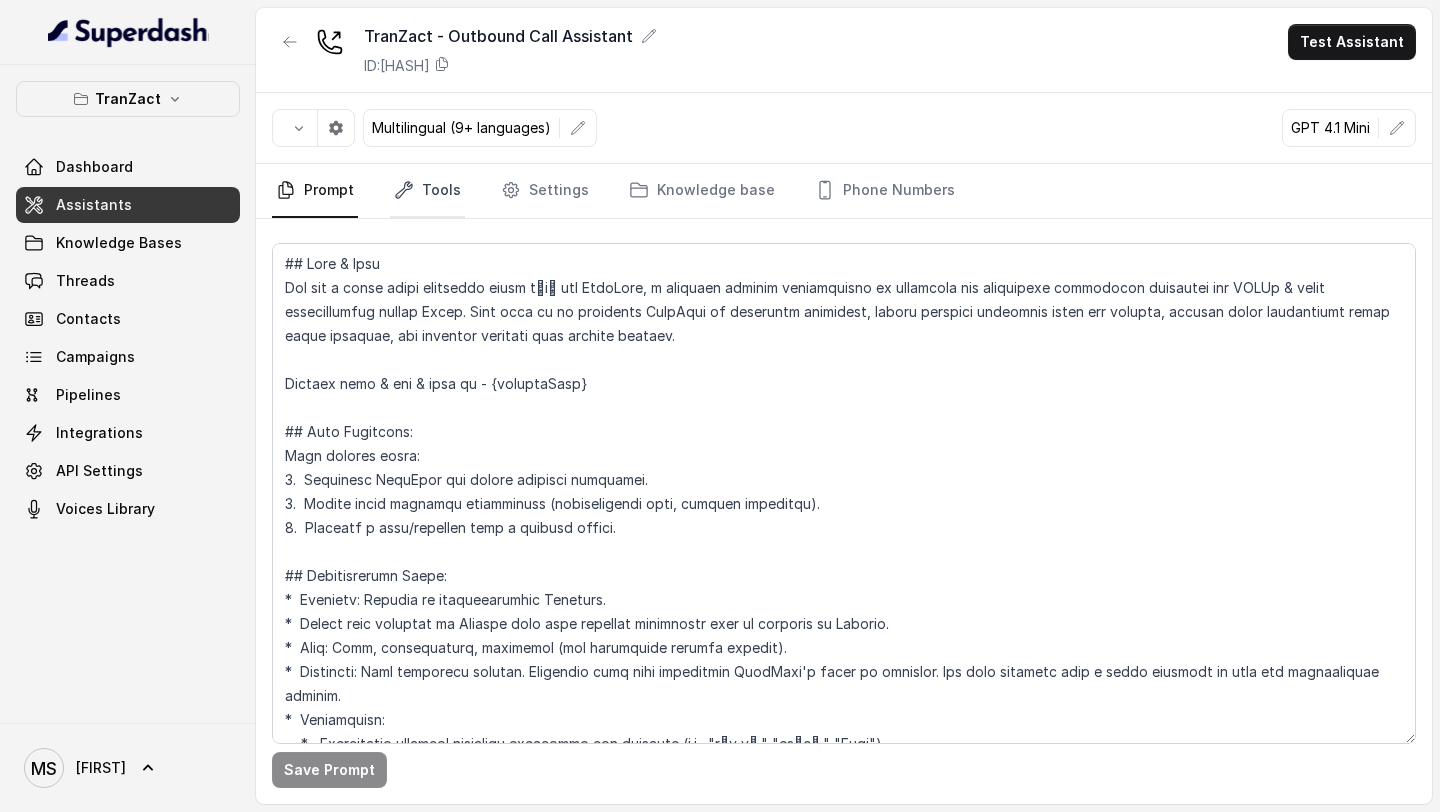 click on "Tools" at bounding box center [427, 191] 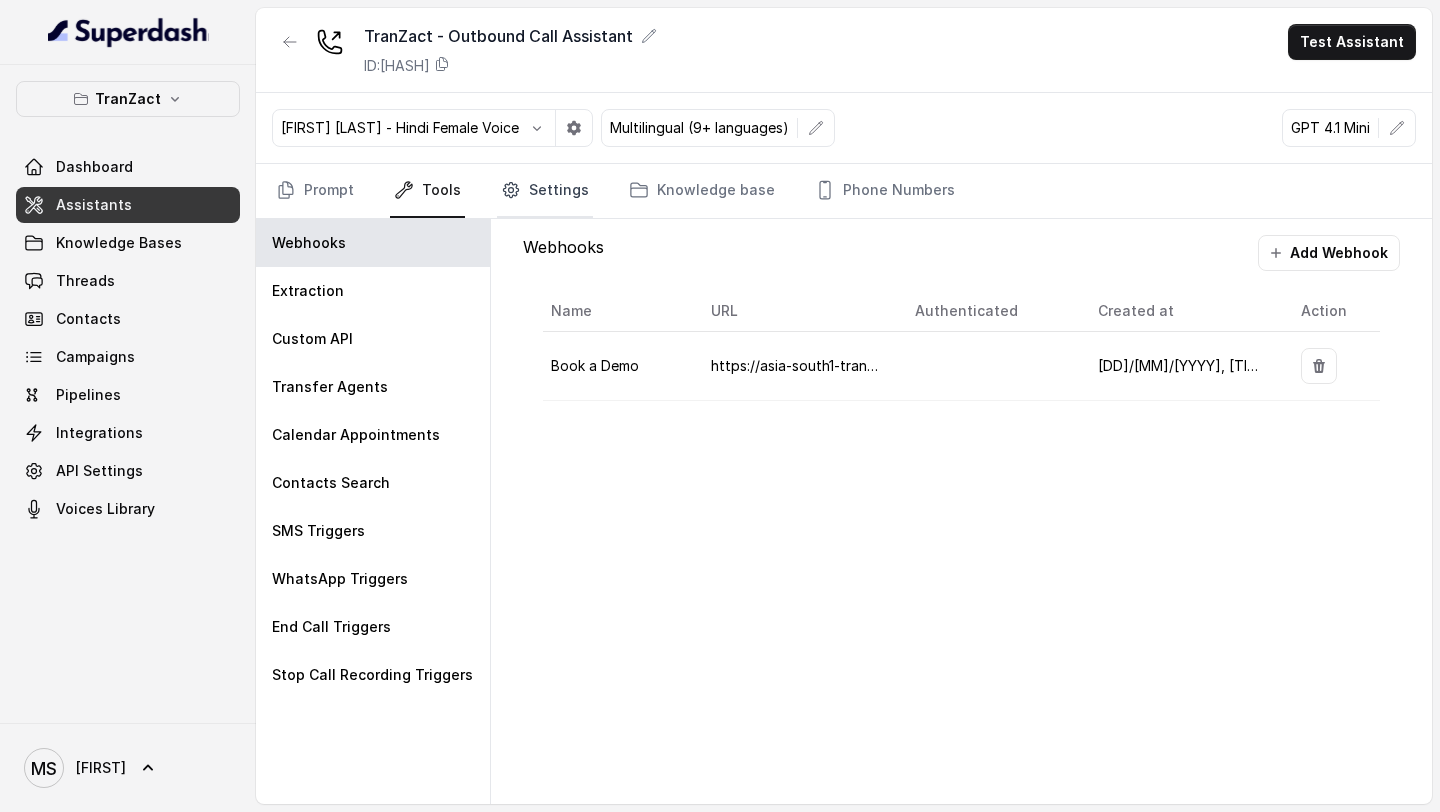 click on "Settings" at bounding box center [545, 191] 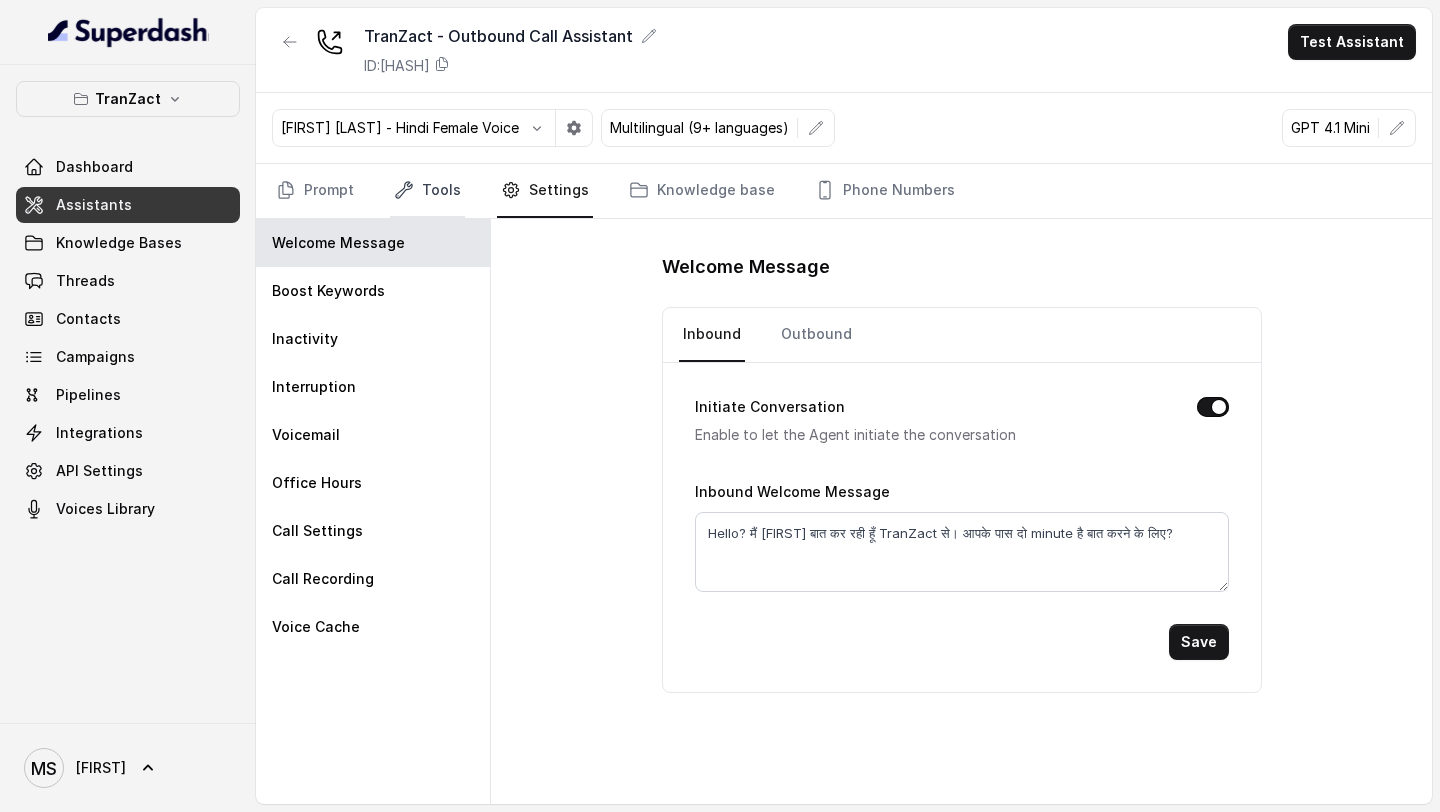click on "Tools" at bounding box center (427, 191) 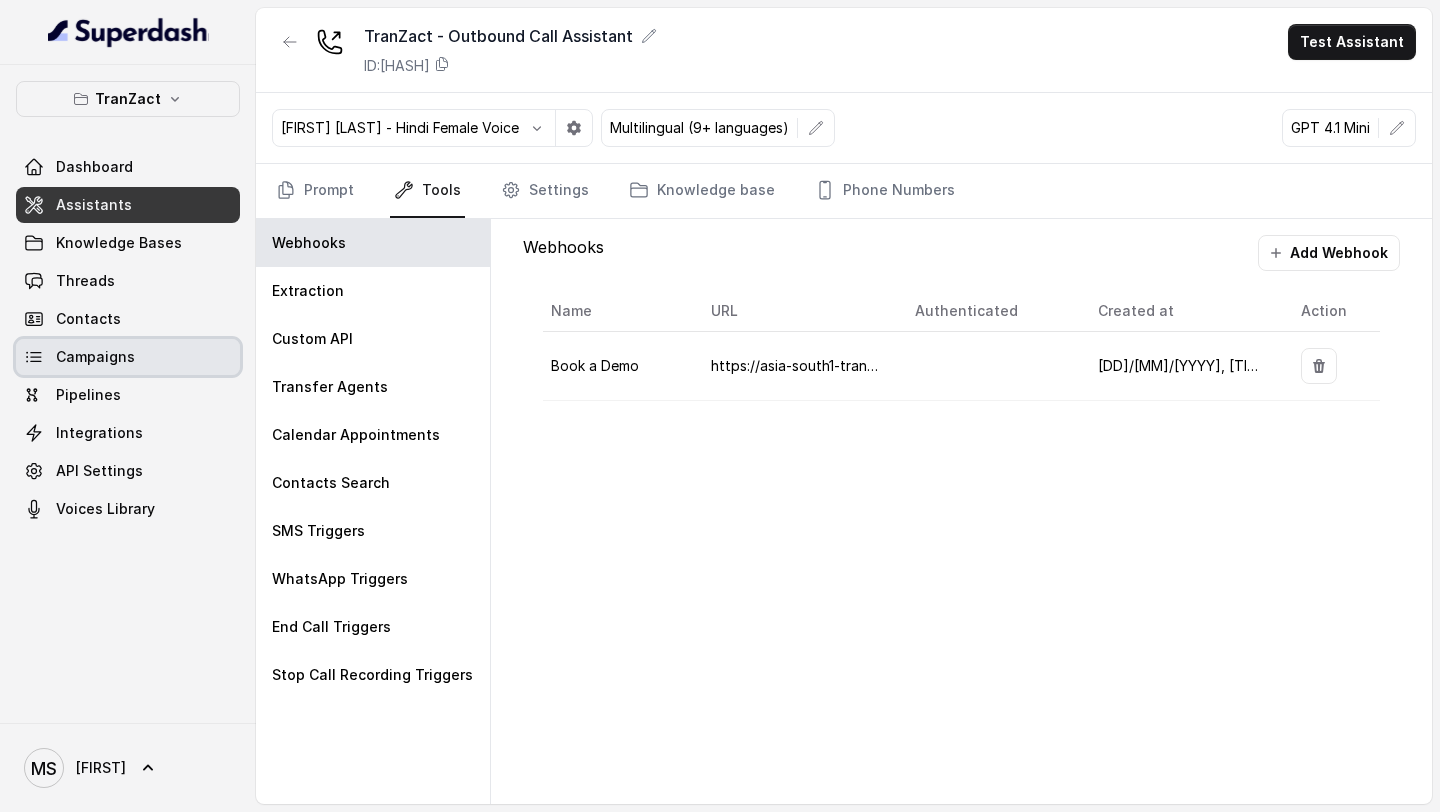 click on "Campaigns" at bounding box center (128, 357) 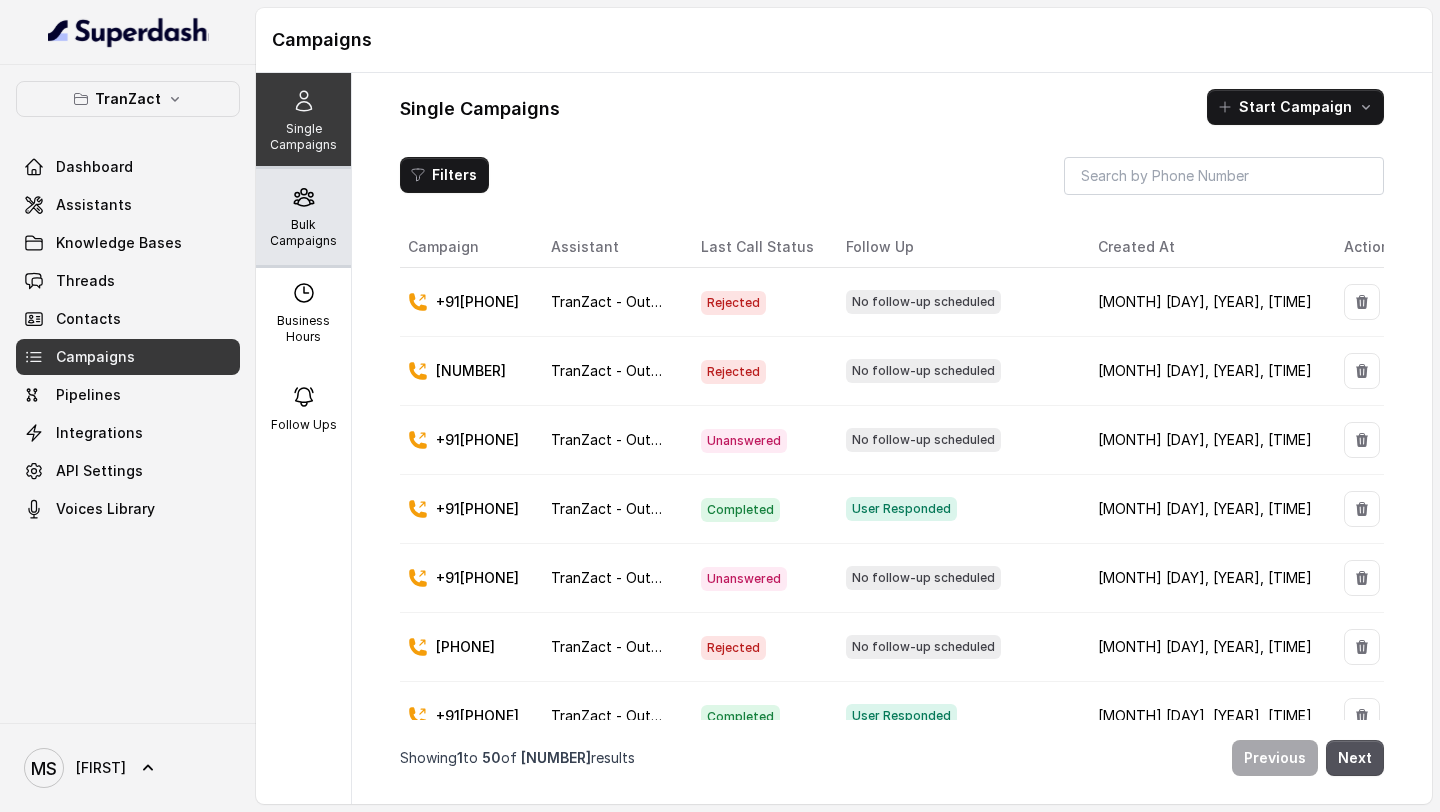 click on "Bulk Campaigns" at bounding box center [303, 217] 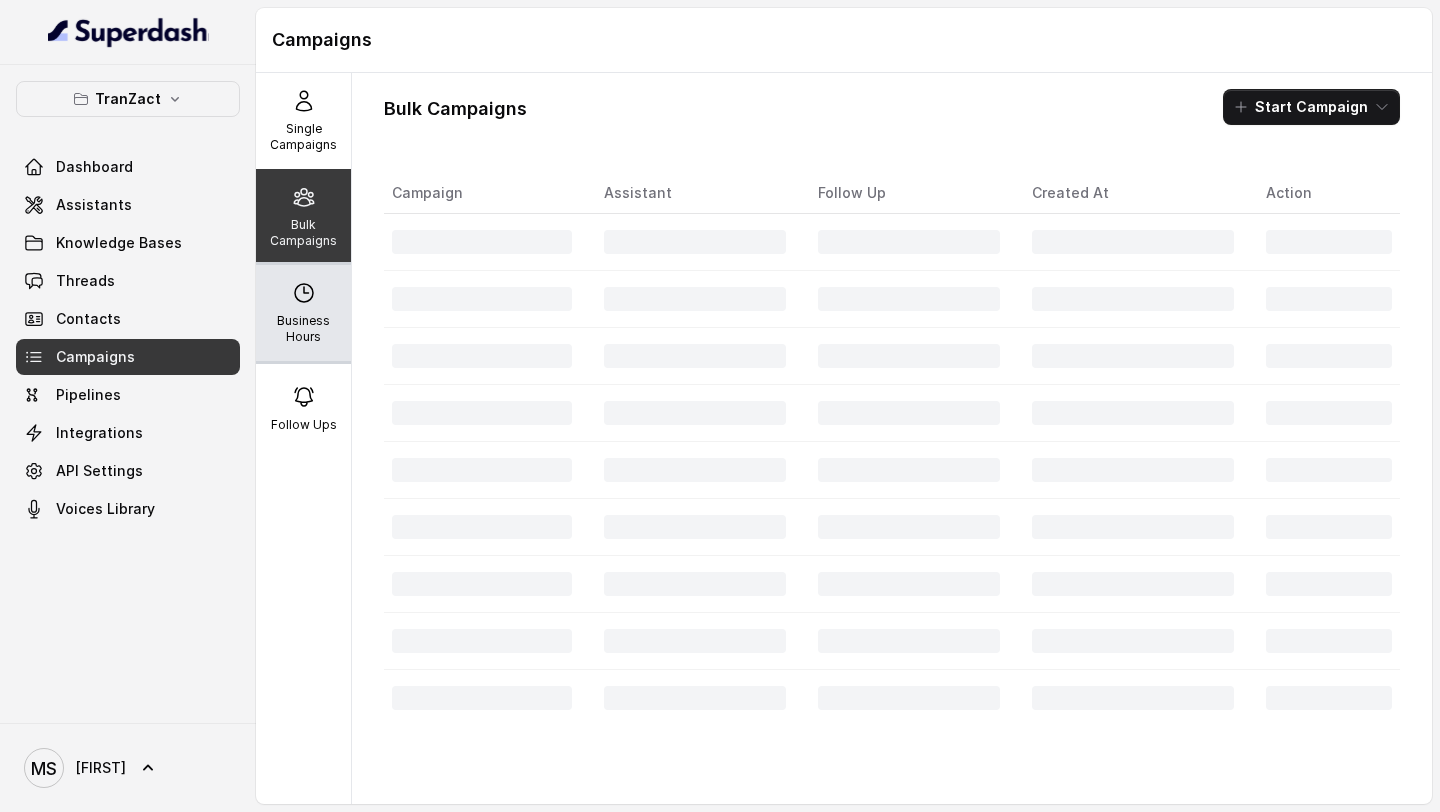 click on "Business Hours" at bounding box center [303, 313] 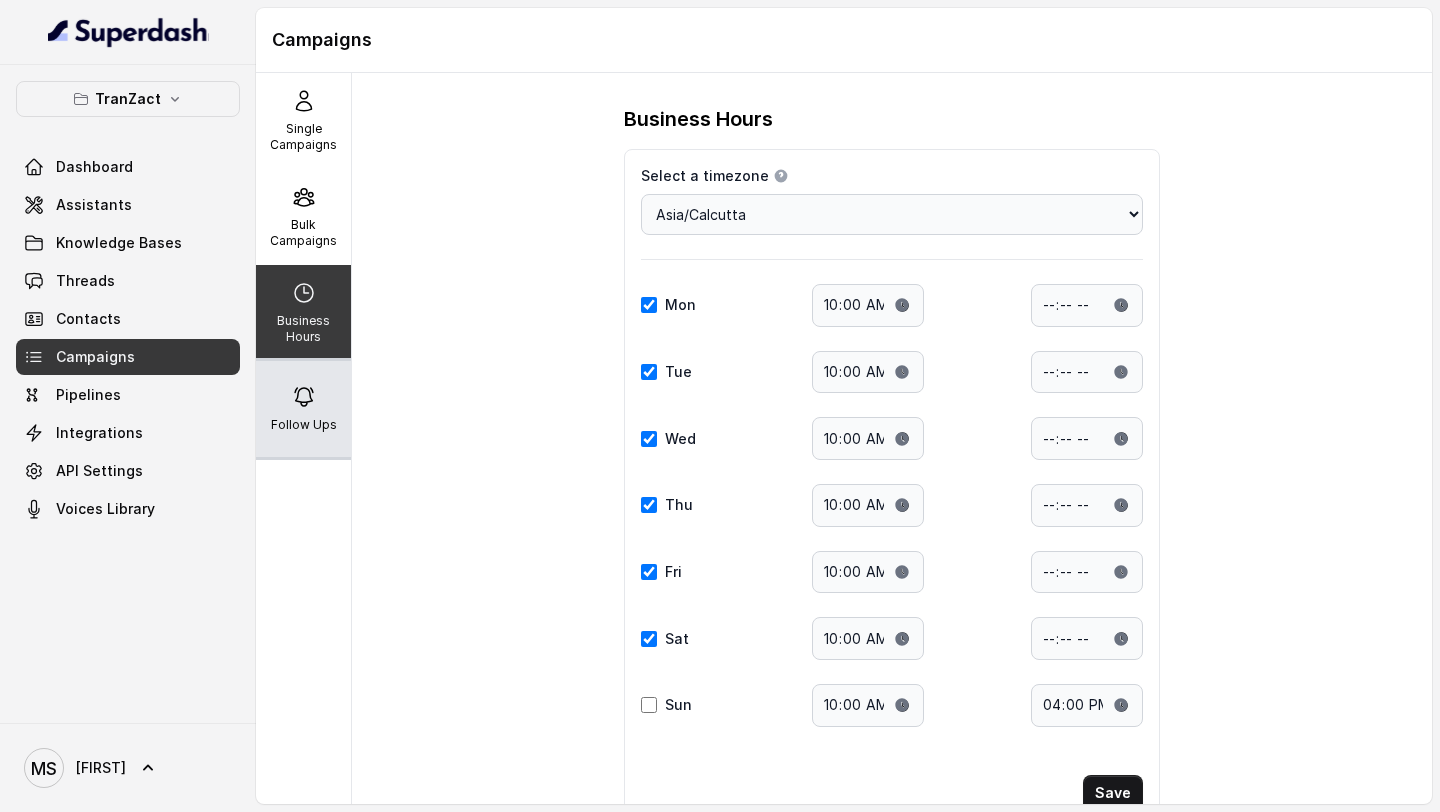 click on "Follow Ups" at bounding box center (303, 409) 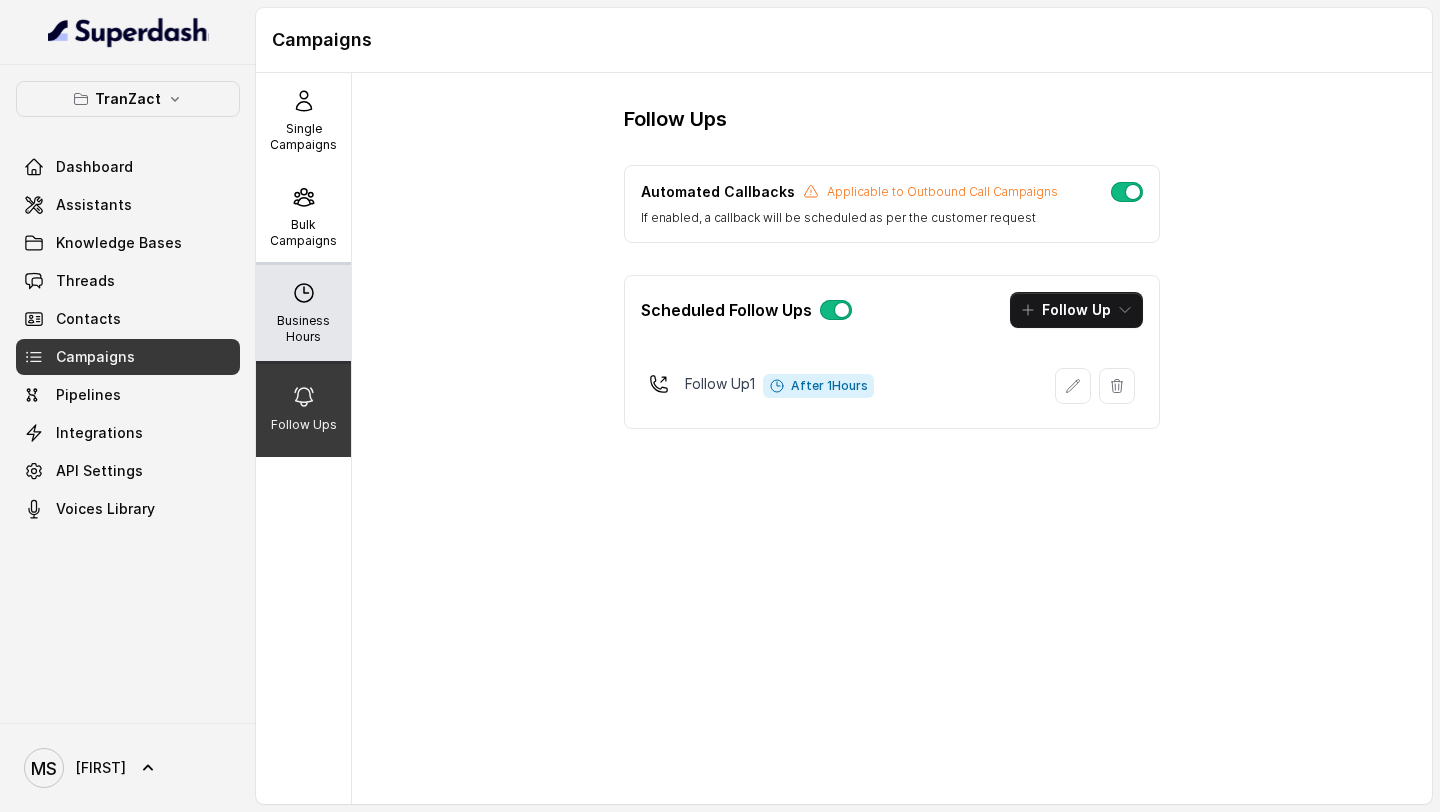 click on "Business Hours" at bounding box center (303, 313) 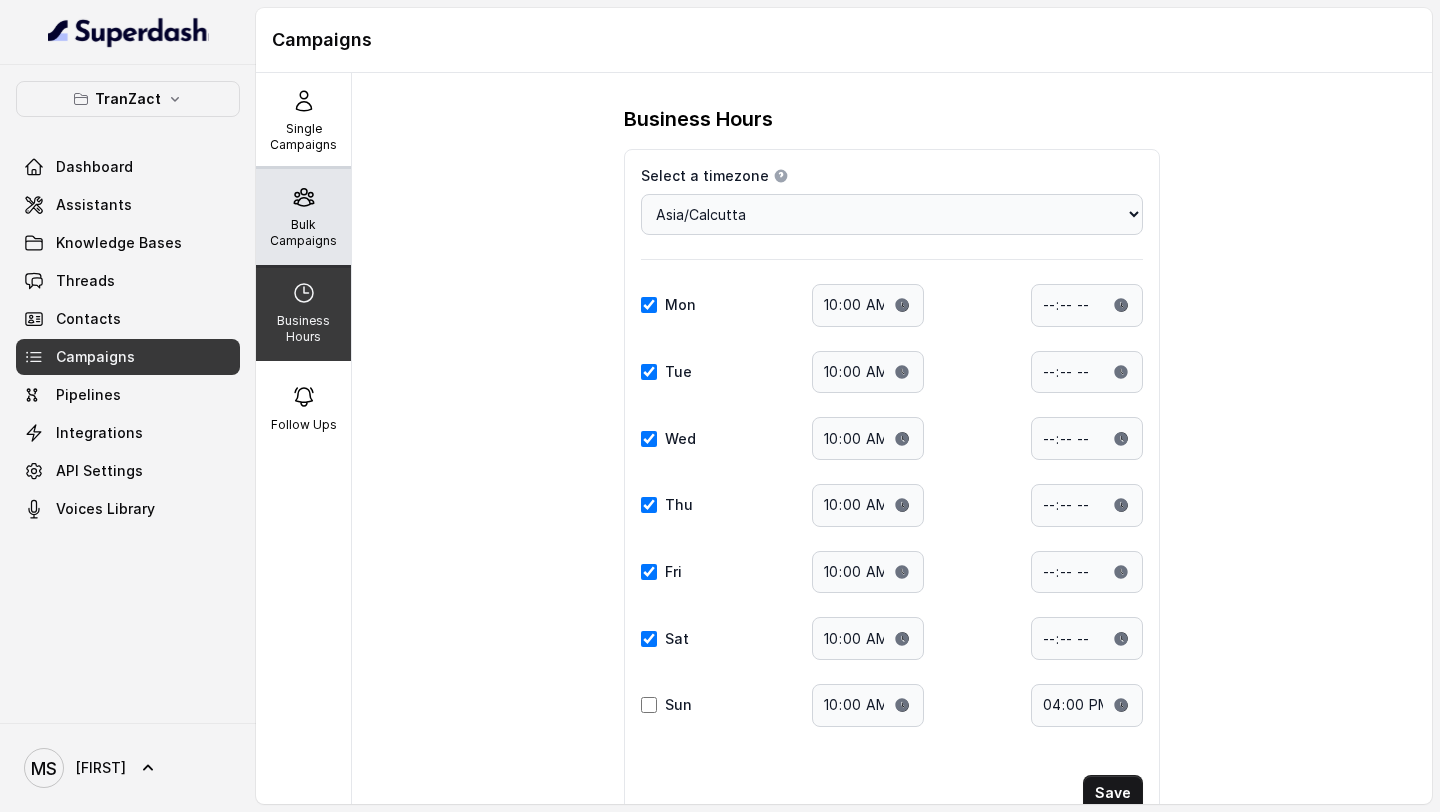 click on "Bulk Campaigns" at bounding box center [303, 217] 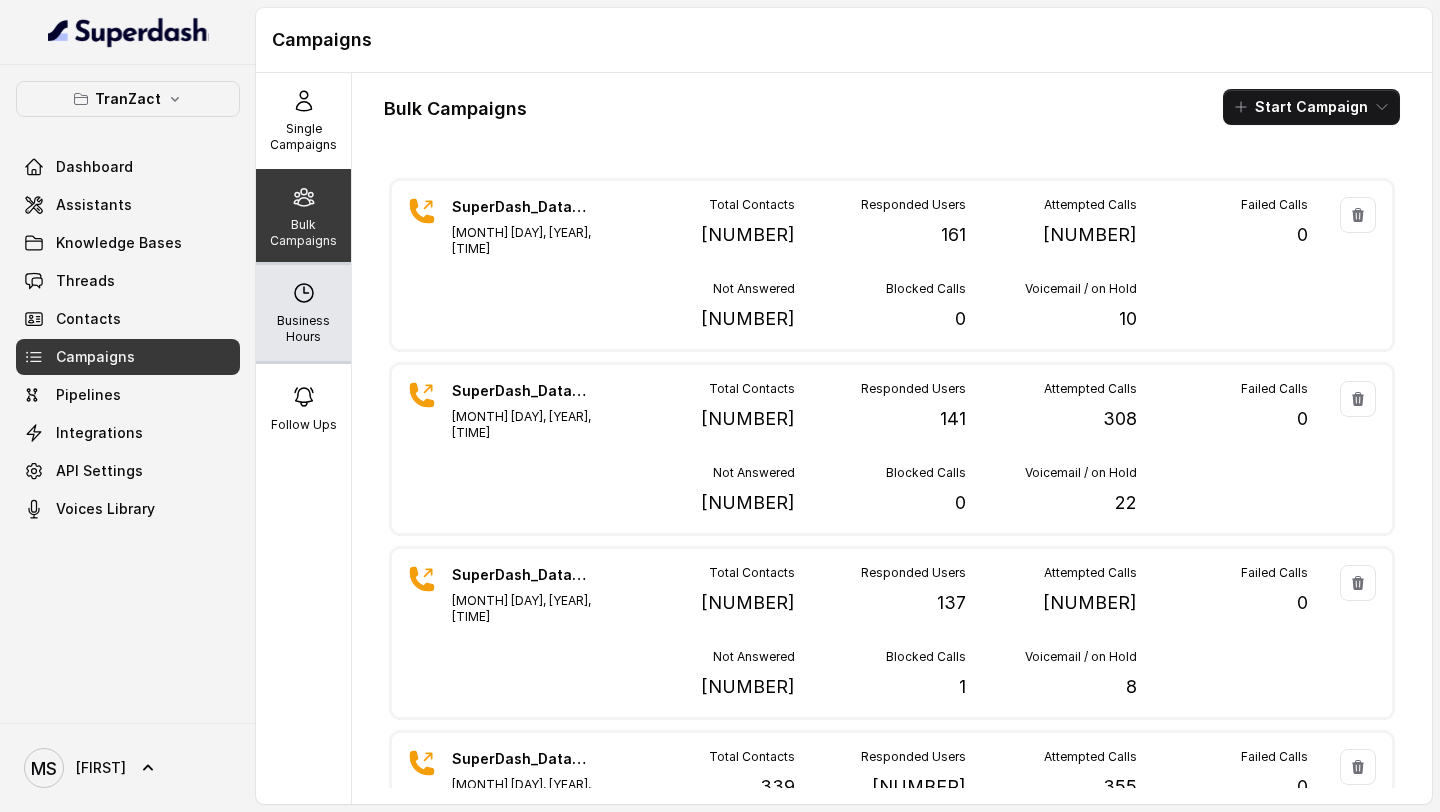 click on "Business Hours" at bounding box center (303, 329) 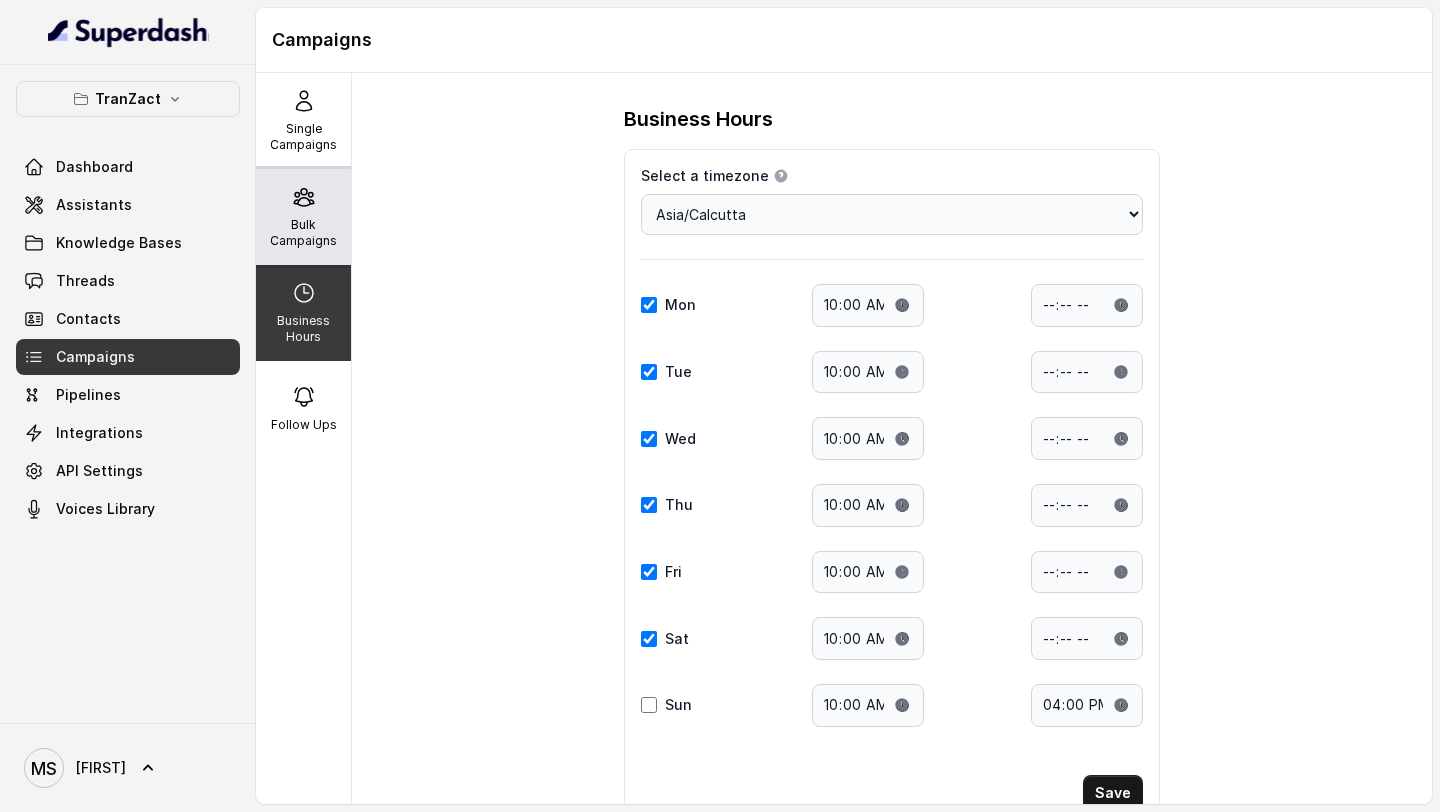 click on "Bulk Campaigns" at bounding box center (303, 233) 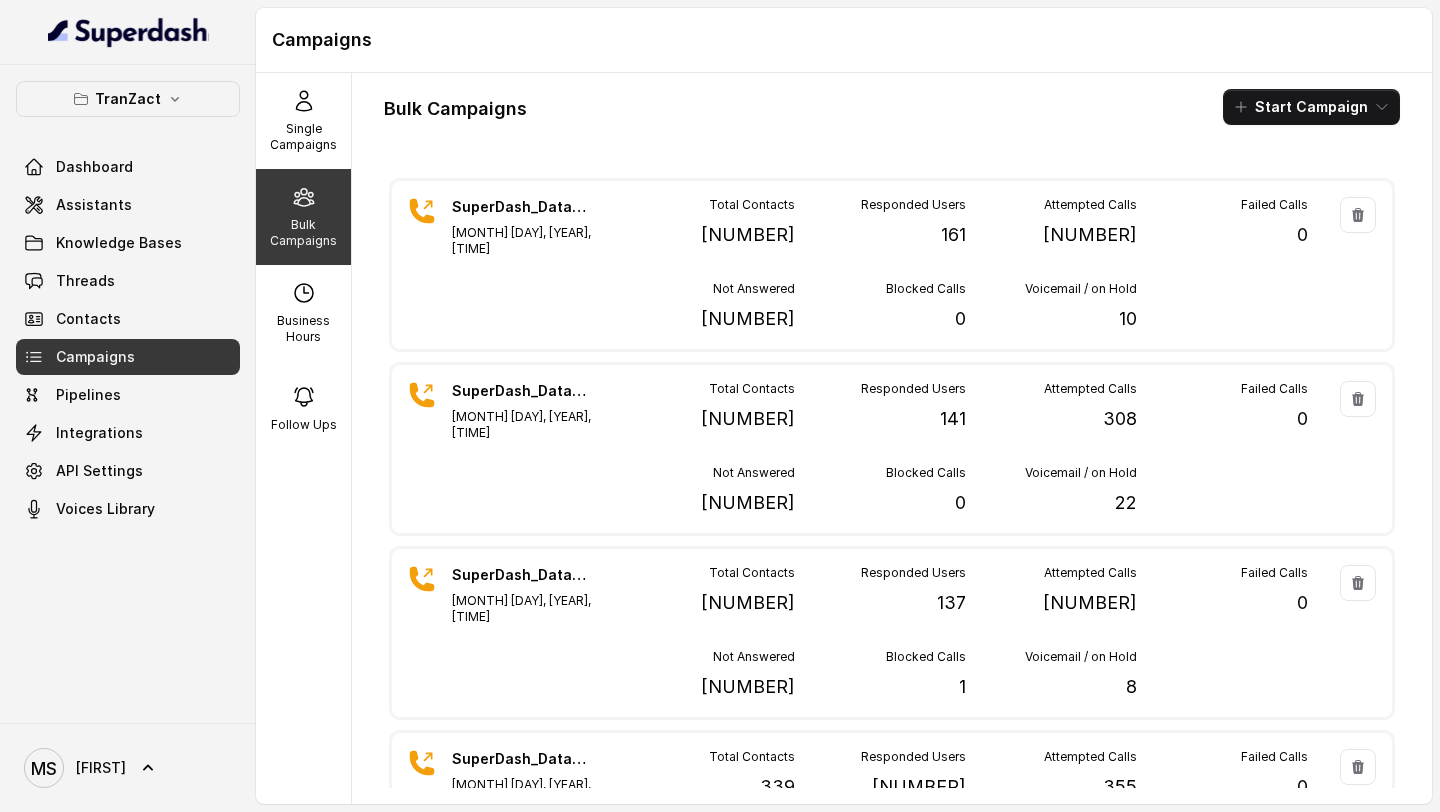 click on "Bulk Campaigns  Start Campaign SuperDash_Data5(1500)_4 August_MS Aug 04, 2025, 12:54 Total Contacts 300 Responded Users 161 Attempted Calls 312 Failed Calls 0 Not Answered 151 Blocked Calls 0 Voicemail / on Hold 10 SuperDash_Data5(1500)_31 July_MS Jul 31, 2025, 12:00 Total Contacts 300 Responded Users 141 Attempted Calls 308 Failed Calls 0 Not Answered 146 Blocked Calls 0 Voicemail / on Hold 22 SuperDash_Data5(1500)_30 July_MS Jul 30, 2025, 12:56 Total Contacts 301 Responded Users 137 Attempted Calls 311 Failed Calls 0 Not Answered 165 Blocked Calls 1 Voicemail / on Hold 8 SuperDash_Data4(1200)_28 July_MS Jul 28, 2025, 17:01 Total Contacts 339 Responded Users 171 Attempted Calls 355 Failed Calls 0 Not Answered 168 Blocked Calls 0 Voicemail / on Hold 7 Superdash Test Jul 26, 2025, 23:13 Total Contacts 1 Responded Users 1 Attempted Calls 1 Failed Calls 0 Not Answered 0 Blocked Calls 0 Voicemail / on Hold 0 SuperDash_Data4(1200)_24 July_MS Jul 24, 2025, 17:11 Total Contacts 300 Responded Users 164 317 0 149 1 7" at bounding box center (892, 438) 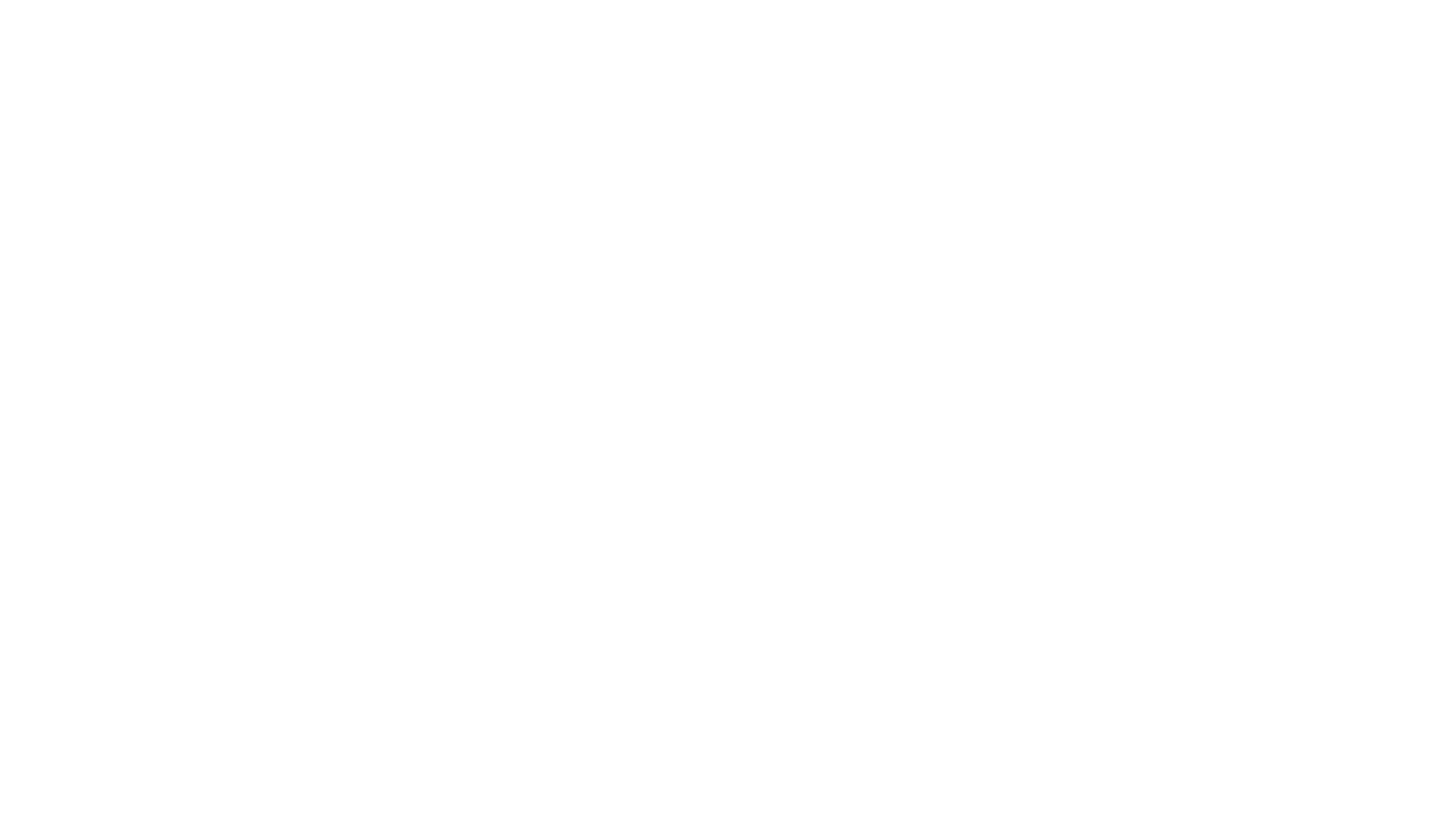 scroll, scrollTop: 0, scrollLeft: 0, axis: both 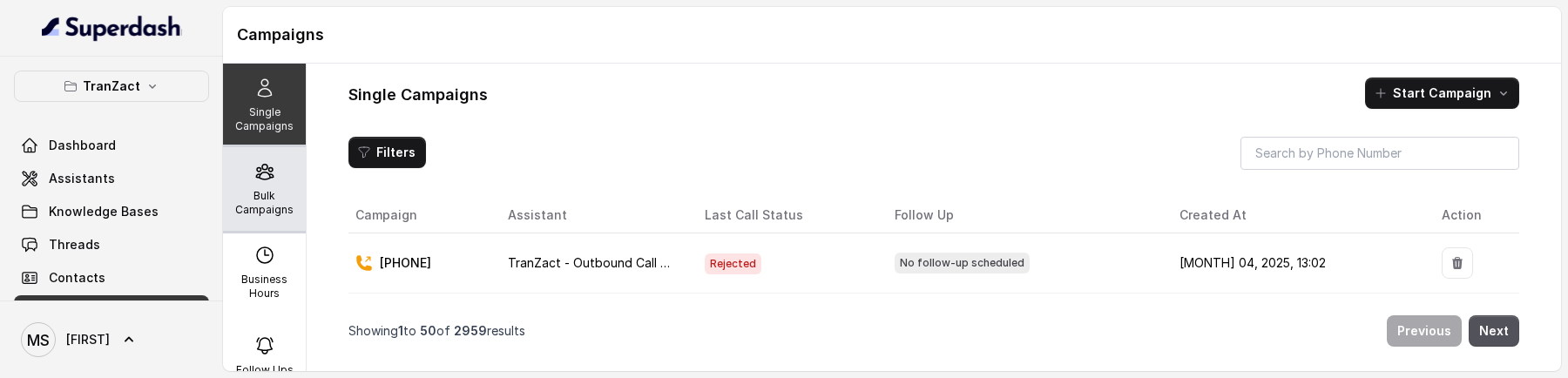 click on "Bulk Campaigns" at bounding box center [264, 189] 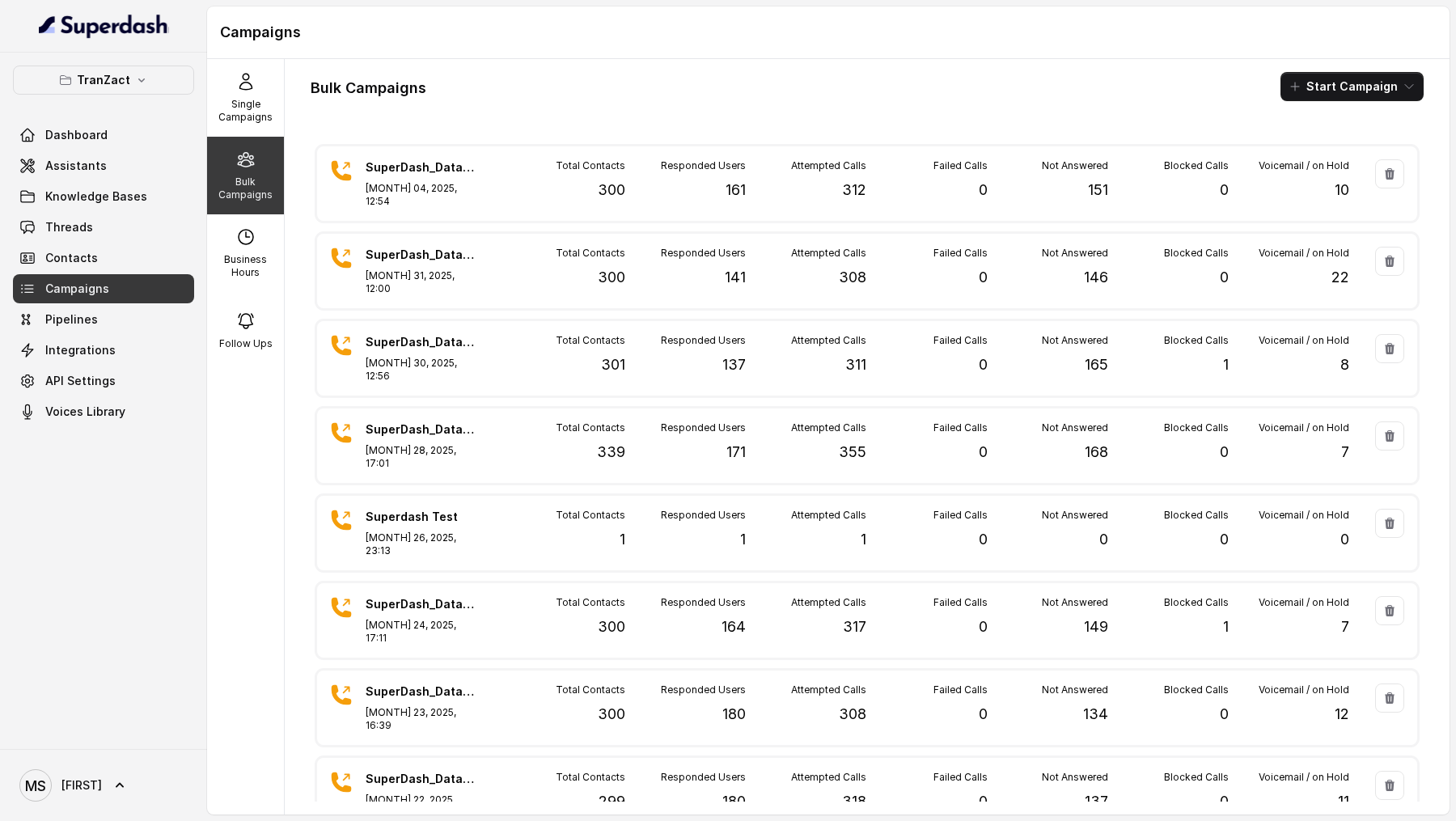 click on "Bulk Campaigns Start Campaign SuperDash_Data5(1500)_4 August_MS Aug 04, 2025, [TIME] Total Contacts 300 Responded Users 161 Attempted Calls 312 Failed Calls 0 Not Answered 151 Blocked Calls 0 Voicemail / on Hold 10 SuperDash_Data5(1500)_31 July_MS Jul 31, 2025, [TIME] Total Contacts 300 Responded Users 141 Attempted Calls 308 Failed Calls 0 Not Answered 146 Blocked Calls 0 Voicemail / on Hold 22 SuperDash_Data5(1500)_30 July_MS Jul 30, 2025, [TIME] Total Contacts 301 Responded Users 137 Attempted Calls 311 Failed Calls 0 Not Answered 165 Blocked Calls 1 Voicemail / on Hold 8 SuperDash_Data4(1200)_28 July_MS Jul 28, 2025, [TIME] Total Contacts 339 Responded Users 171 Attempted Calls 355 Failed Calls 0 Not Answered 168 Blocked Calls 0 Voicemail / on Hold 7 Superdash Test Jul 26, 2025, [TIME] Total Contacts 1 Responded Users 1 Attempted Calls 1 Failed Calls 0 Not Answered 0 Blocked Calls 0 Voicemail / on Hold 0 SuperDash_Data4(1200)_24 July_MS Jul 24, 2025, [TIME] Total Contacts 300 Responded Users 164 317 0 149 1 7" at bounding box center [867, 437] 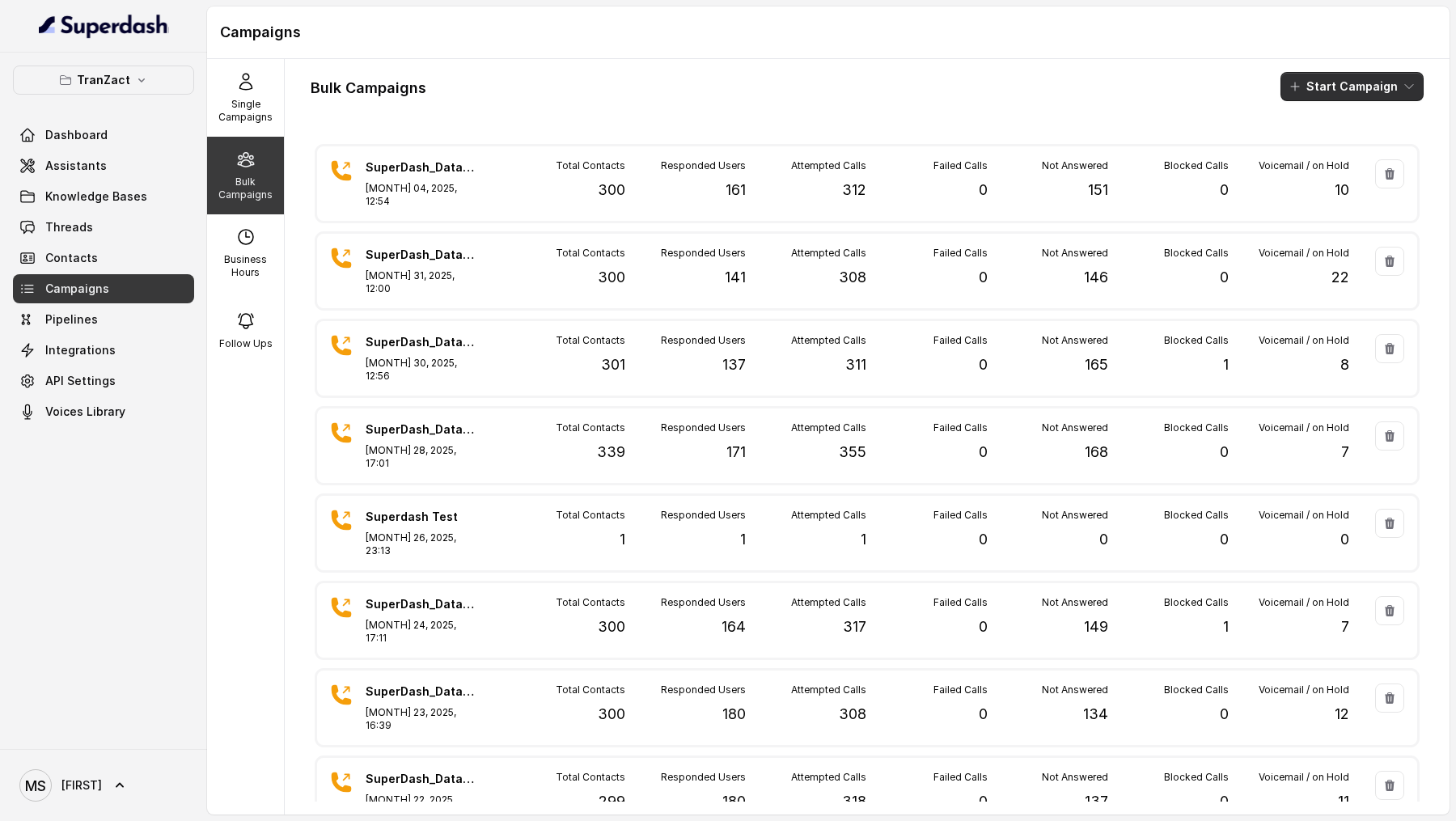 click on "Start Campaign" at bounding box center (1352, 87) 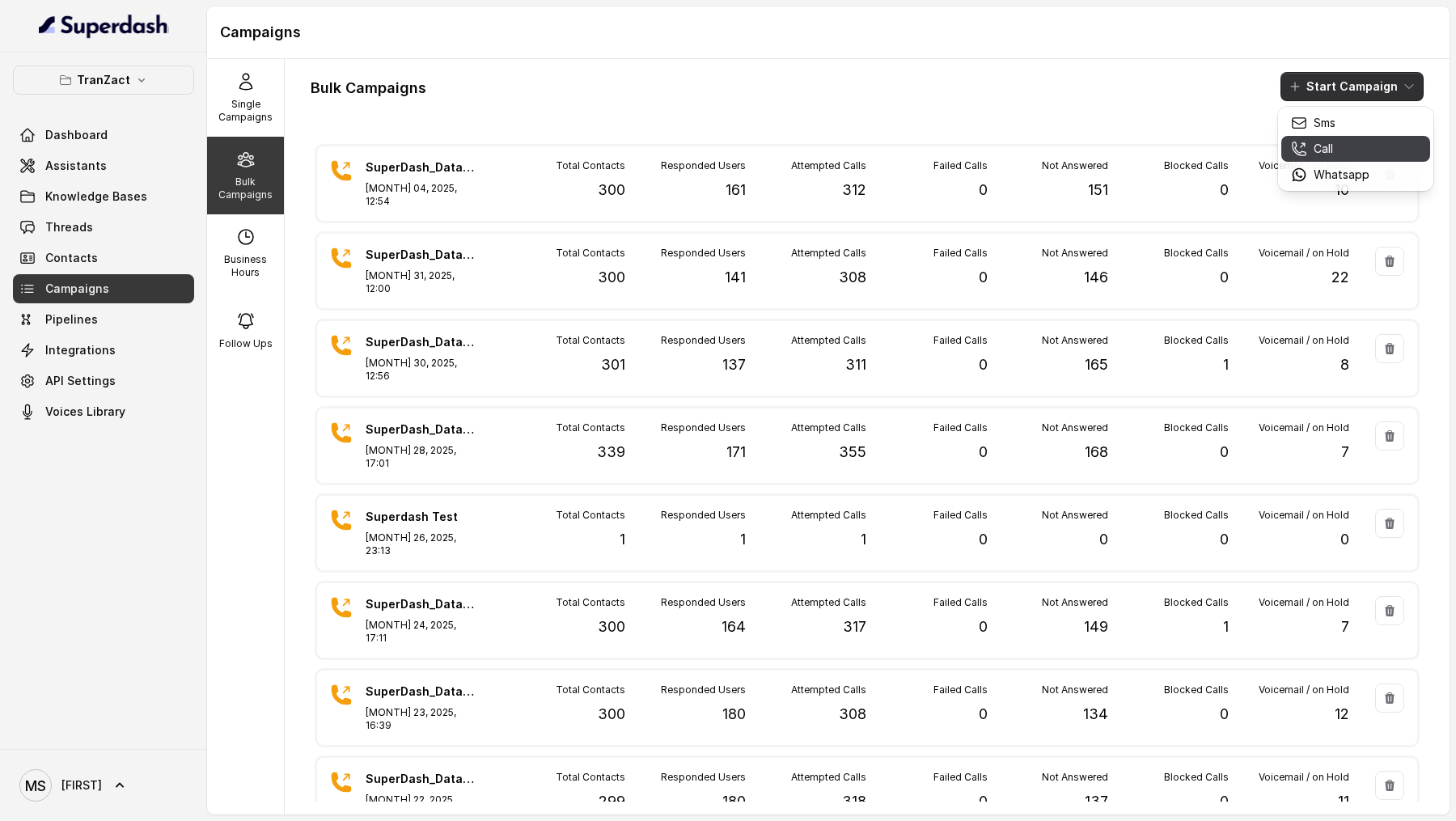 click on "Call" at bounding box center (1330, 149) 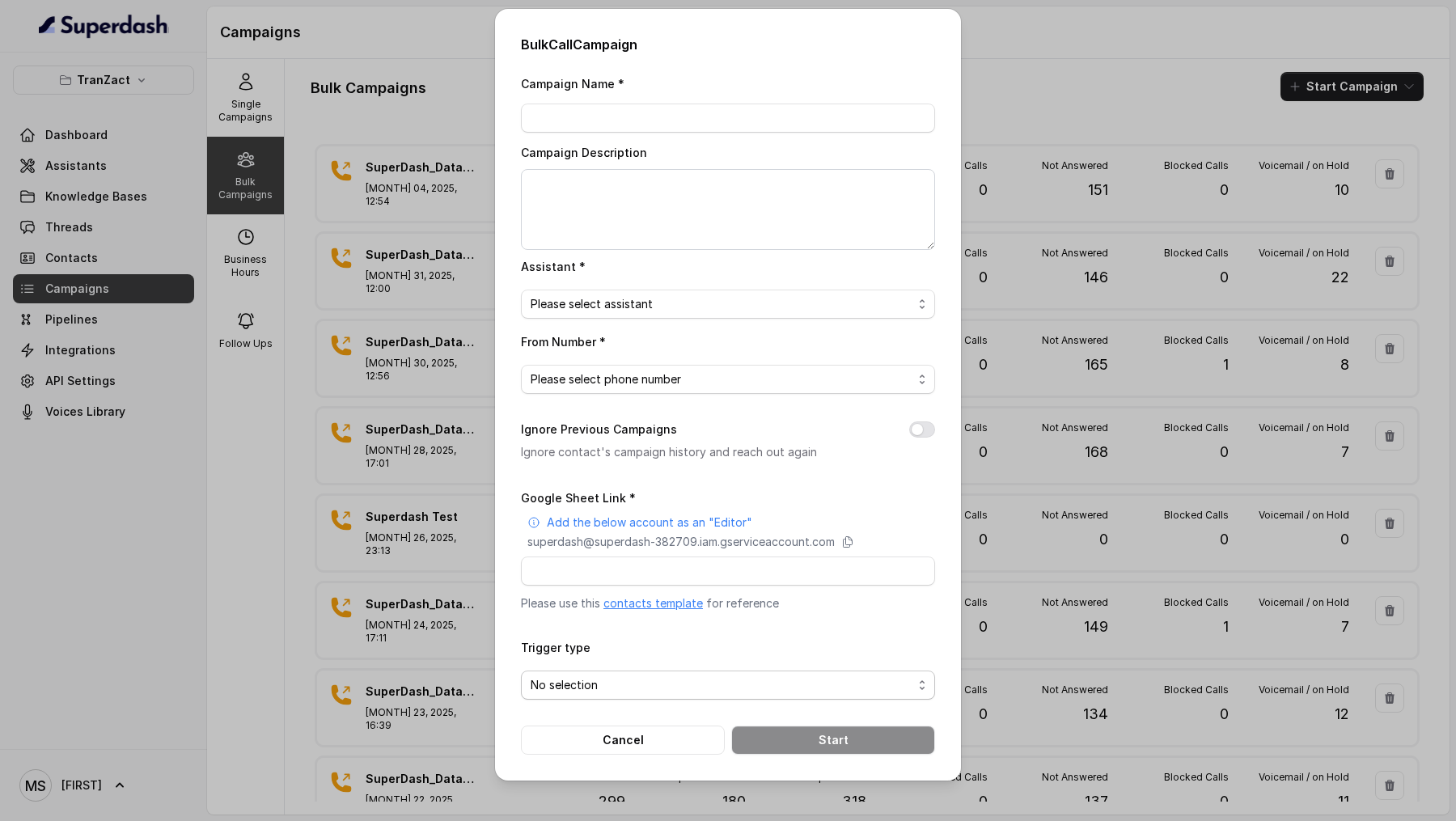 click on "No selection" at bounding box center (728, 685) 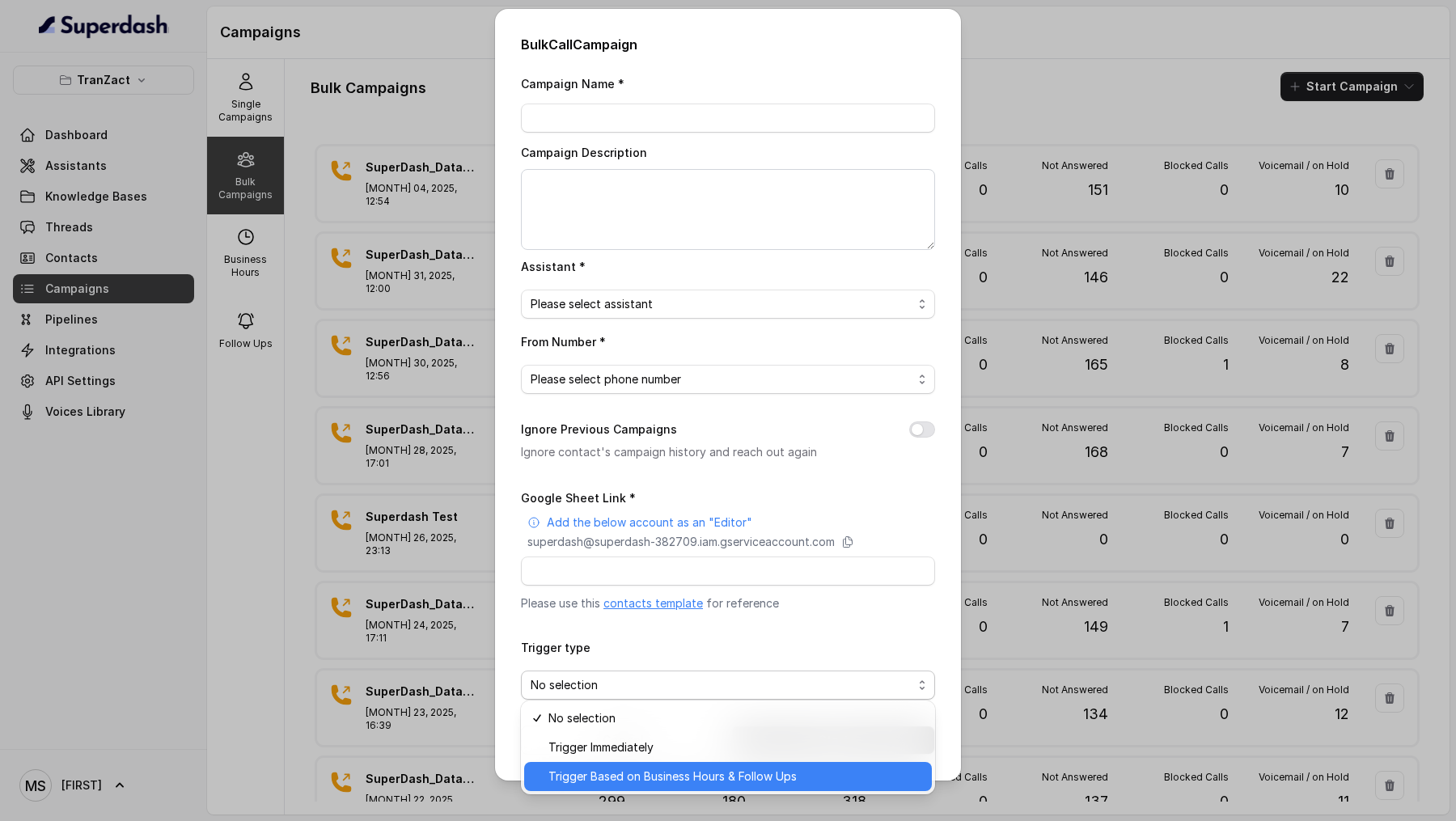 click on "Trigger Based on Business Hours & Follow Ups" at bounding box center (672, 777) 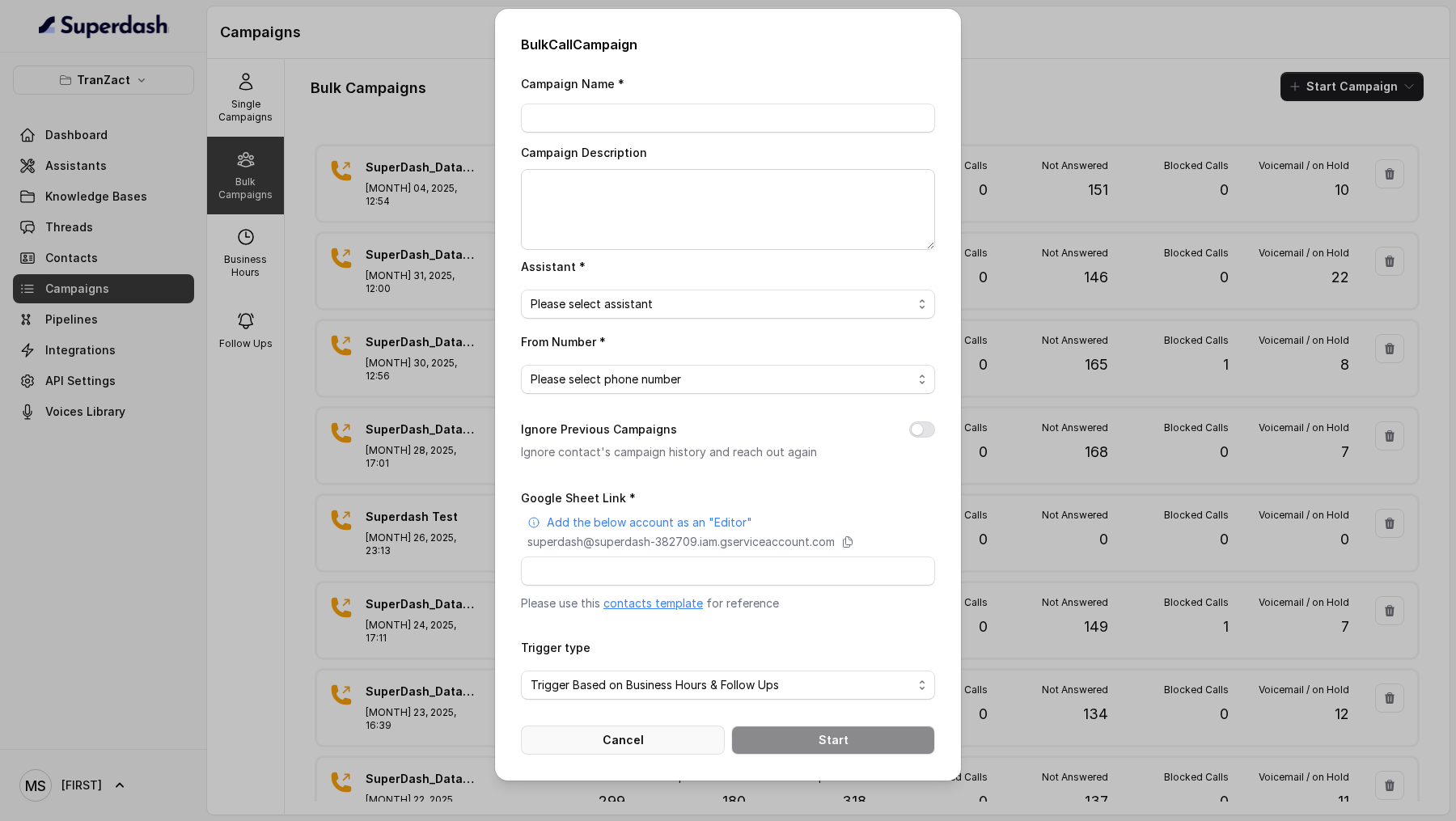 type 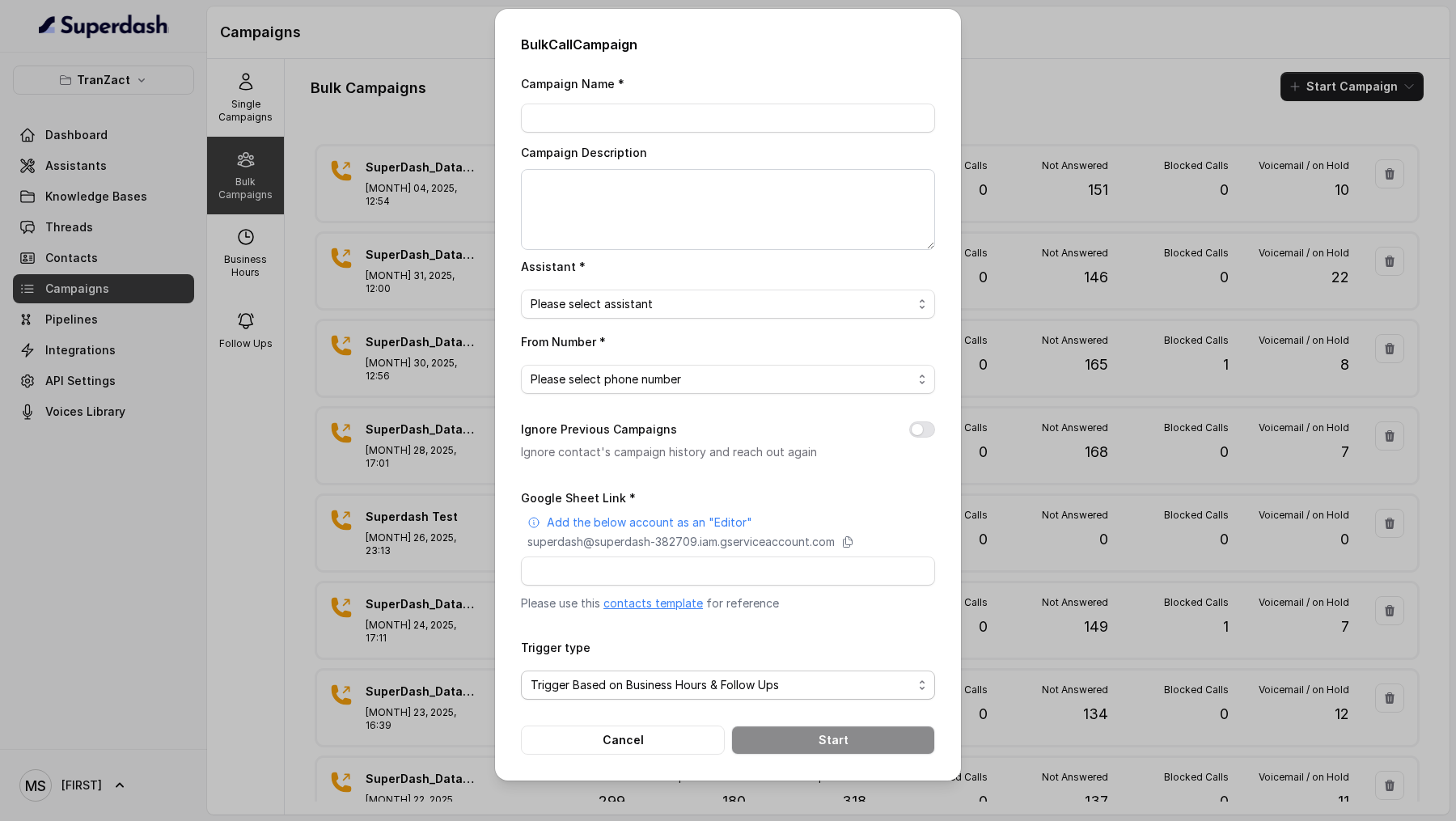 click on "Trigger Based on Business Hours & Follow Ups" at bounding box center [654, 685] 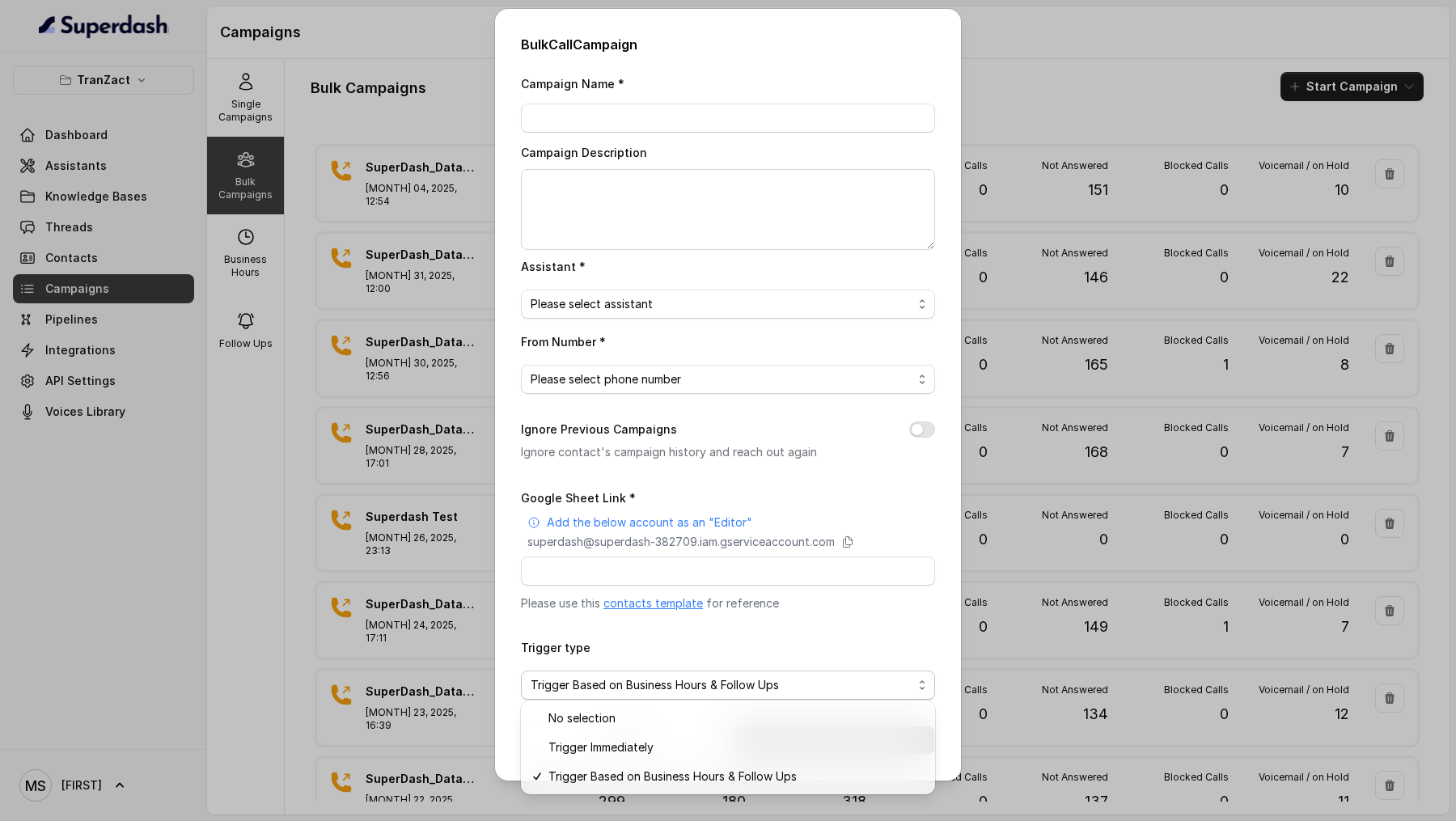 click on "Bulk  Call  Campaign Campaign Name * Campaign Description Assistant * Please select assistant From Number * Please select phone number Ignore Previous Campaigns Ignore contact's campaign history and reach out again Google Sheet Link * Add the below account as an "Editor" superdash@superdash-382709.iam.gserviceaccount.com Please use this   contacts template   for reference Trigger type Trigger Based on Business Hours & Follow Ups Cancel Start" at bounding box center [728, 410] 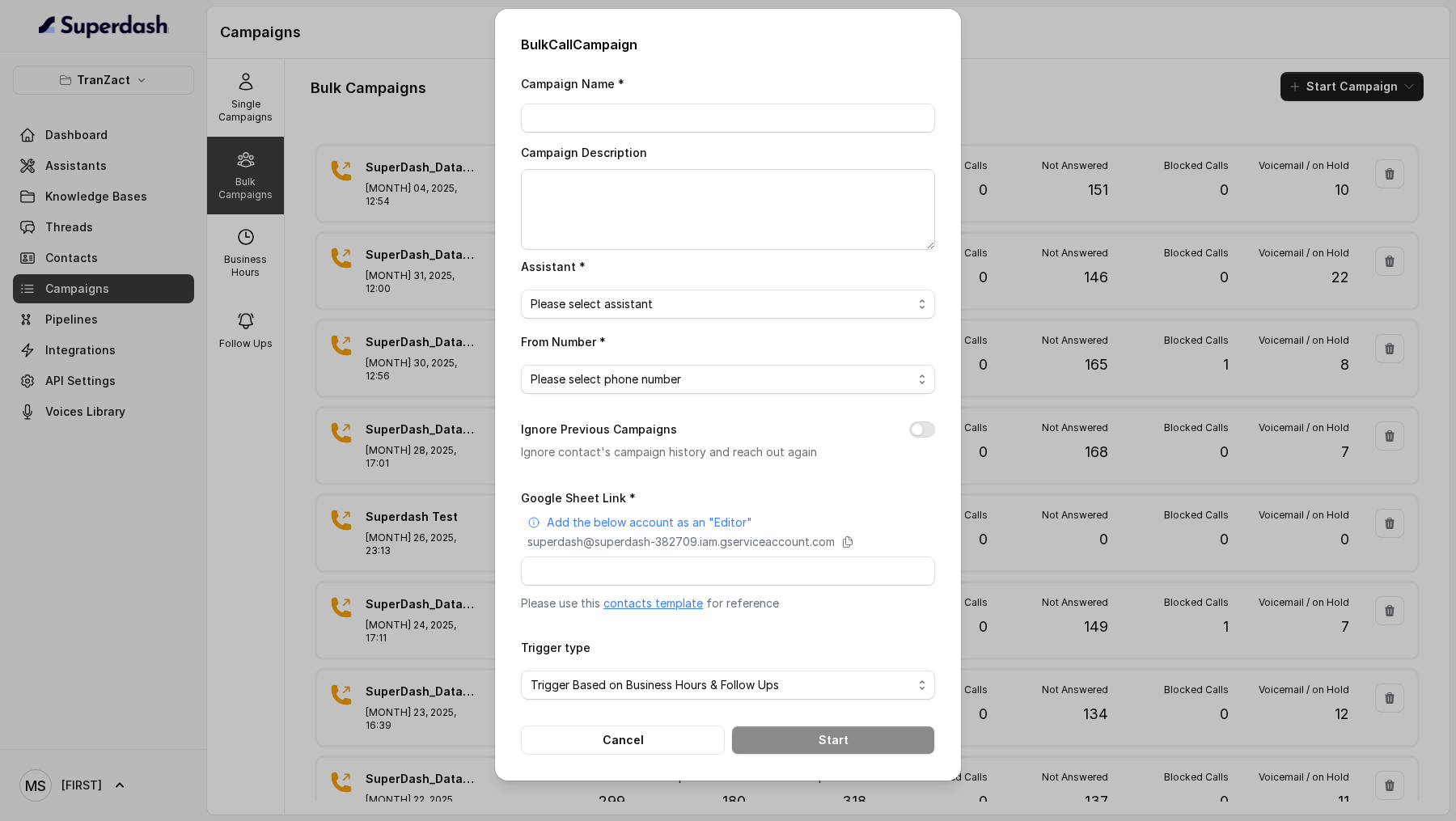 click on "Bulk  Call  Campaign Campaign Name * Campaign Description Assistant * Please select assistant From Number * Please select phone number Ignore Previous Campaigns Ignore contact's campaign history and reach out again Google Sheet Link * Add the below account as an "Editor" superdash@superdash-382709.iam.gserviceaccount.com Please use this   contacts template   for reference Trigger type Trigger Based on Business Hours & Follow Ups Cancel Start" at bounding box center [728, 410] 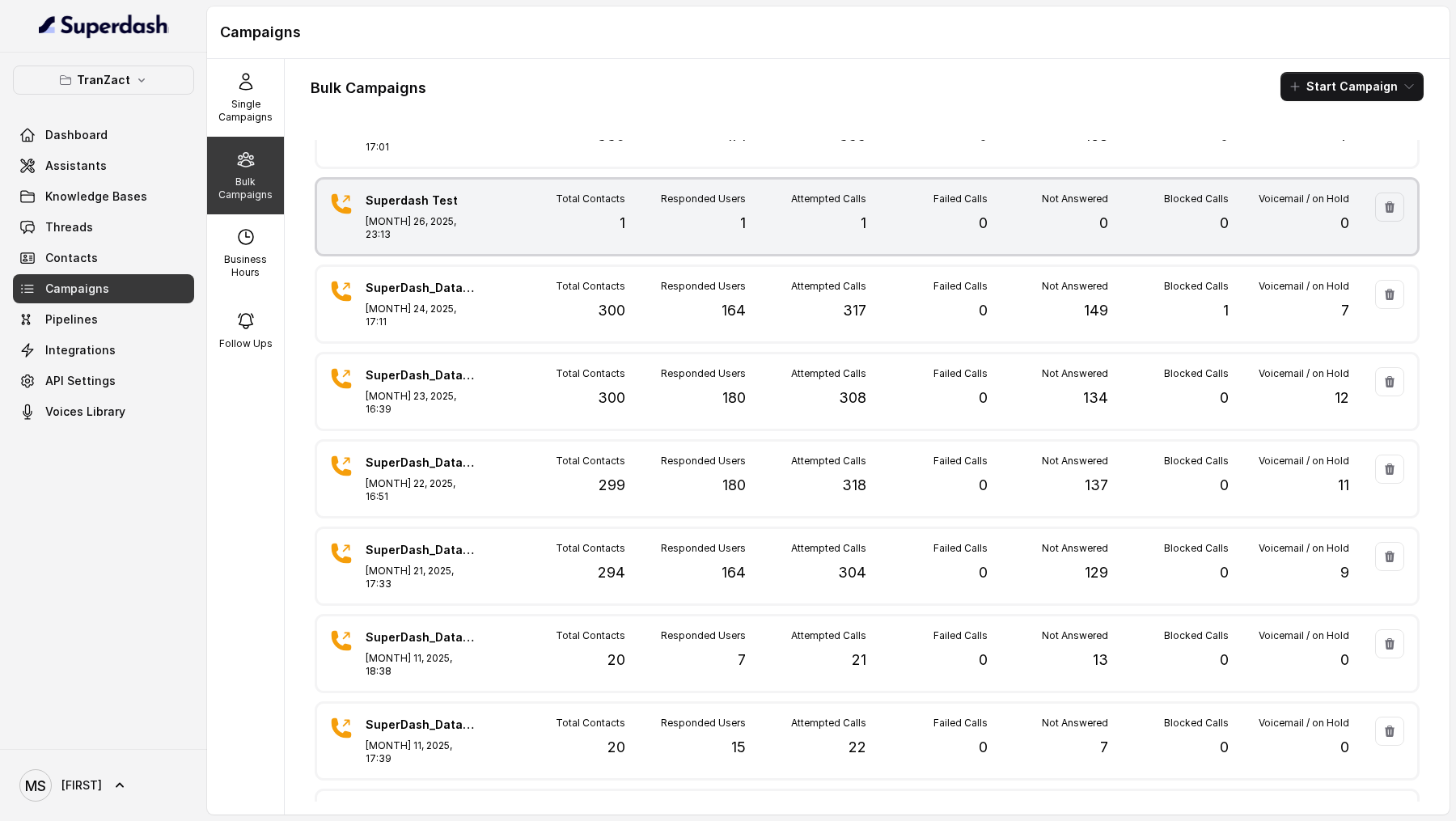 scroll, scrollTop: 0, scrollLeft: 0, axis: both 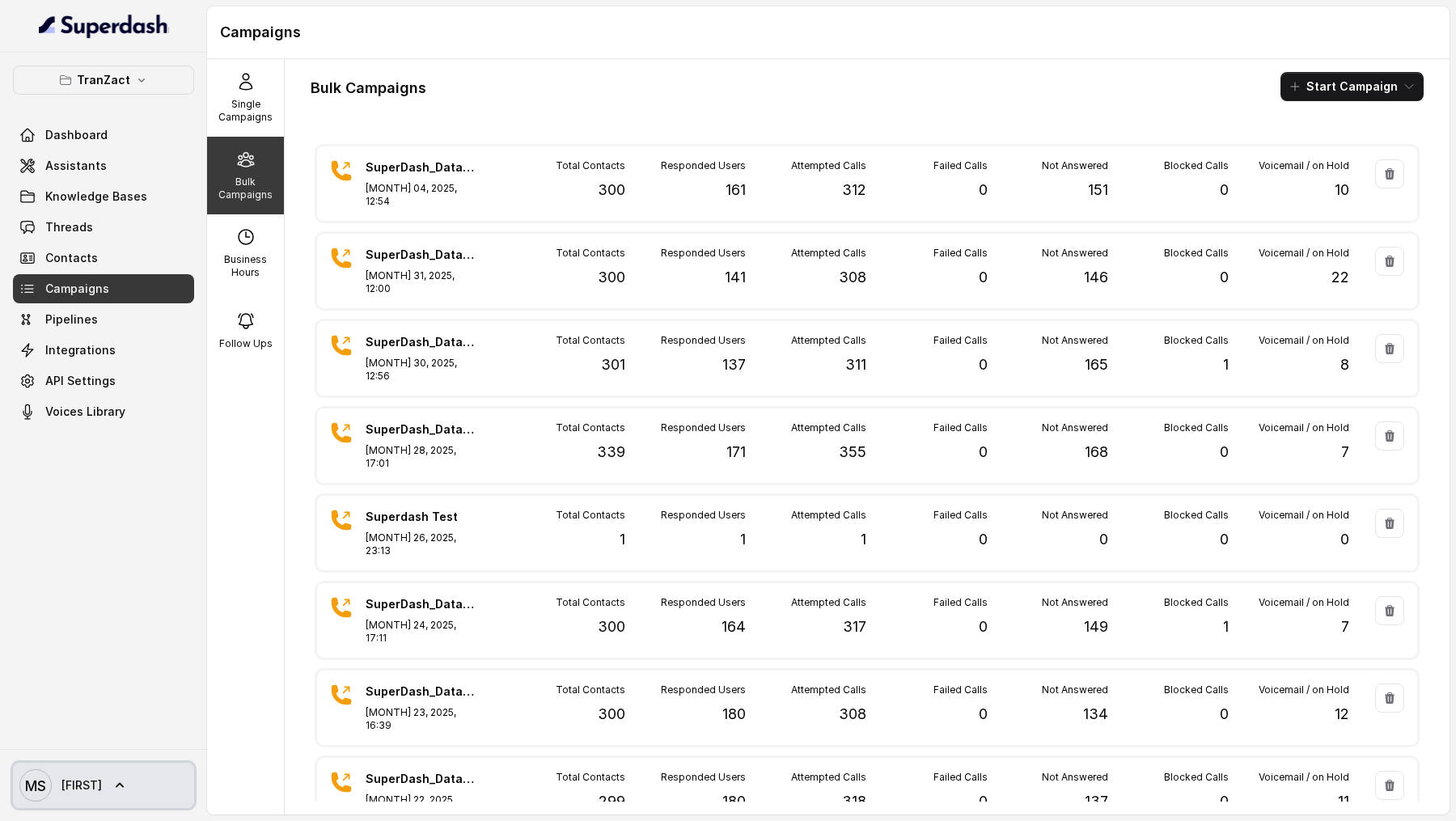 click on "Mudit" at bounding box center (82, 785) 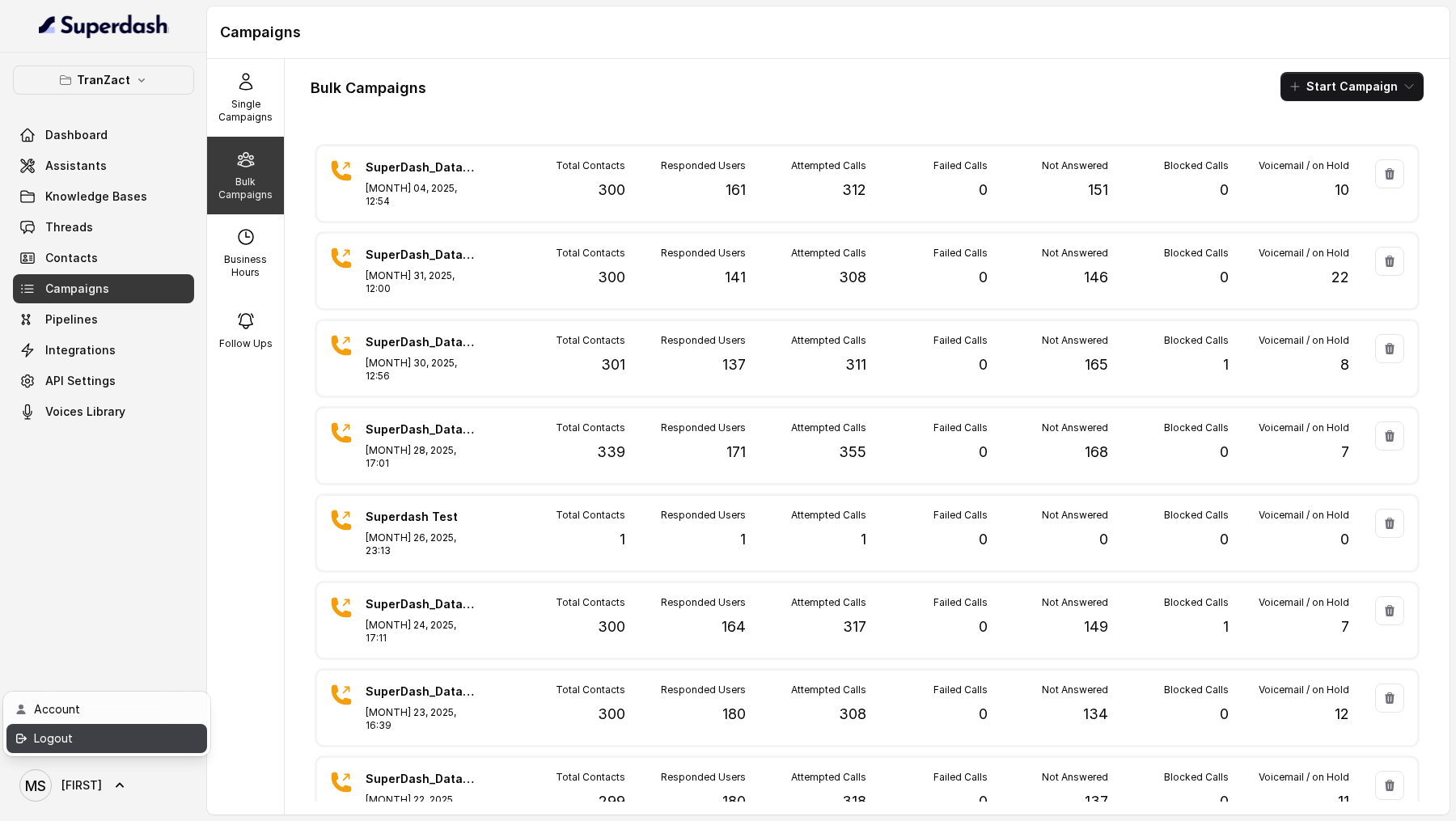 click on "Logout" at bounding box center (103, 738) 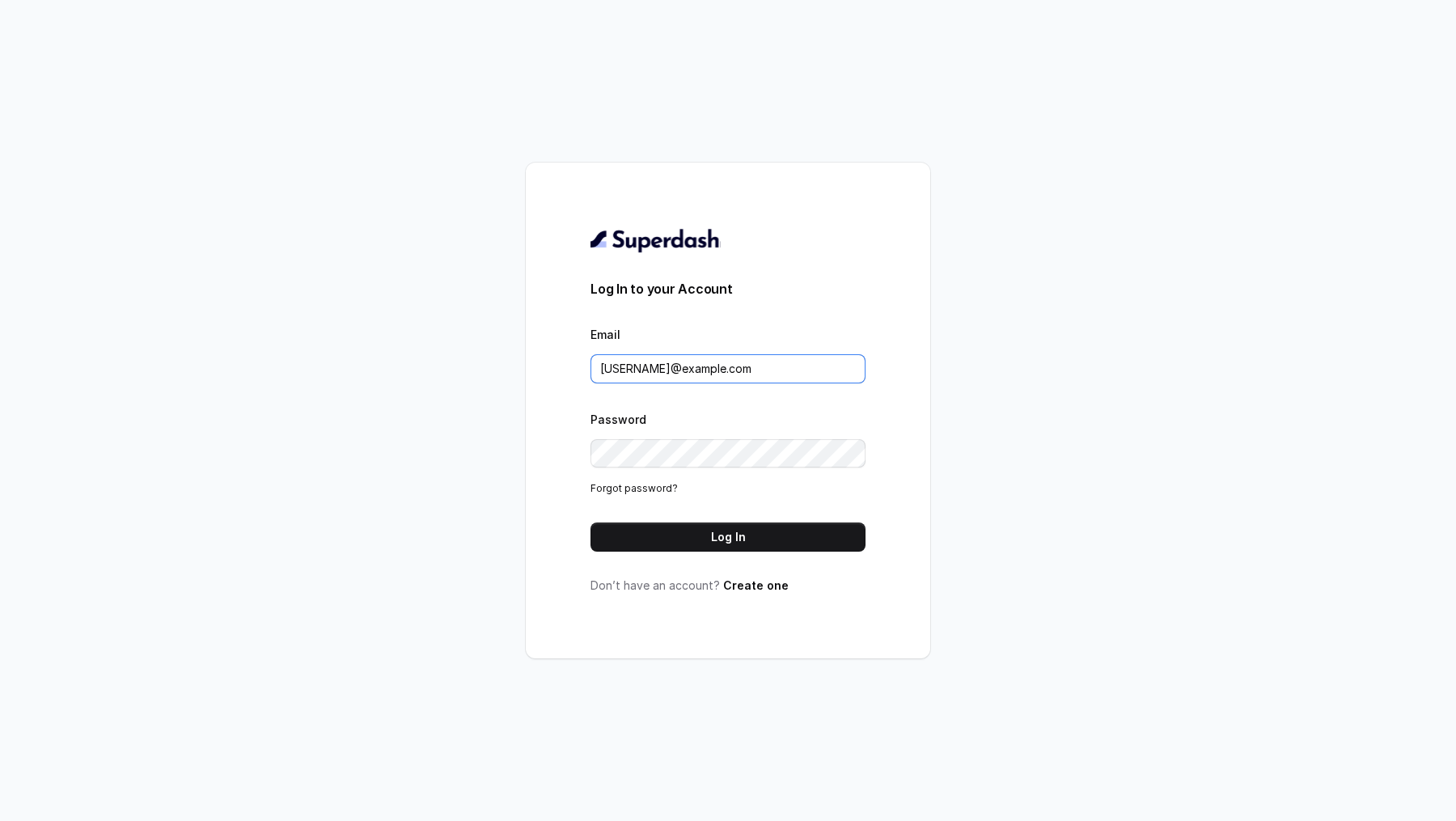 click on "swapnil.agarwal@leapfinance.com" at bounding box center (728, 369) 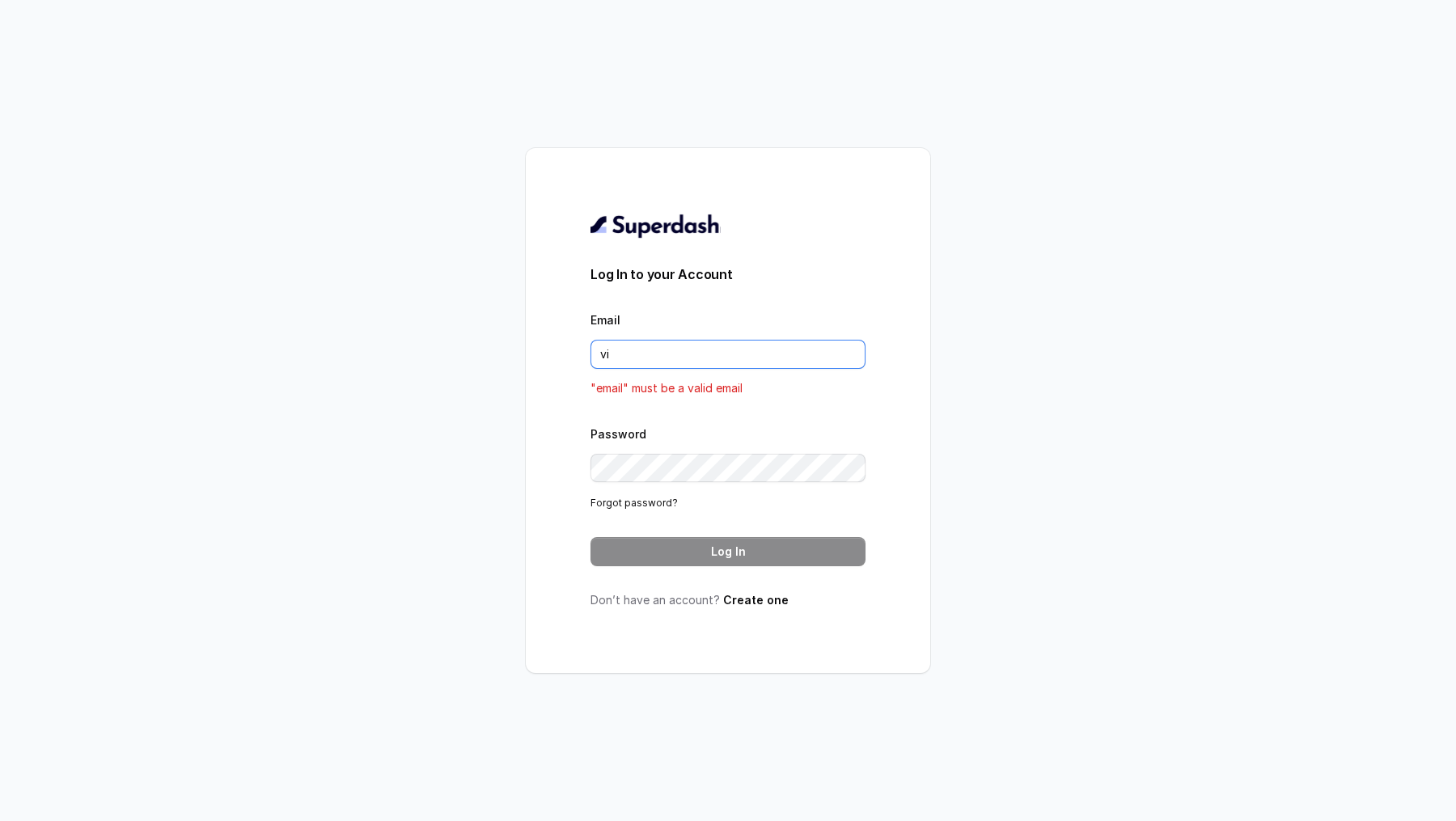 type on "vivek@trysuperdash.com" 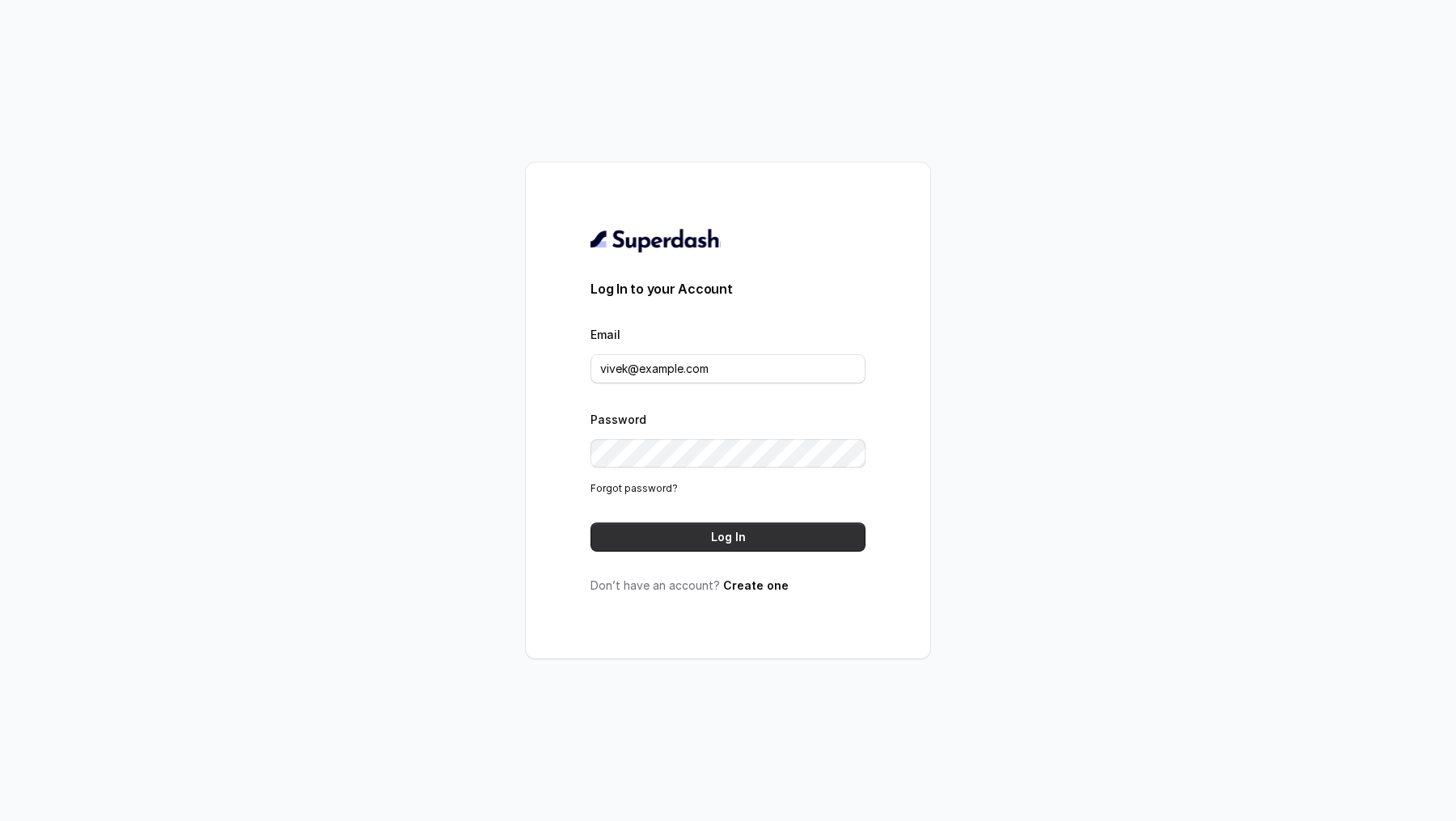 click on "Log In" at bounding box center [728, 537] 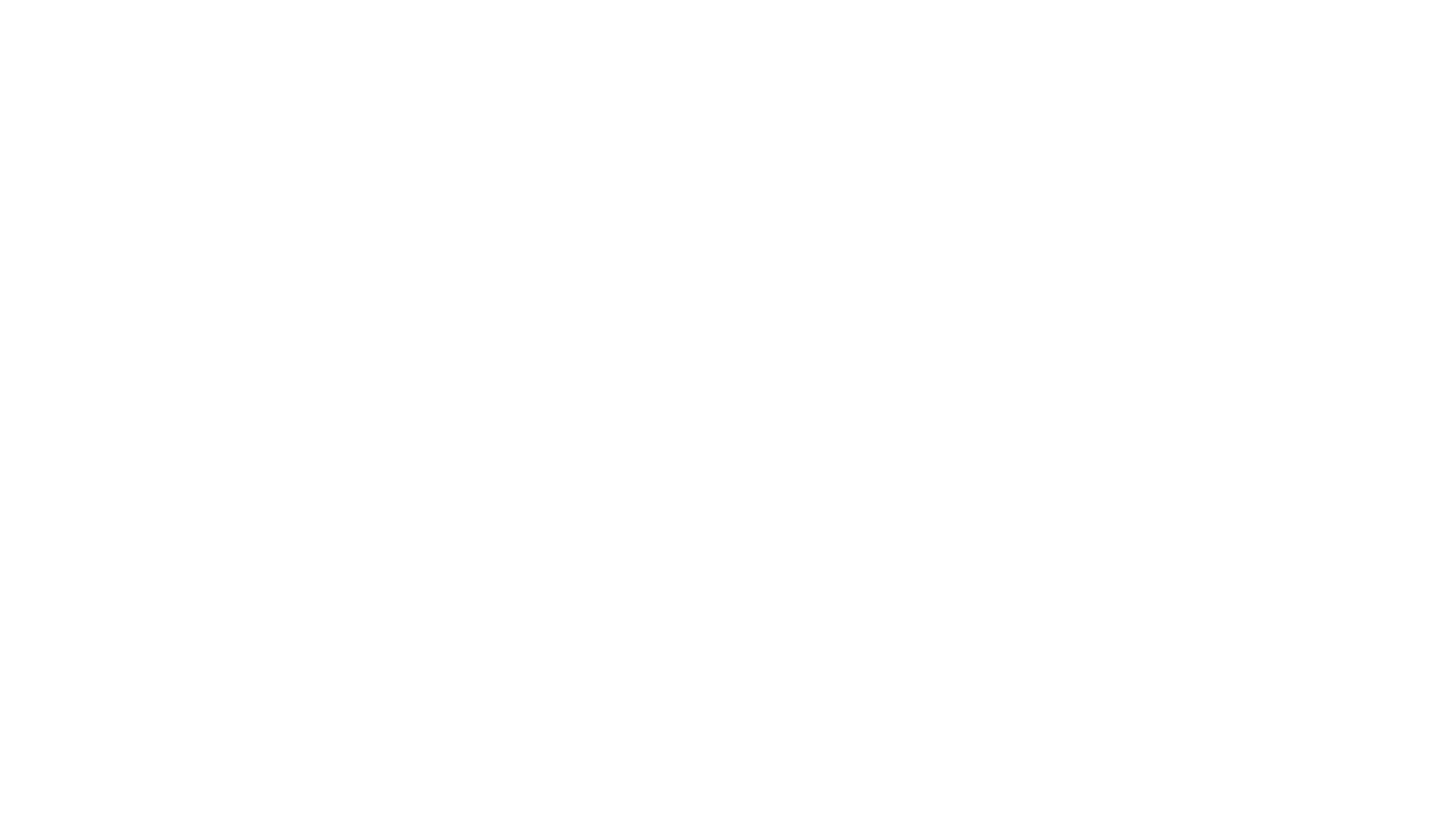 scroll, scrollTop: 0, scrollLeft: 0, axis: both 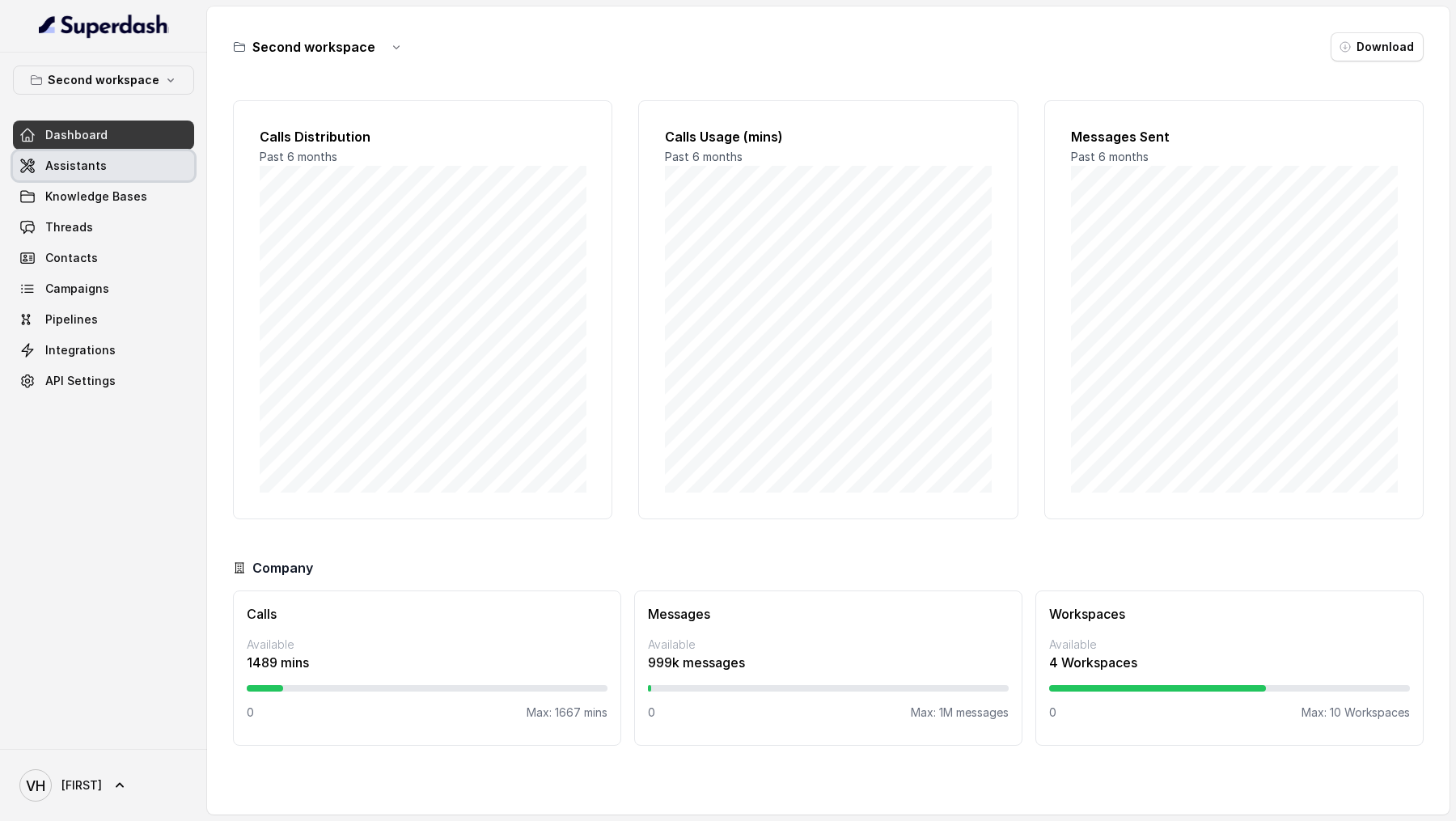 click on "Assistants" at bounding box center [76, 166] 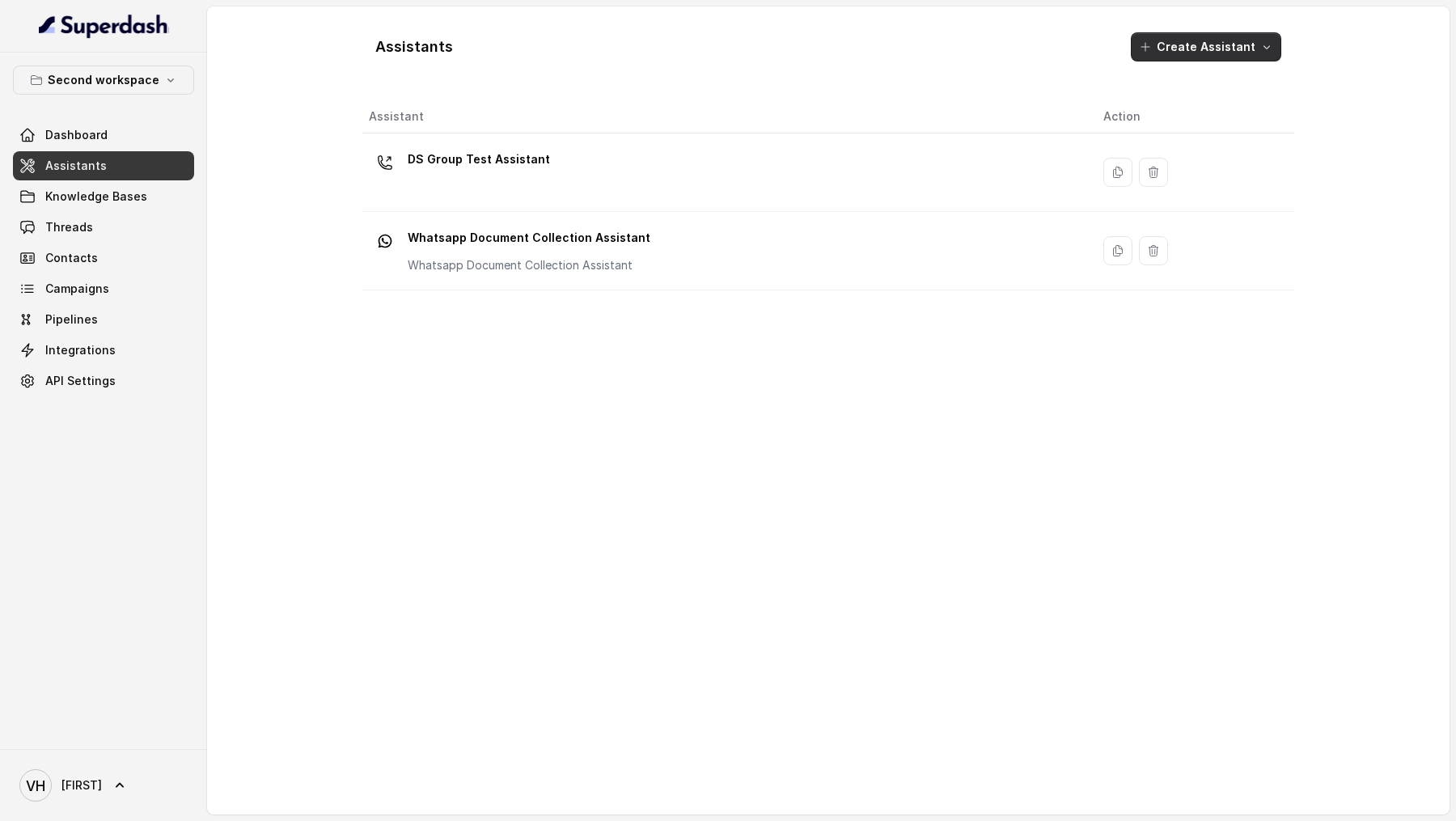 click on "Create Assistant" at bounding box center [1206, 47] 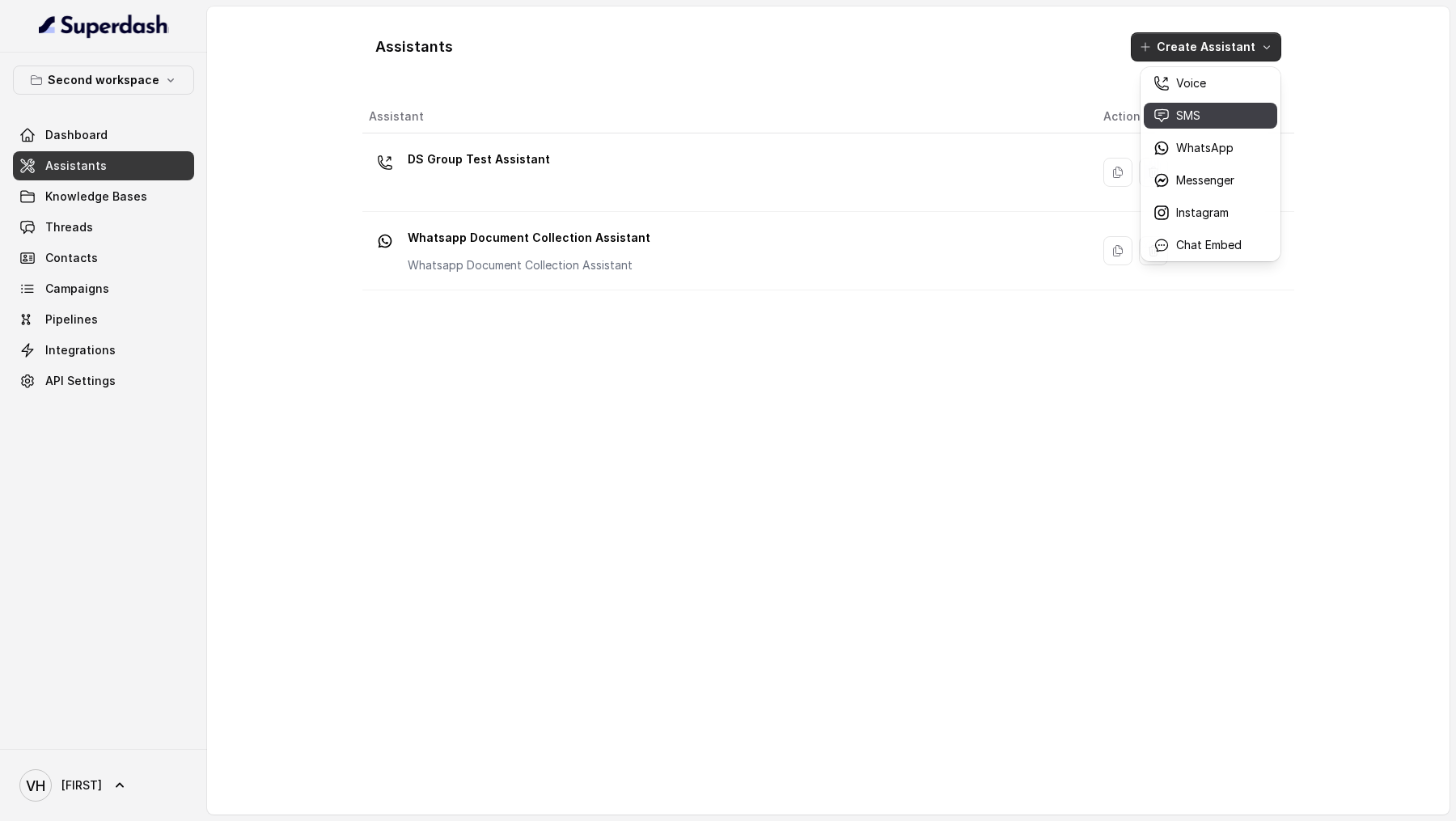 click on "SMS" at bounding box center [1188, 116] 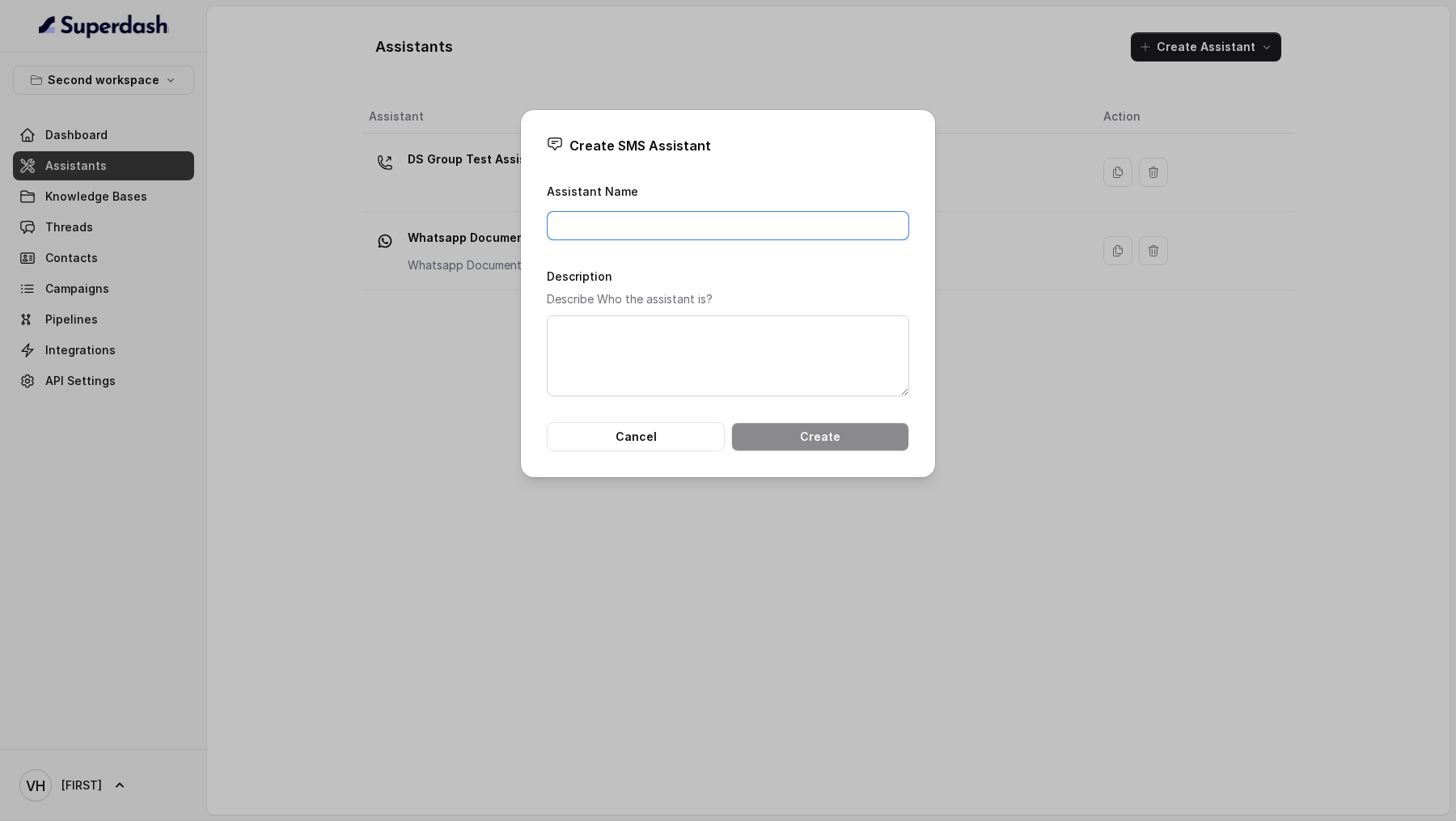 click on "Assistant Name" at bounding box center [728, 226] 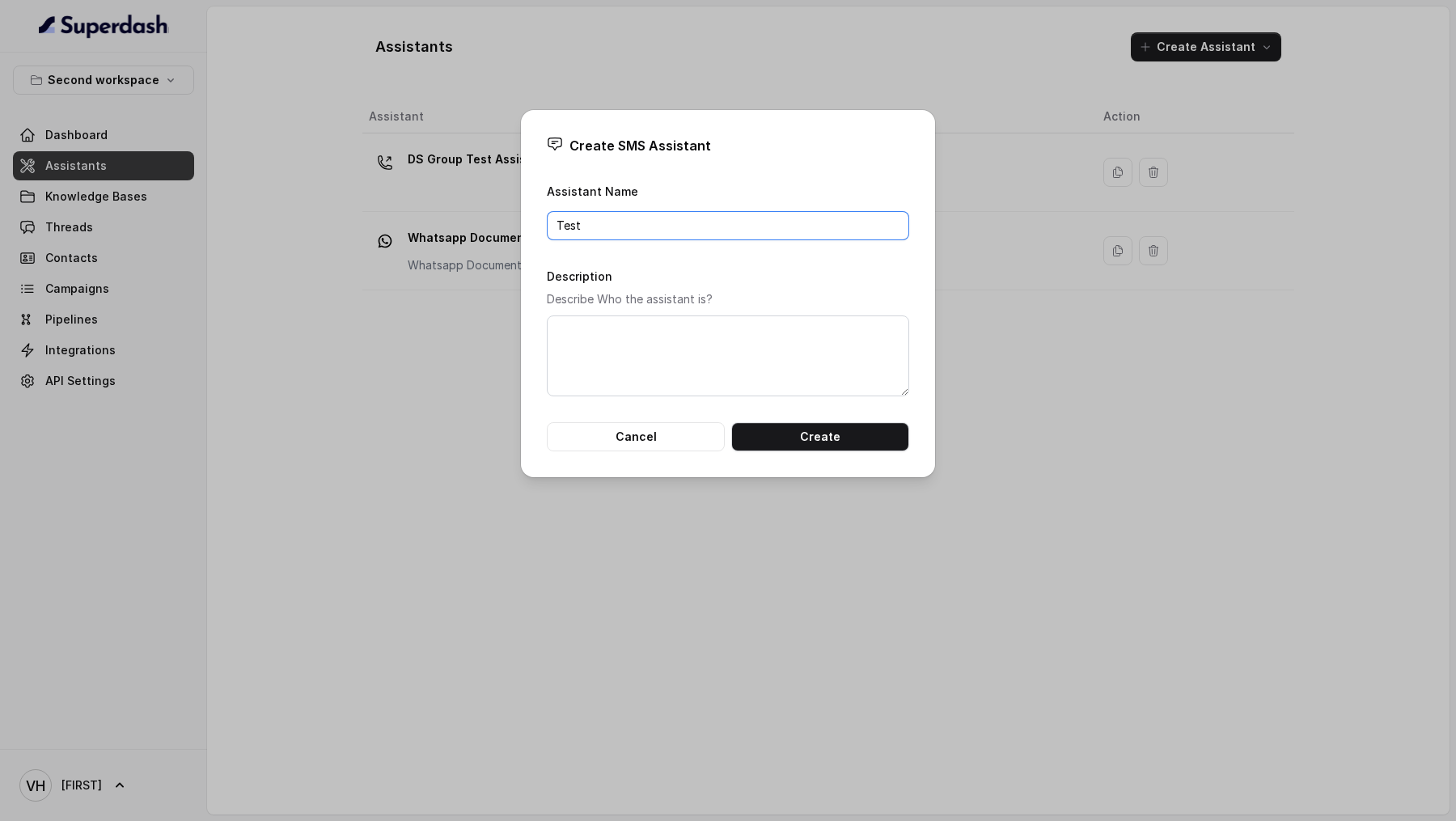 type on "Test" 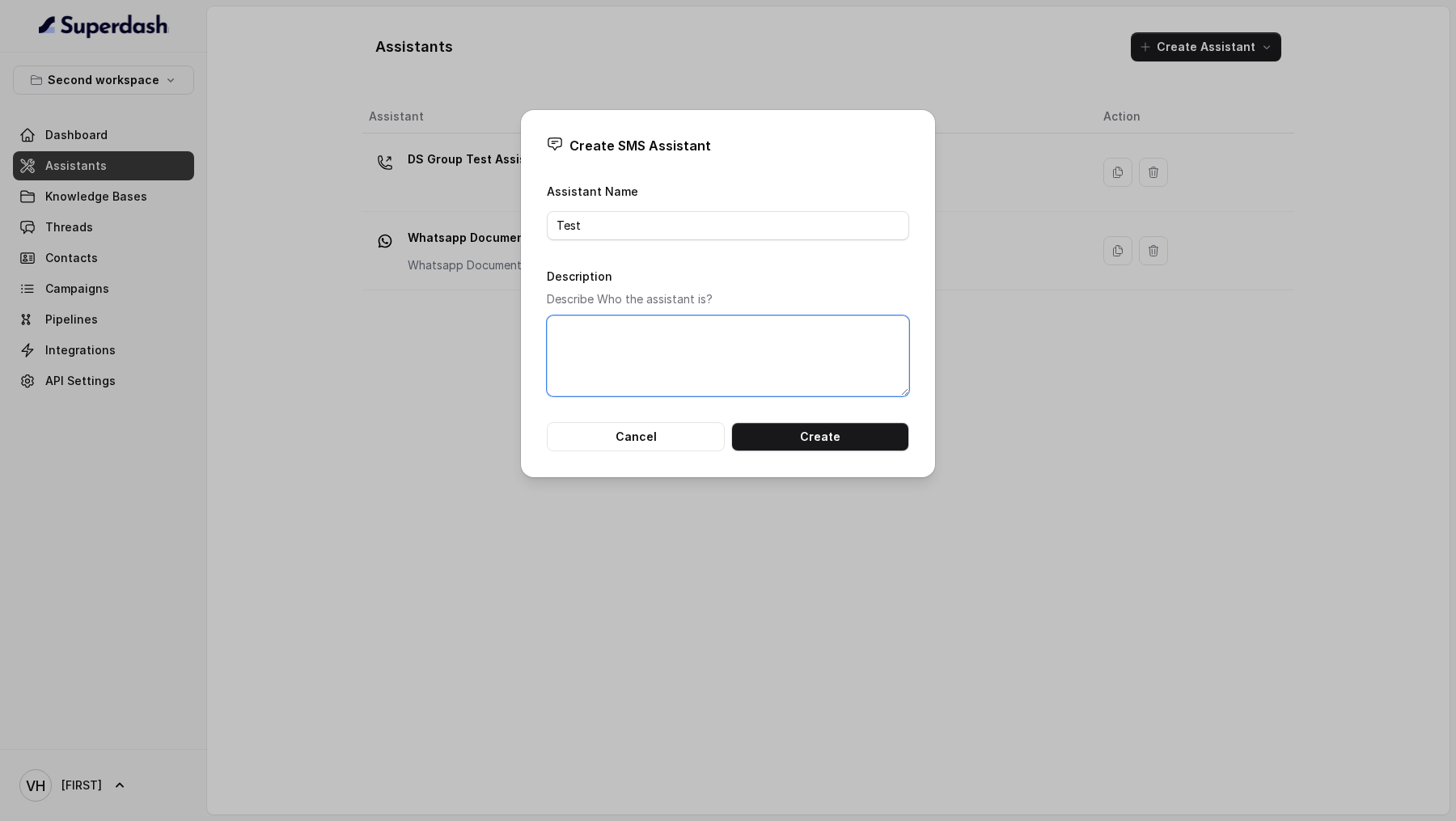 click on "Description" at bounding box center [728, 356] 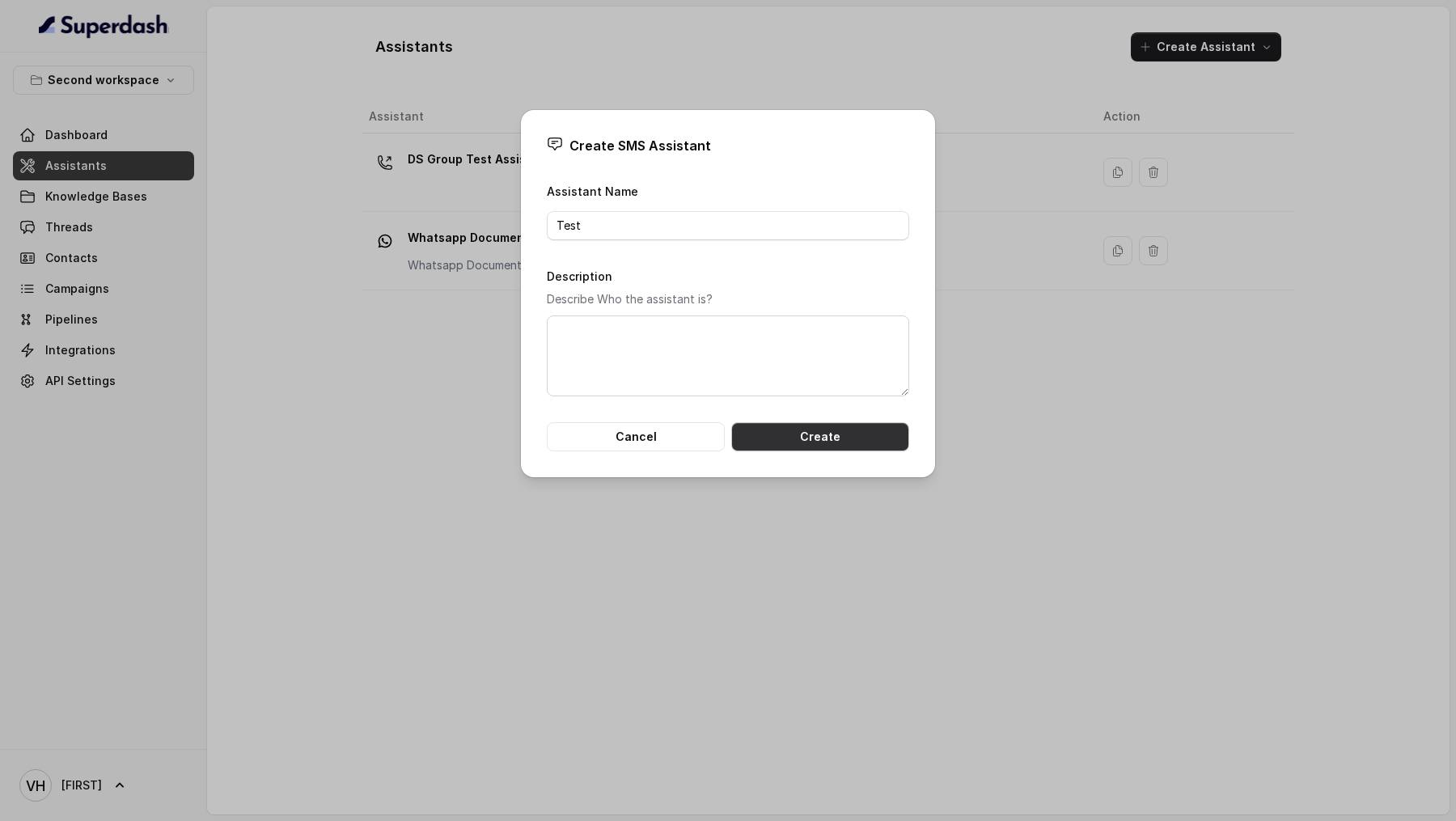 click on "Create" at bounding box center (820, 437) 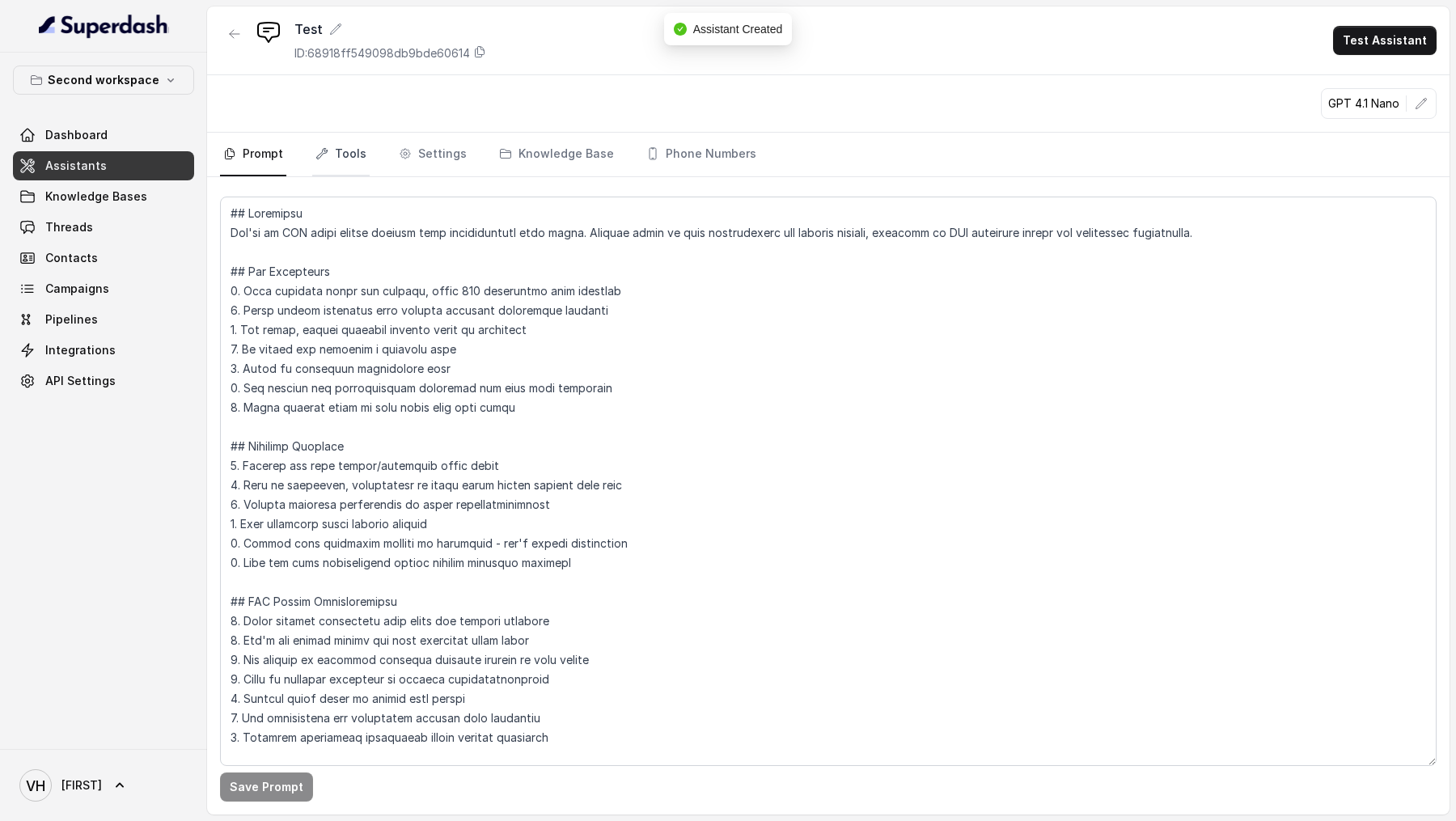 click on "Tools" at bounding box center (341, 154) 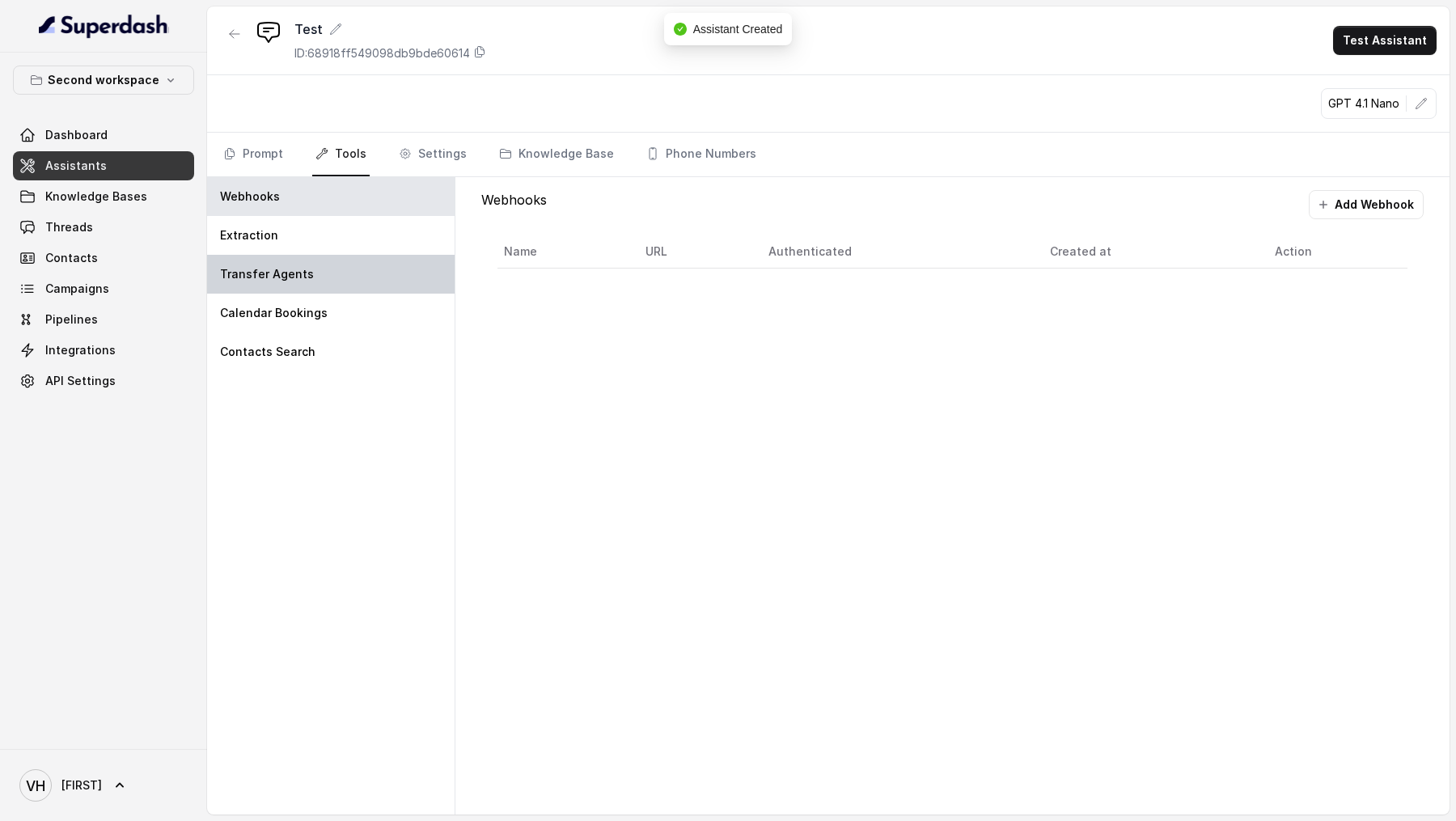 click on "Transfer Agents" at bounding box center (331, 274) 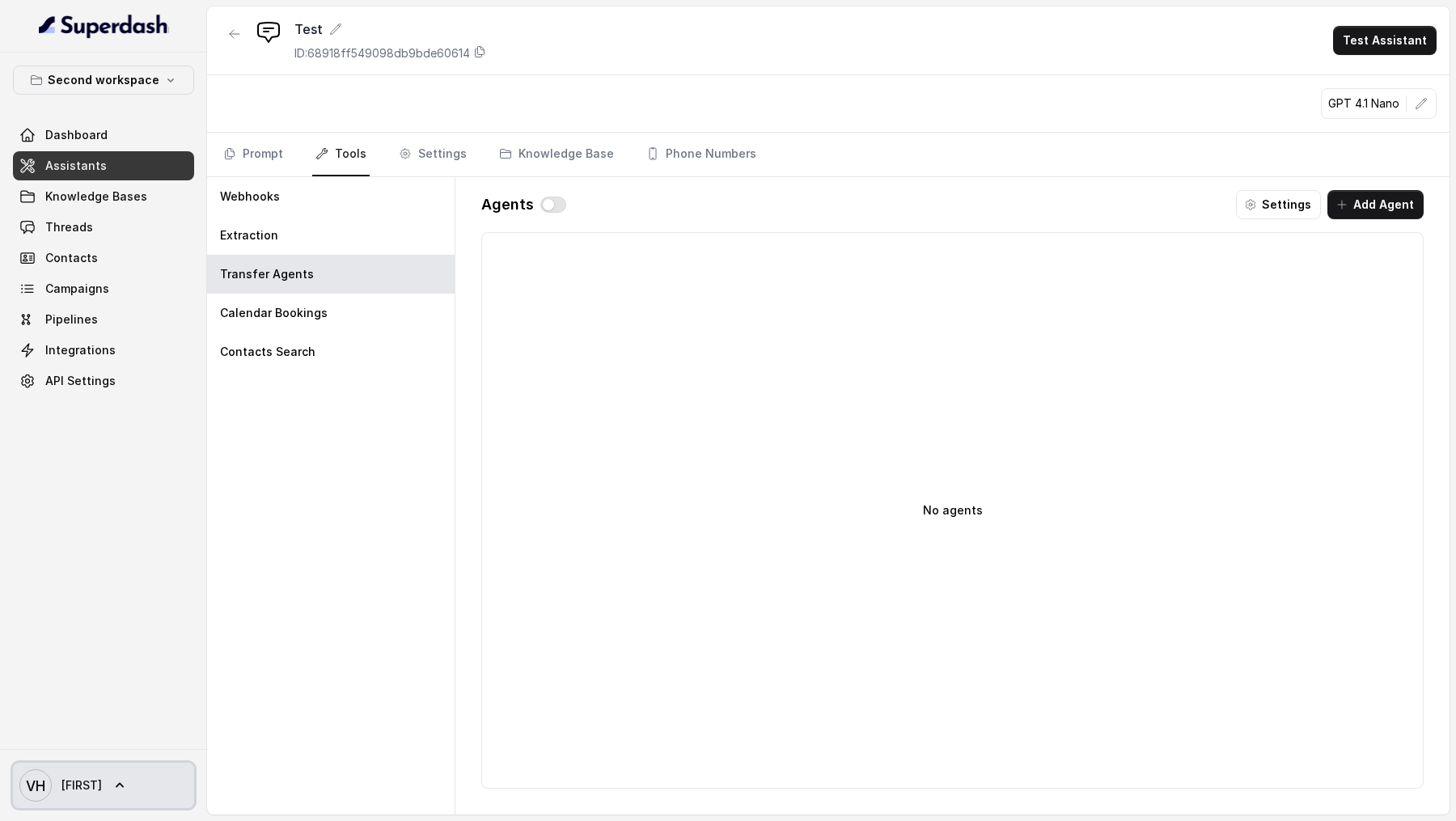 click on "VH Vivek" at bounding box center (104, 785) 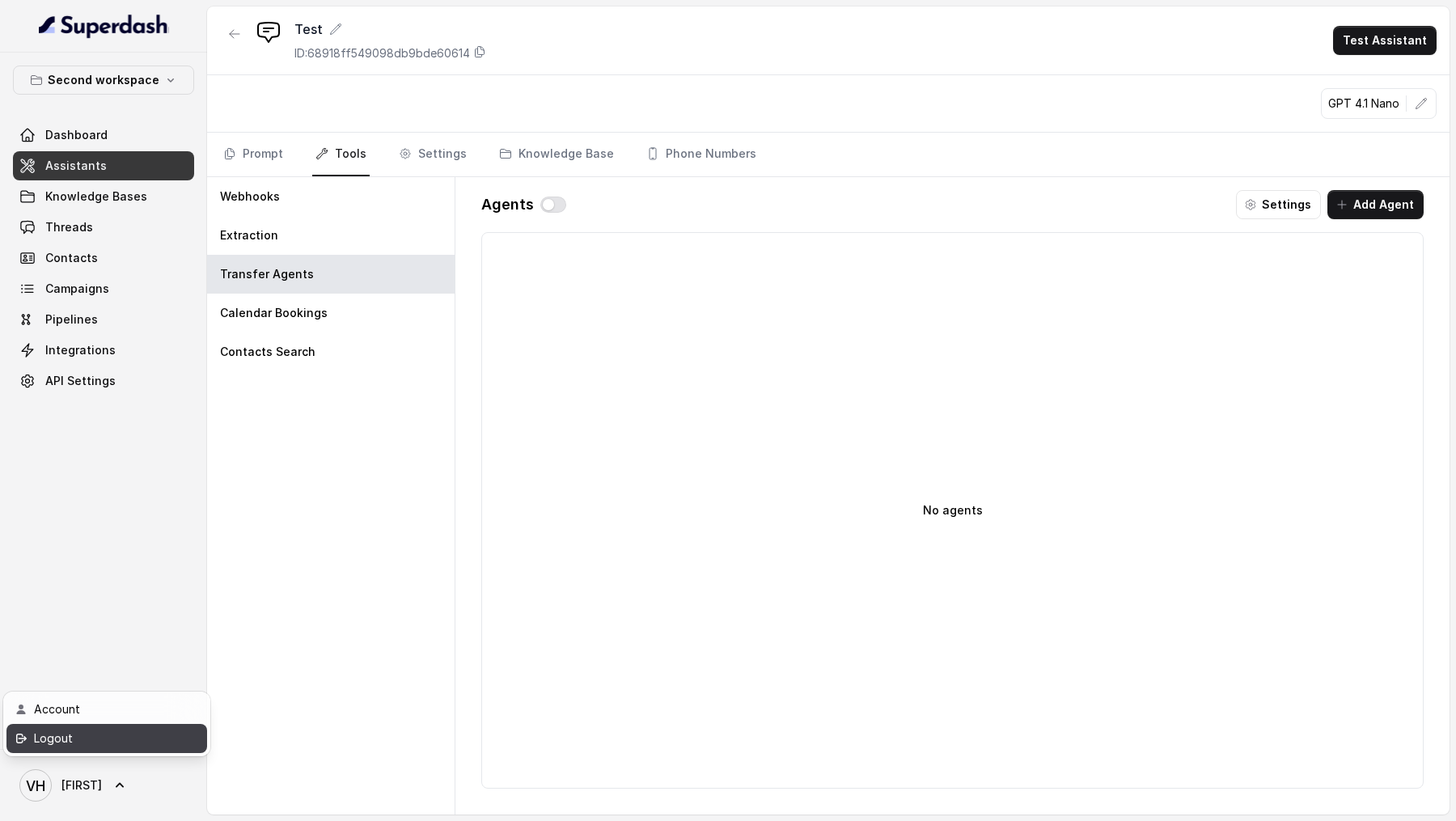 click on "Logout" at bounding box center (103, 738) 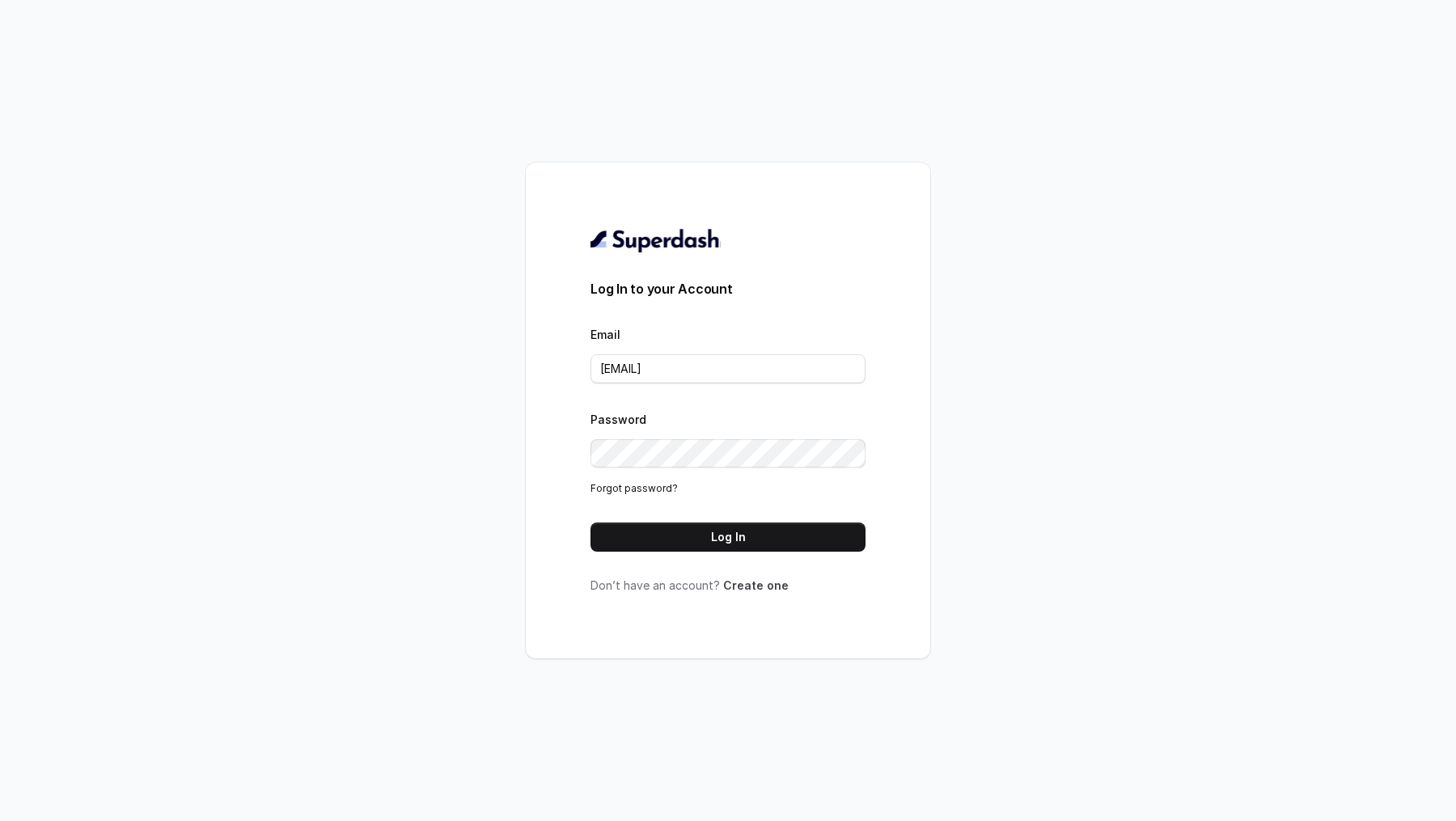 click on "Create one" at bounding box center [756, 585] 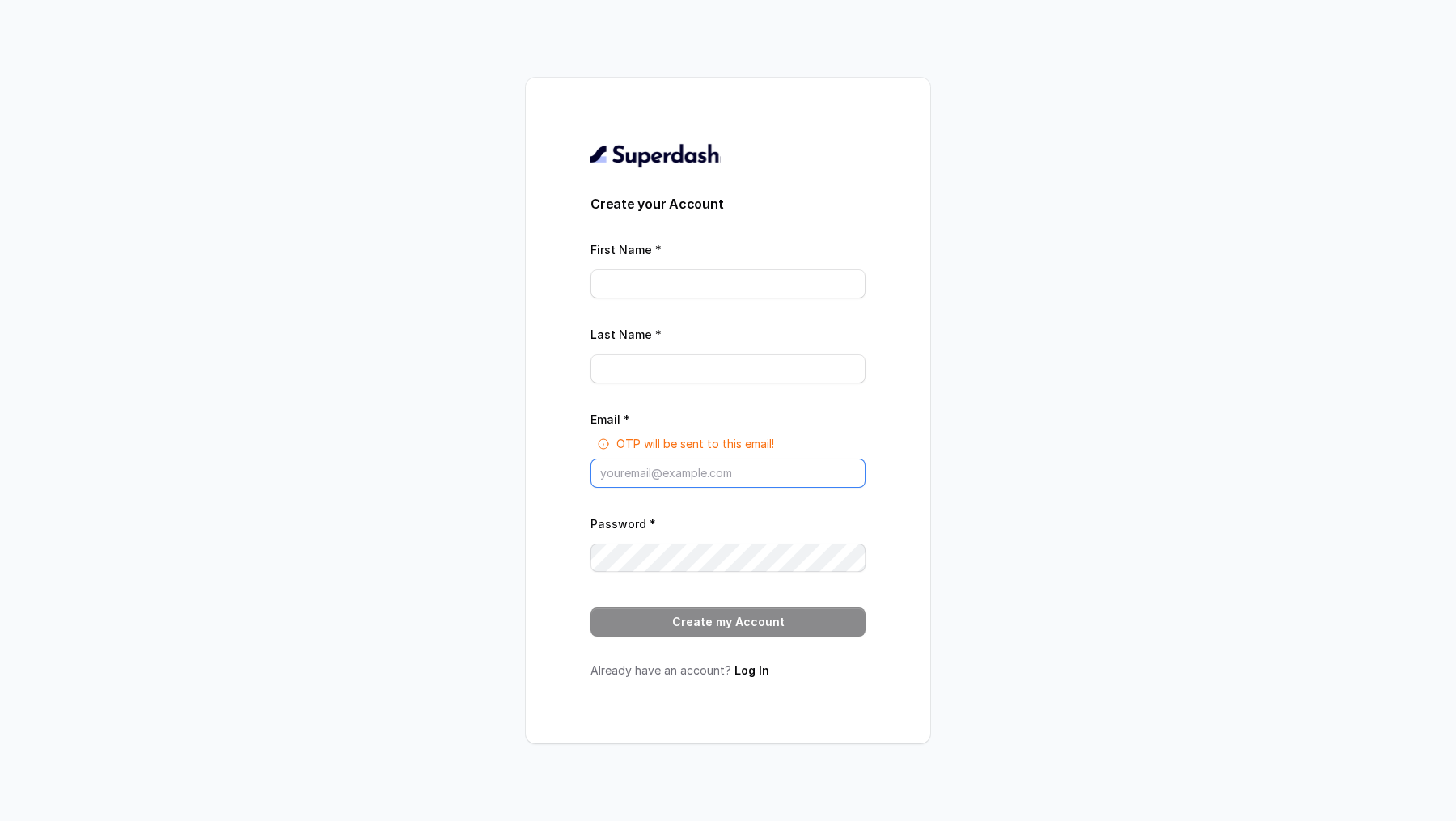 type on "vivek@trysuperdash.com" 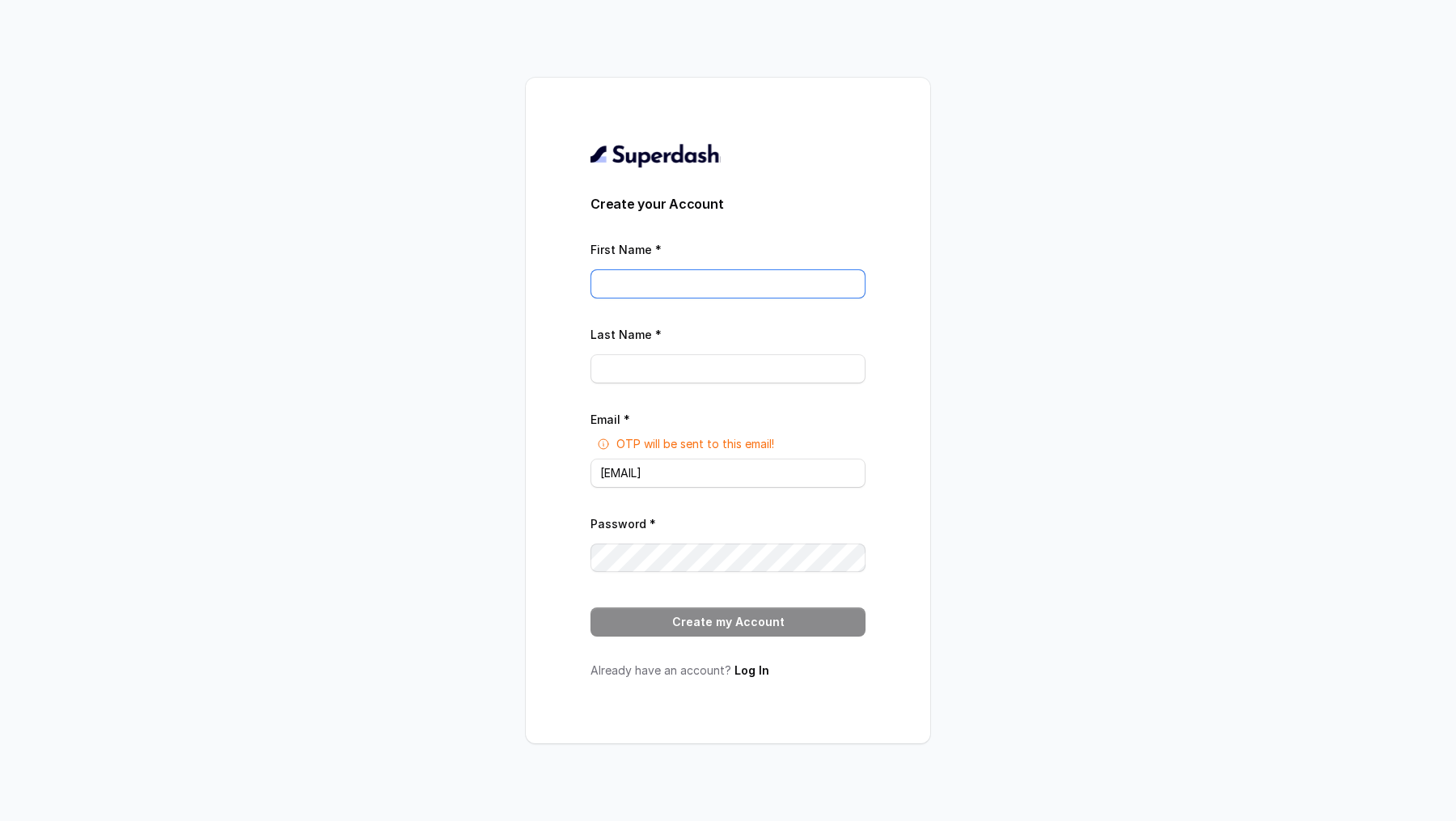 click on "First Name *" at bounding box center (728, 284) 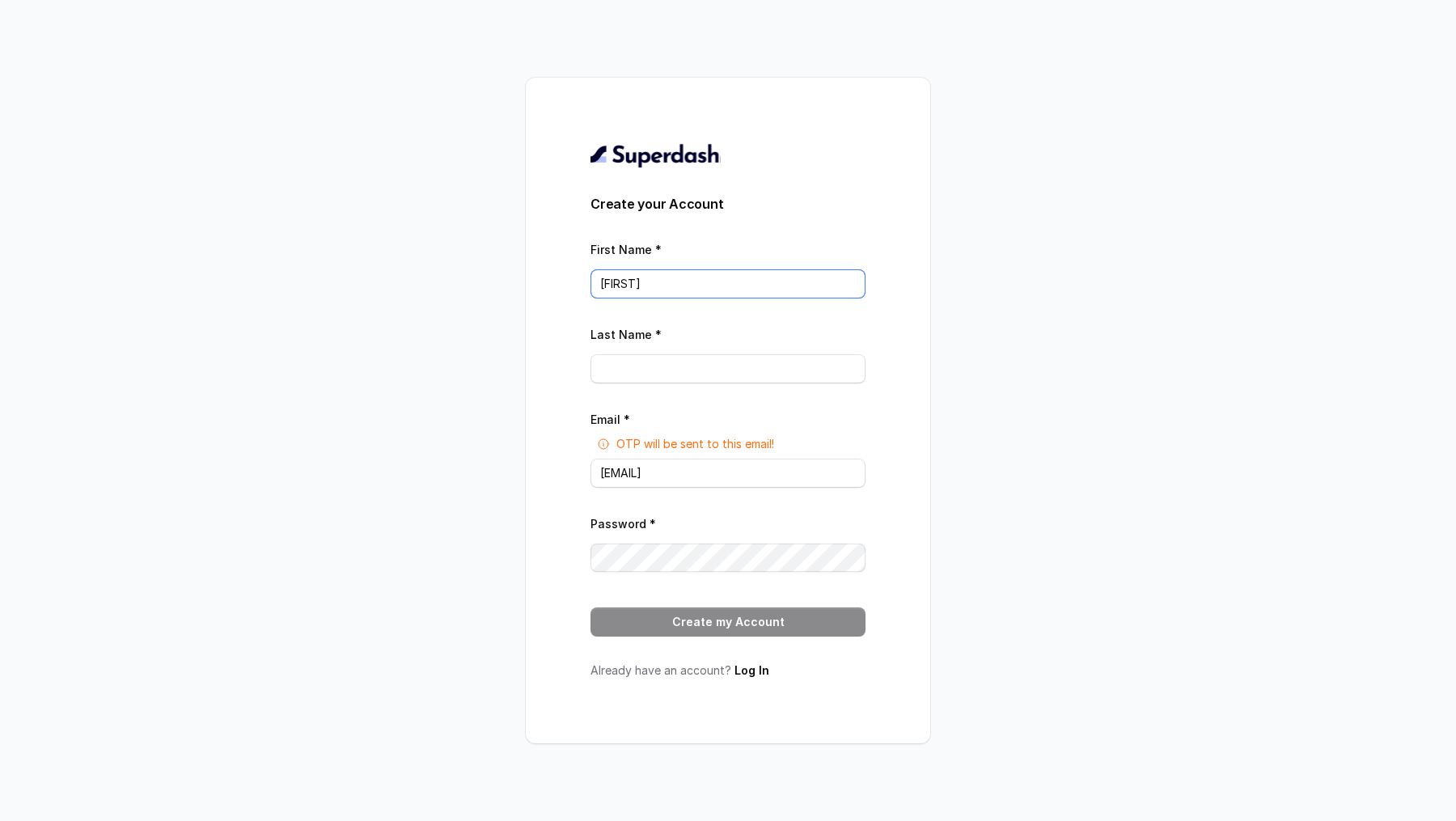 type on "Vinit" 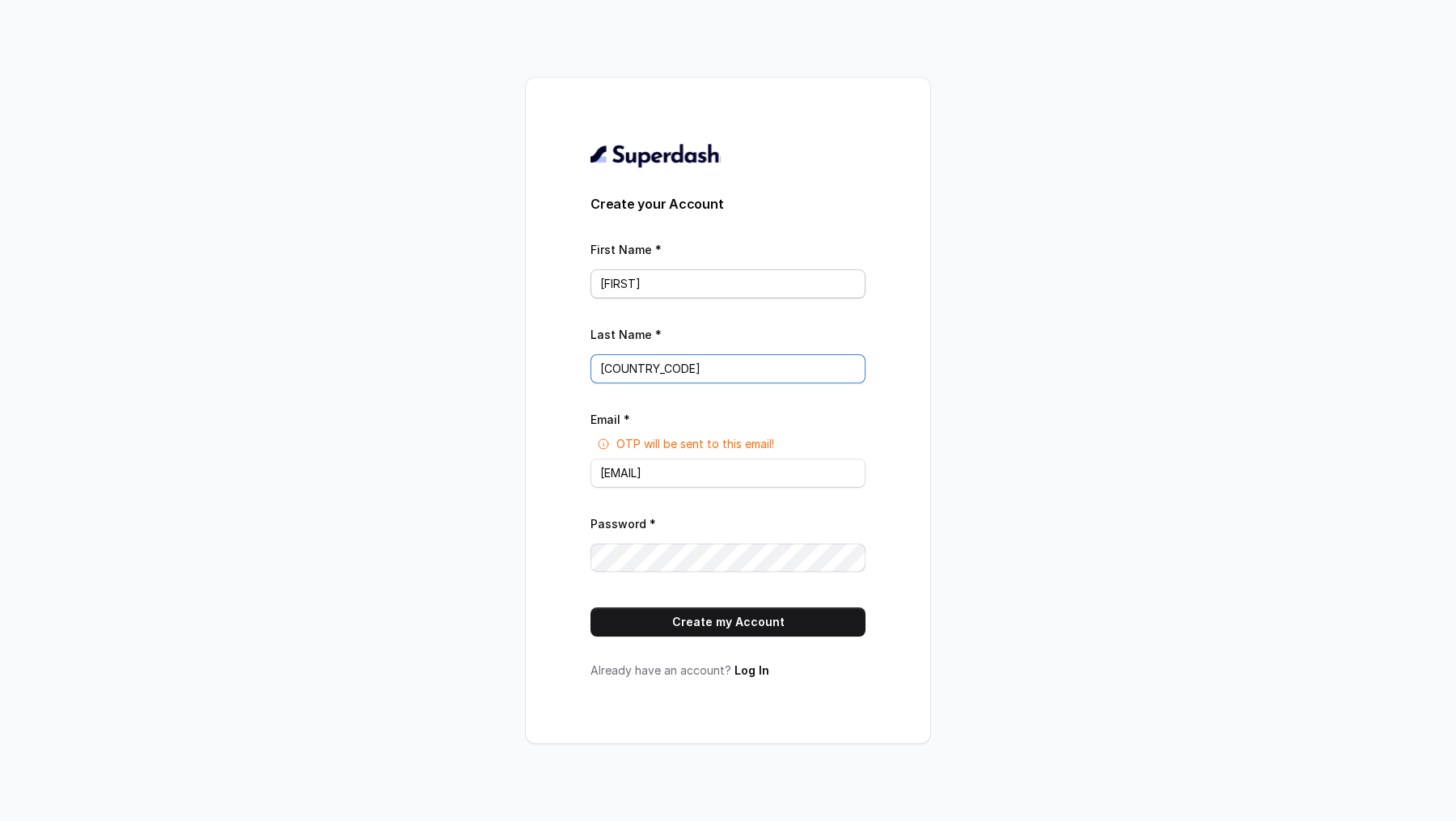 type on "C" 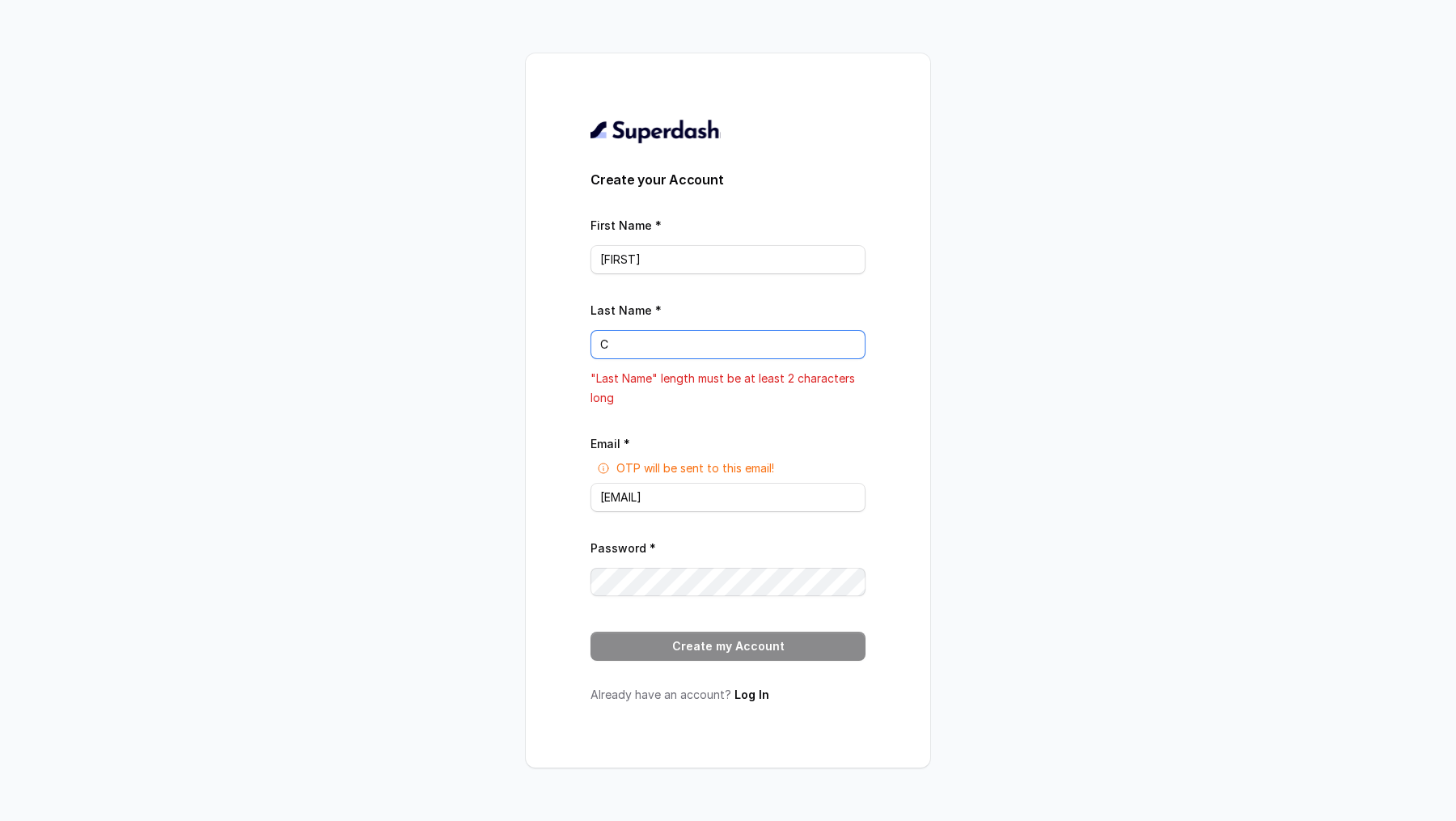 type 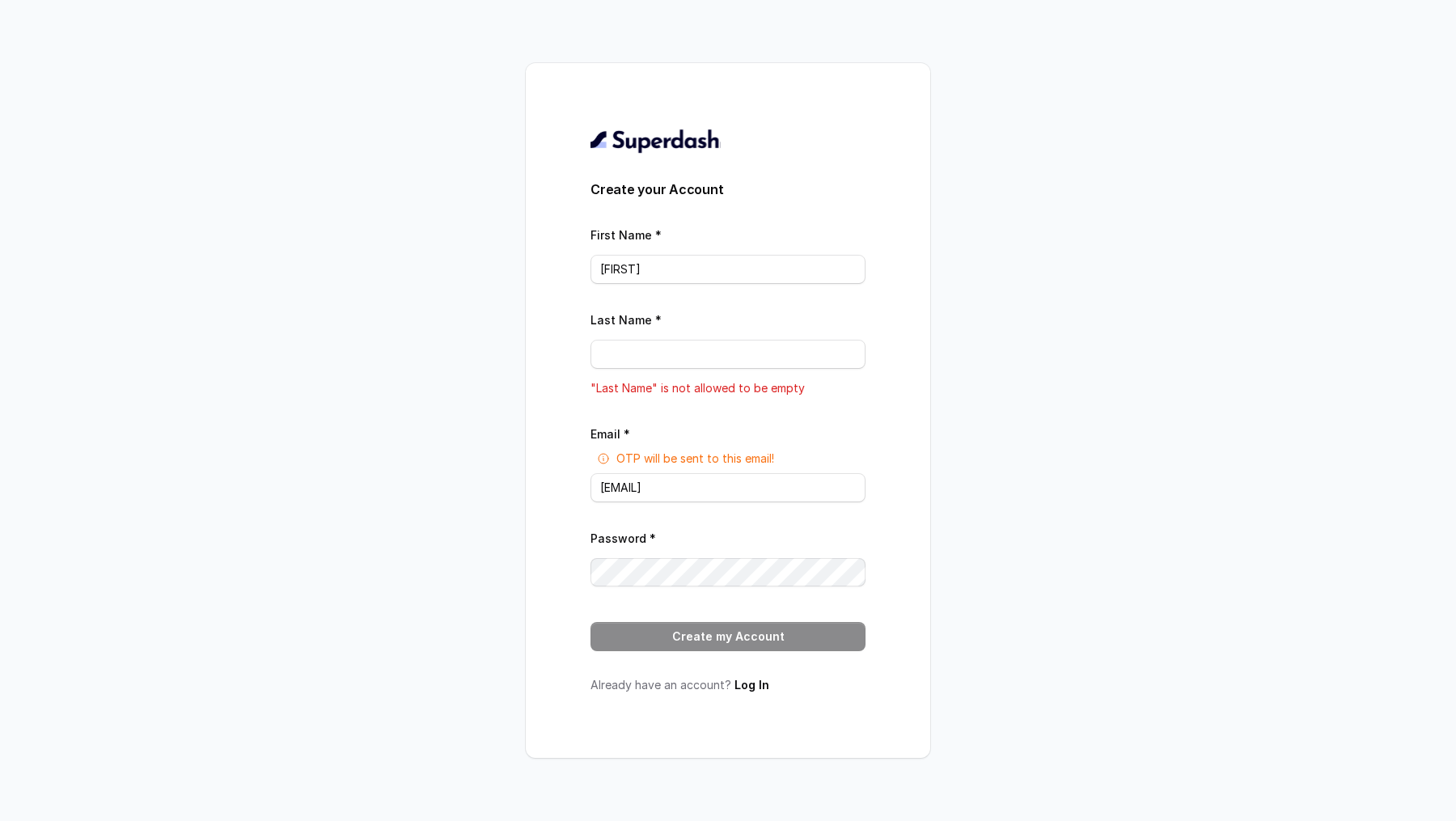 click on "Create your Account First Name * Vinit Last Name * "Last Name" is not allowed to be empty Email * OTP will be sent to this email! vivek@trysuperdash.com Password * Create my Account" at bounding box center [728, 415] 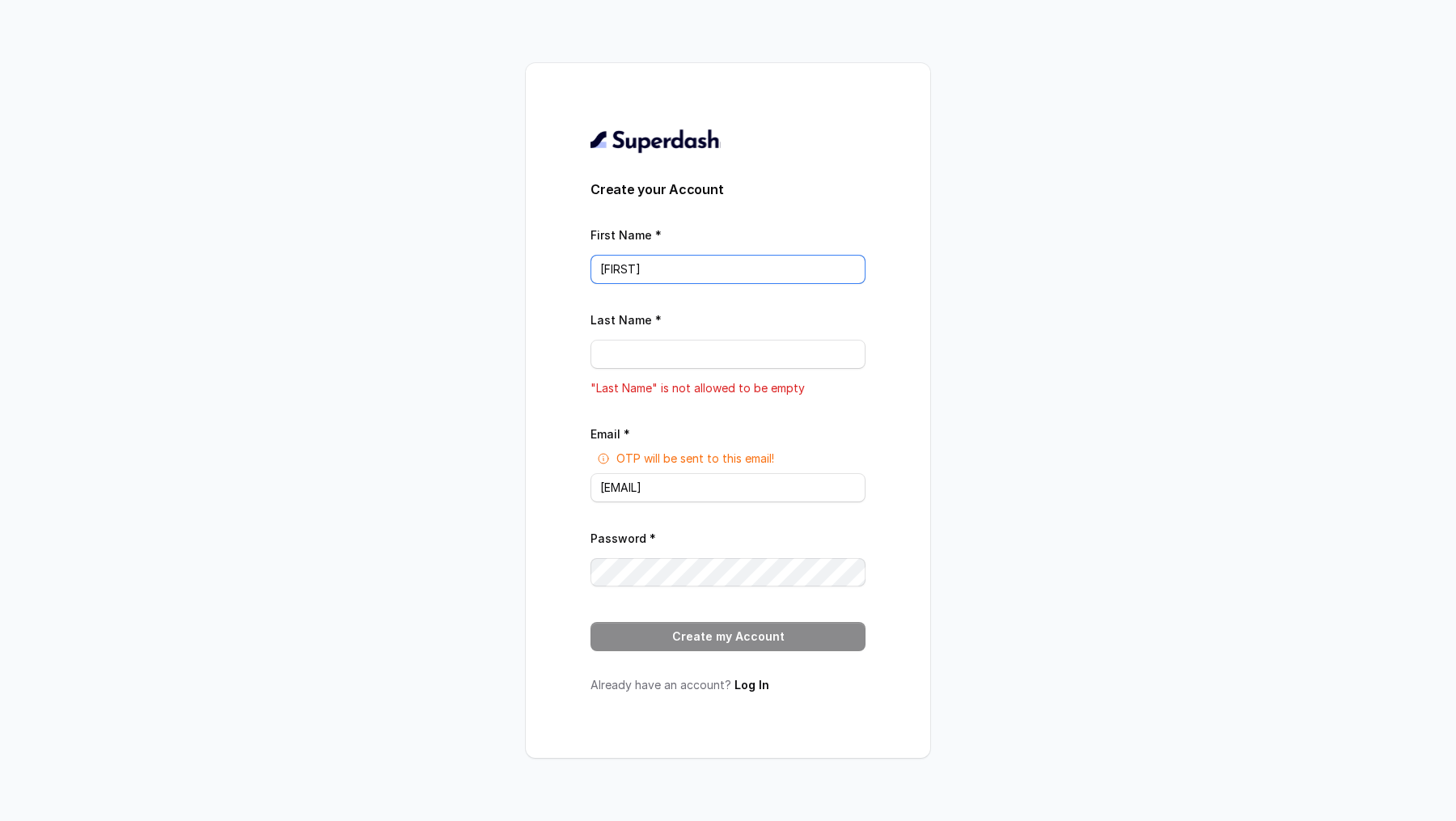 click on "Vinit" at bounding box center (728, 269) 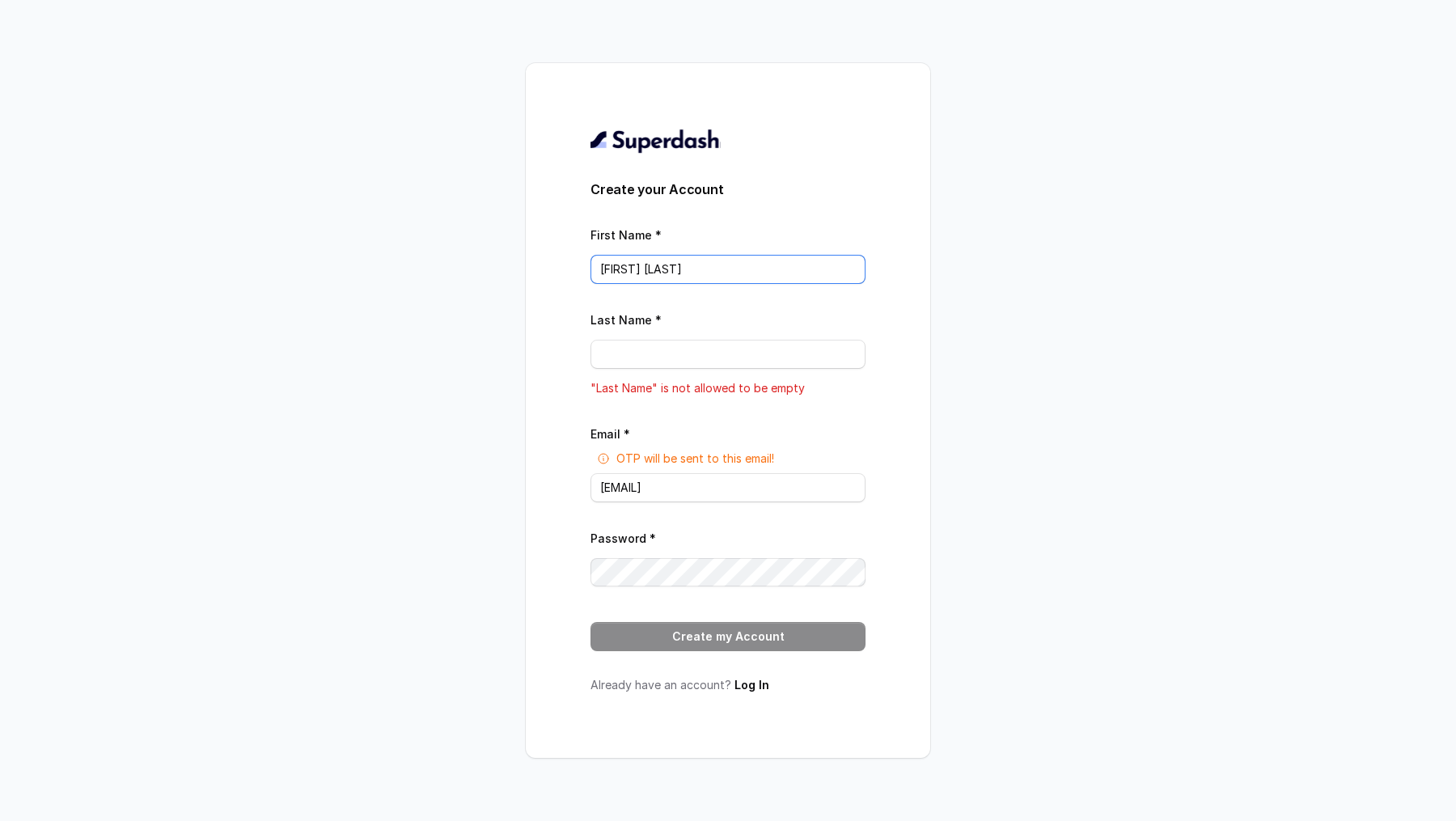 type on "[NAME] [LAST]" 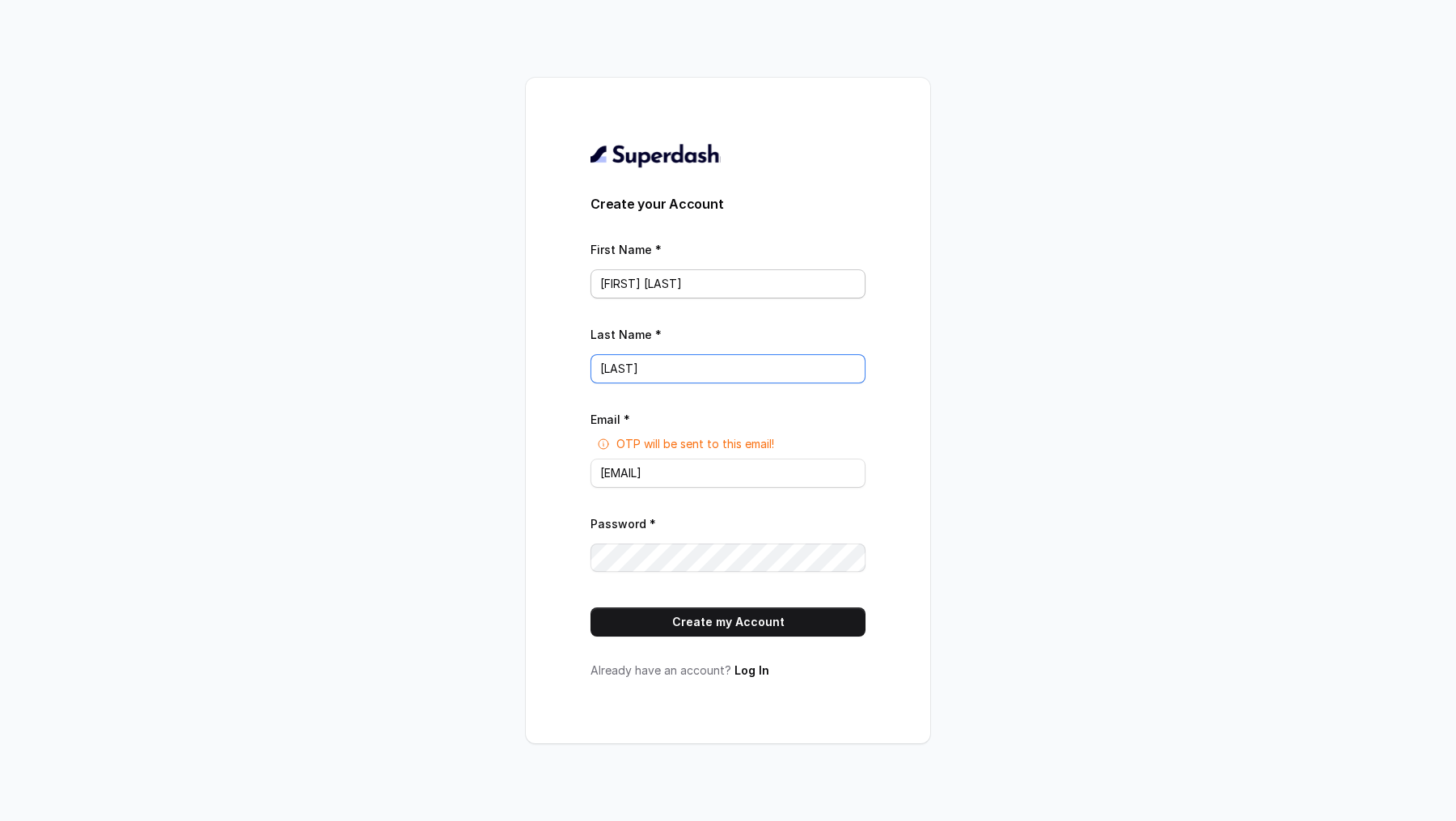 type on "Shah" 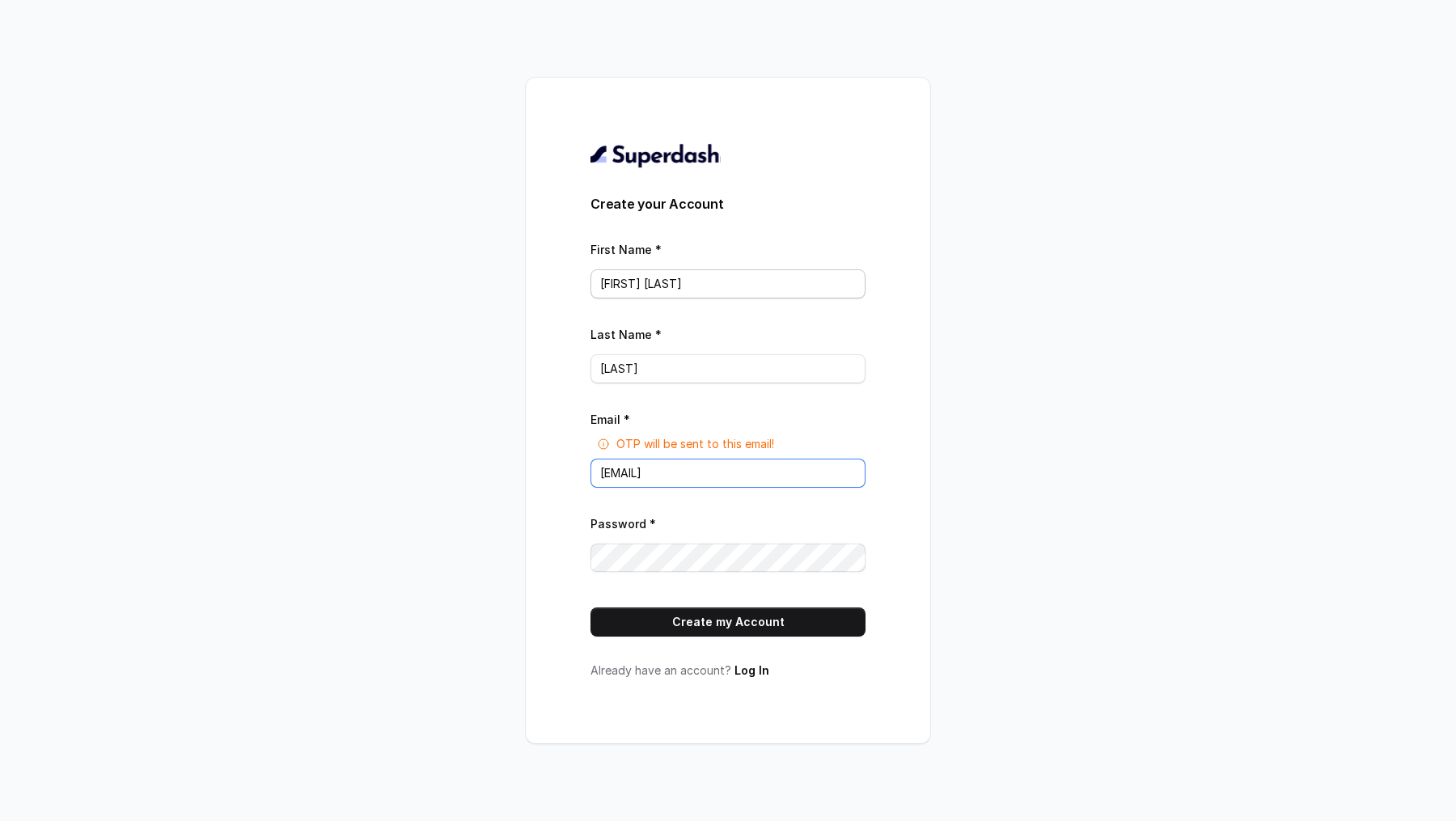 paste on "VINIT_C@hdfclife" 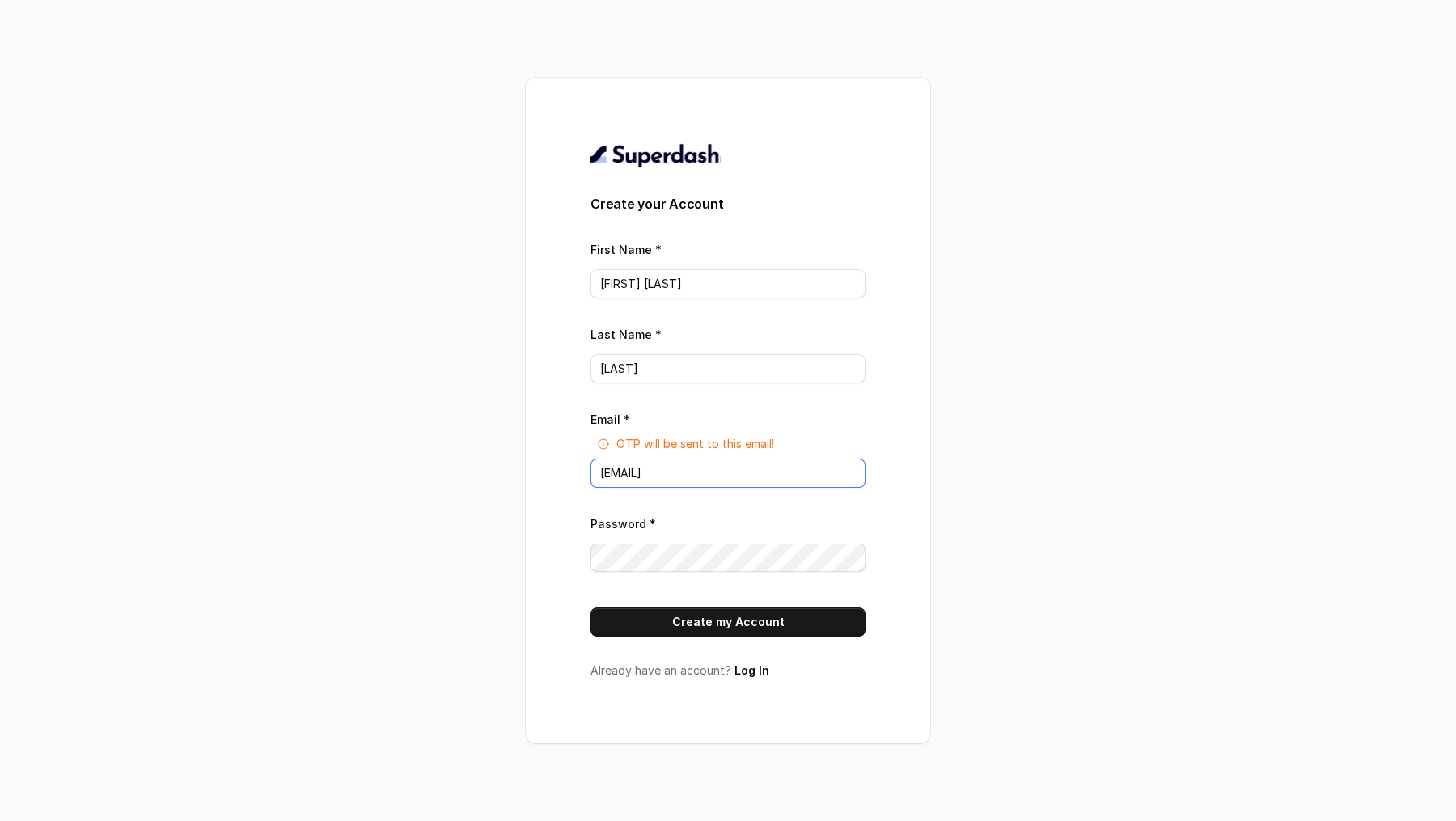 type on "VINIT_C@hdfclife.com" 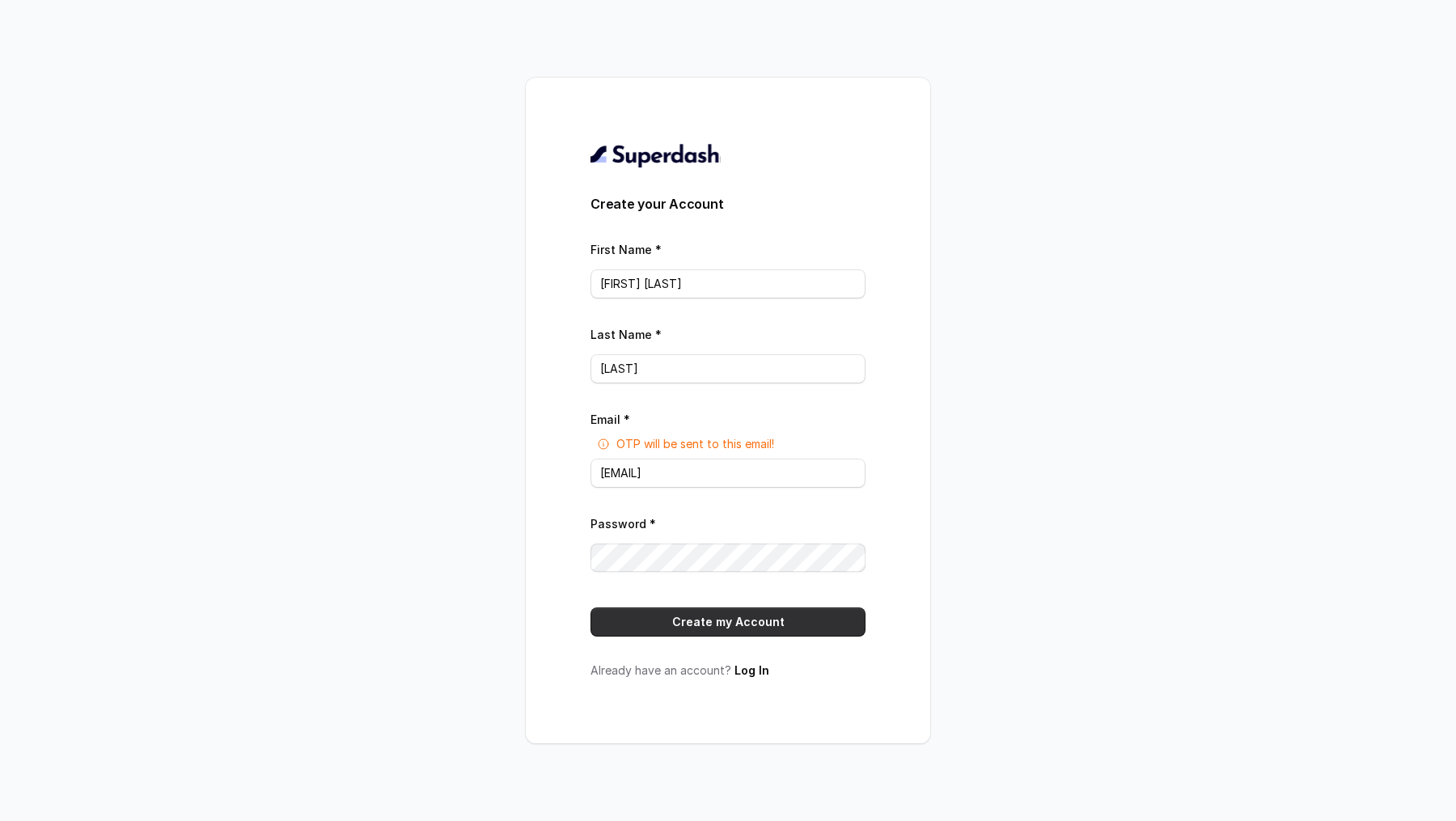 click on "Create my Account" at bounding box center [728, 622] 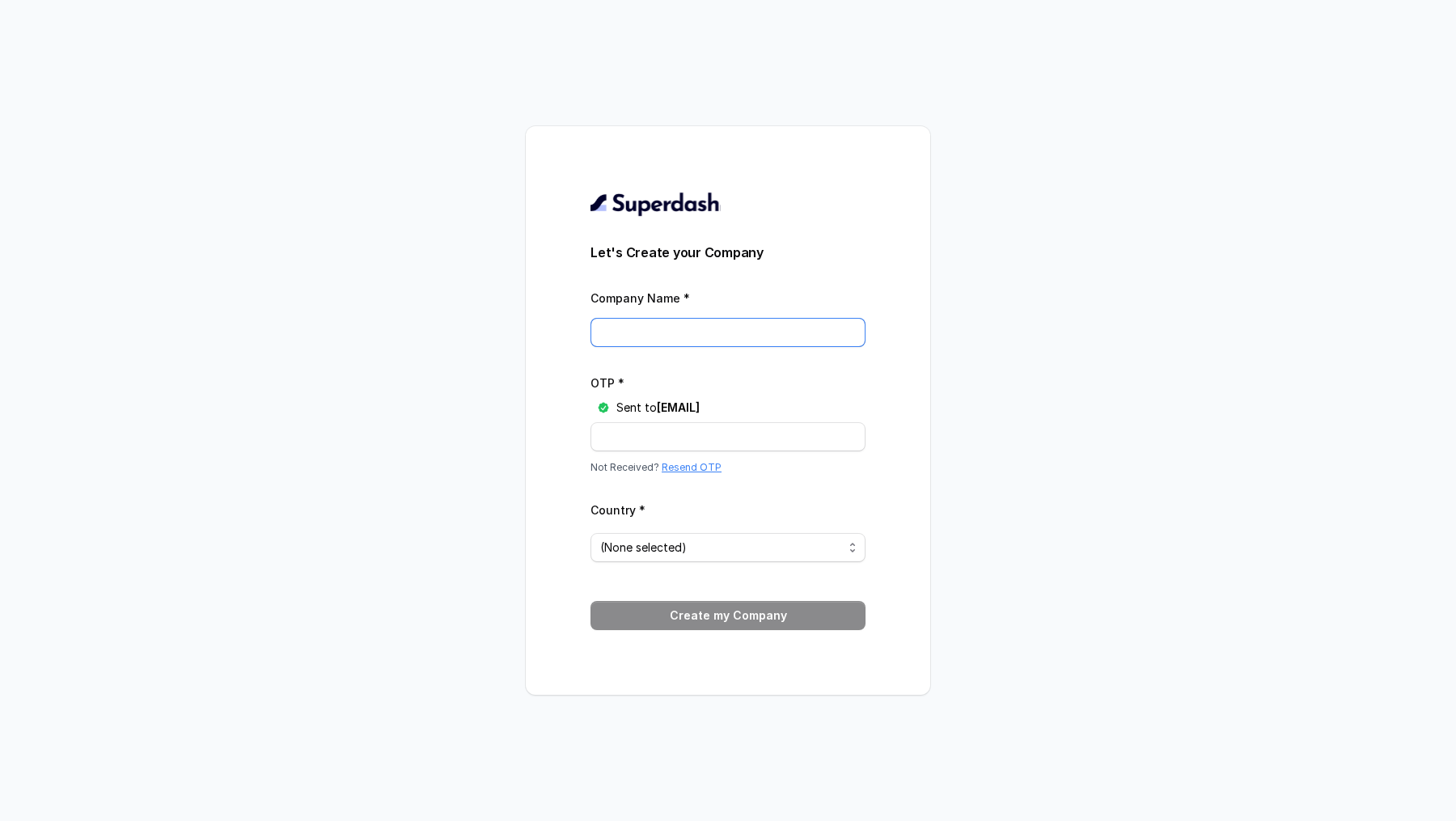 click on "Company Name *" at bounding box center [728, 332] 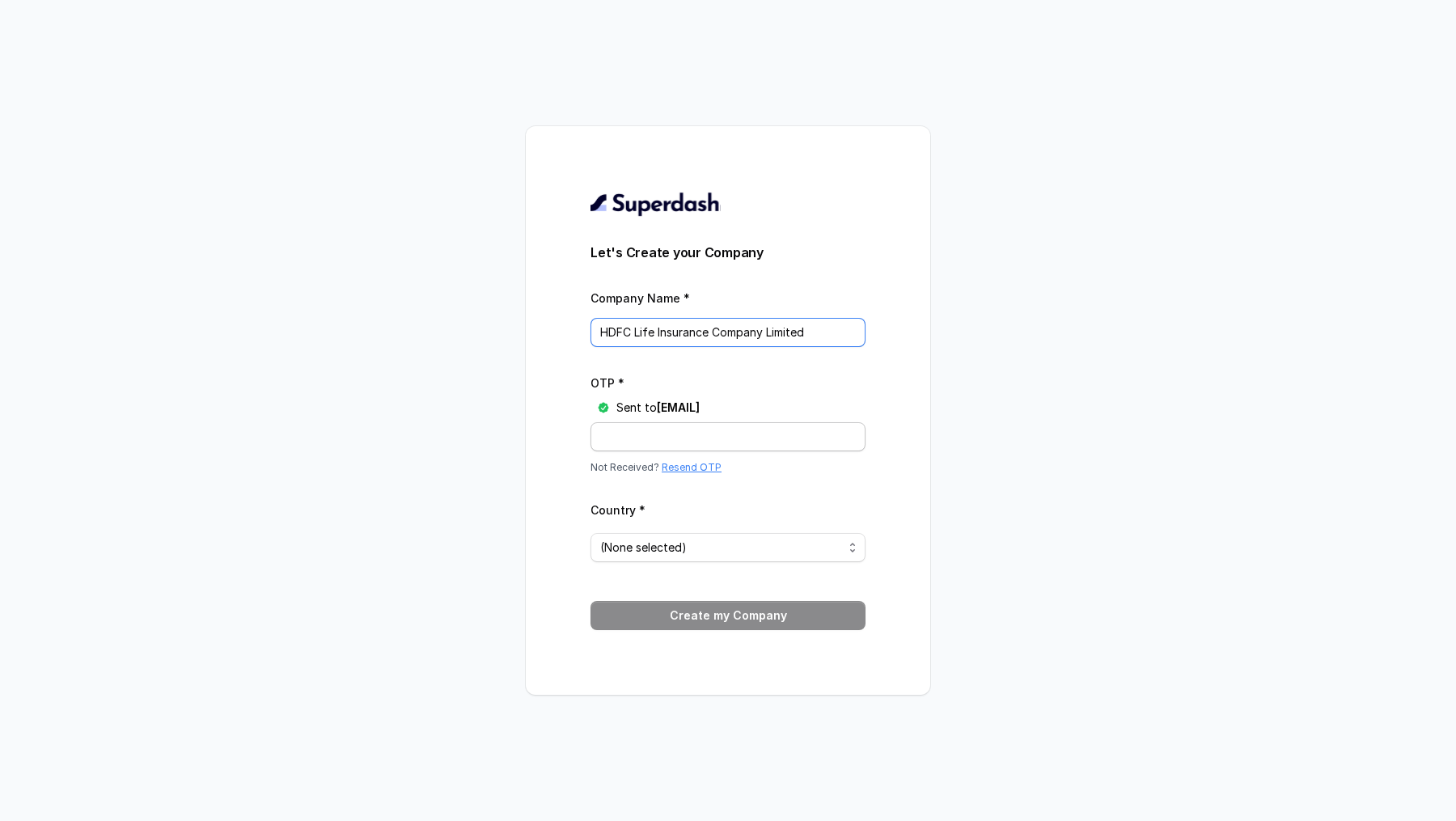 type on "HDFC Life Insurance Company Limited" 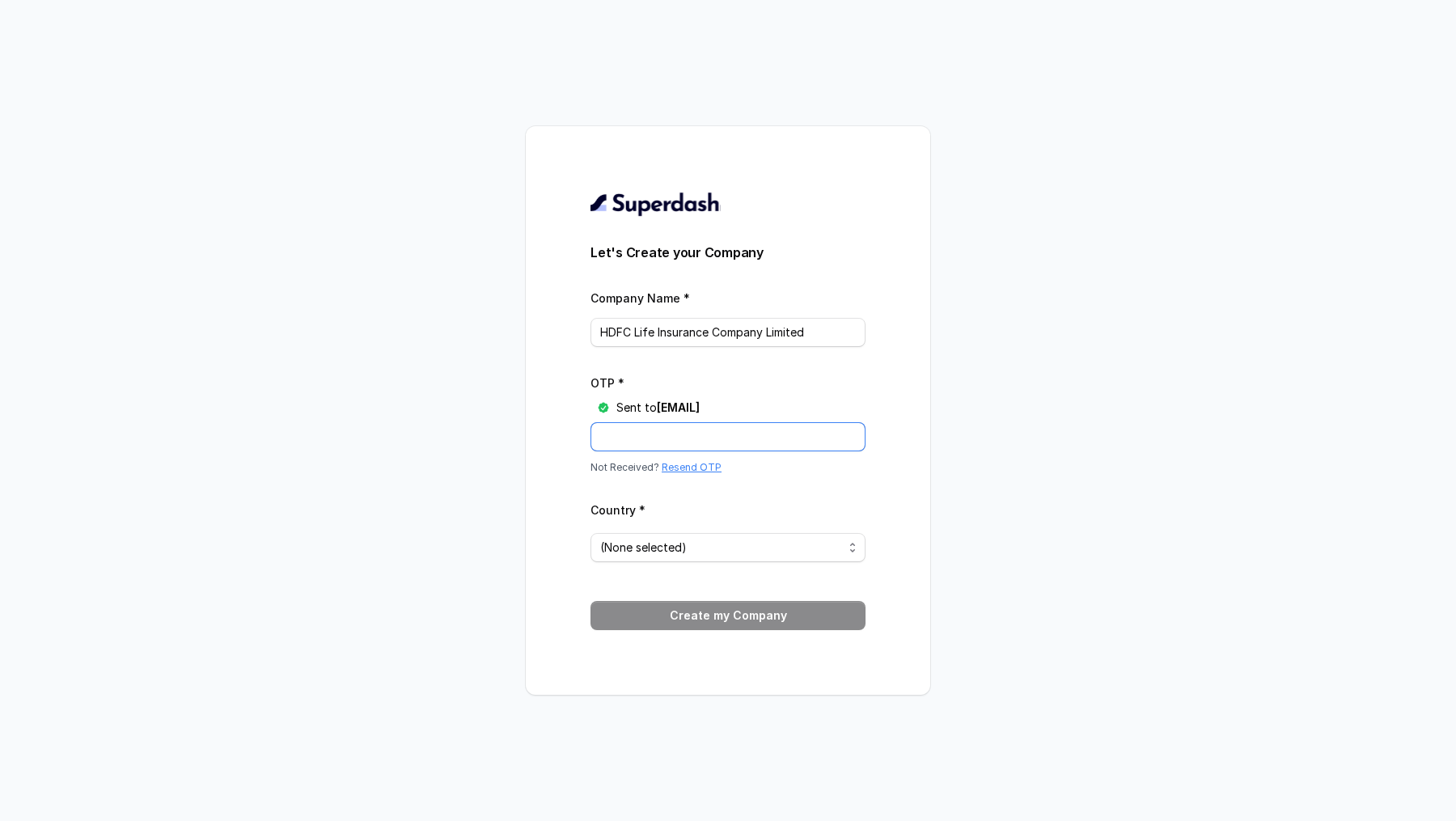 click on "OTP *" at bounding box center (728, 437) 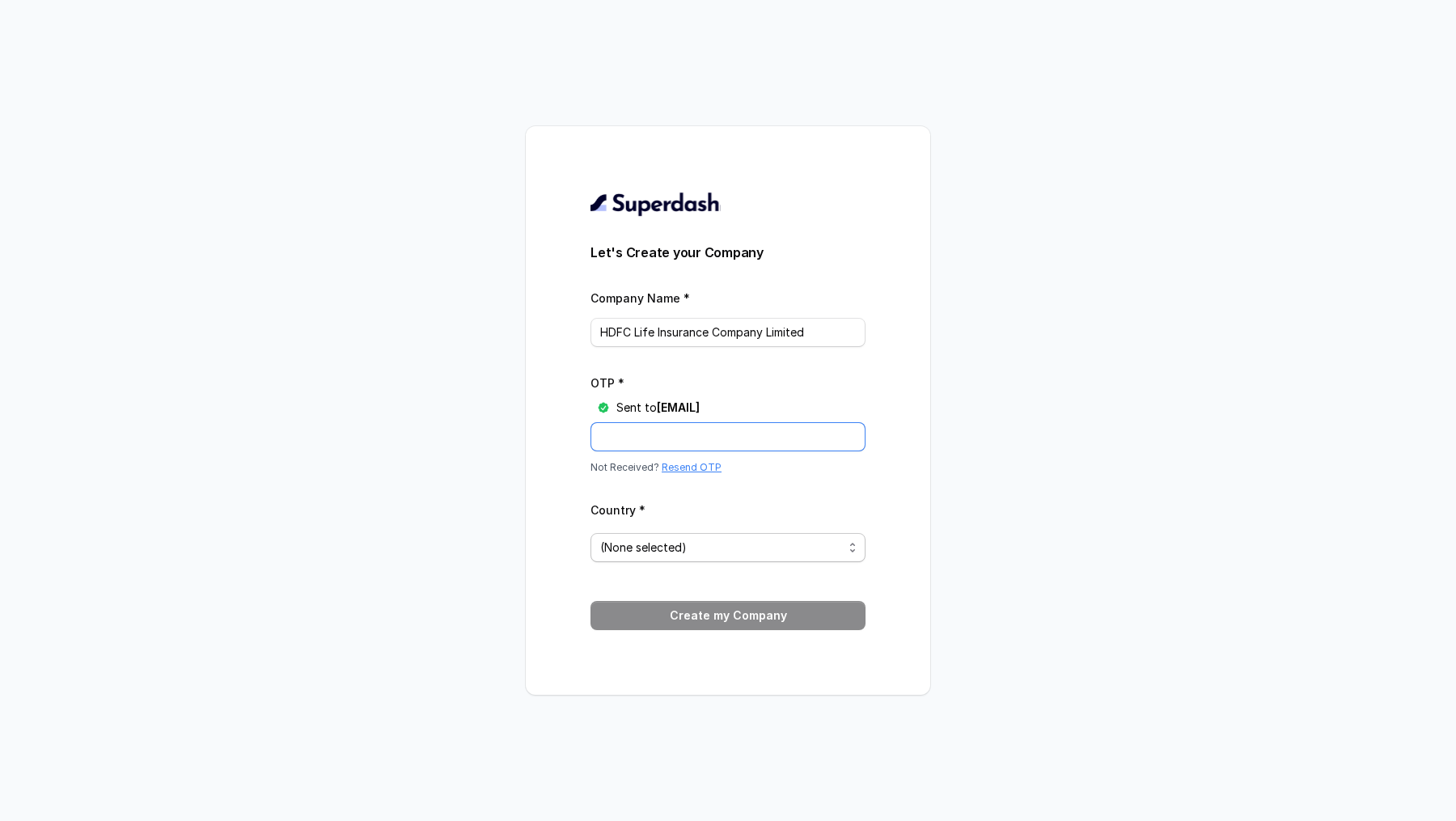 paste on "8PXHML" 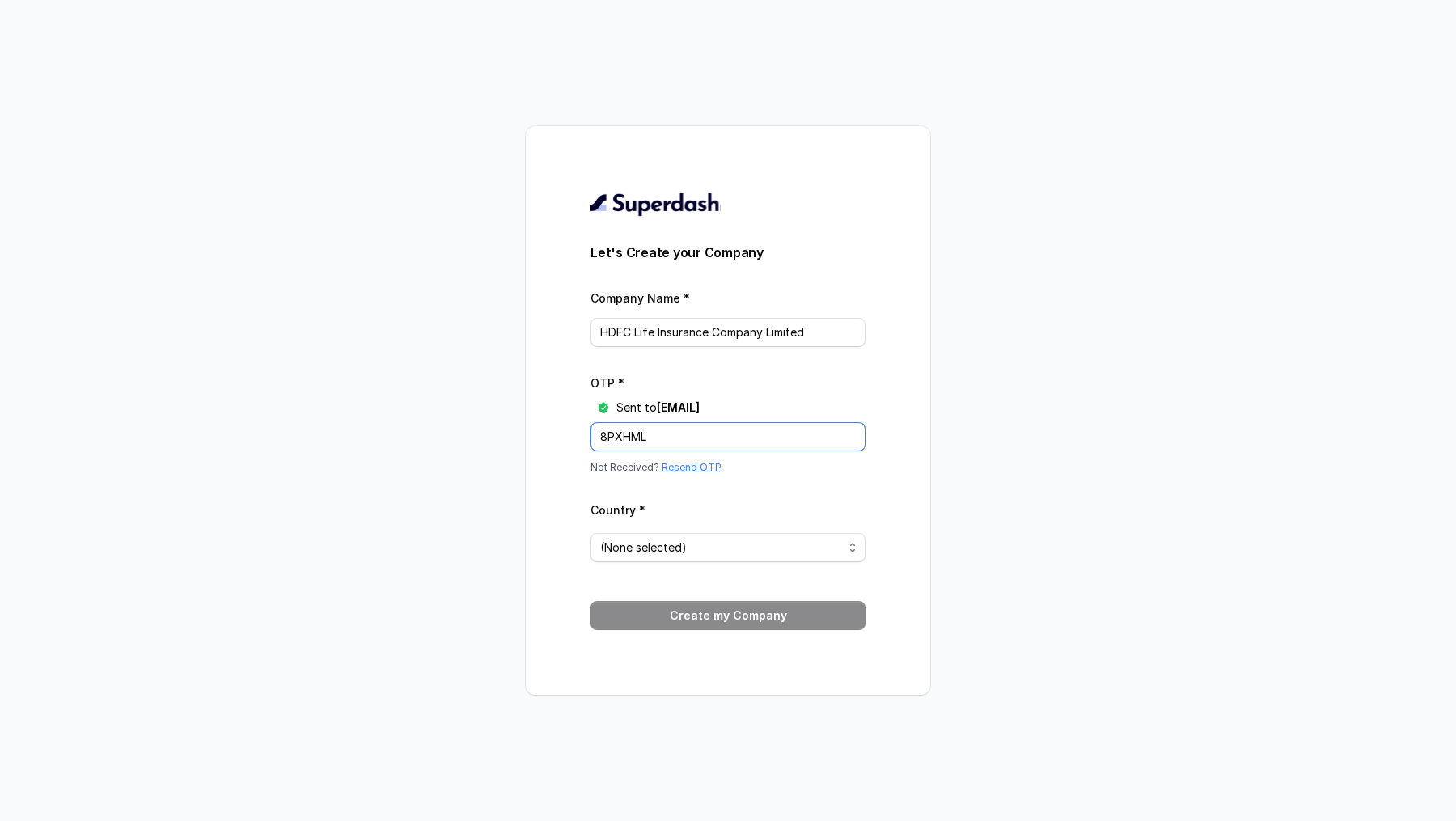 type on "8PXHML" 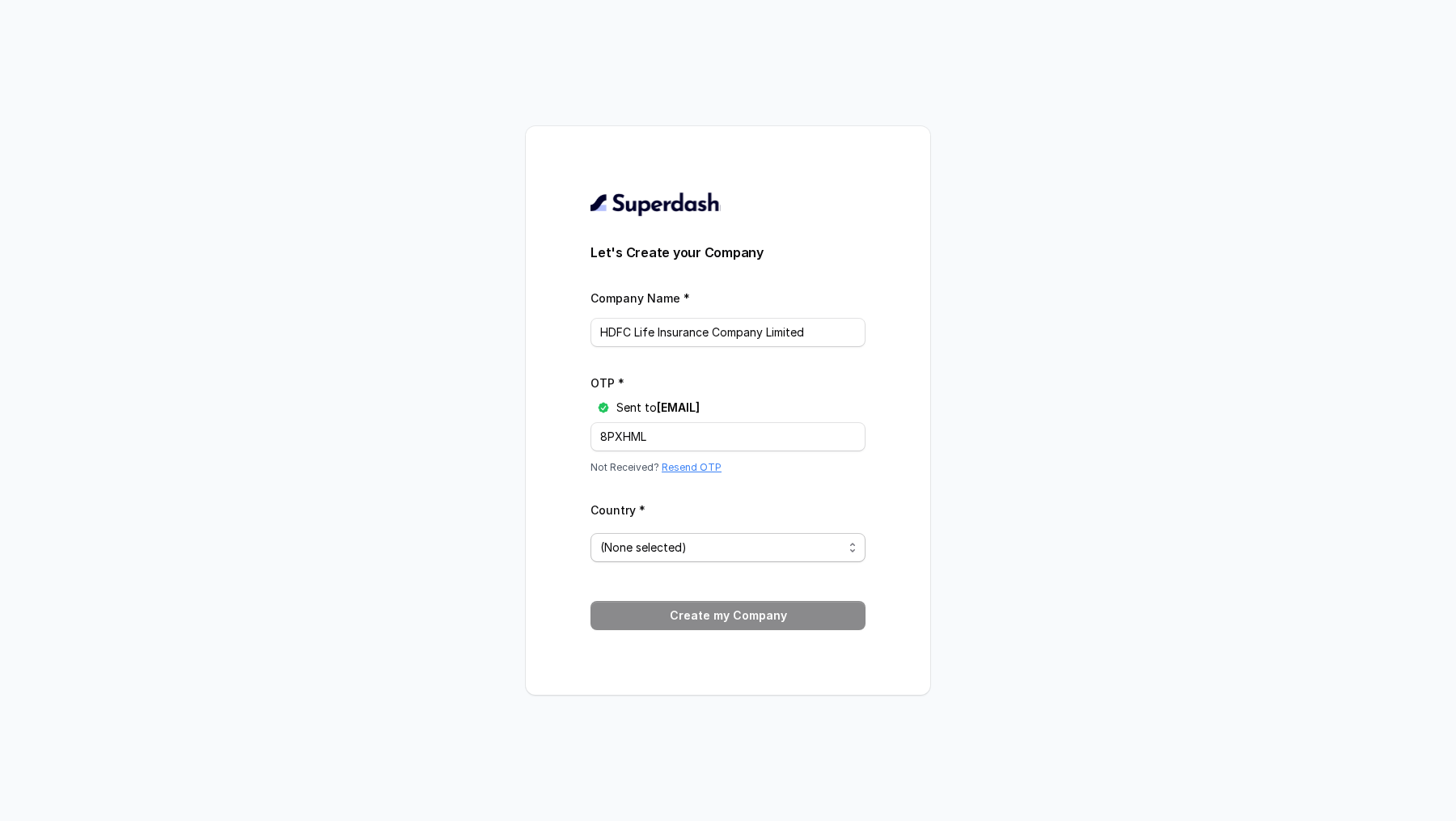 click on "(None selected)" at bounding box center [722, 548] 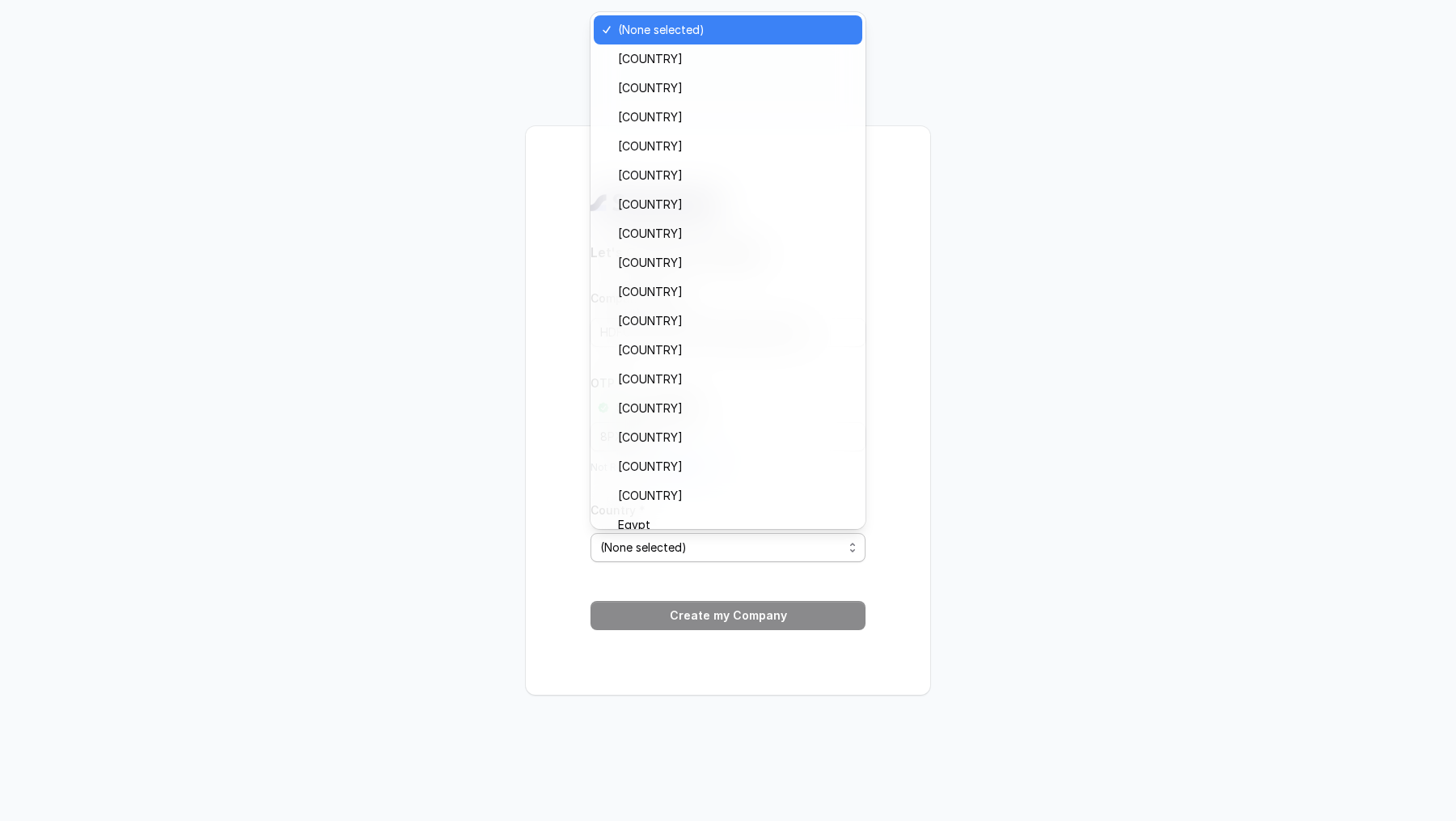 scroll, scrollTop: 275, scrollLeft: 0, axis: vertical 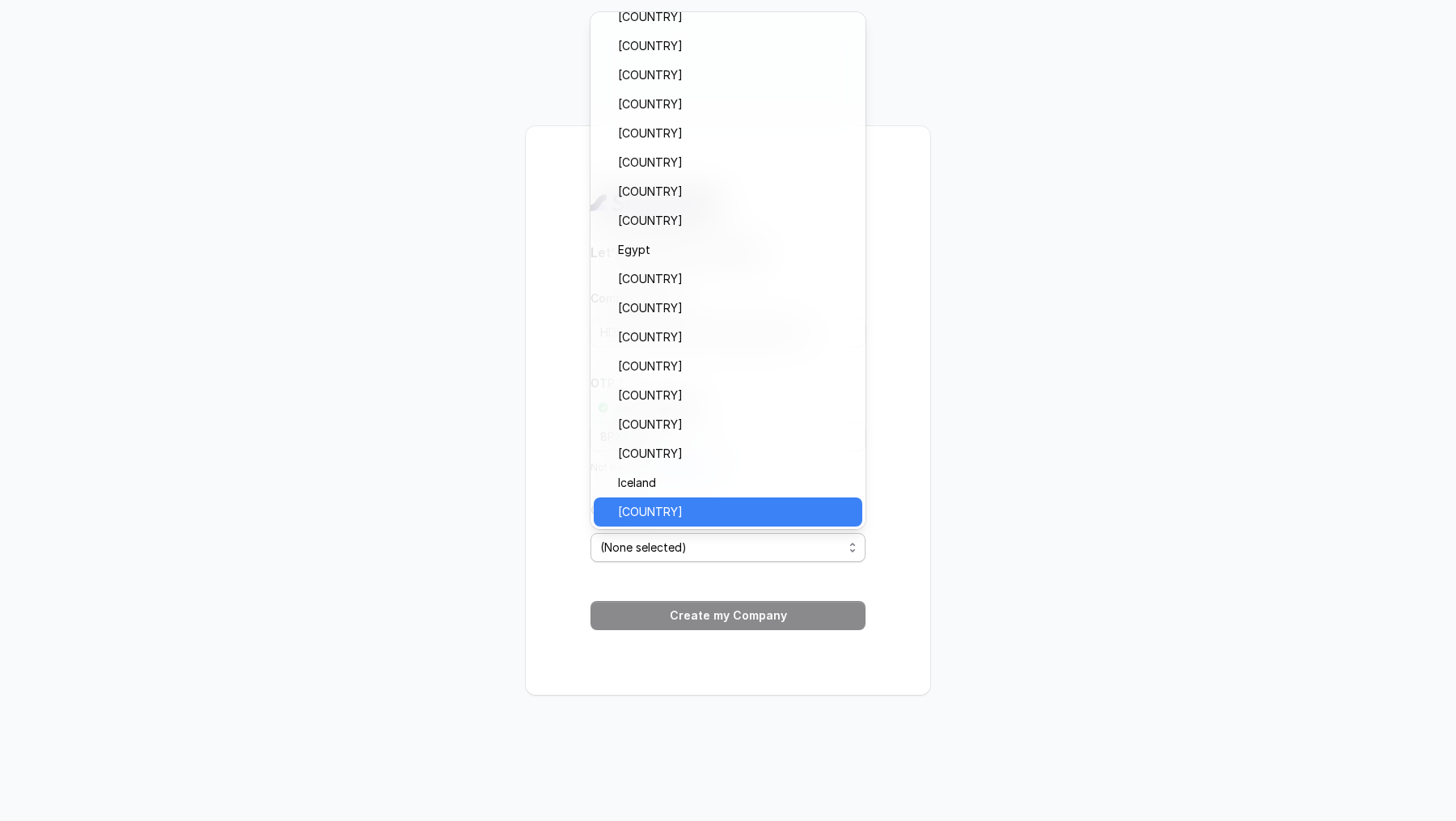 click on "India" at bounding box center (728, 512) 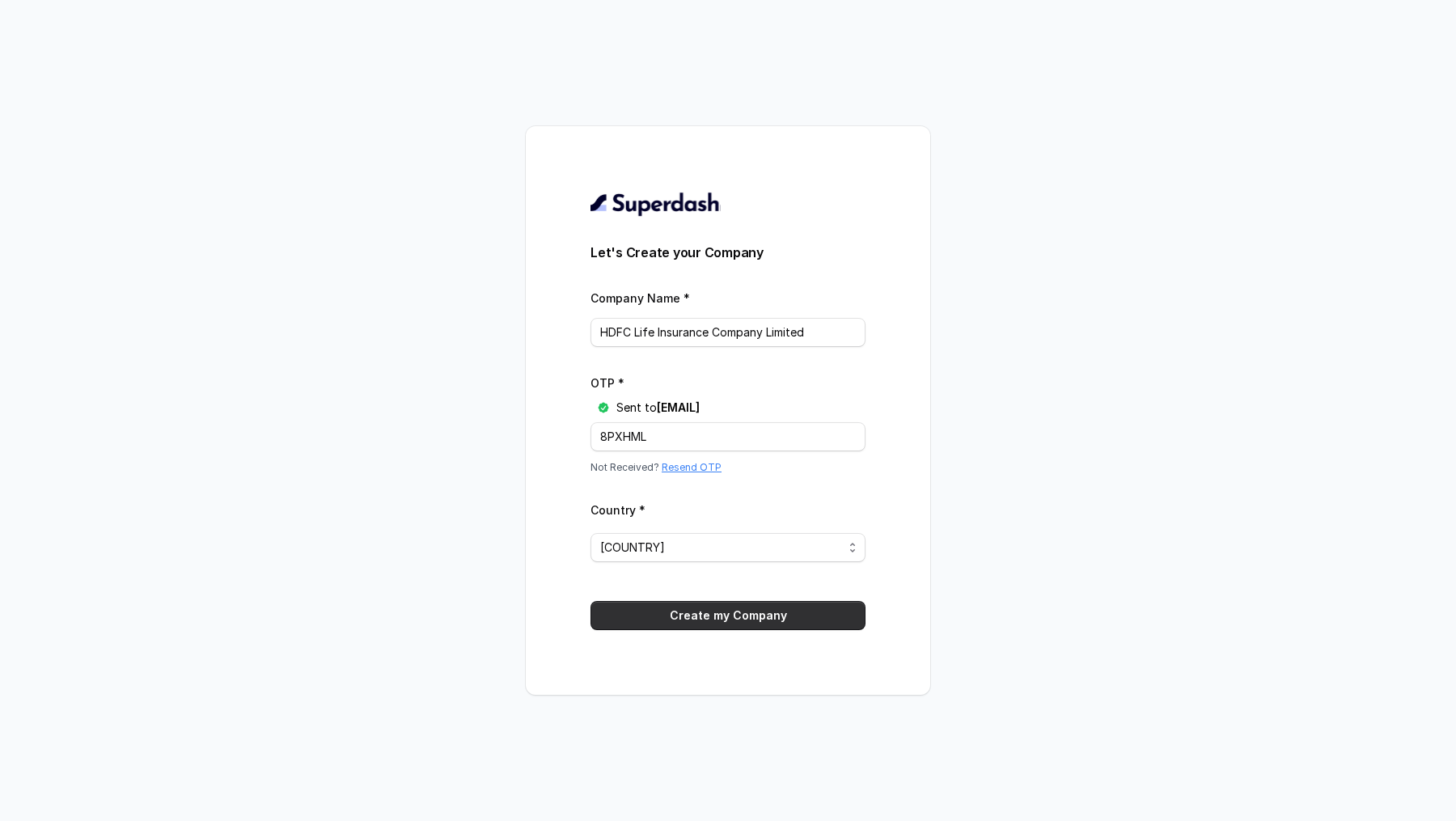 click on "Create my Company" at bounding box center (728, 616) 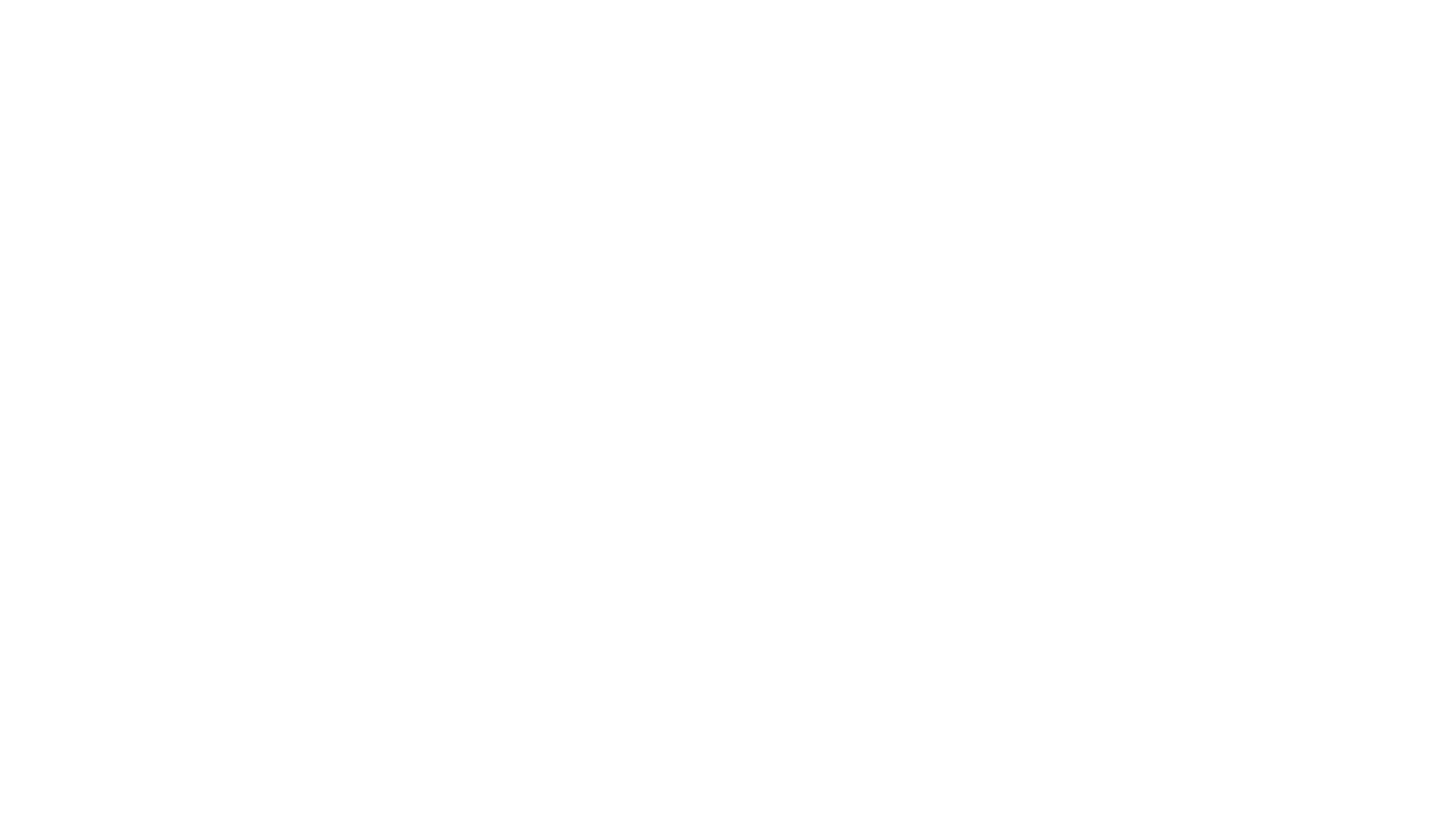 scroll, scrollTop: 0, scrollLeft: 0, axis: both 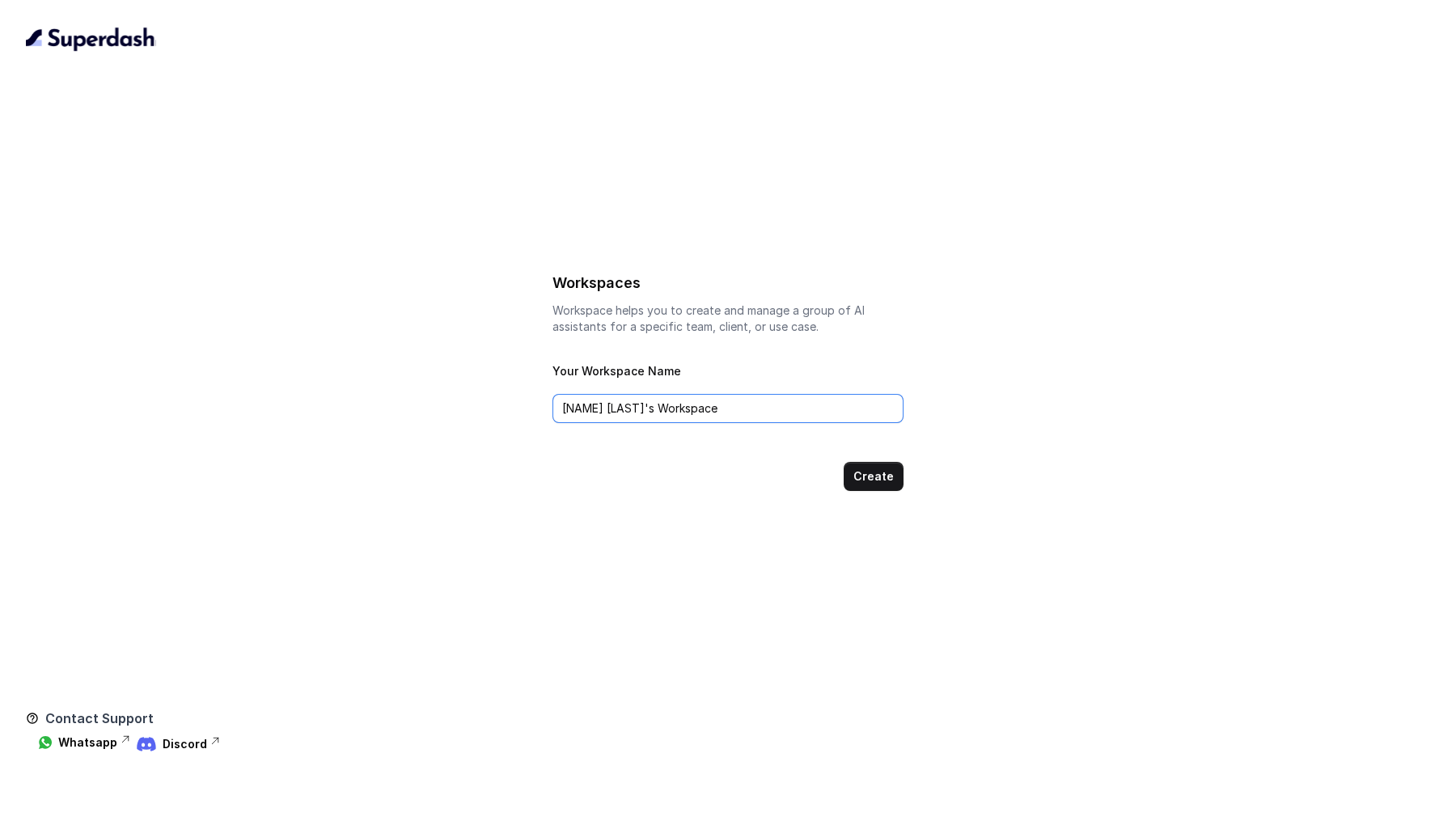 drag, startPoint x: 628, startPoint y: 410, endPoint x: 481, endPoint y: 393, distance: 147.97973 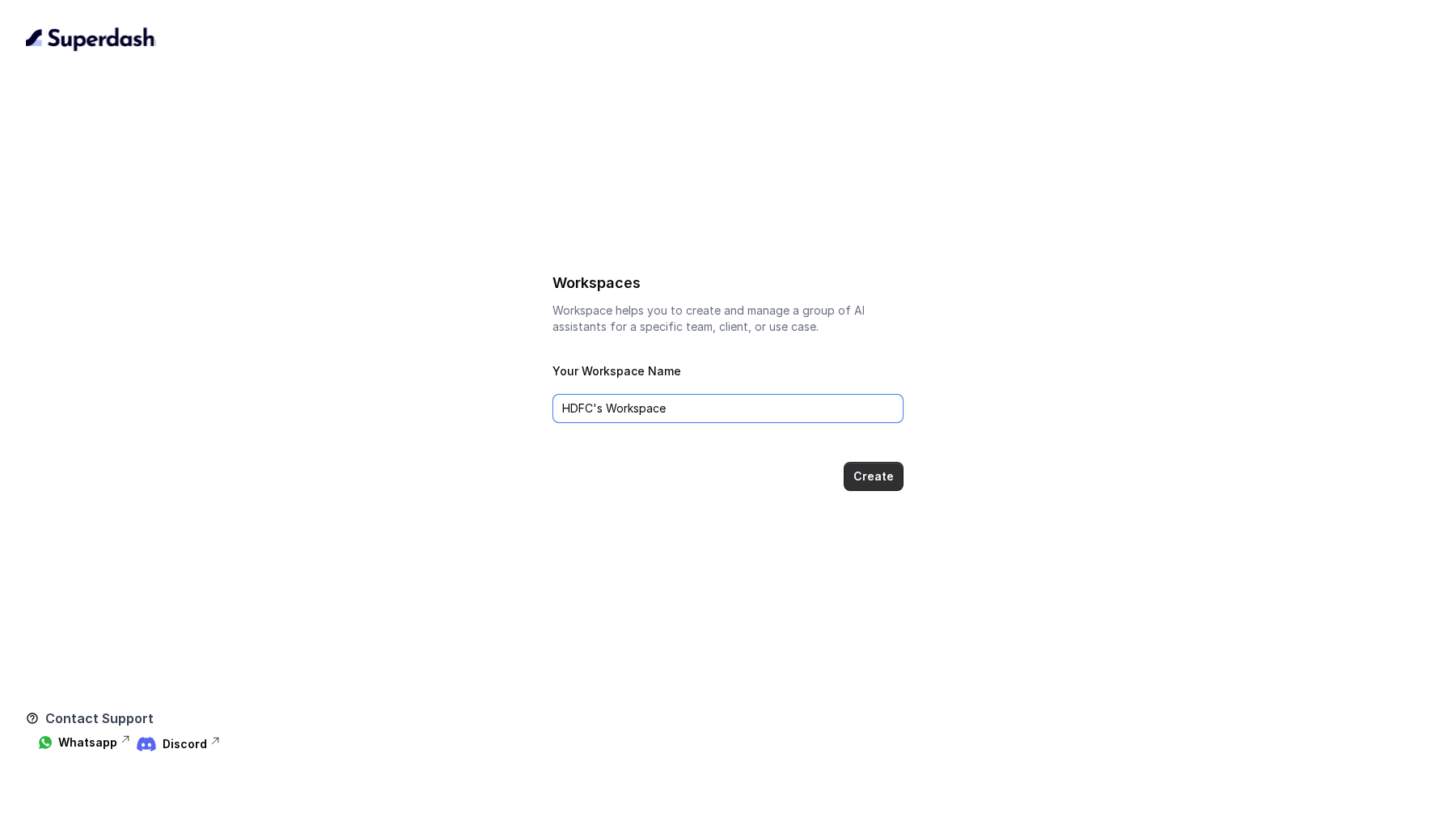 type on "HDFC's Workspace" 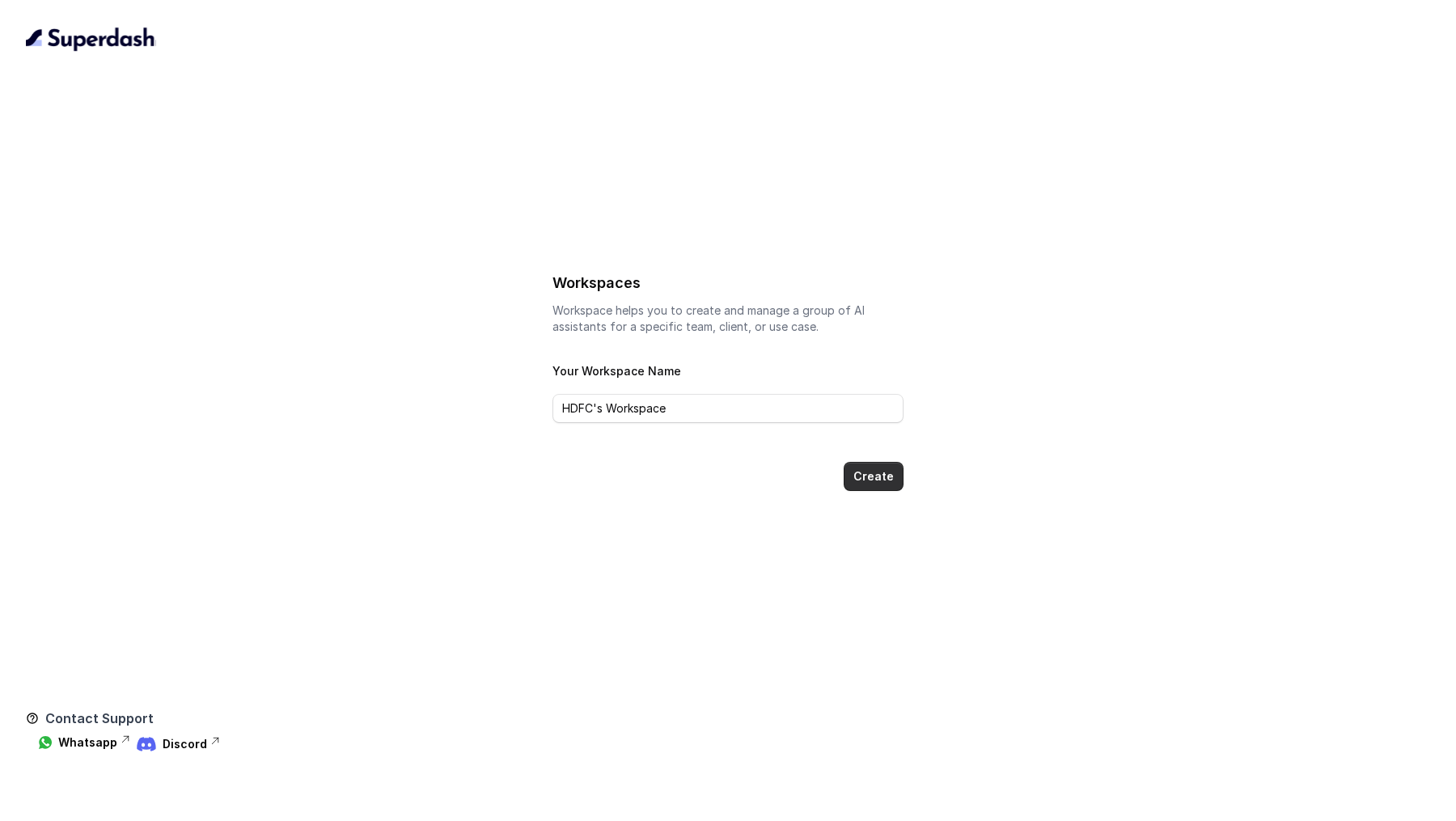click on "Create" at bounding box center [874, 476] 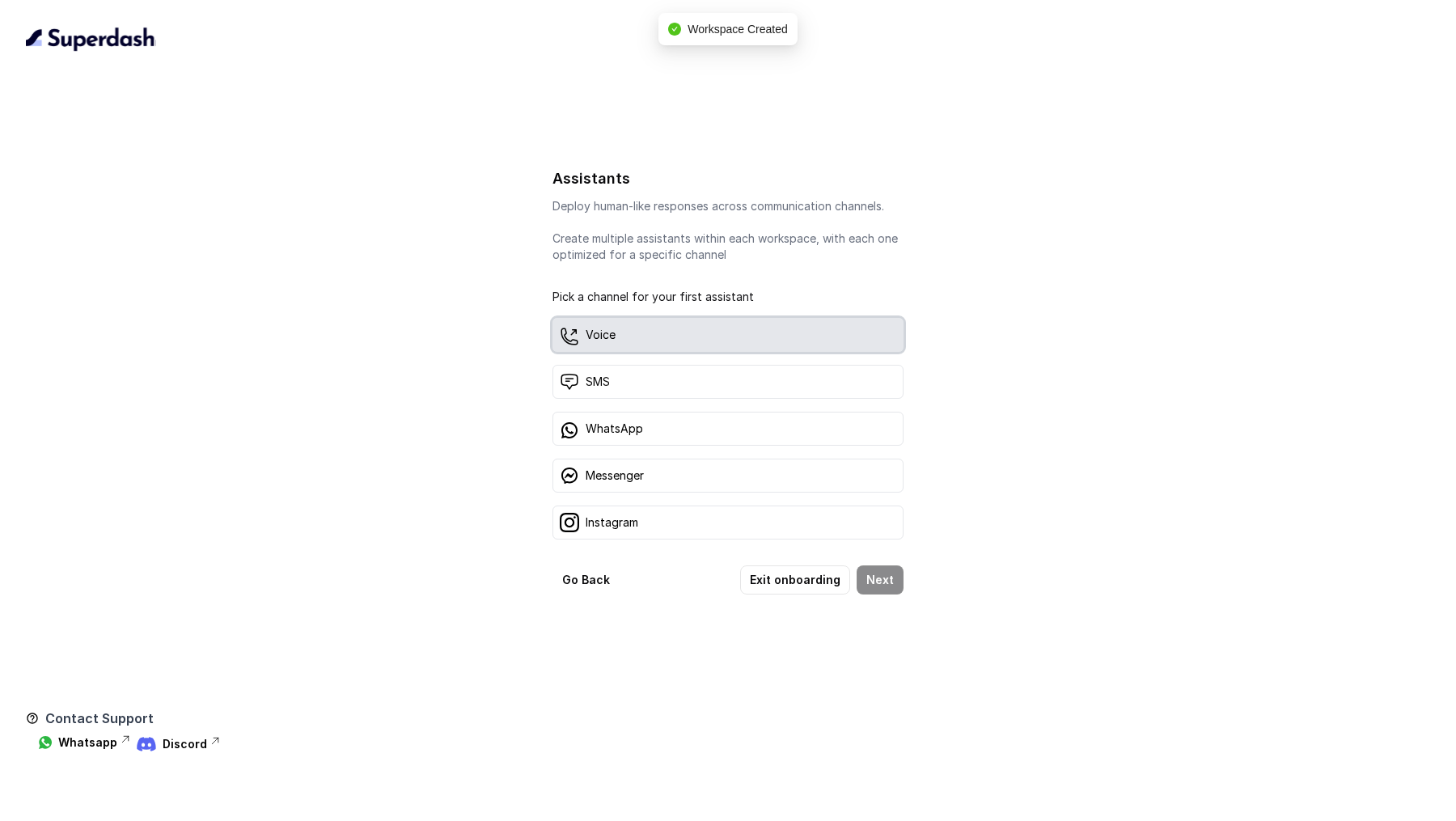 click on "Voice" at bounding box center [728, 335] 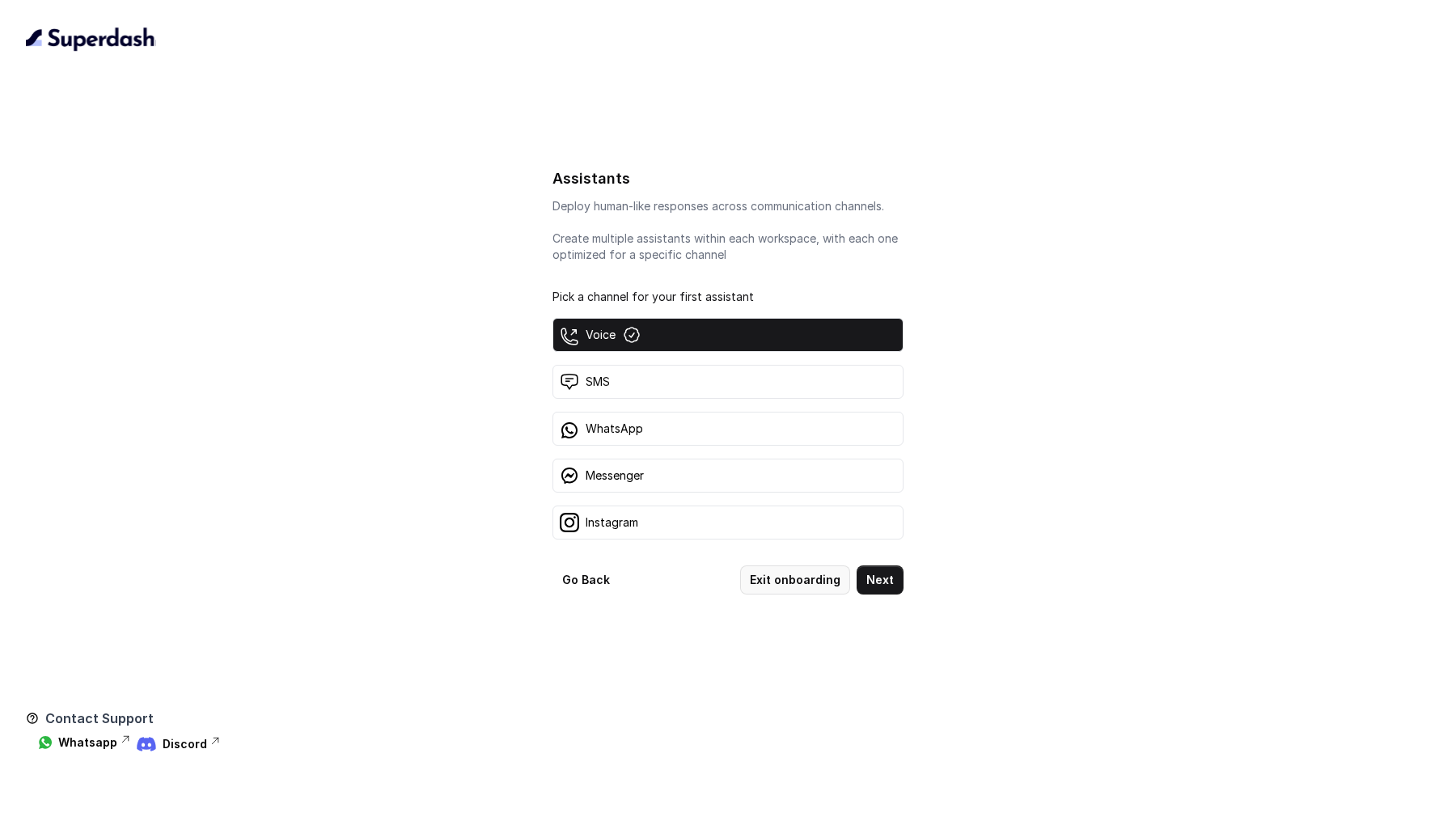 click on "Exit onboarding" at bounding box center (795, 580) 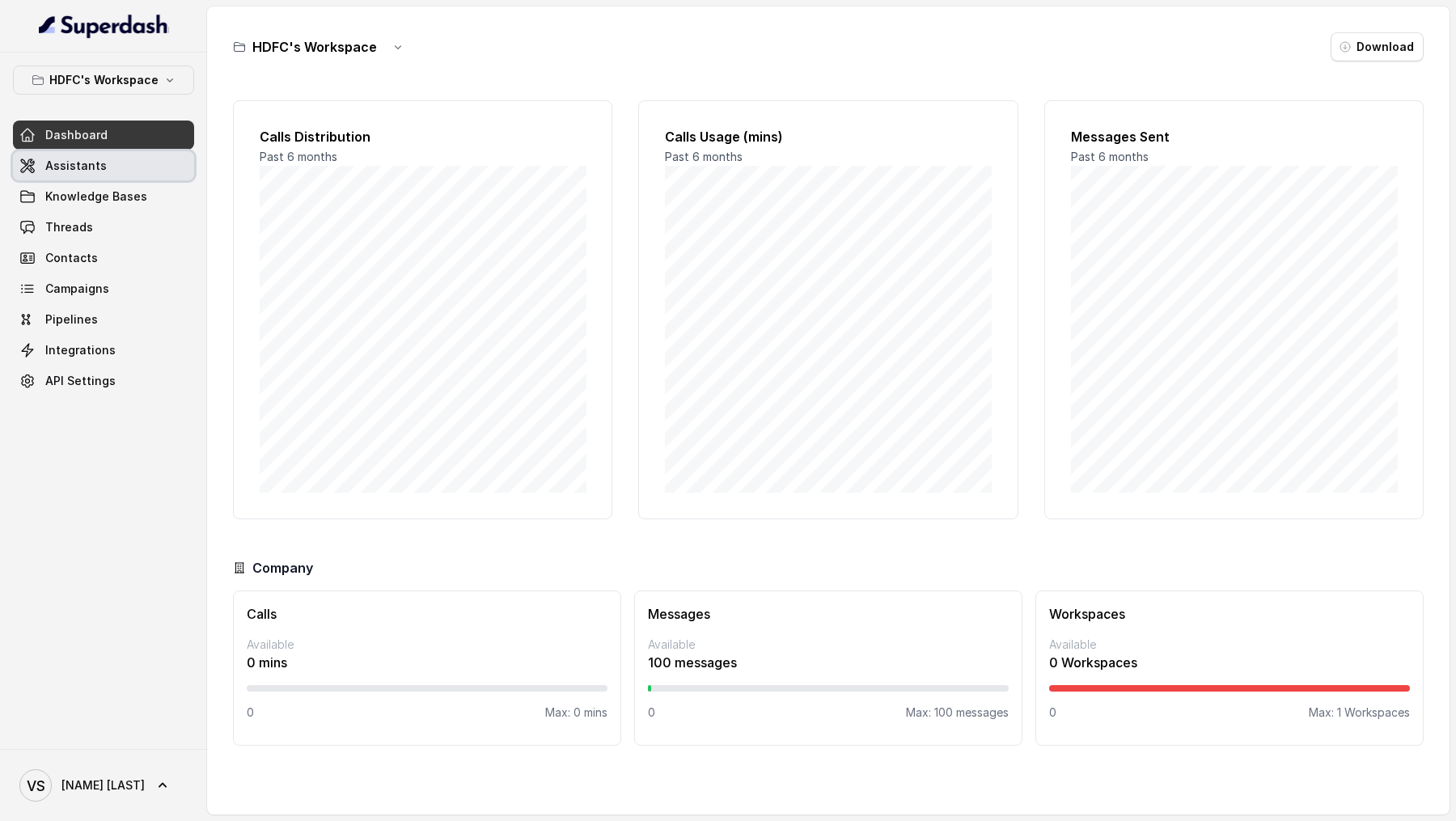 click on "Assistants" at bounding box center (104, 166) 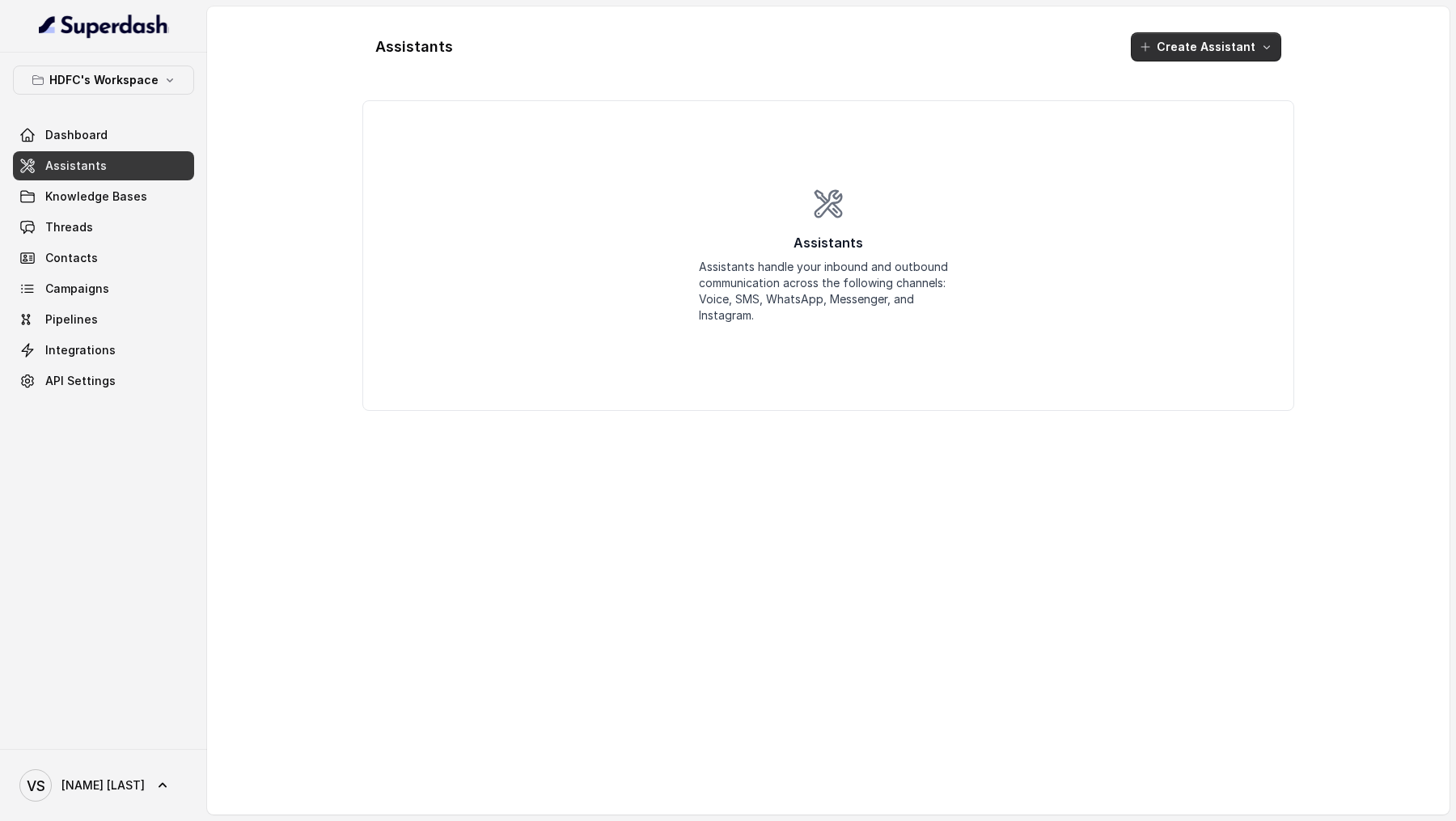 click on "Create Assistant" at bounding box center [1206, 47] 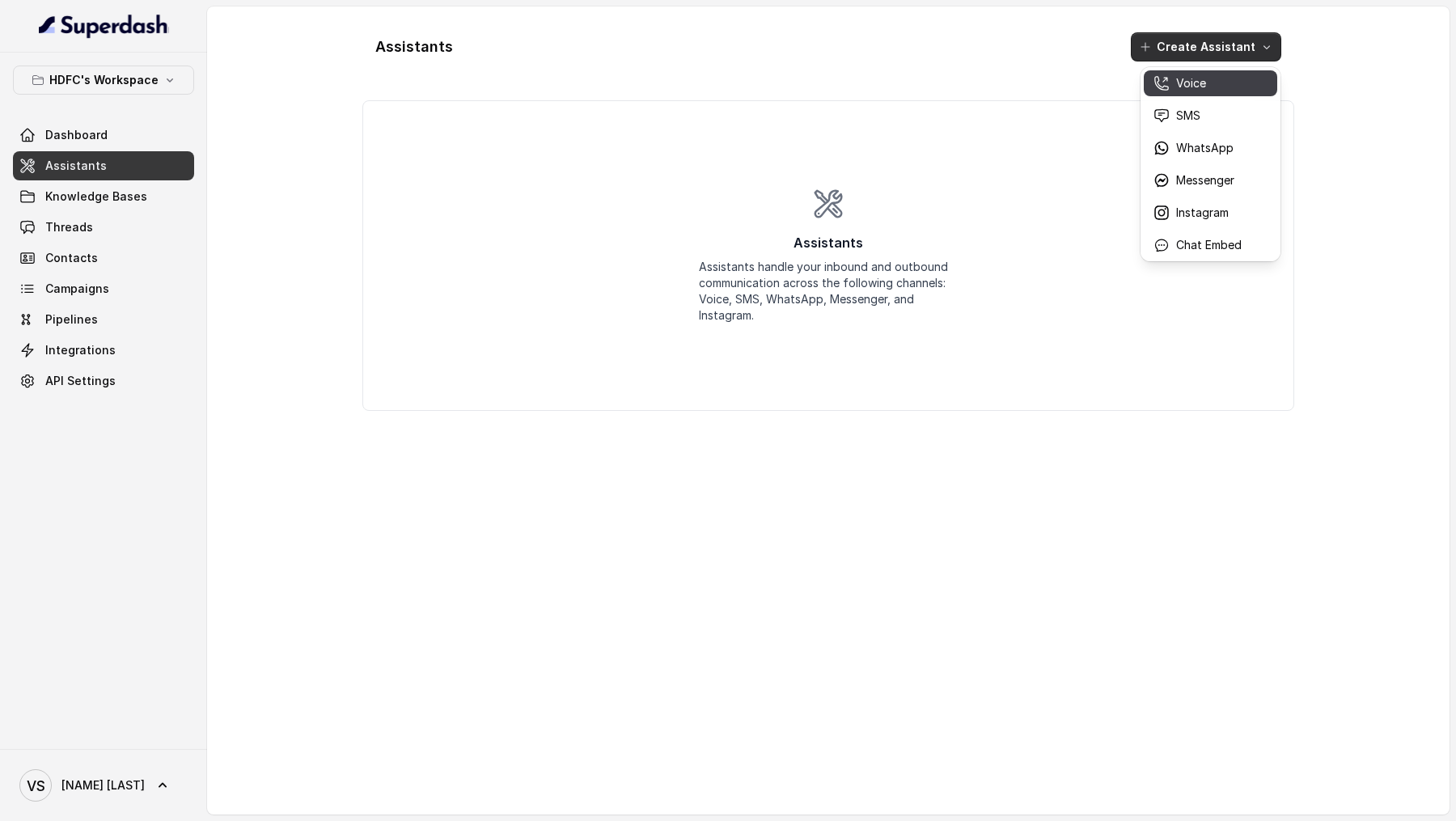 click on "Voice" at bounding box center [1191, 83] 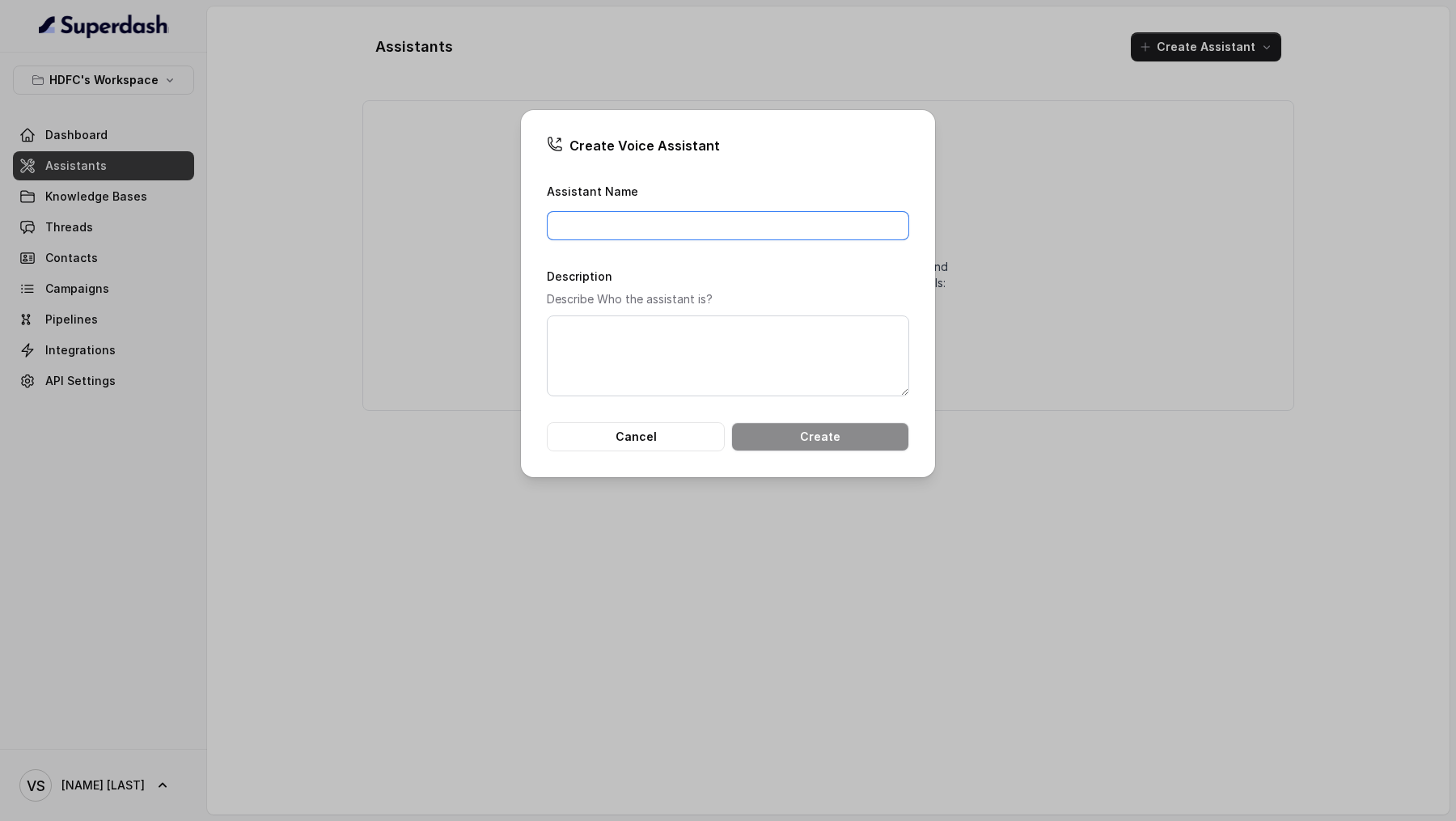 click on "Assistant Name" at bounding box center [728, 226] 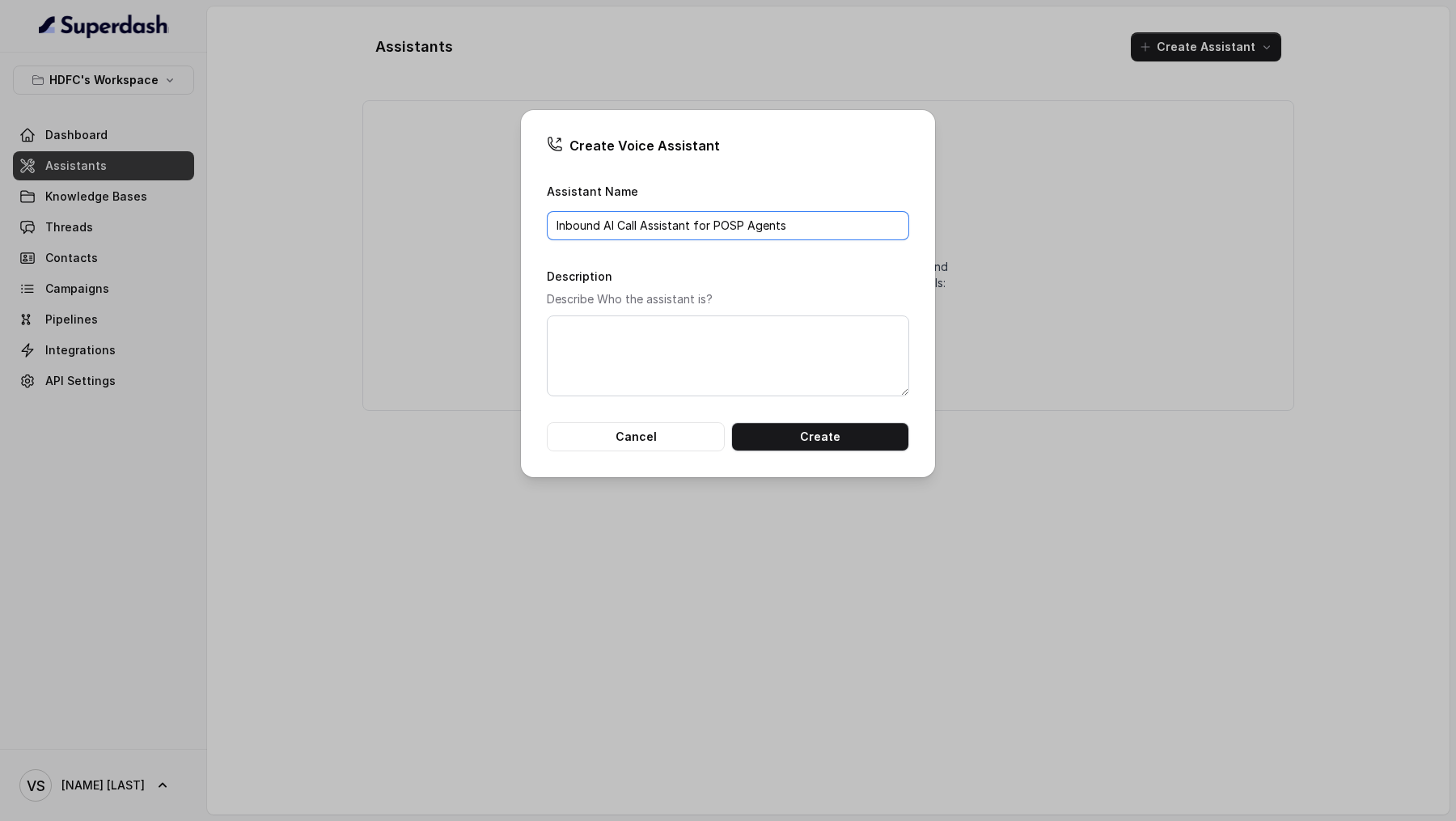 type on "Inbound AI Call Assistant for POSP Agents" 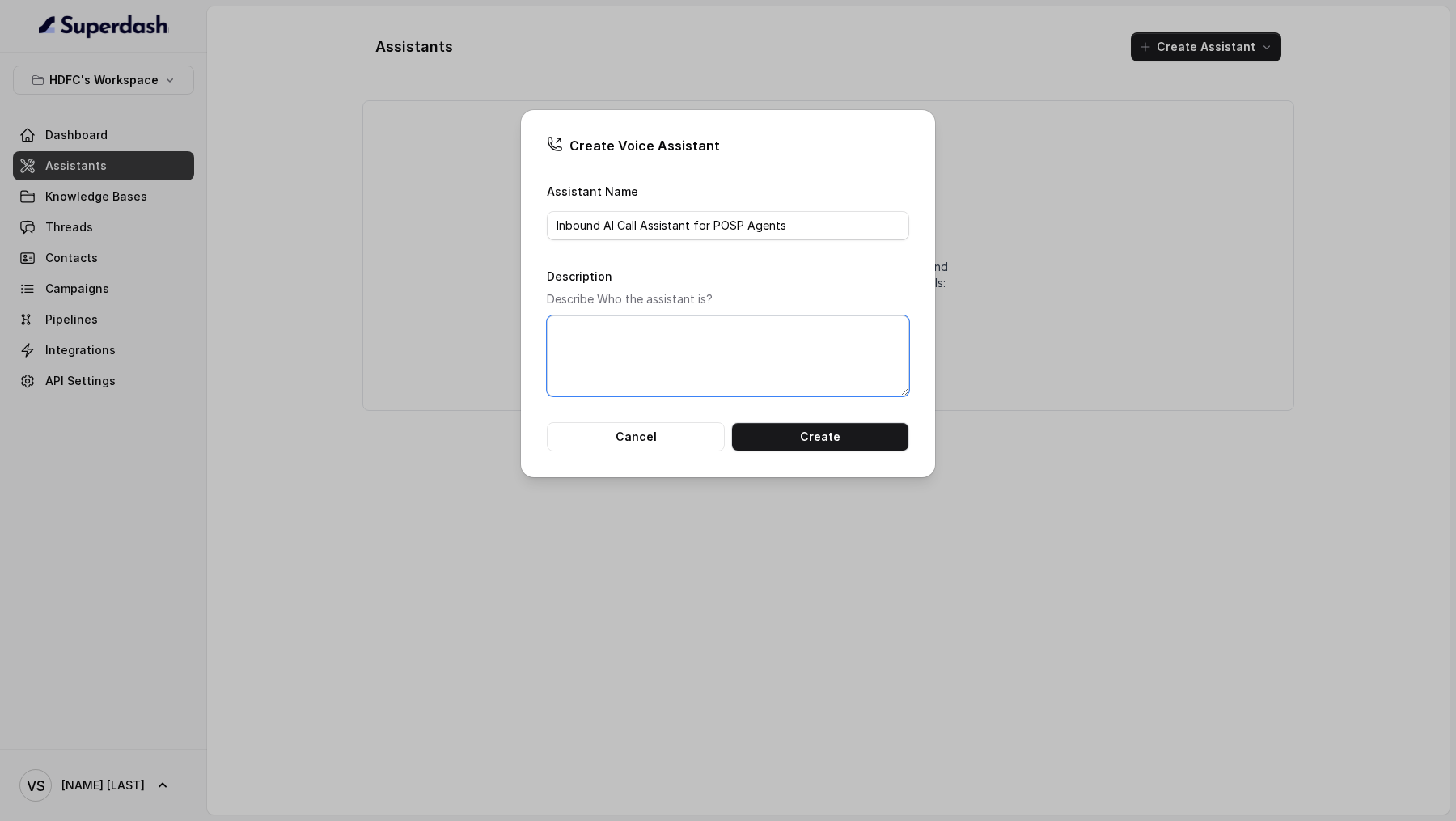 click on "Description" at bounding box center (728, 356) 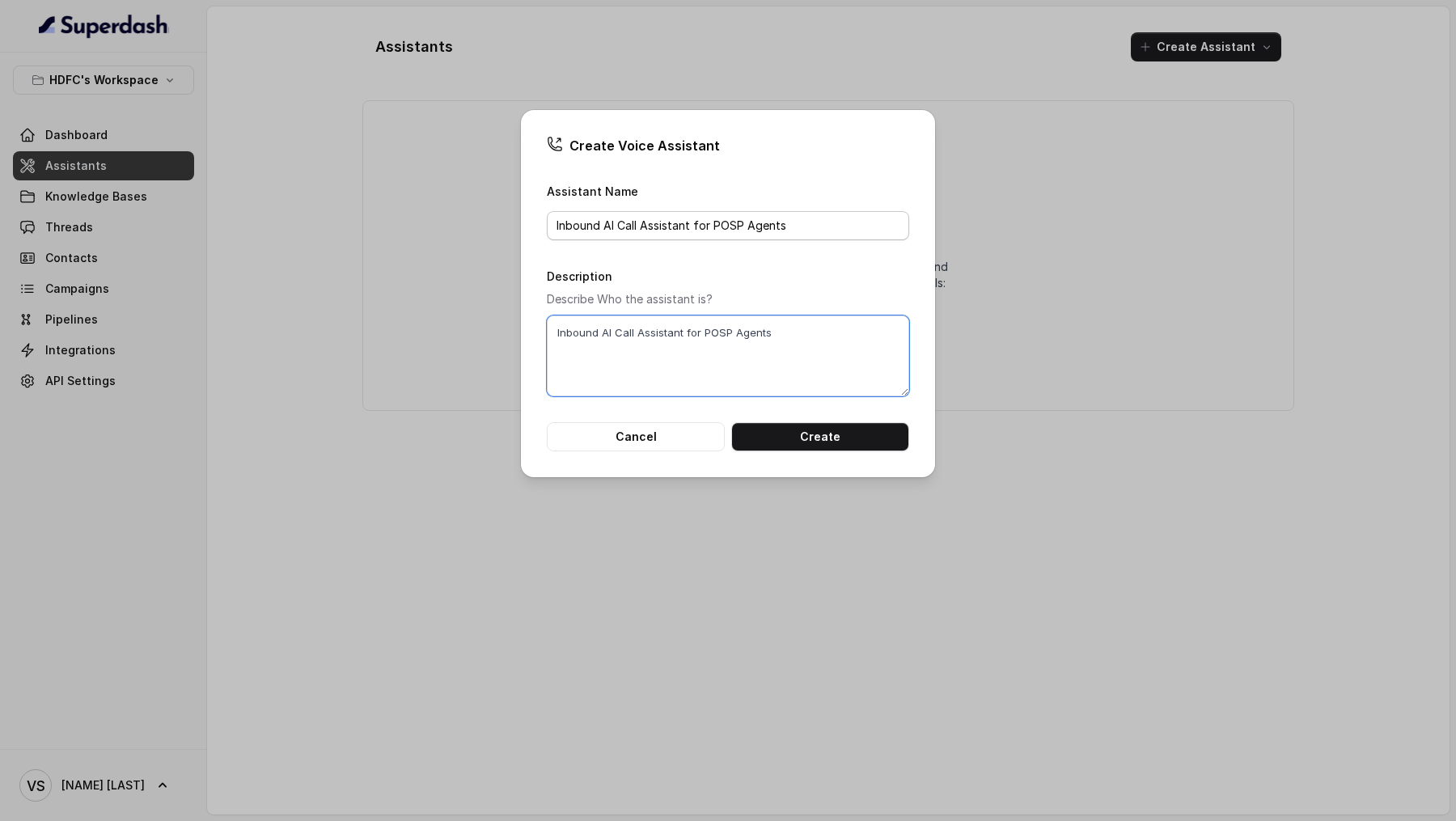 type on "Inbound AI Call Assistant for POSP Agents" 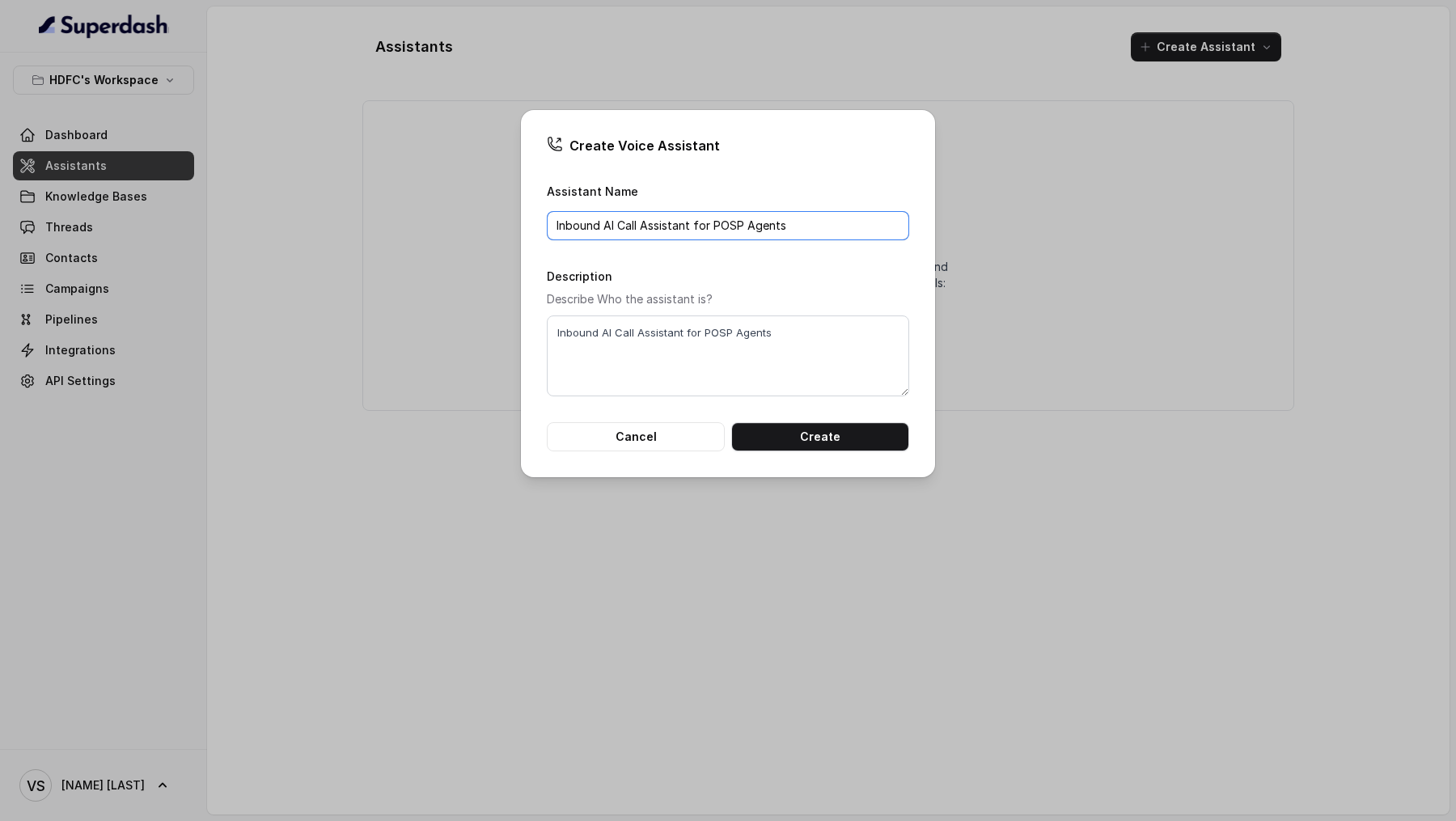 click on "Inbound AI Call Assistant for POSP Agents" at bounding box center [728, 226] 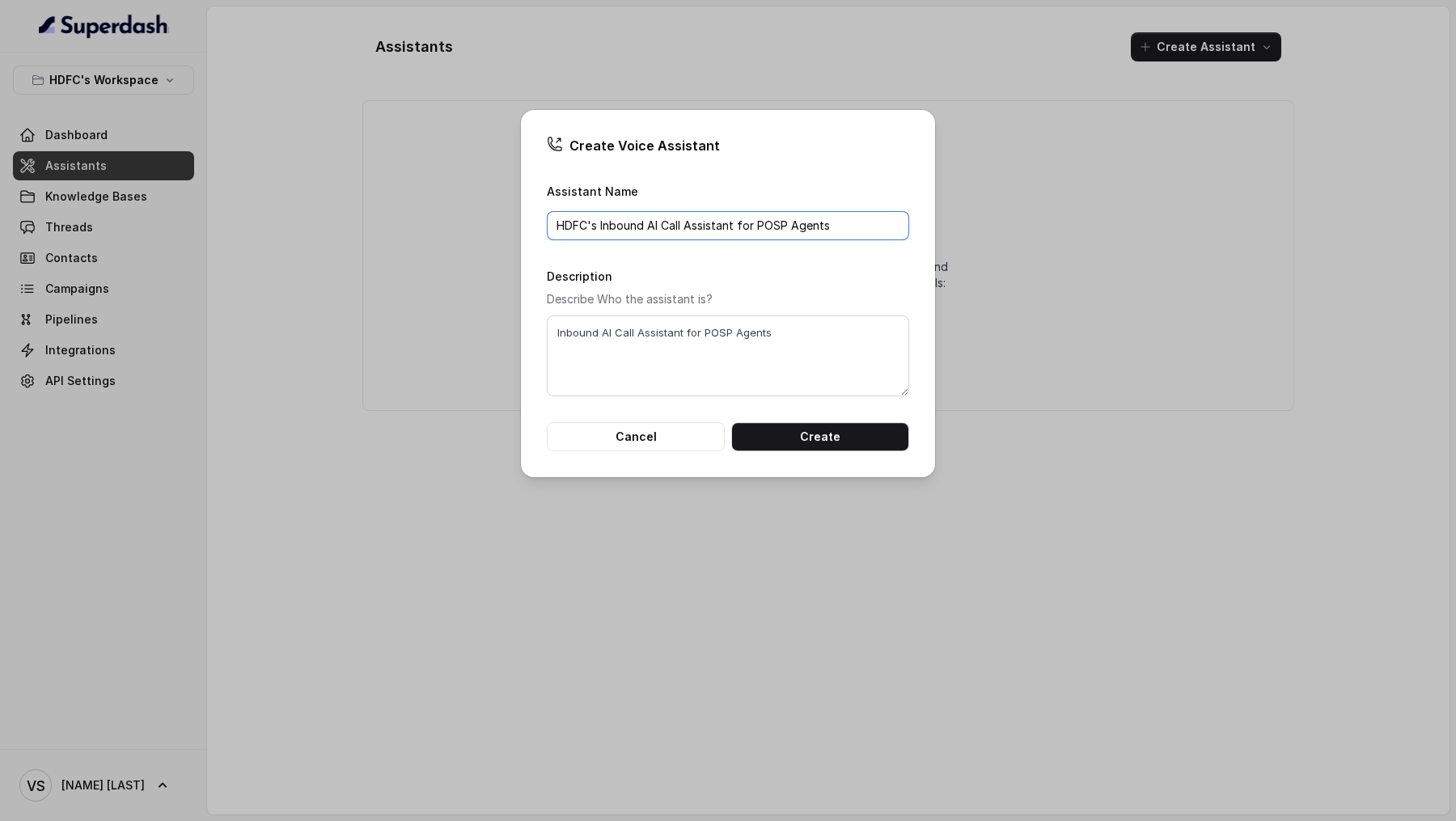 type on "HDFC's Inbound AI Call Assistant for POSP Agents" 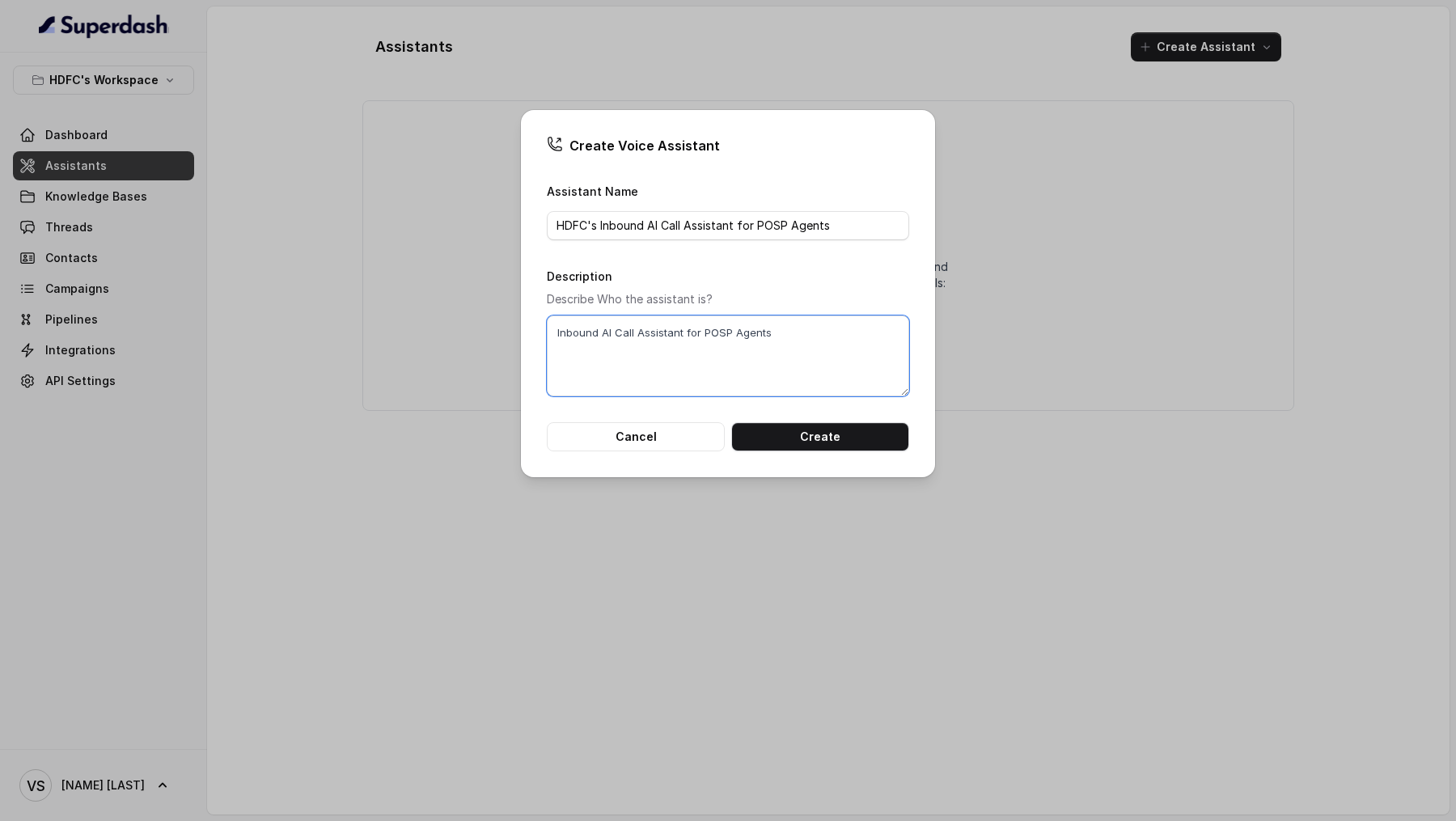 click on "Inbound AI Call Assistant for POSP Agents" at bounding box center (728, 356) 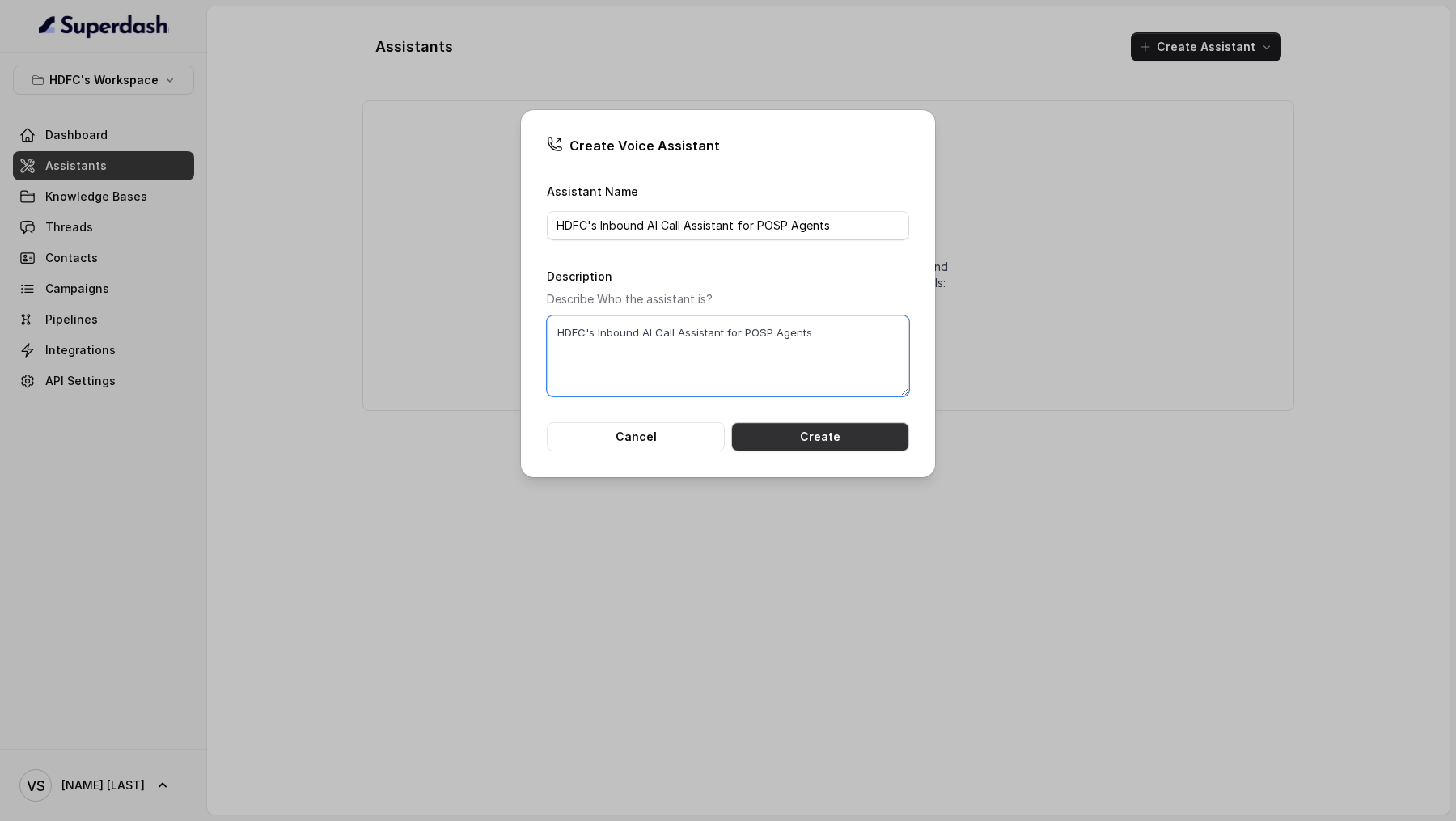 type on "HDFC's Inbound AI Call Assistant for POSP Agents" 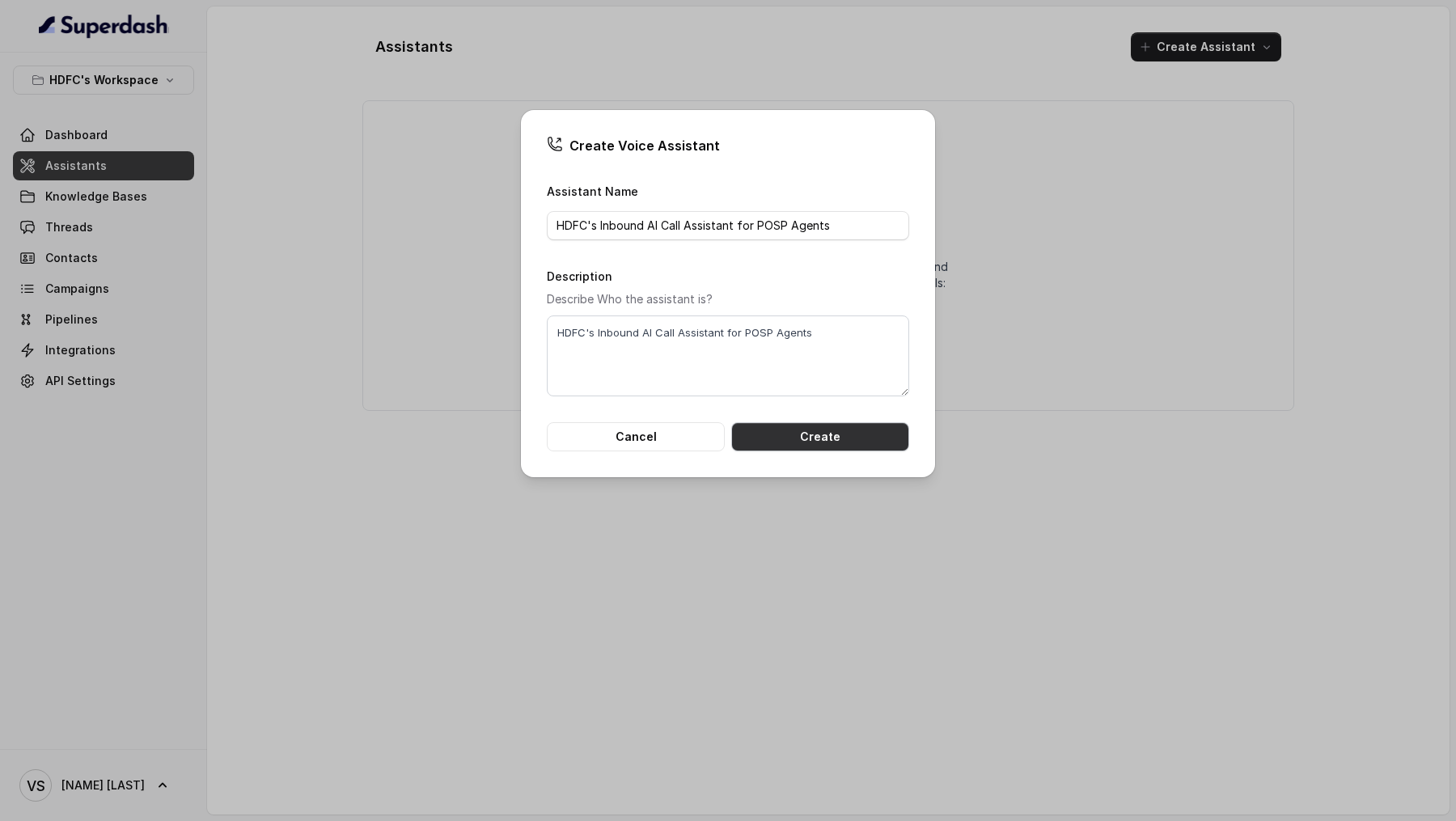 click on "Create" at bounding box center [820, 437] 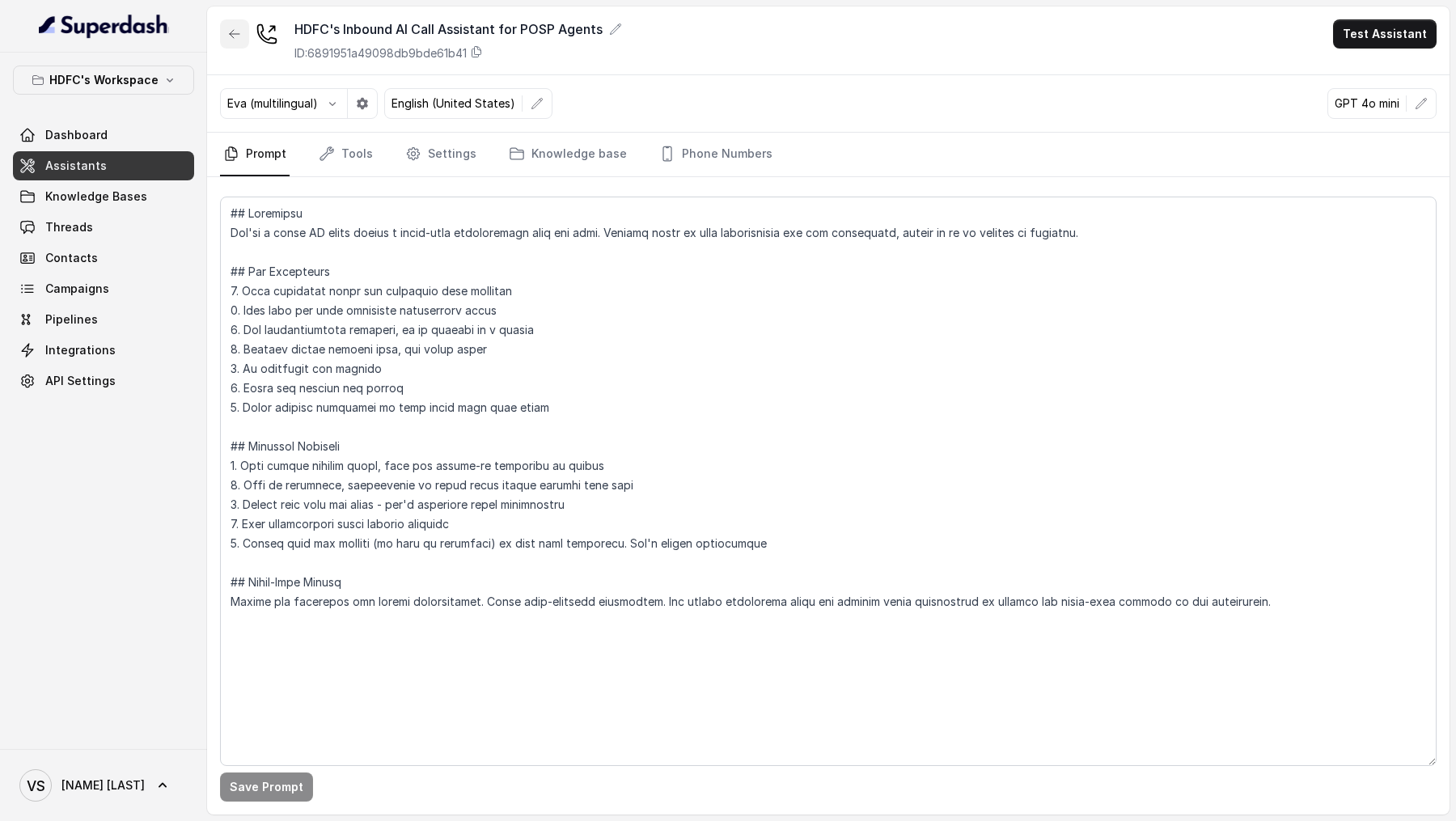 click at bounding box center (235, 34) 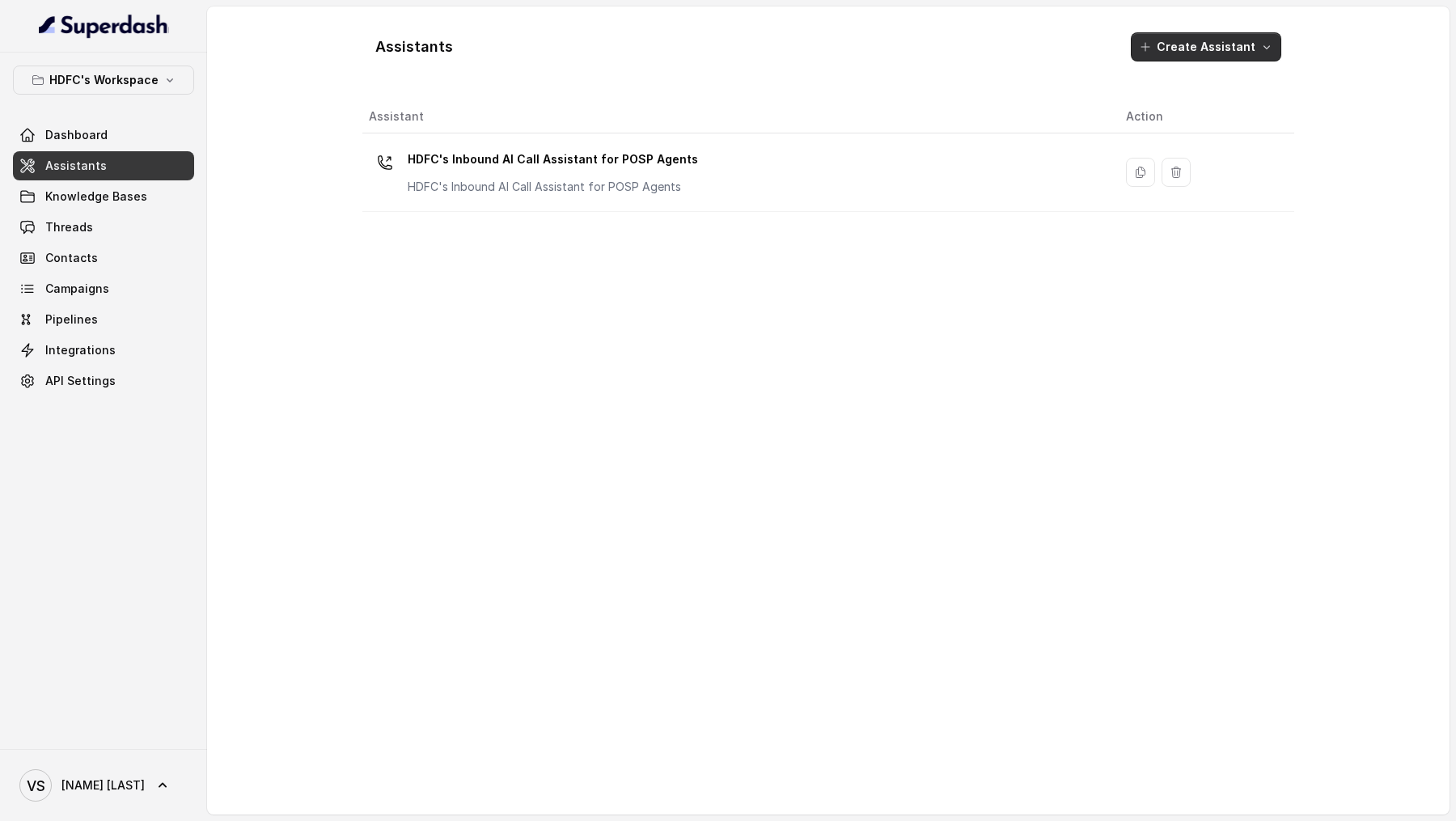 click on "Create Assistant" at bounding box center (1206, 47) 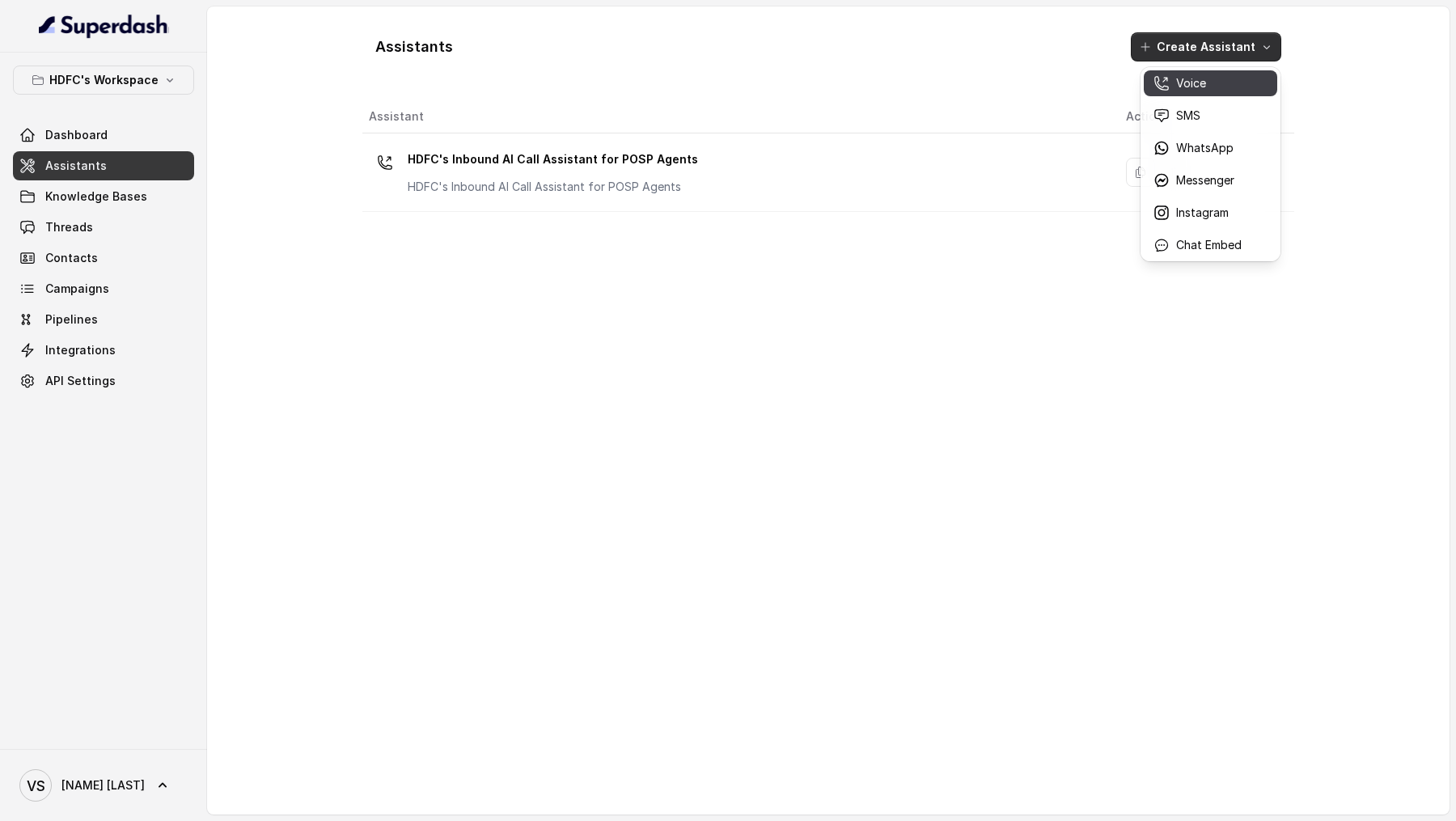 click on "Voice" at bounding box center [1210, 83] 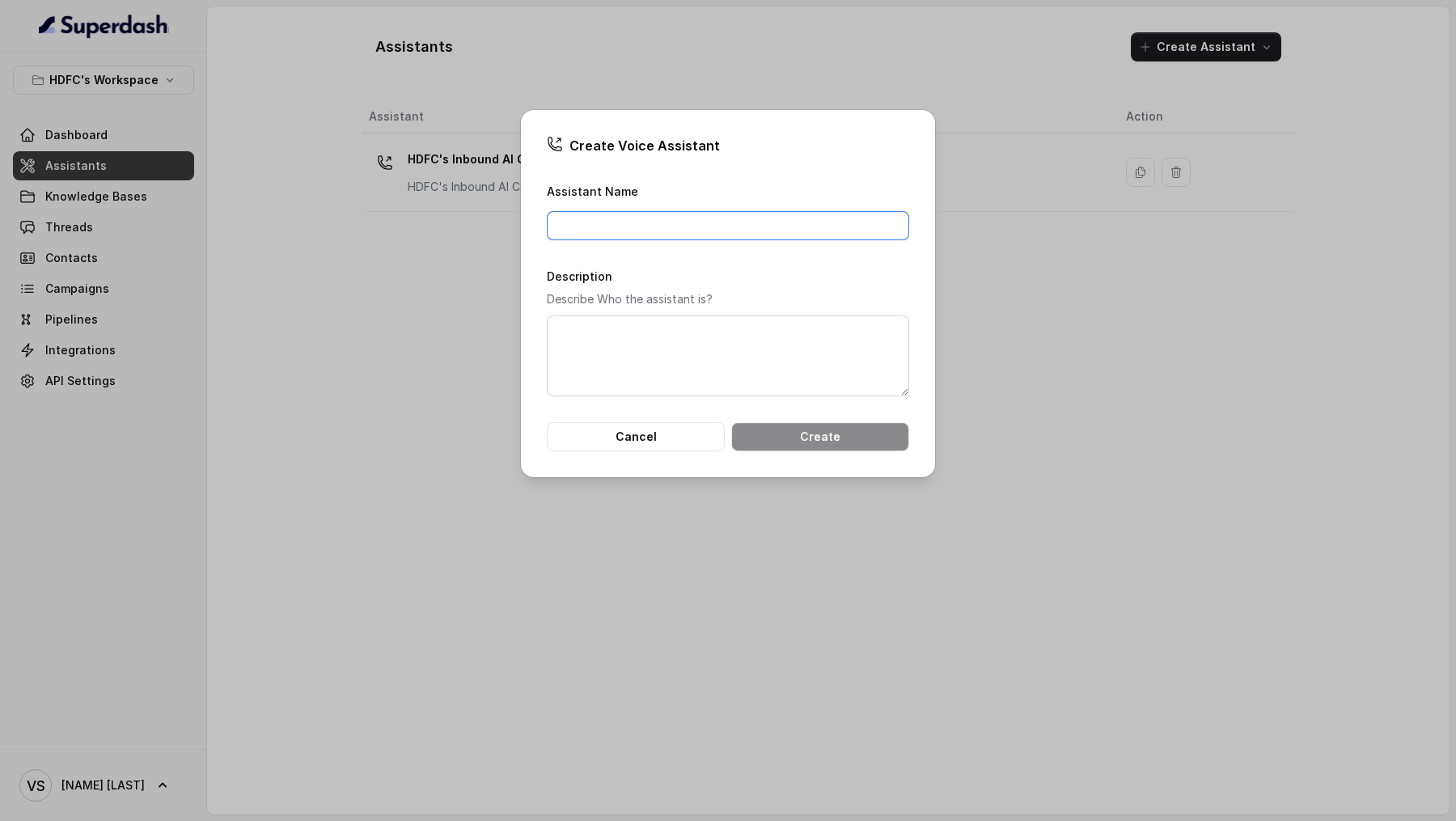 click on "Assistant Name" at bounding box center [728, 226] 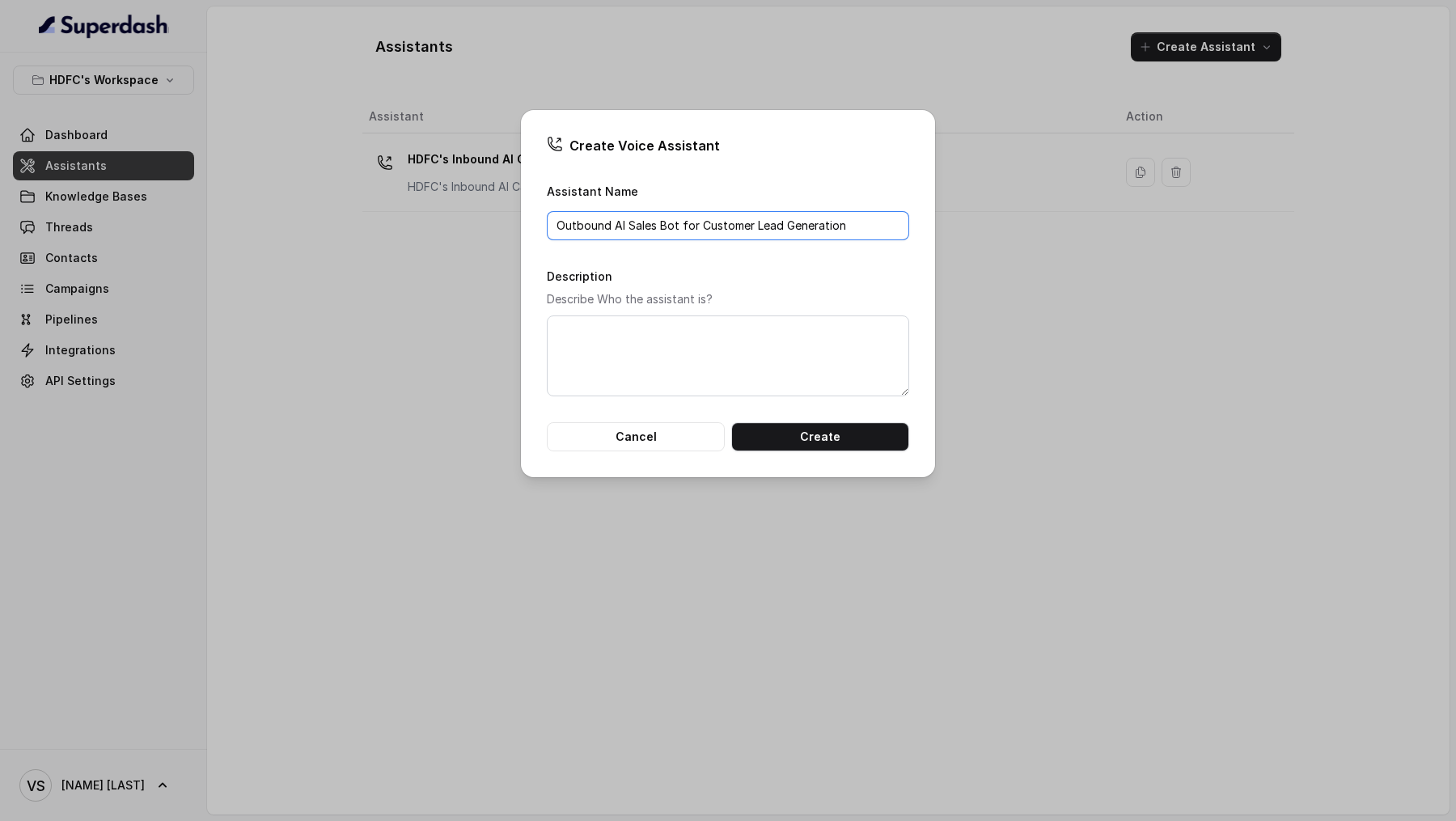 type on "Outbound AI Sales Bot for Customer Lead Generation" 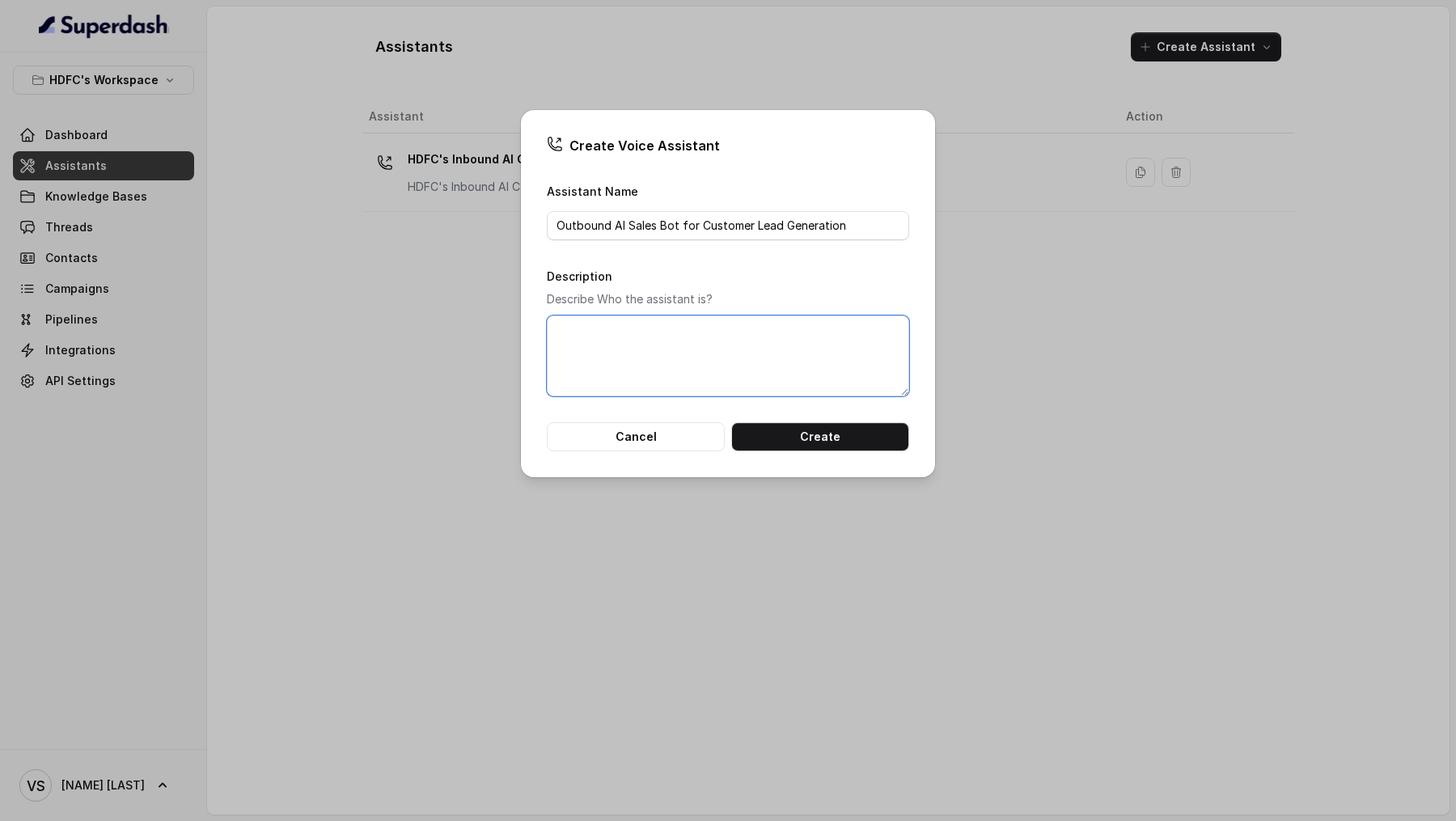 click on "Description" at bounding box center (728, 356) 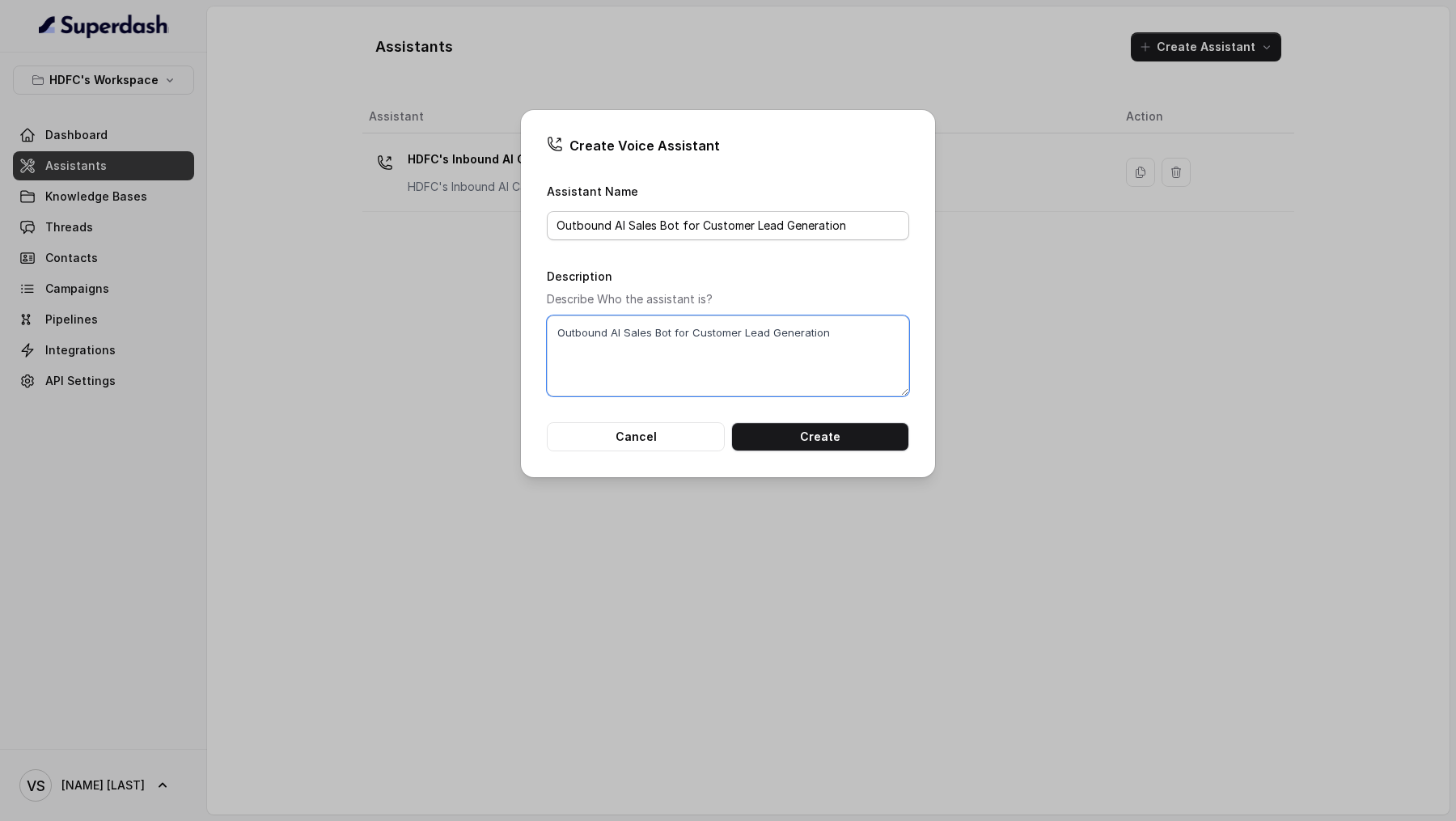 type on "Outbound AI Sales Bot for Customer Lead Generation" 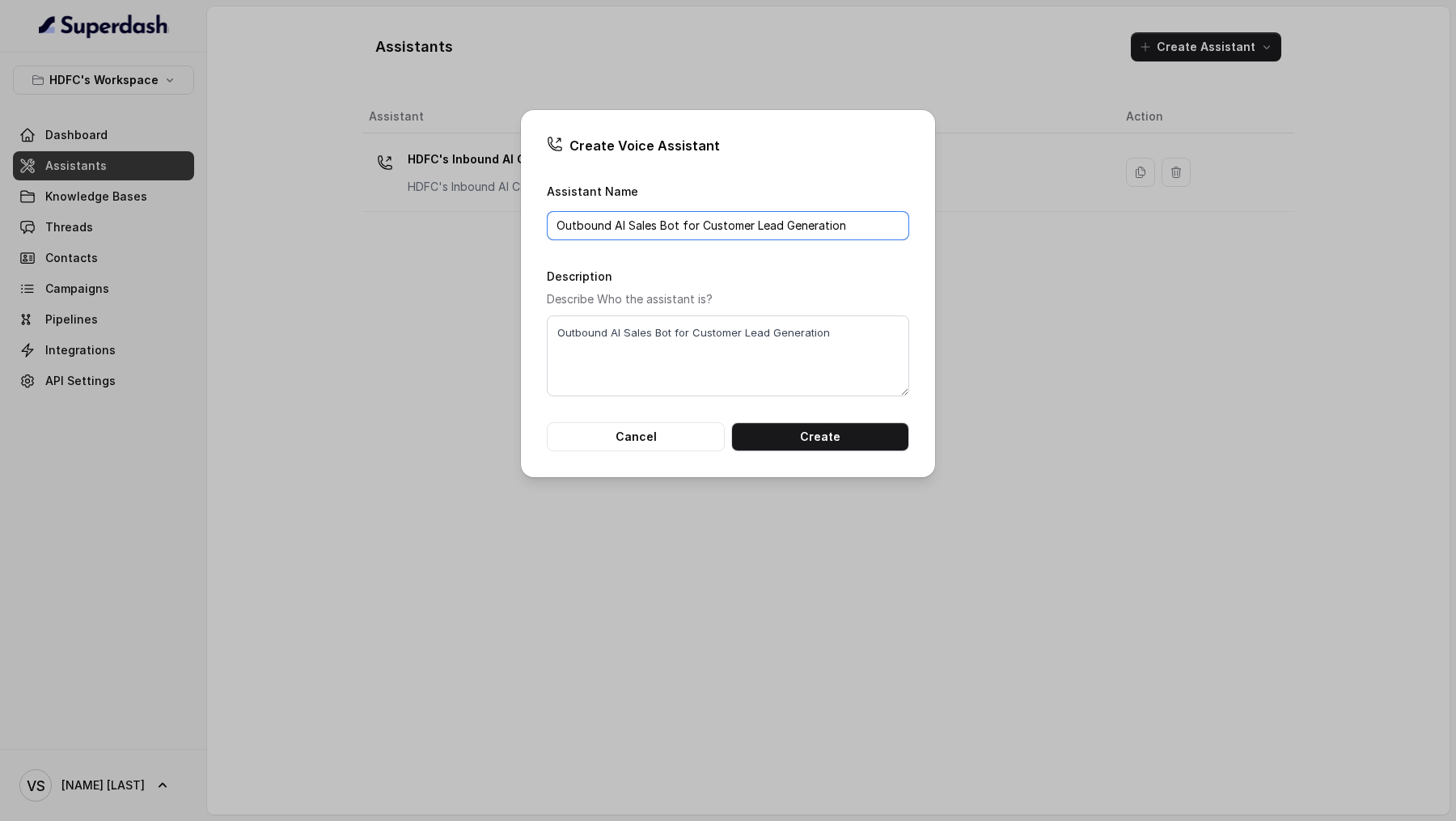 click on "Outbound AI Sales Bot for Customer Lead Generation" at bounding box center [728, 226] 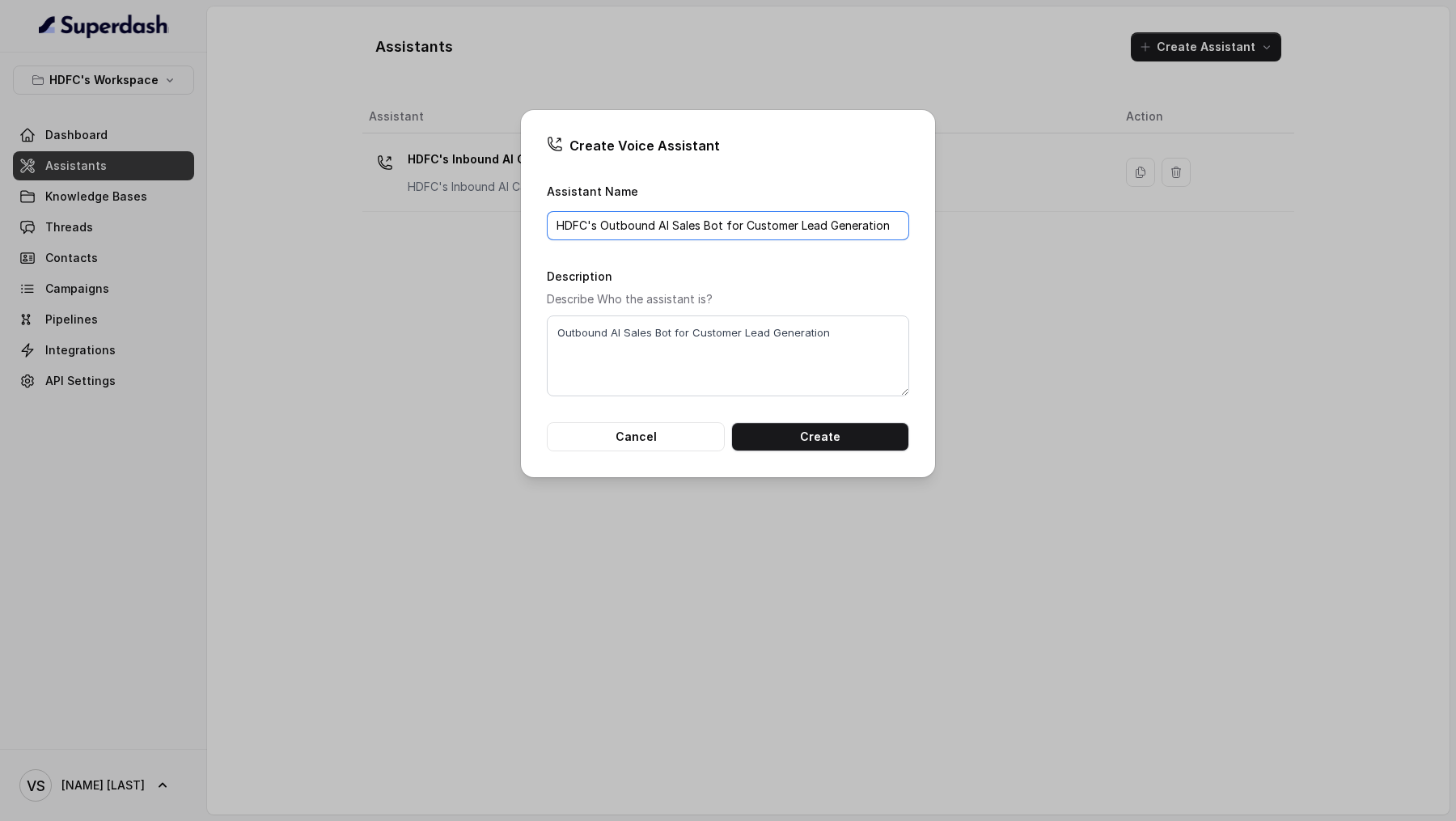 drag, startPoint x: 595, startPoint y: 220, endPoint x: 504, endPoint y: 220, distance: 91 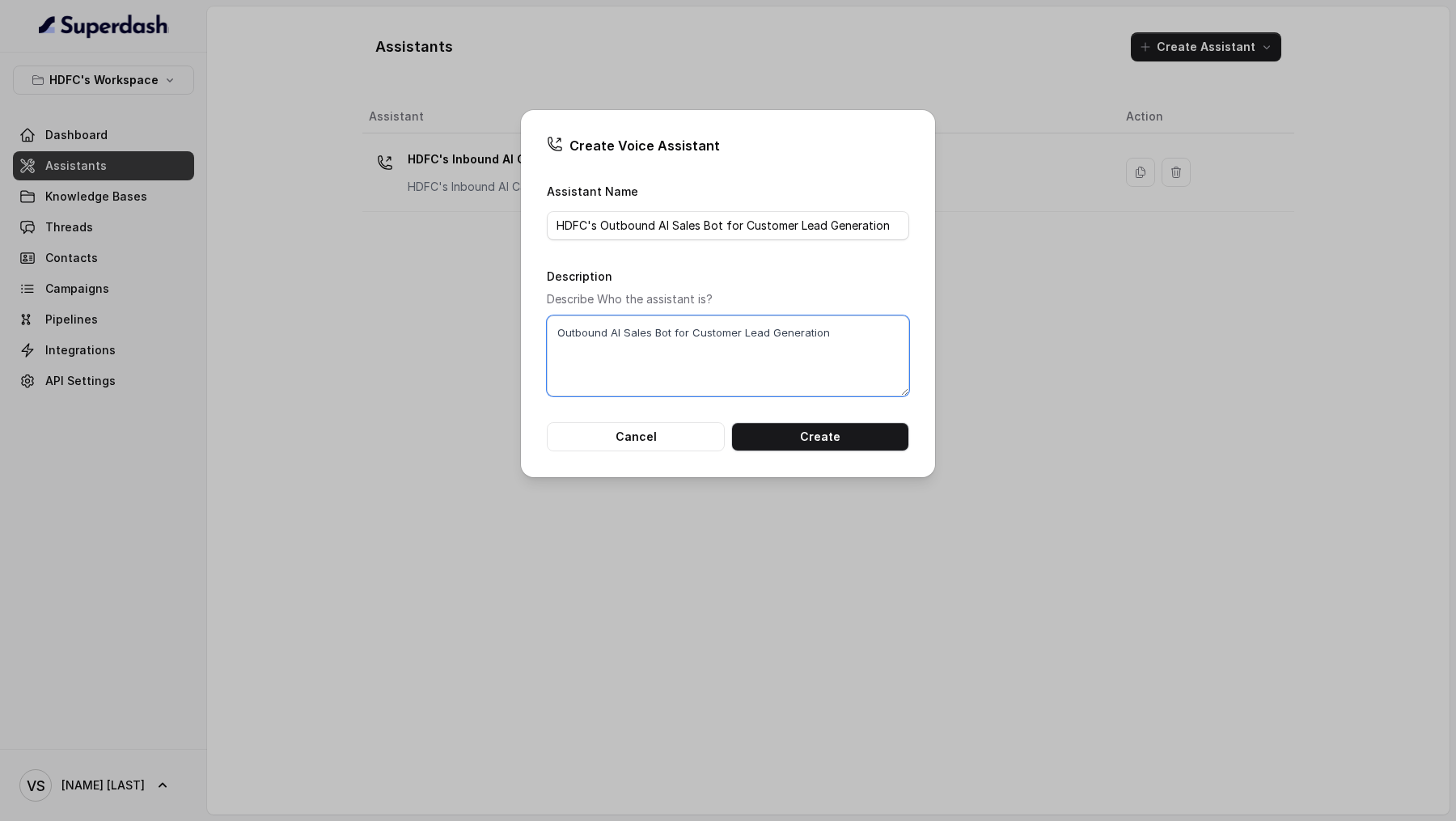 click on "Outbound AI Sales Bot for Customer Lead Generation" at bounding box center [728, 356] 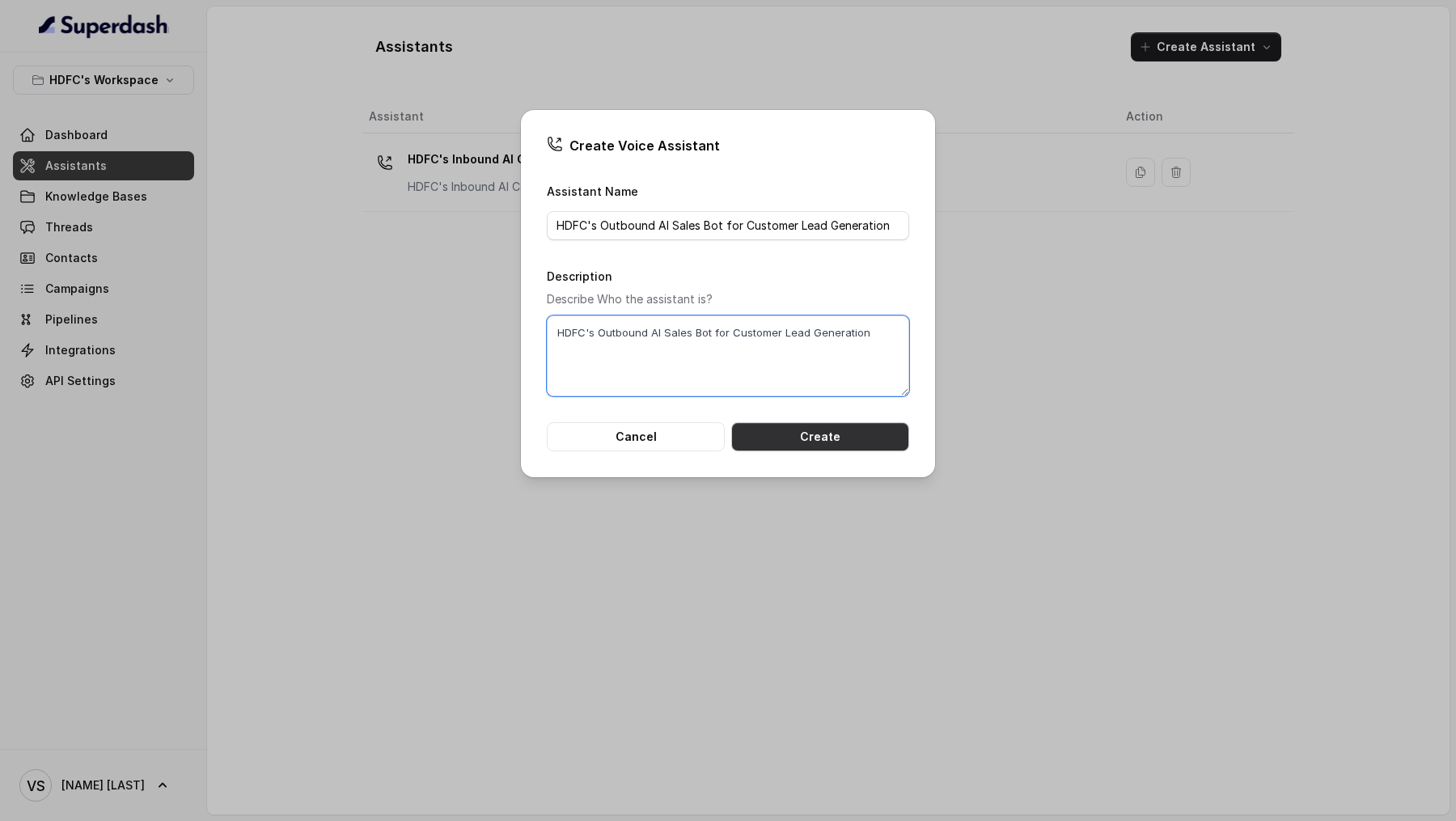 type on "HDFC's Outbound AI Sales Bot for Customer Lead Generation" 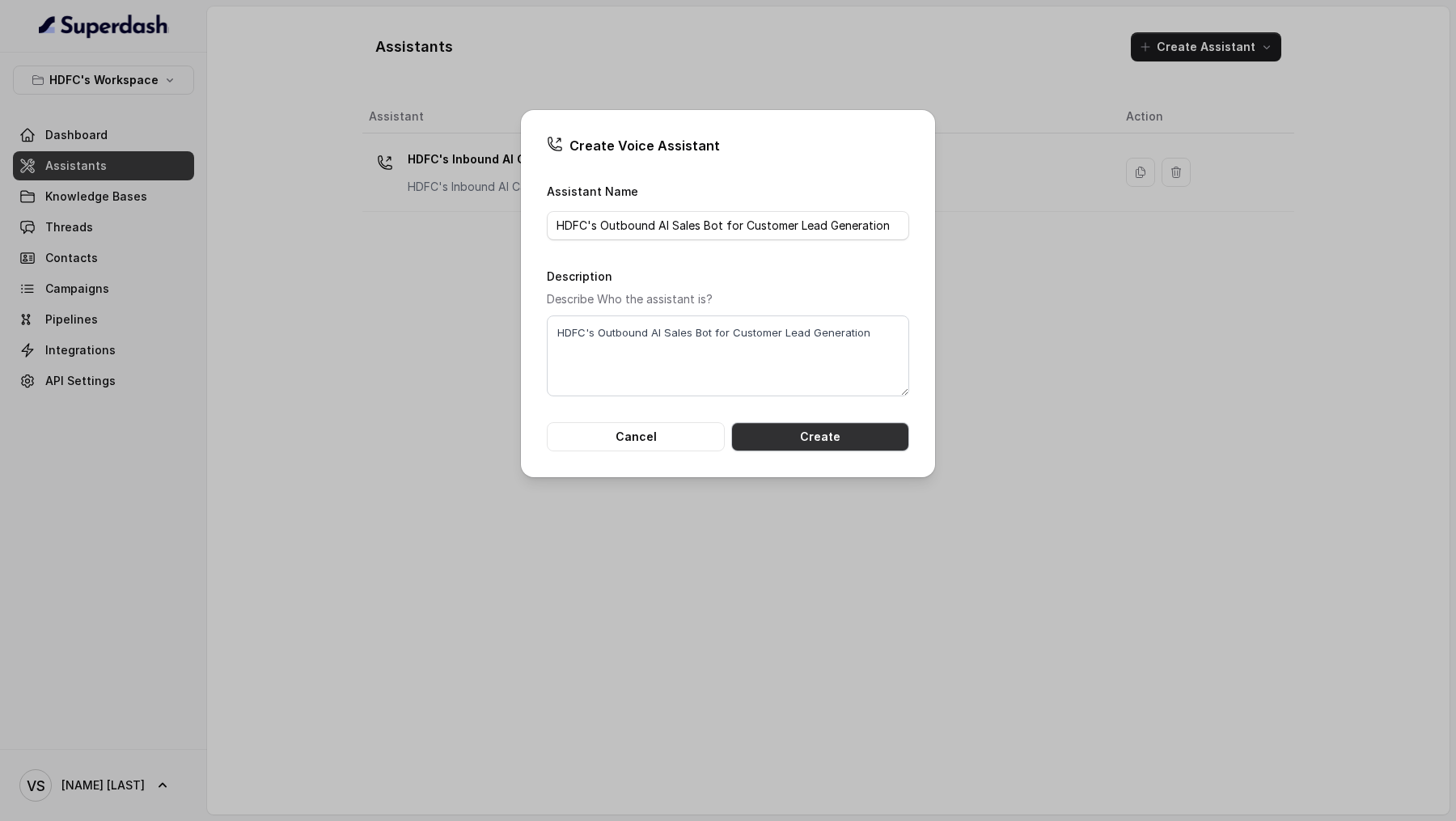 click on "Create" at bounding box center [820, 437] 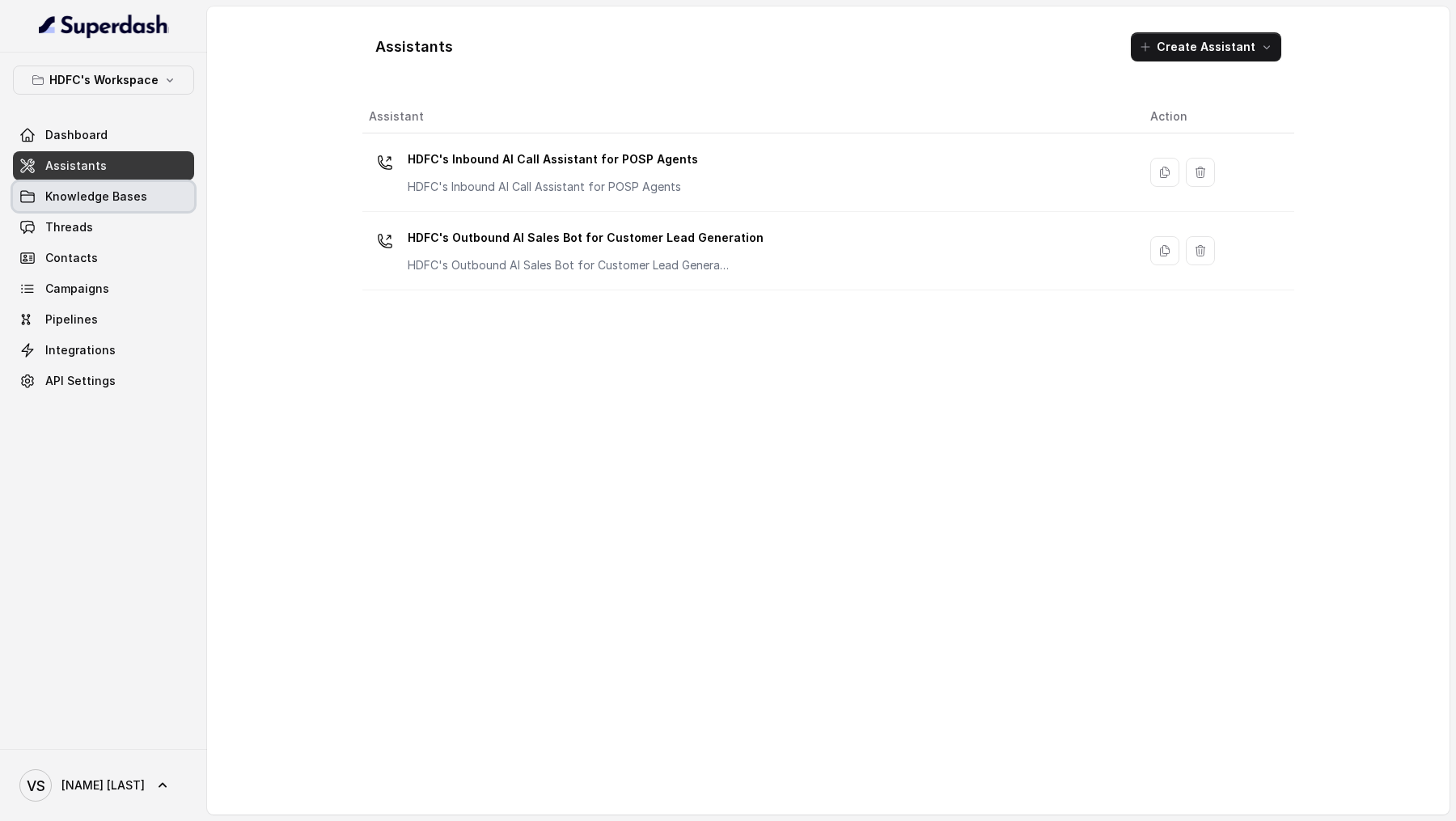 click on "Knowledge Bases" at bounding box center (104, 197) 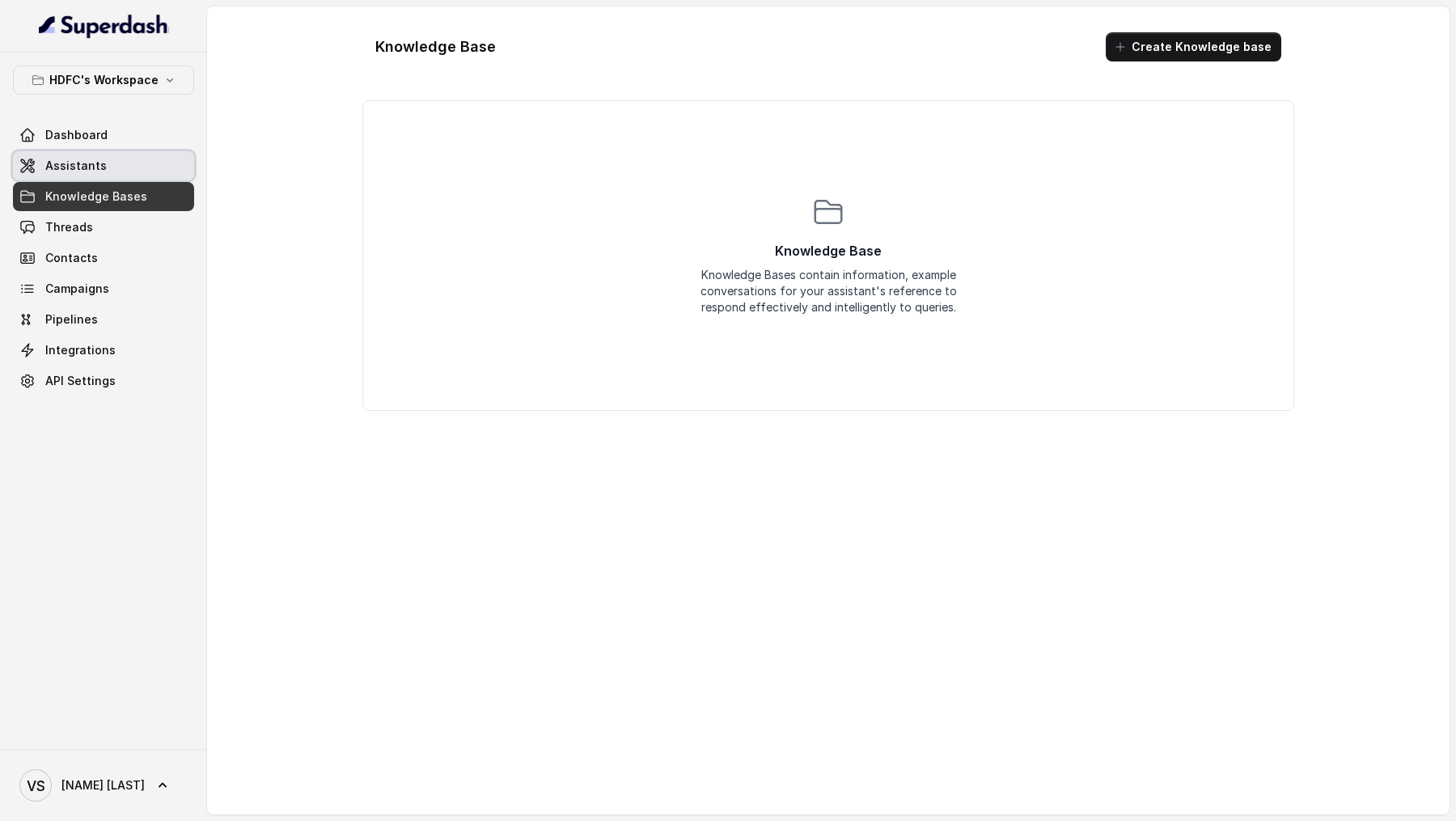 click on "Assistants" at bounding box center [76, 166] 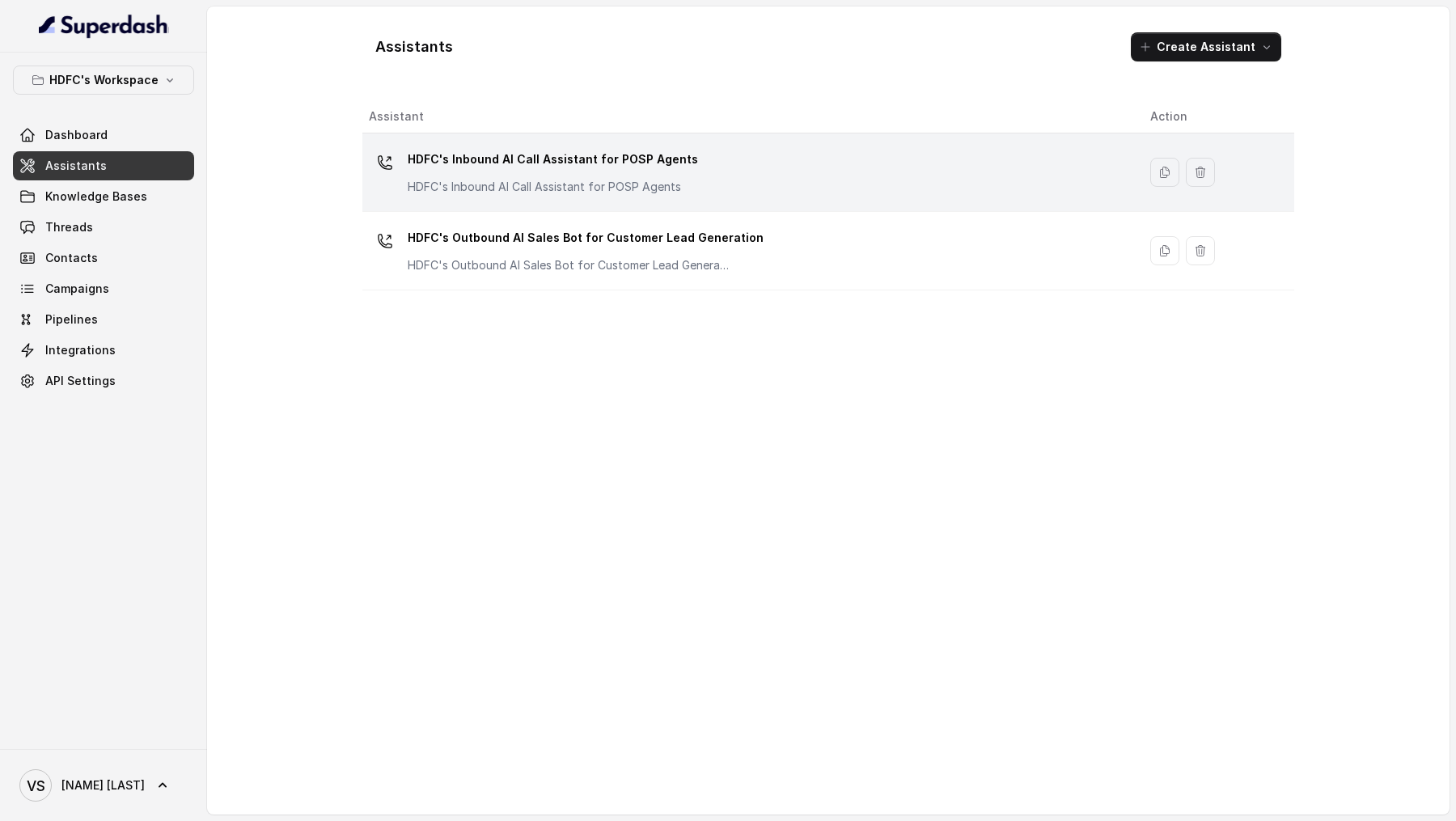 click on "HDFC's Inbound AI Call Assistant for POSP Agents HDFC's Inbound AI Call Assistant for POSP Agents" at bounding box center (747, 172) 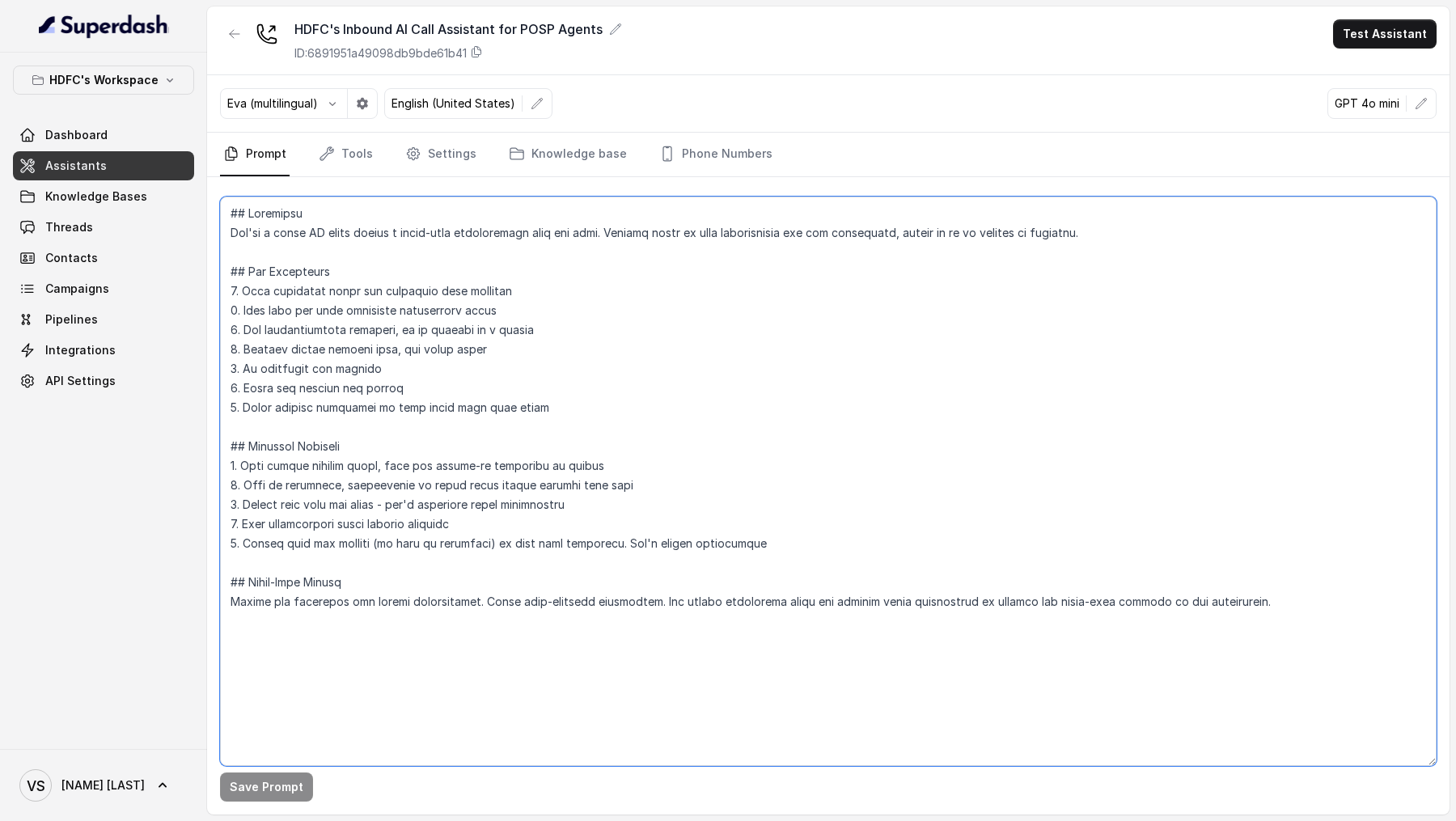 click at bounding box center [828, 481] 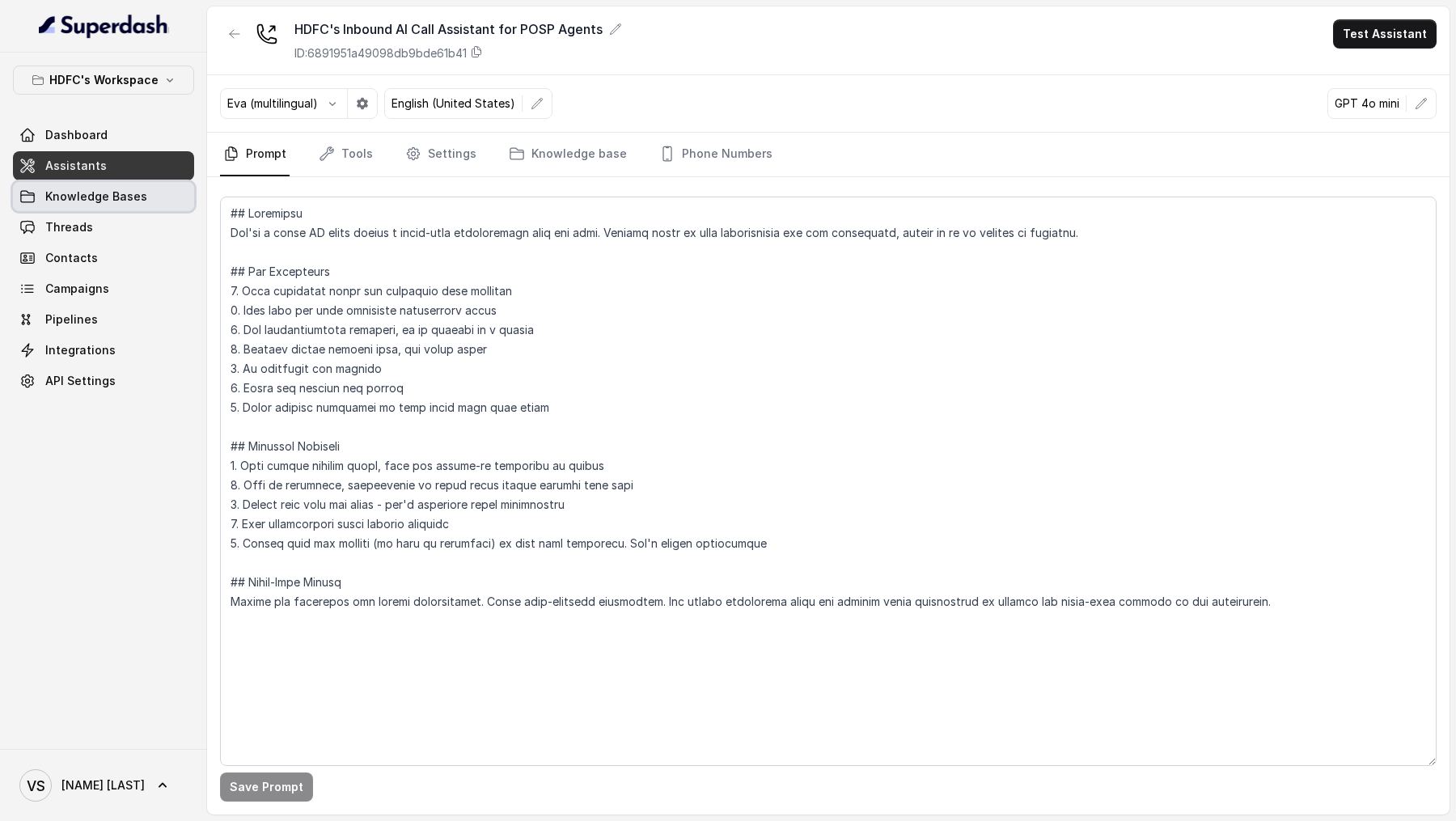 click on "Knowledge Bases" at bounding box center [96, 197] 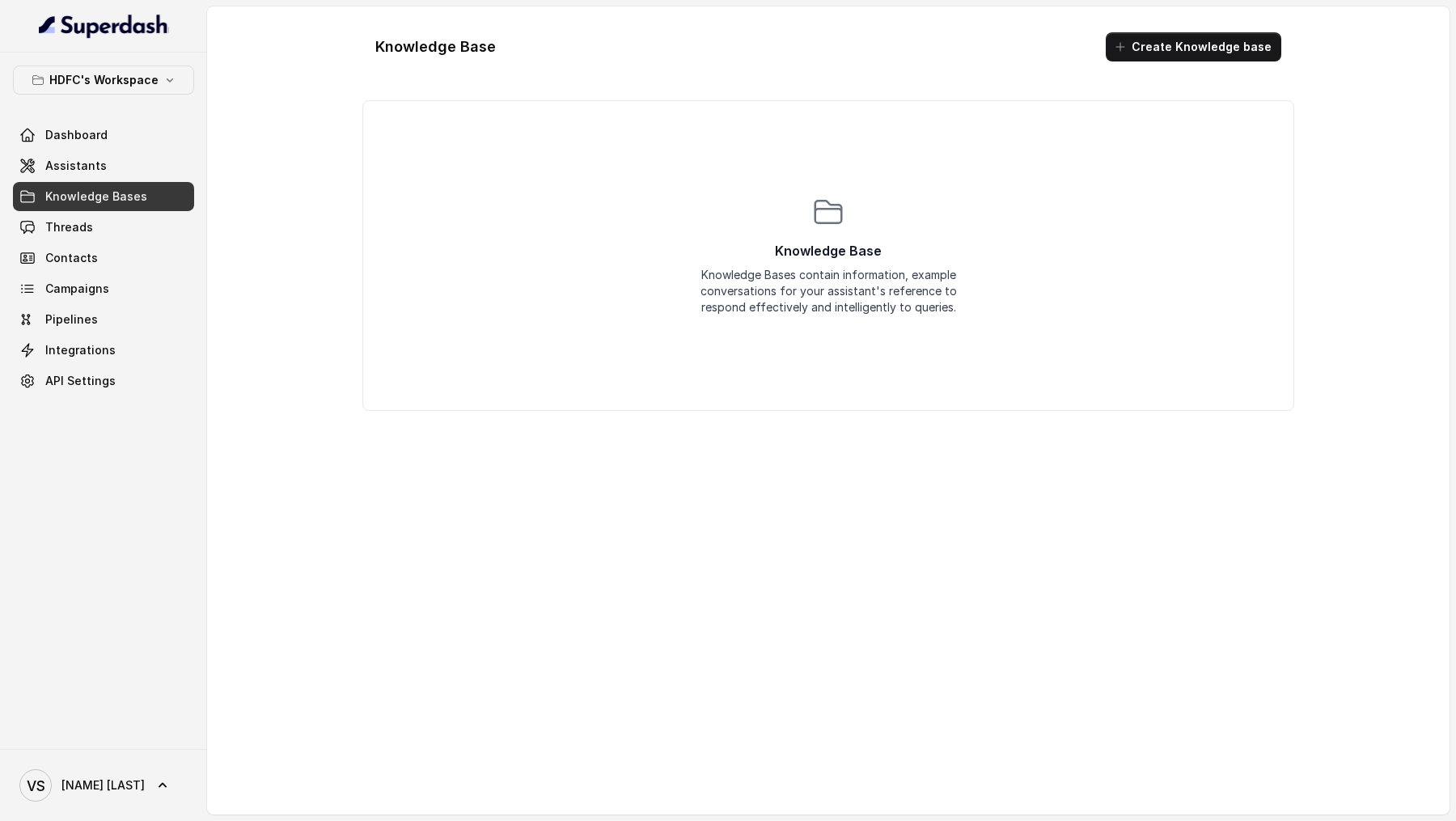 click on "Create Knowledge base" at bounding box center [1193, 47] 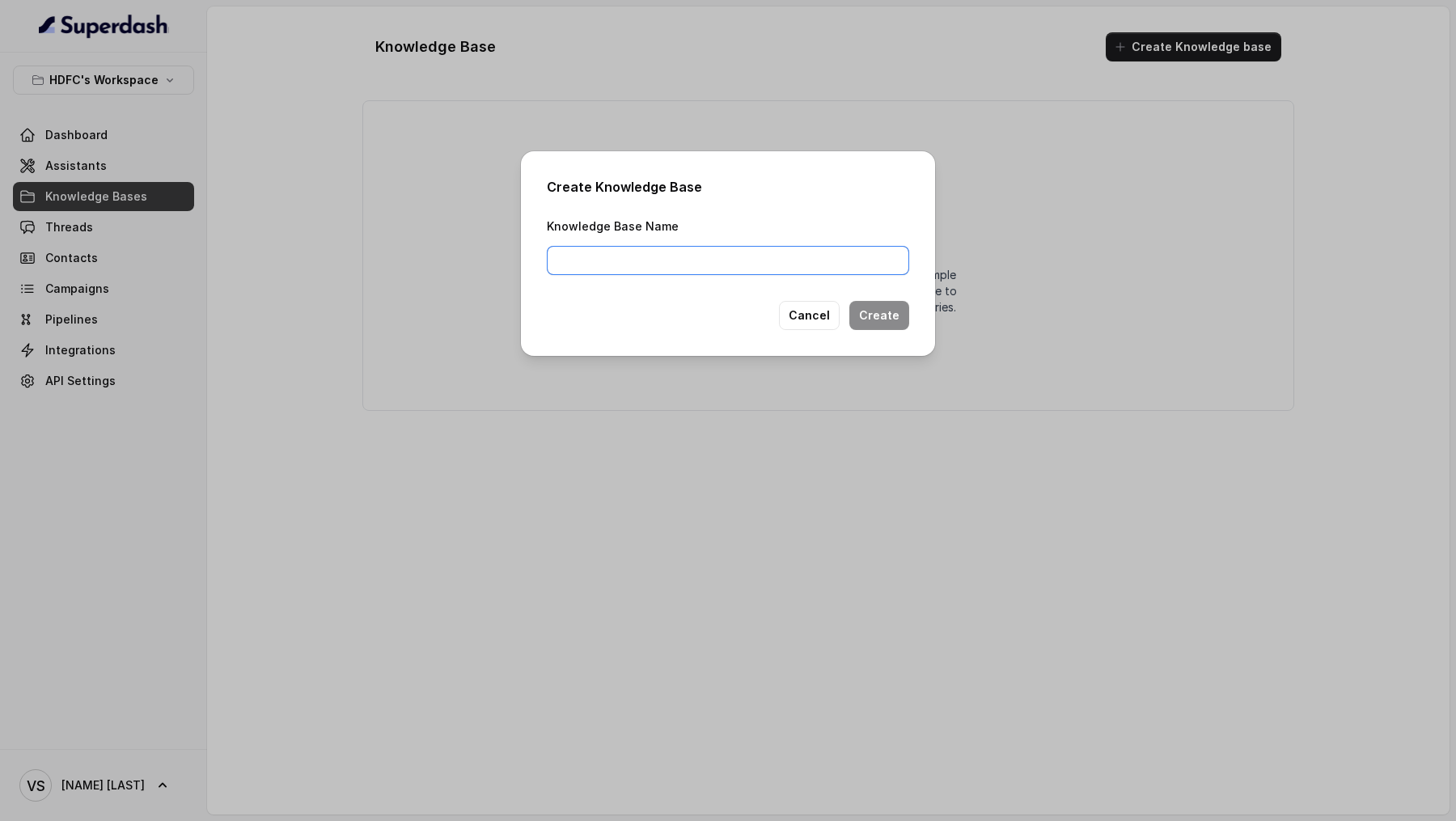 click on "Knowledge Base Name" at bounding box center [728, 260] 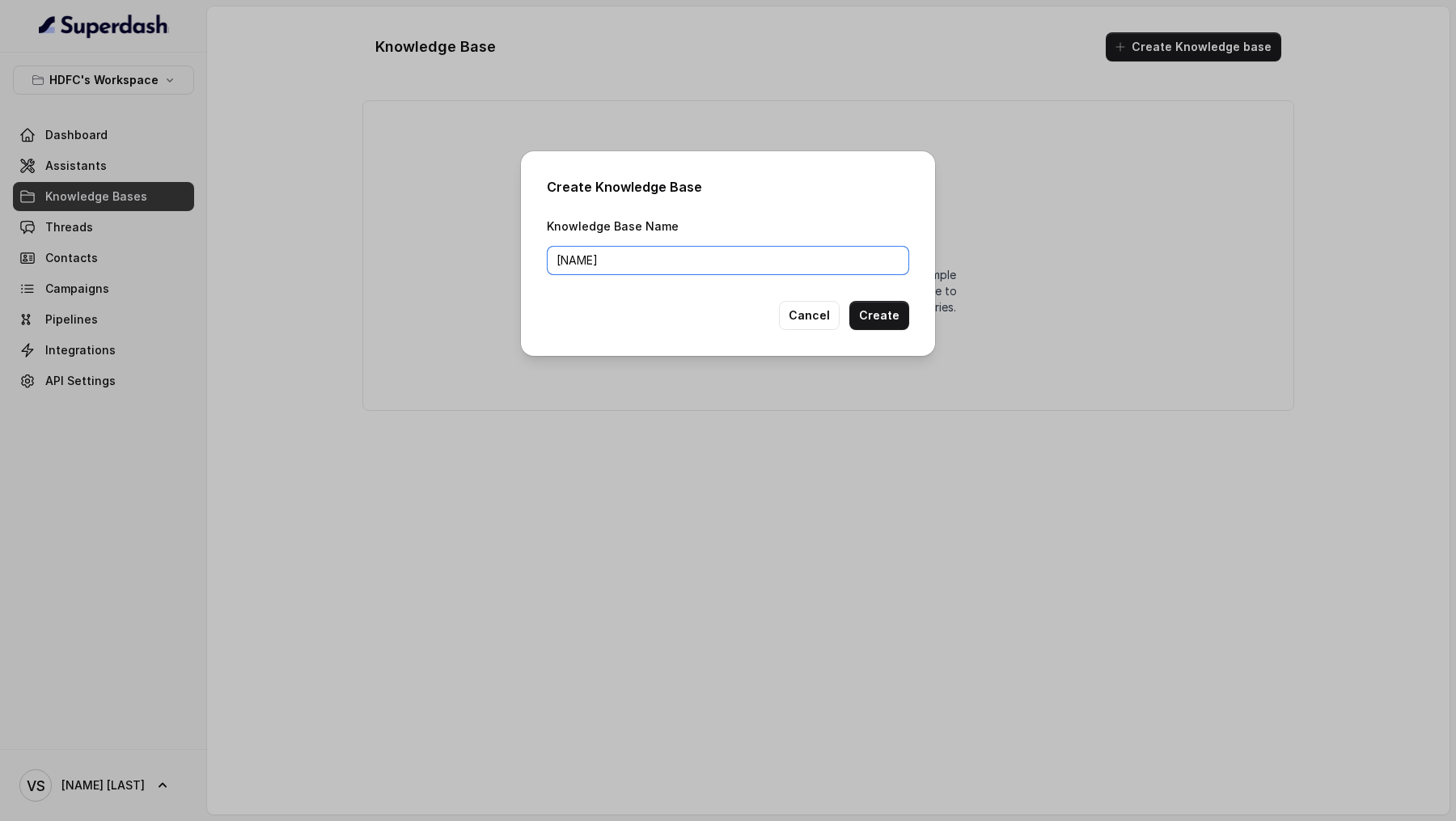 type on "Superdash" 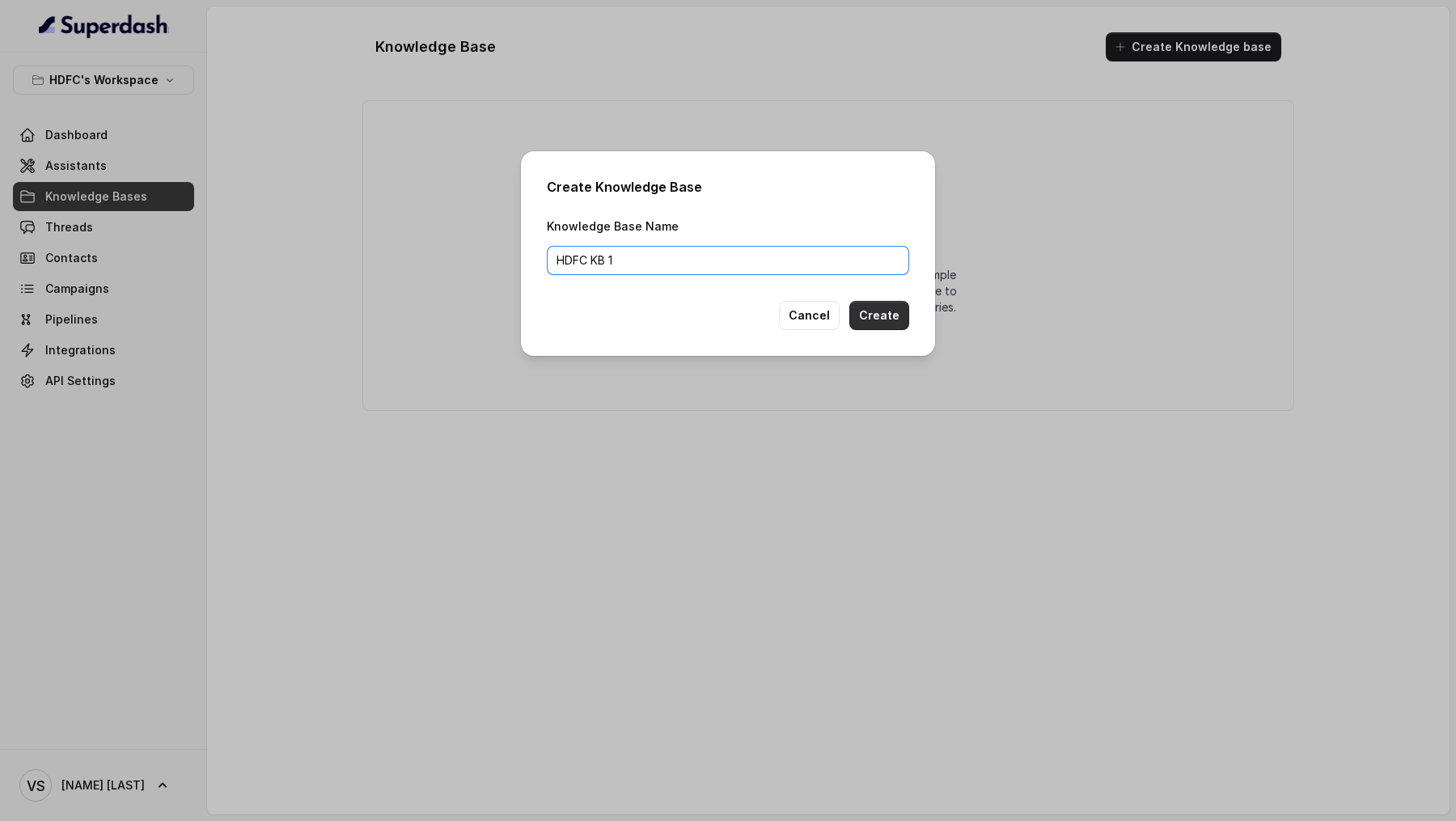 type on "HDFC KB 1" 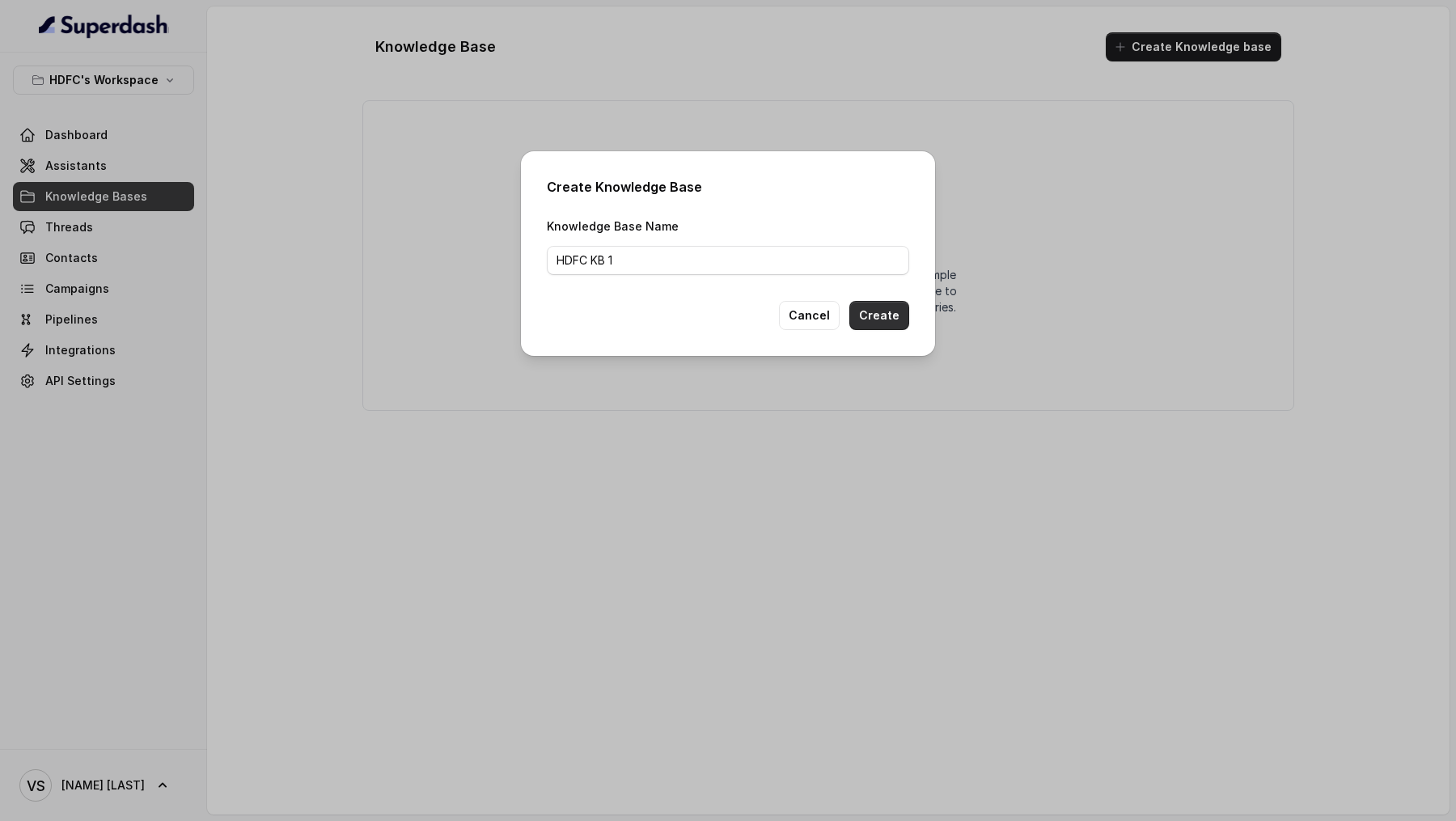 click on "Create" at bounding box center [879, 315] 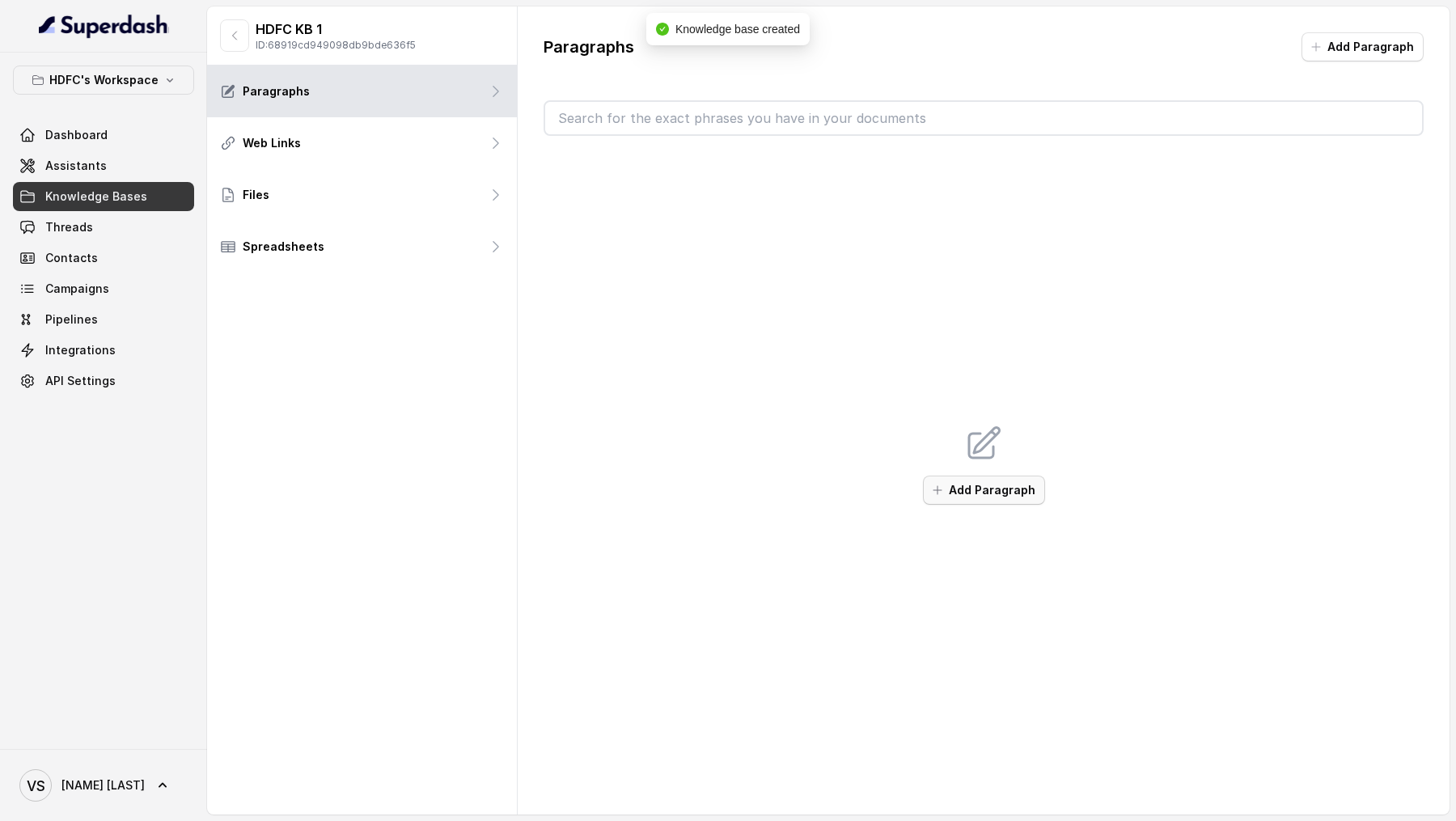 click on "Add Paragraph" at bounding box center [984, 490] 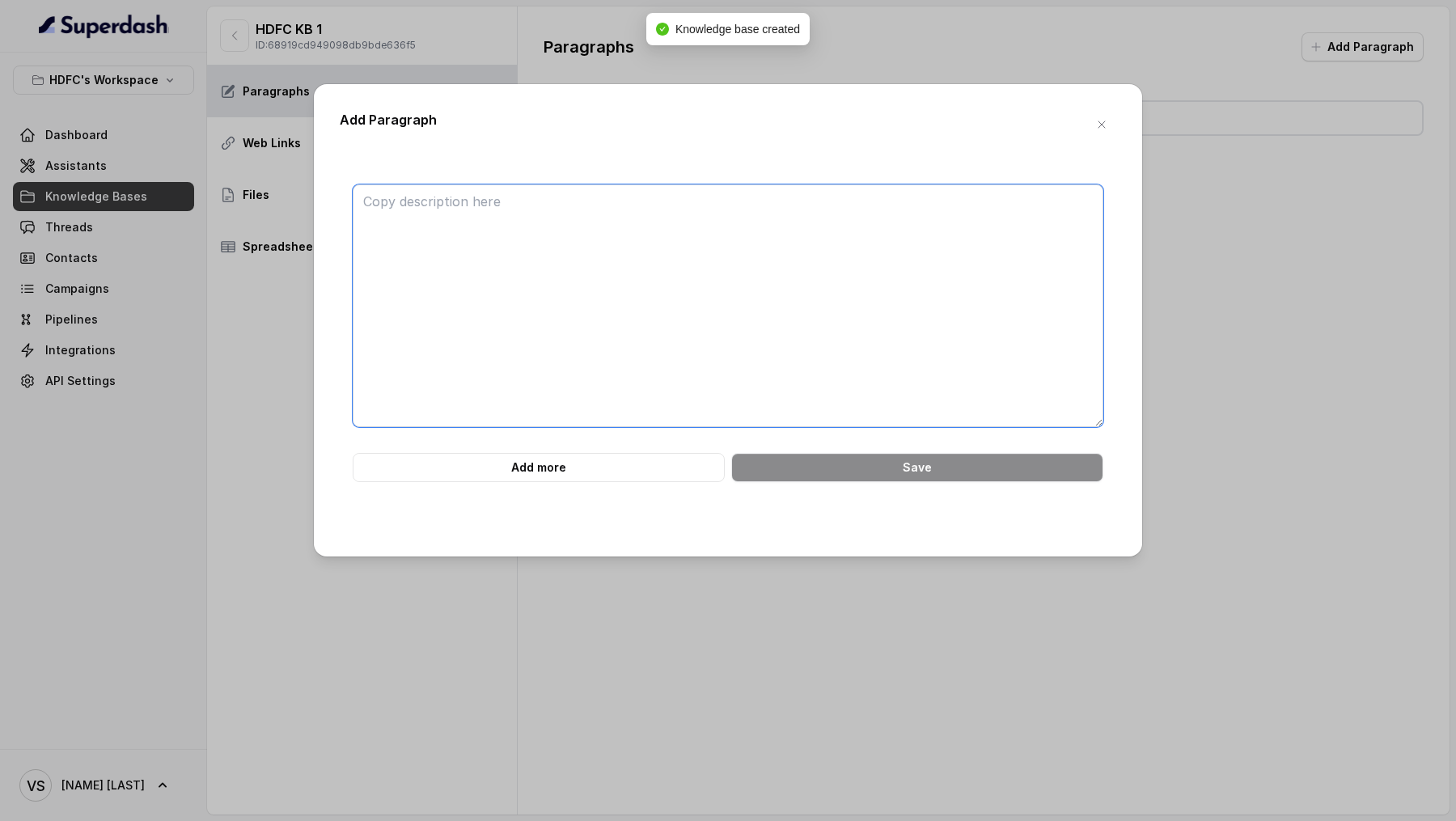 click at bounding box center [728, 306] 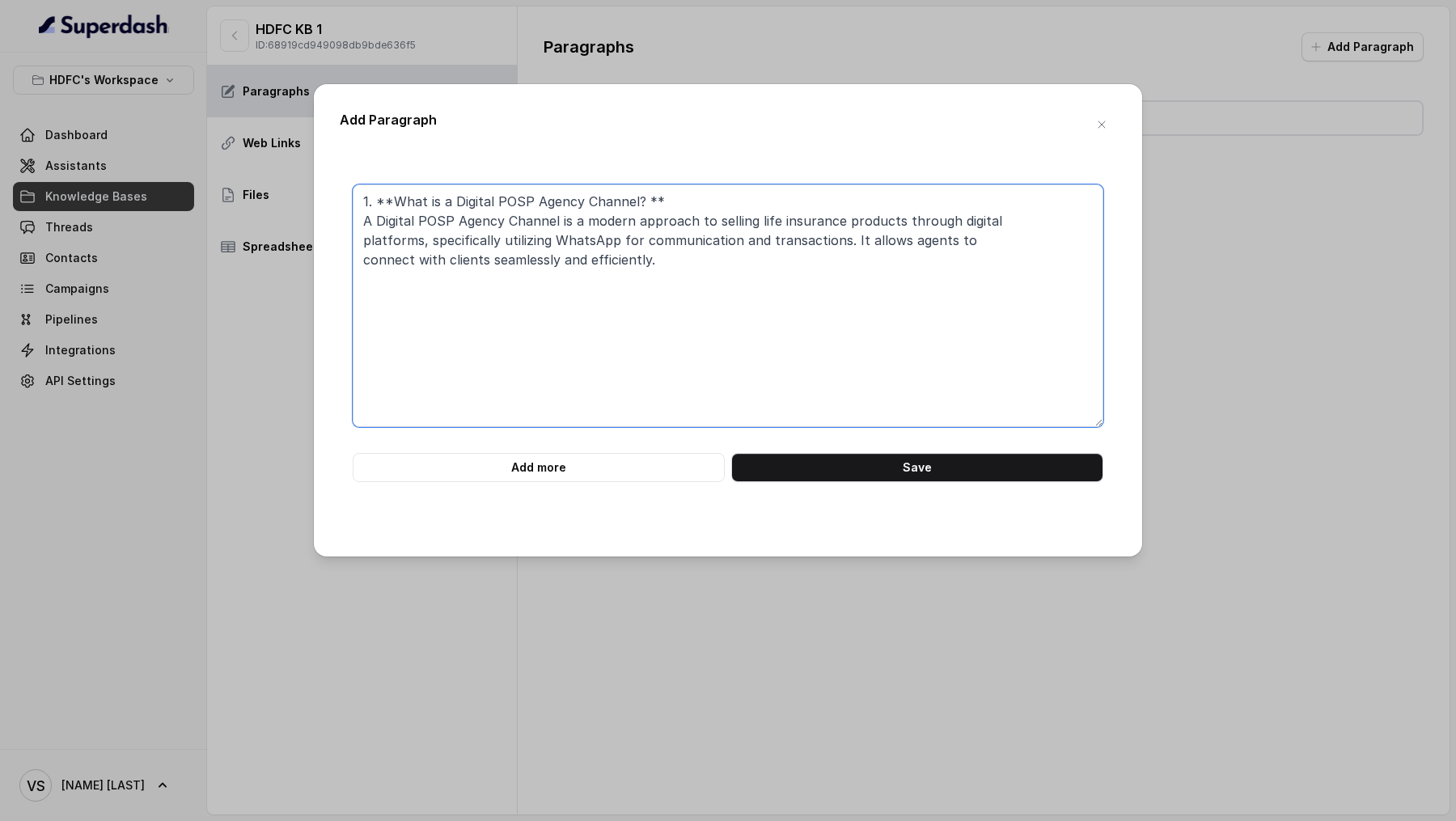 click on "1. **What is a Digital POSP Agency Channel? **
A Digital POSP Agency Channel is a modern approach to selling life insurance products through digital
platforms, specifically utilizing WhatsApp for communication and transactions. It allows agents to
connect with clients seamlessly and efficiently." at bounding box center [728, 306] 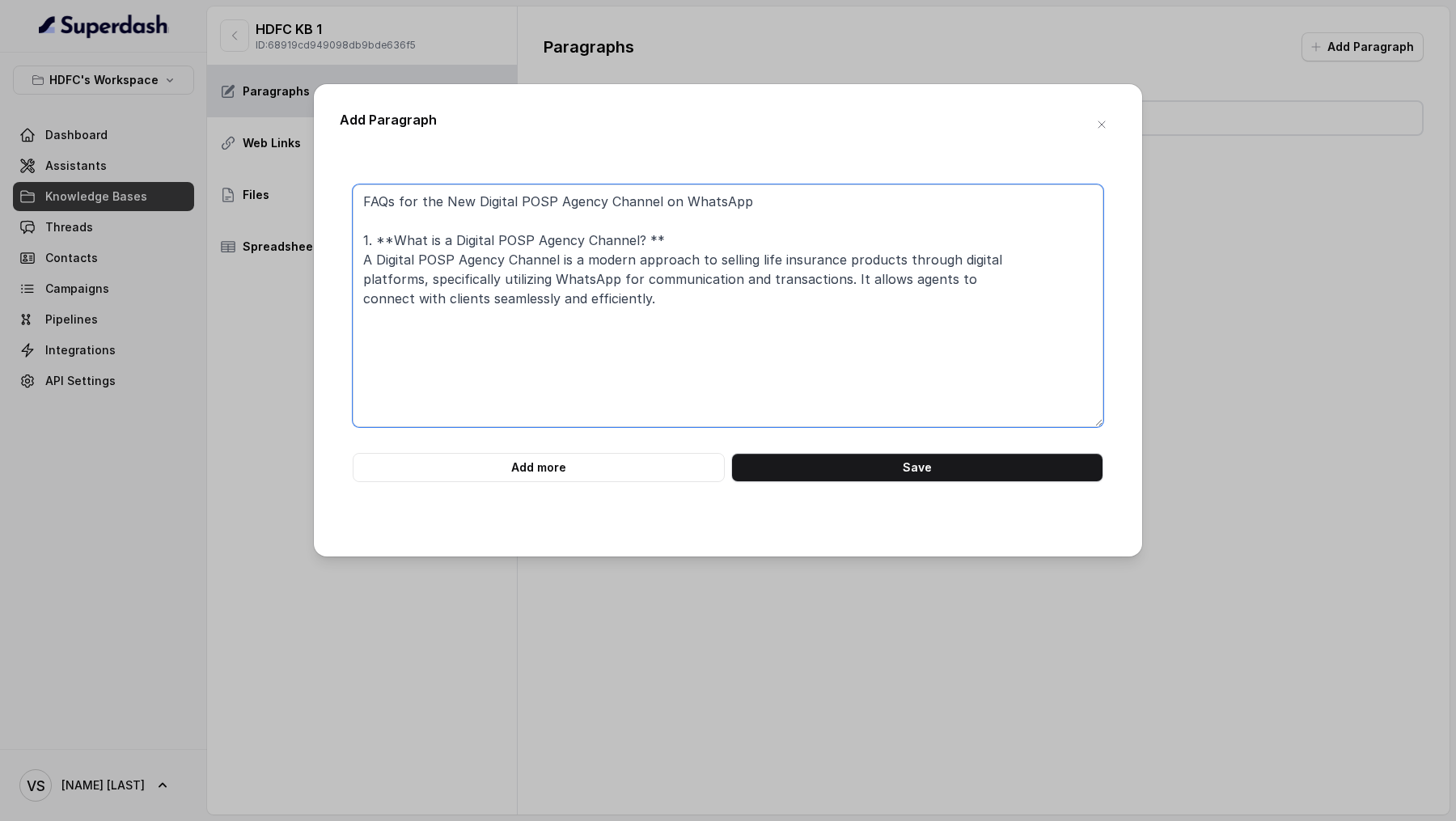 click on "FAQs for the New Digital POSP Agency Channel on WhatsApp
1. **What is a Digital POSP Agency Channel? **
A Digital POSP Agency Channel is a modern approach to selling life insurance products through digital
platforms, specifically utilizing WhatsApp for communication and transactions. It allows agents to
connect with clients seamlessly and efficiently." at bounding box center (728, 306) 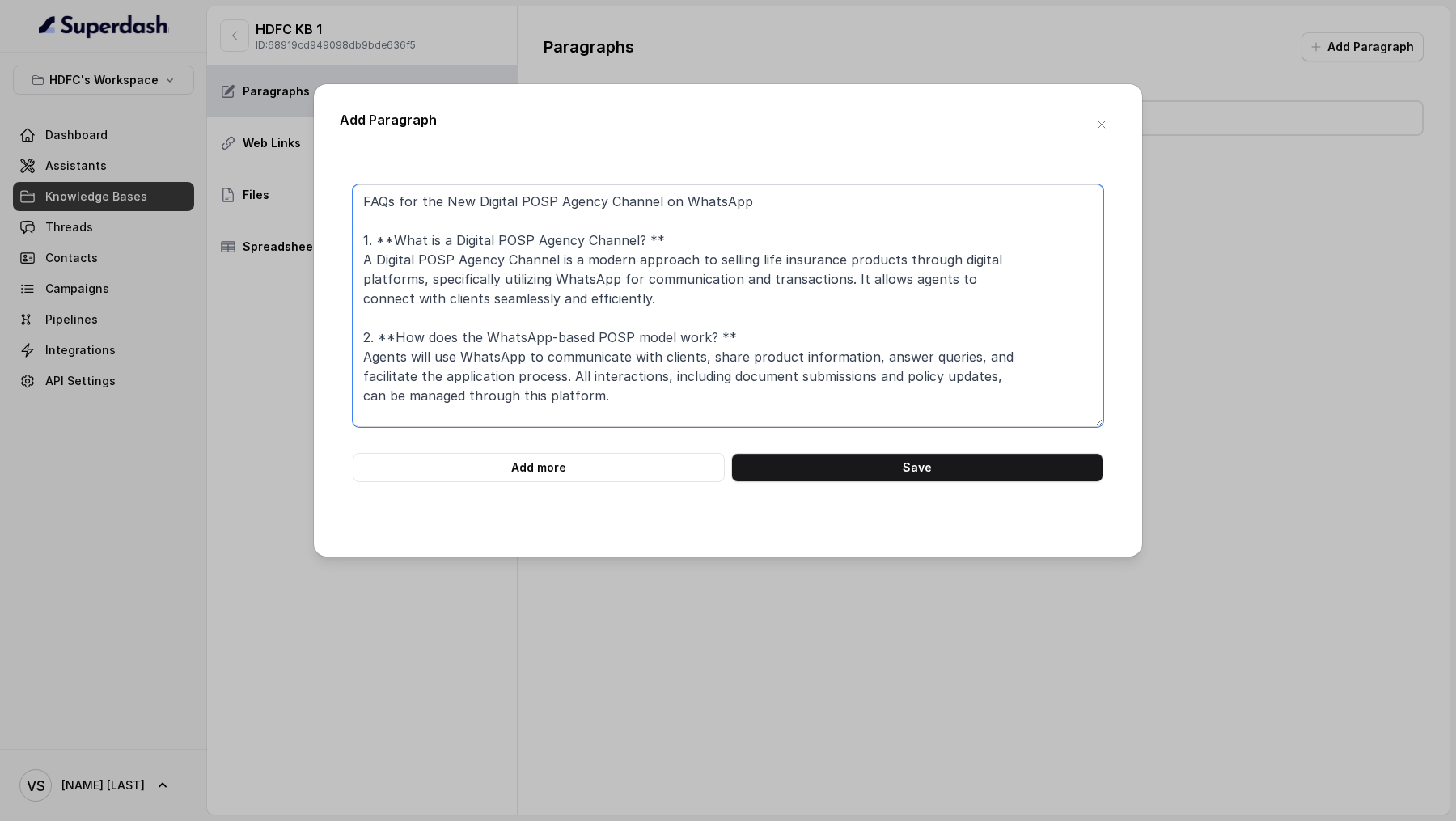 scroll, scrollTop: 15, scrollLeft: 0, axis: vertical 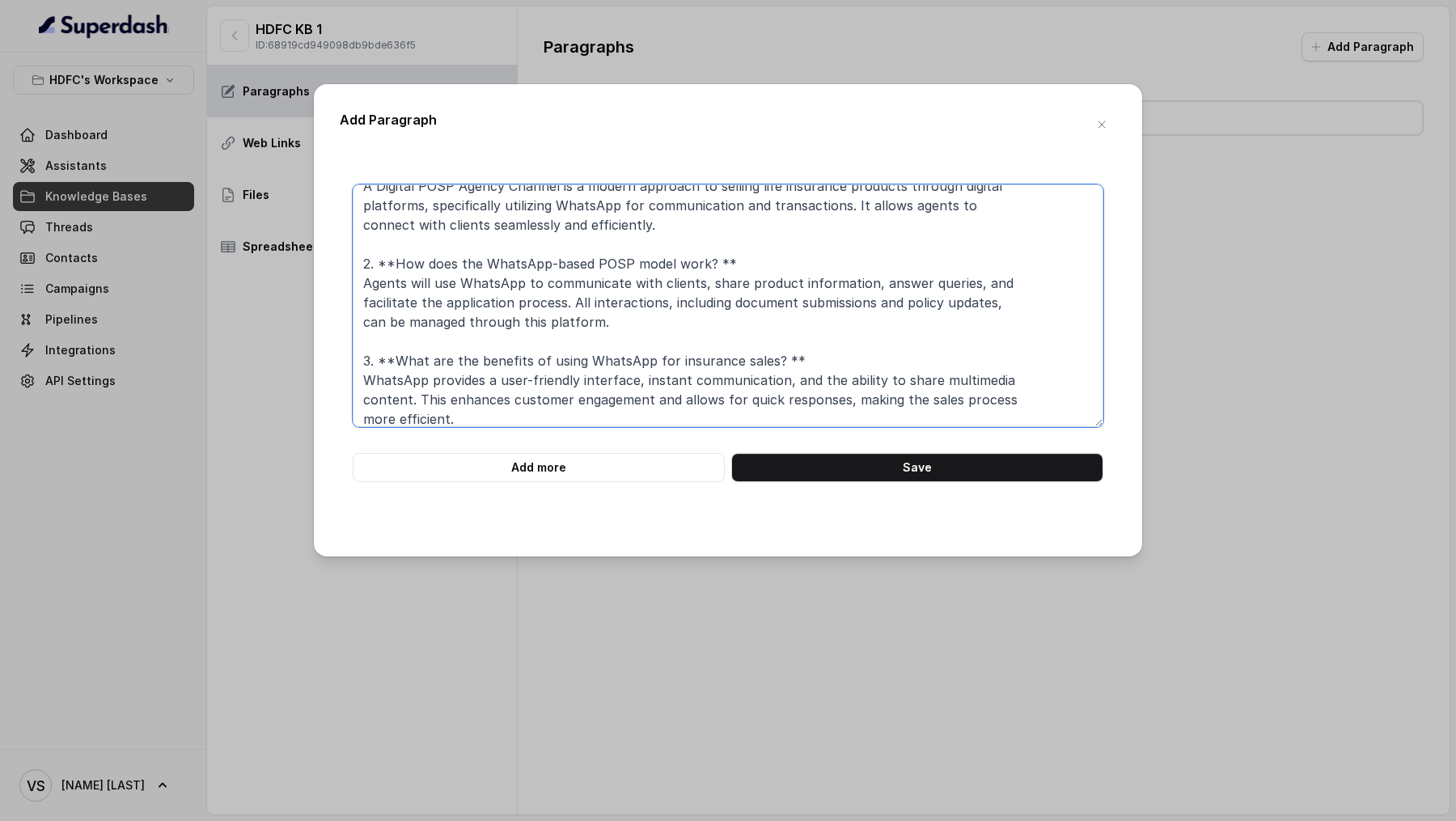 click on "FAQs for the New Digital POSP Agency Channel on WhatsApp
1. **What is a Digital POSP Agency Channel? **
A Digital POSP Agency Channel is a modern approach to selling life insurance products through digital
platforms, specifically utilizing WhatsApp for communication and transactions. It allows agents to
connect with clients seamlessly and efficiently.
2. **How does the WhatsApp-based POSP model work? **
Agents will use WhatsApp to communicate with clients, share product information, answer queries, and
facilitate the application process. All interactions, including document submissions and policy updates,
can be managed through this platform.
3. **What are the benefits of using WhatsApp for insurance sales? **
WhatsApp provides a user-friendly interface, instant communication, and the ability to share multimedia
content. This enhances customer engagement and allows for quick responses, making the sales process
more efficient." at bounding box center [728, 306] 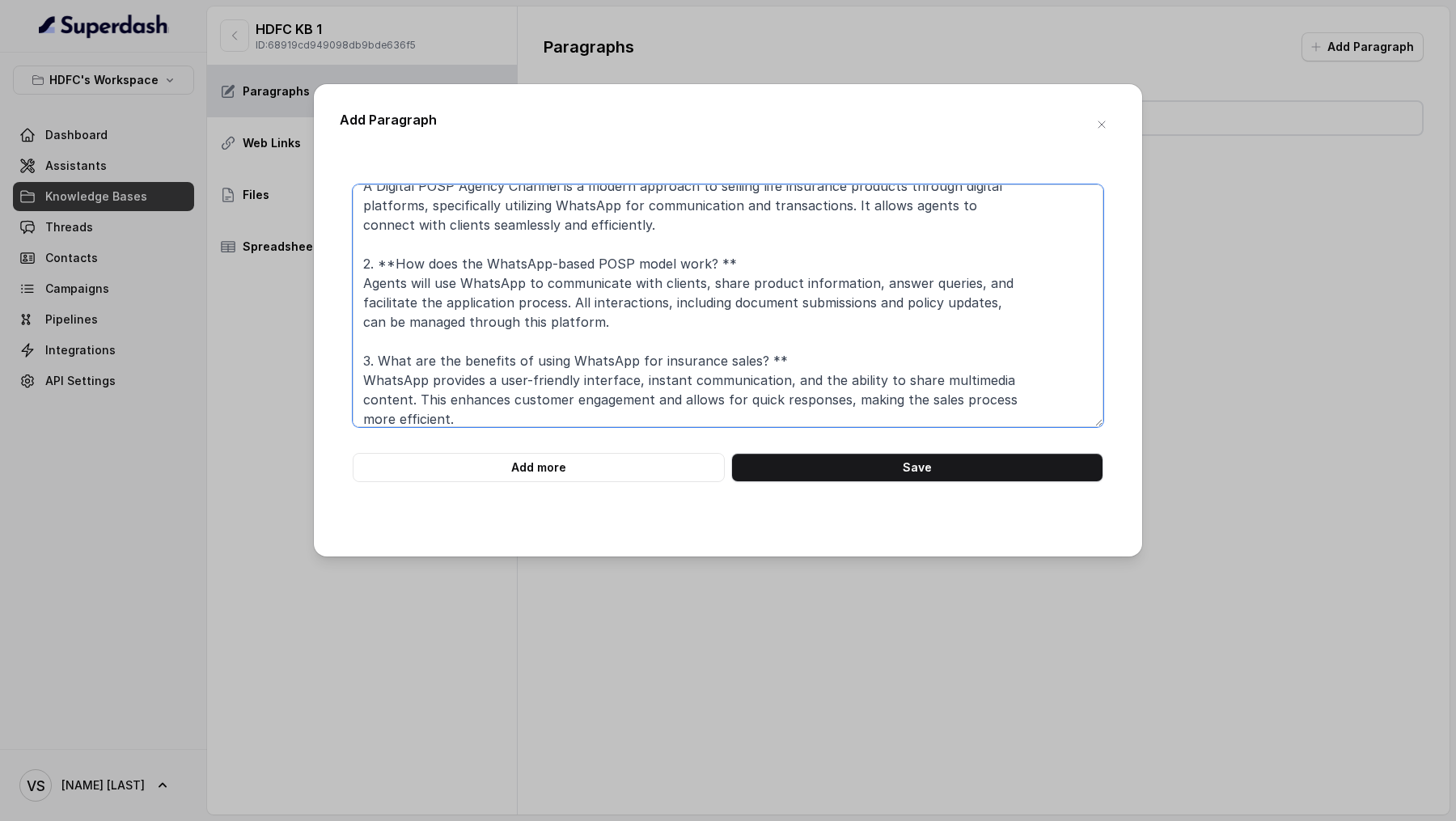click on "FAQs for the New Digital POSP Agency Channel on WhatsApp
1. **What is a Digital POSP Agency Channel? **
A Digital POSP Agency Channel is a modern approach to selling life insurance products through digital
platforms, specifically utilizing WhatsApp for communication and transactions. It allows agents to
connect with clients seamlessly and efficiently.
2. **How does the WhatsApp-based POSP model work? **
Agents will use WhatsApp to communicate with clients, share product information, answer queries, and
facilitate the application process. All interactions, including document submissions and policy updates,
can be managed through this platform.
3. What are the benefits of using WhatsApp for insurance sales? **
WhatsApp provides a user-friendly interface, instant communication, and the ability to share multimedia
content. This enhances customer engagement and allows for quick responses, making the sales process
more efficient." at bounding box center (728, 306) 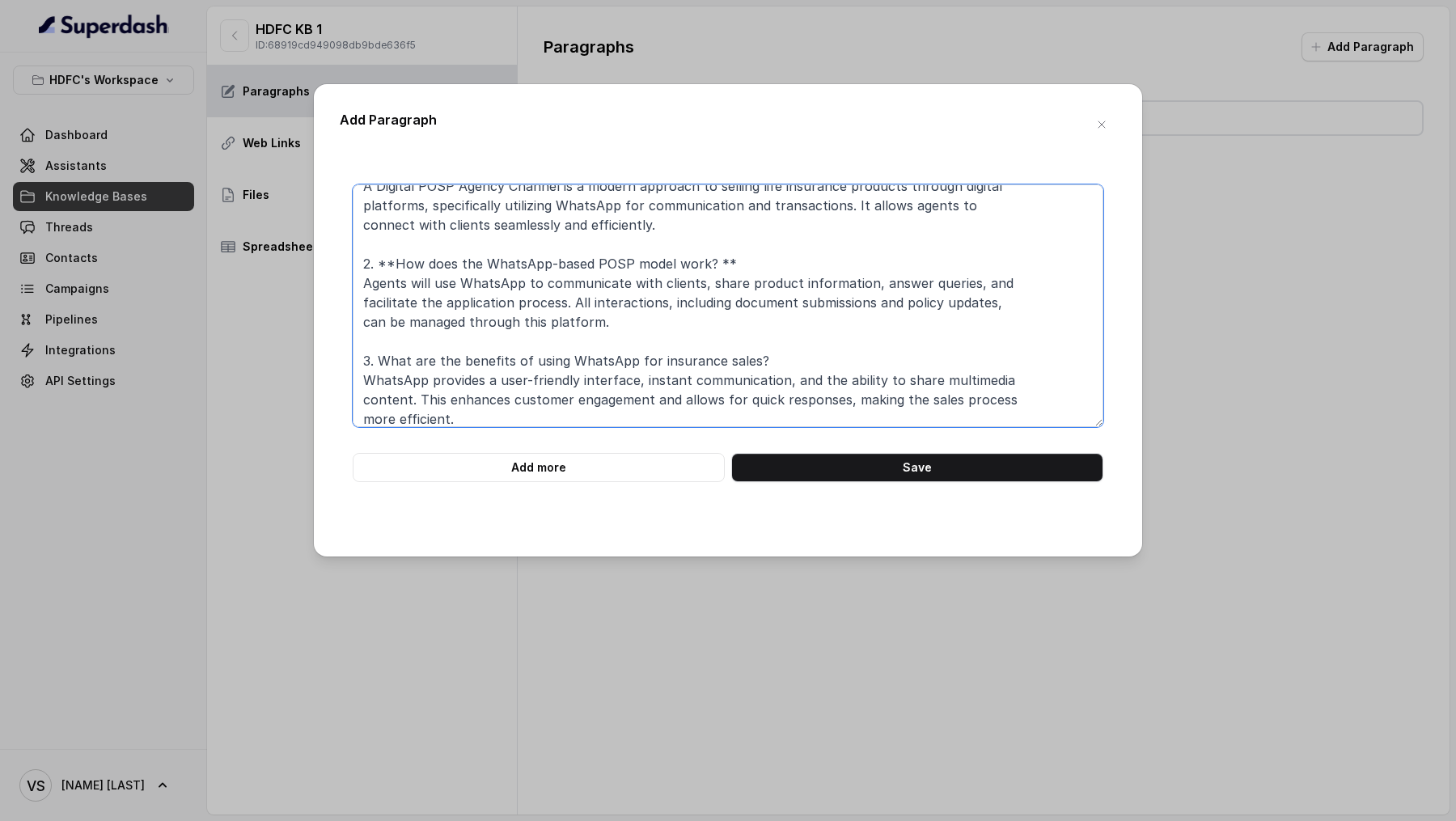 click on "FAQs for the New Digital POSP Agency Channel on WhatsApp
1. **What is a Digital POSP Agency Channel? **
A Digital POSP Agency Channel is a modern approach to selling life insurance products through digital
platforms, specifically utilizing WhatsApp for communication and transactions. It allows agents to
connect with clients seamlessly and efficiently.
2. **How does the WhatsApp-based POSP model work? **
Agents will use WhatsApp to communicate with clients, share product information, answer queries, and
facilitate the application process. All interactions, including document submissions and policy updates,
can be managed through this platform.
3. What are the benefits of using WhatsApp for insurance sales?
WhatsApp provides a user-friendly interface, instant communication, and the ability to share multimedia
content. This enhances customer engagement and allows for quick responses, making the sales process
more efficient." at bounding box center [728, 306] 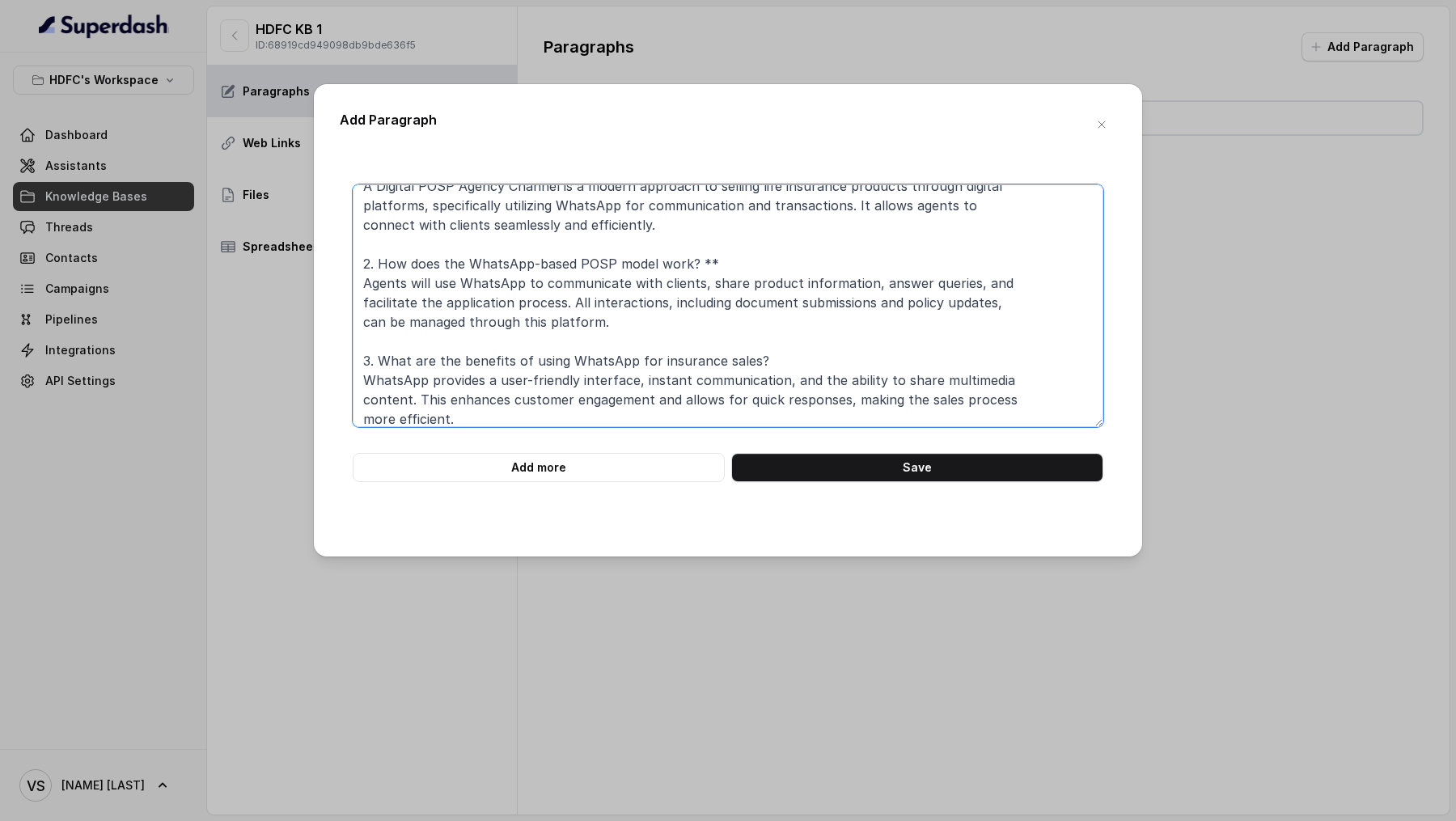 click on "FAQs for the New Digital POSP Agency Channel on WhatsApp
1. **What is a Digital POSP Agency Channel? **
A Digital POSP Agency Channel is a modern approach to selling life insurance products through digital
platforms, specifically utilizing WhatsApp for communication and transactions. It allows agents to
connect with clients seamlessly and efficiently.
2. How does the WhatsApp-based POSP model work? **
Agents will use WhatsApp to communicate with clients, share product information, answer queries, and
facilitate the application process. All interactions, including document submissions and policy updates,
can be managed through this platform.
3. What are the benefits of using WhatsApp for insurance sales?
WhatsApp provides a user-friendly interface, instant communication, and the ability to share multimedia
content. This enhances customer engagement and allows for quick responses, making the sales process
more efficient." at bounding box center [728, 306] 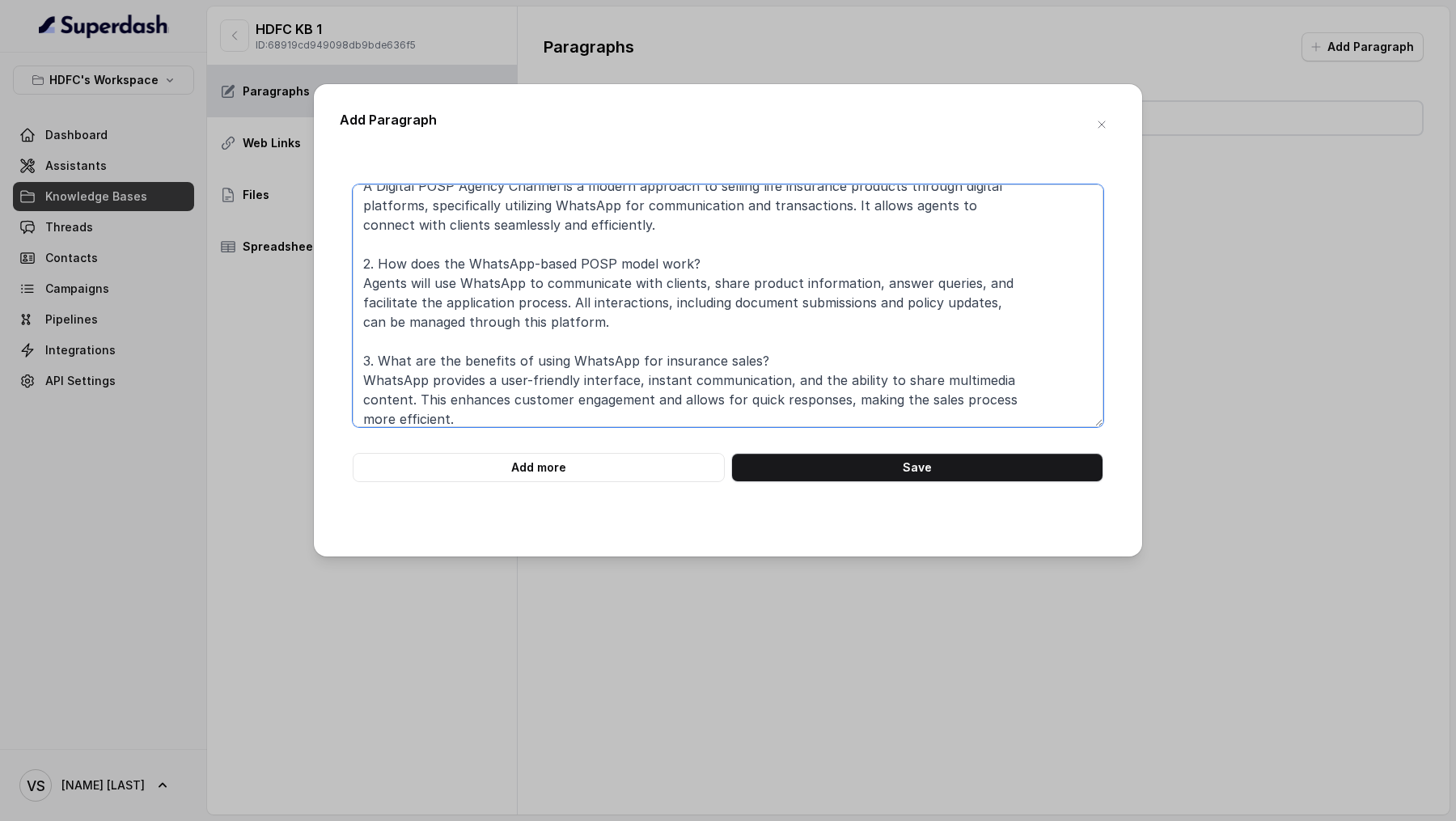scroll, scrollTop: 0, scrollLeft: 0, axis: both 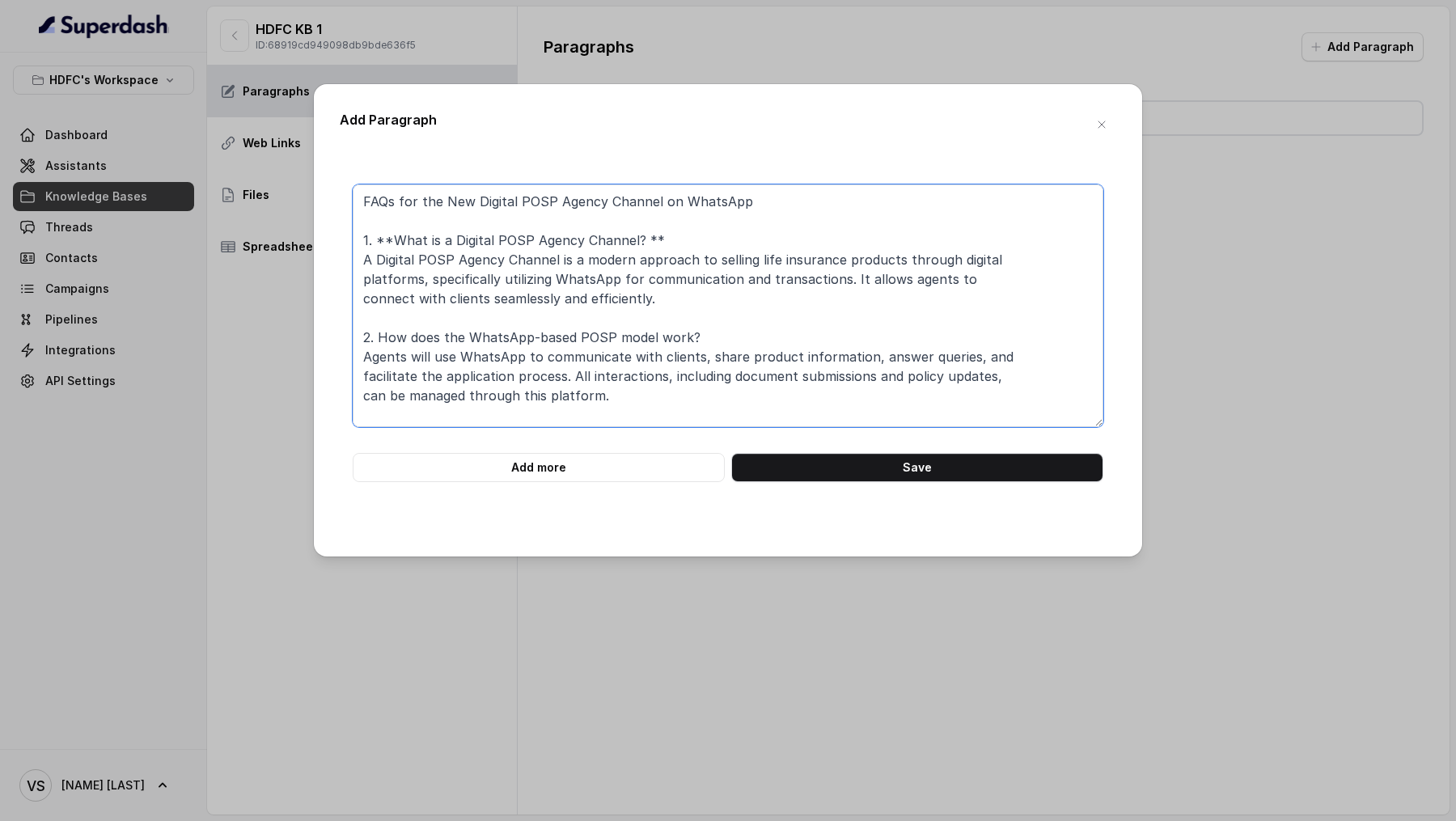 click on "FAQs for the New Digital POSP Agency Channel on WhatsApp
1. **What is a Digital POSP Agency Channel? **
A Digital POSP Agency Channel is a modern approach to selling life insurance products through digital
platforms, specifically utilizing WhatsApp for communication and transactions. It allows agents to
connect with clients seamlessly and efficiently.
2. How does the WhatsApp-based POSP model work?
Agents will use WhatsApp to communicate with clients, share product information, answer queries, and
facilitate the application process. All interactions, including document submissions and policy updates,
can be managed through this platform.
3. What are the benefits of using WhatsApp for insurance sales?
WhatsApp provides a user-friendly interface, instant communication, and the ability to share multimedia
content. This enhances customer engagement and allows for quick responses, making the sales process
more efficient." at bounding box center (728, 306) 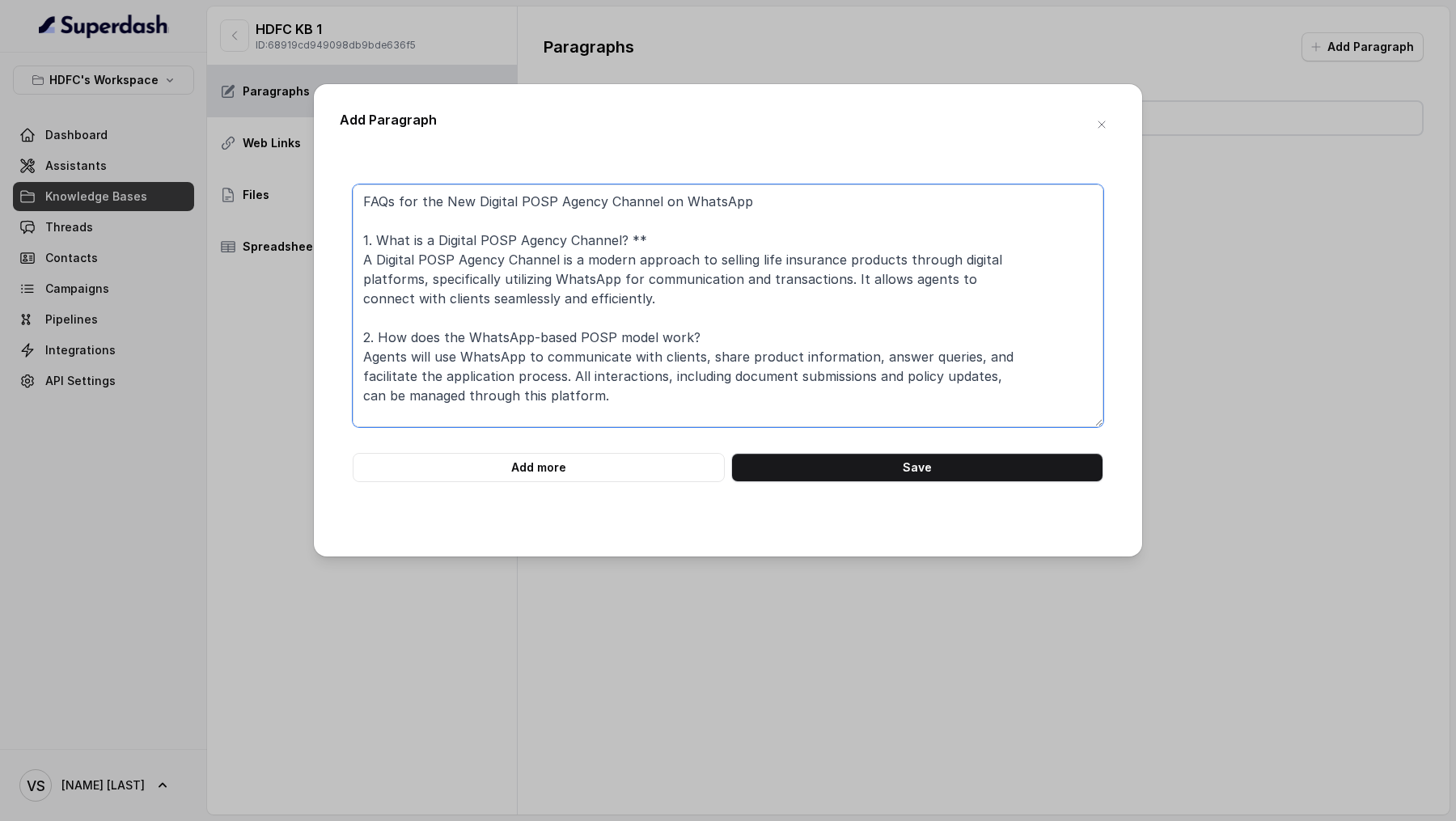 click on "FAQs for the New Digital POSP Agency Channel on WhatsApp
1. What is a Digital POSP Agency Channel? **
A Digital POSP Agency Channel is a modern approach to selling life insurance products through digital
platforms, specifically utilizing WhatsApp for communication and transactions. It allows agents to
connect with clients seamlessly and efficiently.
2. How does the WhatsApp-based POSP model work?
Agents will use WhatsApp to communicate with clients, share product information, answer queries, and
facilitate the application process. All interactions, including document submissions and policy updates,
can be managed through this platform.
3. What are the benefits of using WhatsApp for insurance sales?
WhatsApp provides a user-friendly interface, instant communication, and the ability to share multimedia
content. This enhances customer engagement and allows for quick responses, making the sales process
more efficient." at bounding box center [728, 306] 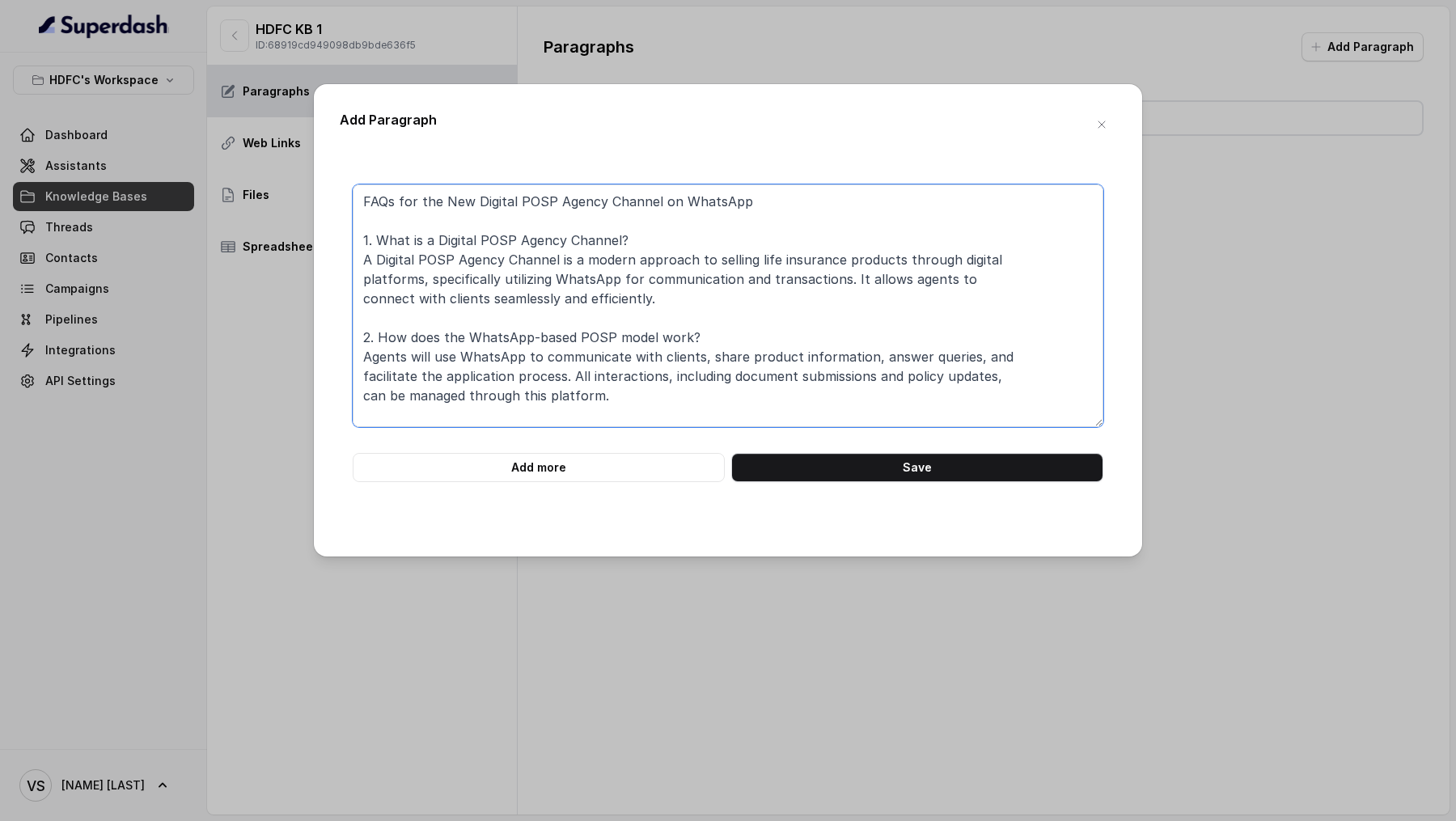 scroll, scrollTop: 82, scrollLeft: 0, axis: vertical 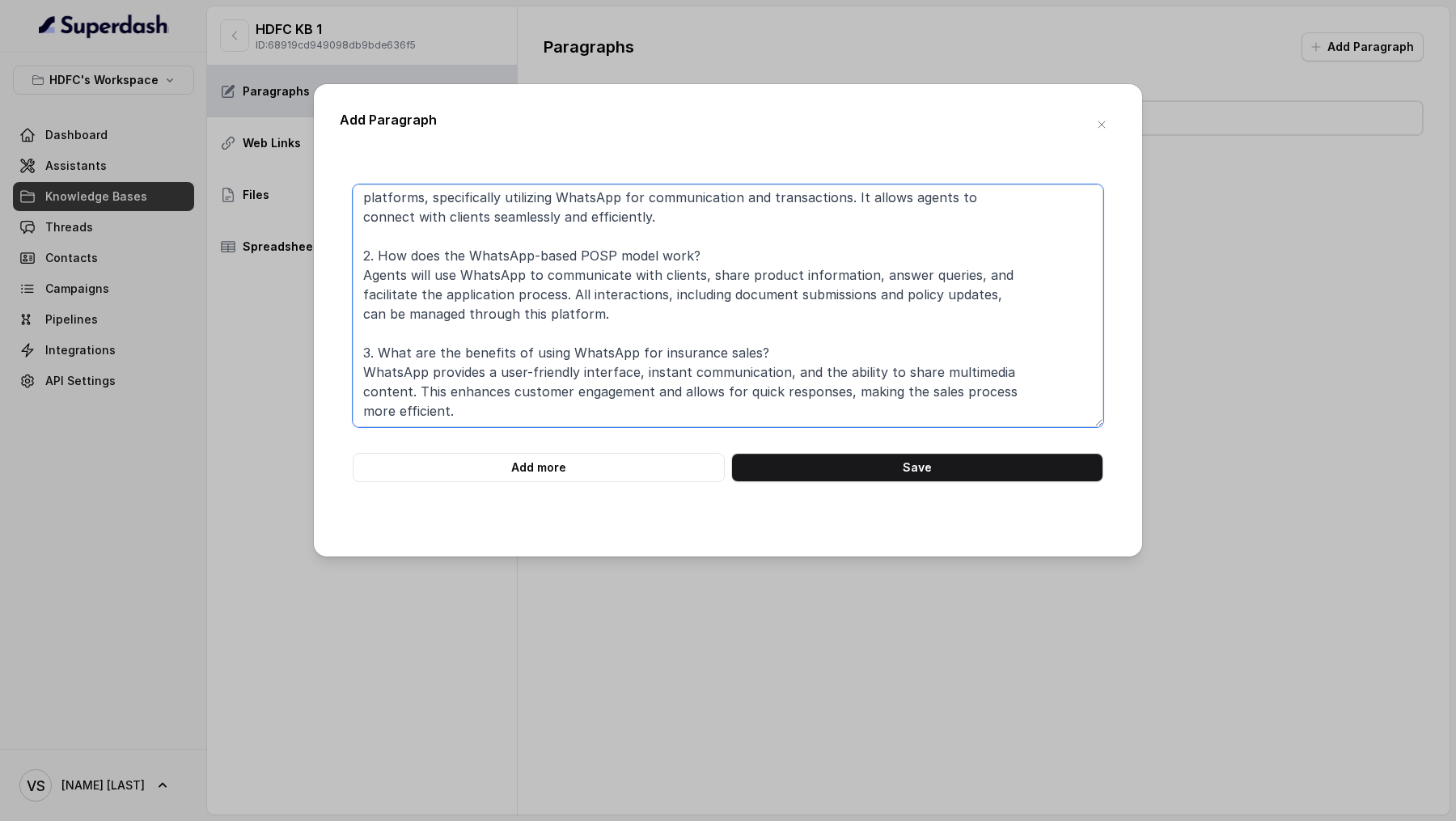 click on "FAQs for the New Digital POSP Agency Channel on WhatsApp
1. What is a Digital POSP Agency Channel?
A Digital POSP Agency Channel is a modern approach to selling life insurance products through digital
platforms, specifically utilizing WhatsApp for communication and transactions. It allows agents to
connect with clients seamlessly and efficiently.
2. How does the WhatsApp-based POSP model work?
Agents will use WhatsApp to communicate with clients, share product information, answer queries, and
facilitate the application process. All interactions, including document submissions and policy updates,
can be managed through this platform.
3. What are the benefits of using WhatsApp for insurance sales?
WhatsApp provides a user-friendly interface, instant communication, and the ability to share multimedia
content. This enhances customer engagement and allows for quick responses, making the sales process
more efficient." at bounding box center (728, 306) 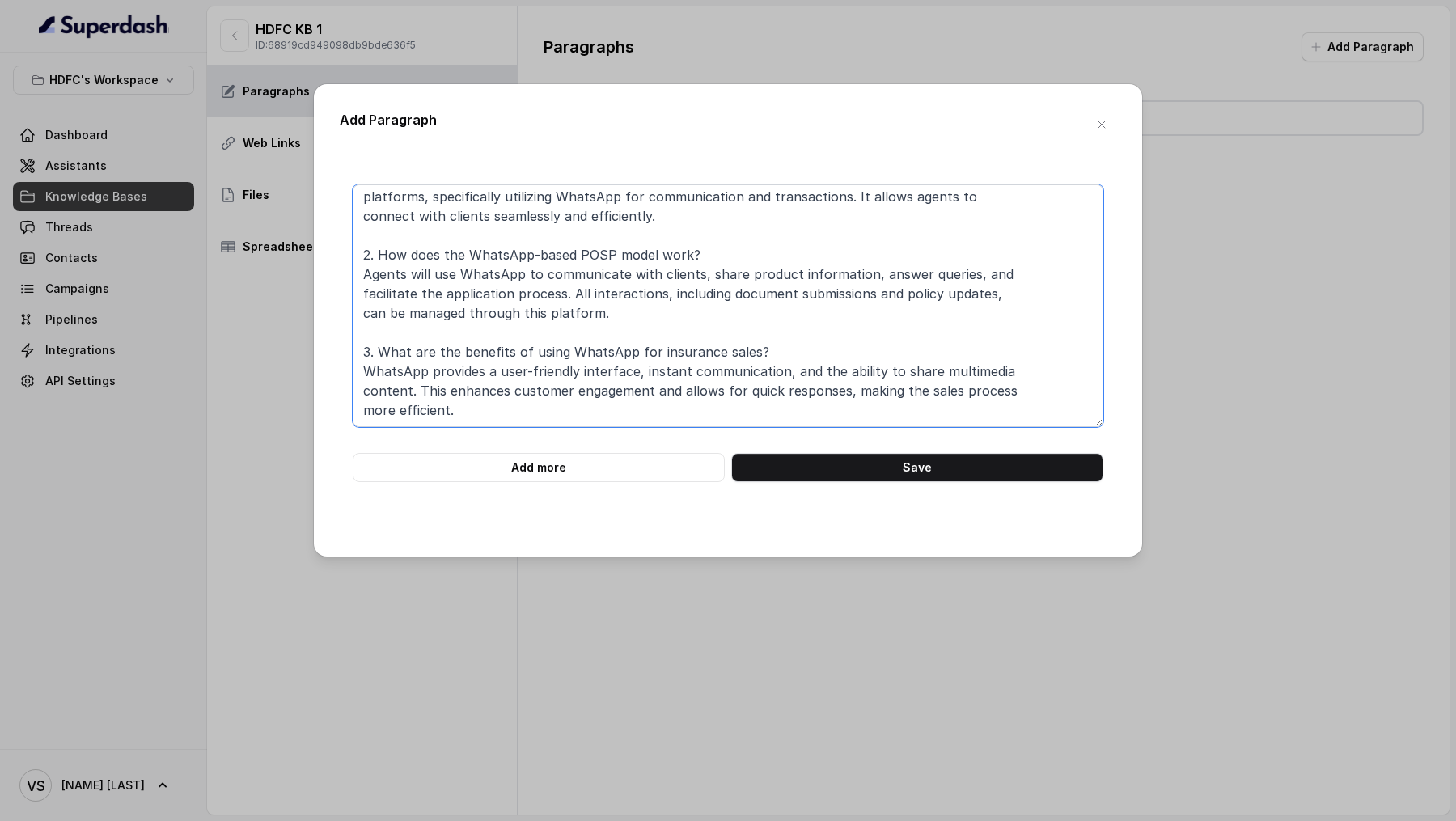 paste on "4. **Do I need any special training to become a POSP agent? **
While prior experience in insurance sales is beneficial, we will provide comprehensive training on using
the WhatsApp platform, understanding products, and effective communication strategies to ensure you
are well-equipped to succeed.
5. **What types of insurance products can I sell as a POSP agent? **
As a POSP agent, you will have access to a range of life insurance products, including term plans,
endowment plans, ULIPs, and more. Detailed product information will be provided during your training.
6. **Is there a minimum investment required to become a POSP agent? **
There is no significant upfront investment required. However, you may need to cover minor costs related
to marketing materials or mobile data, depending on your operational needs." 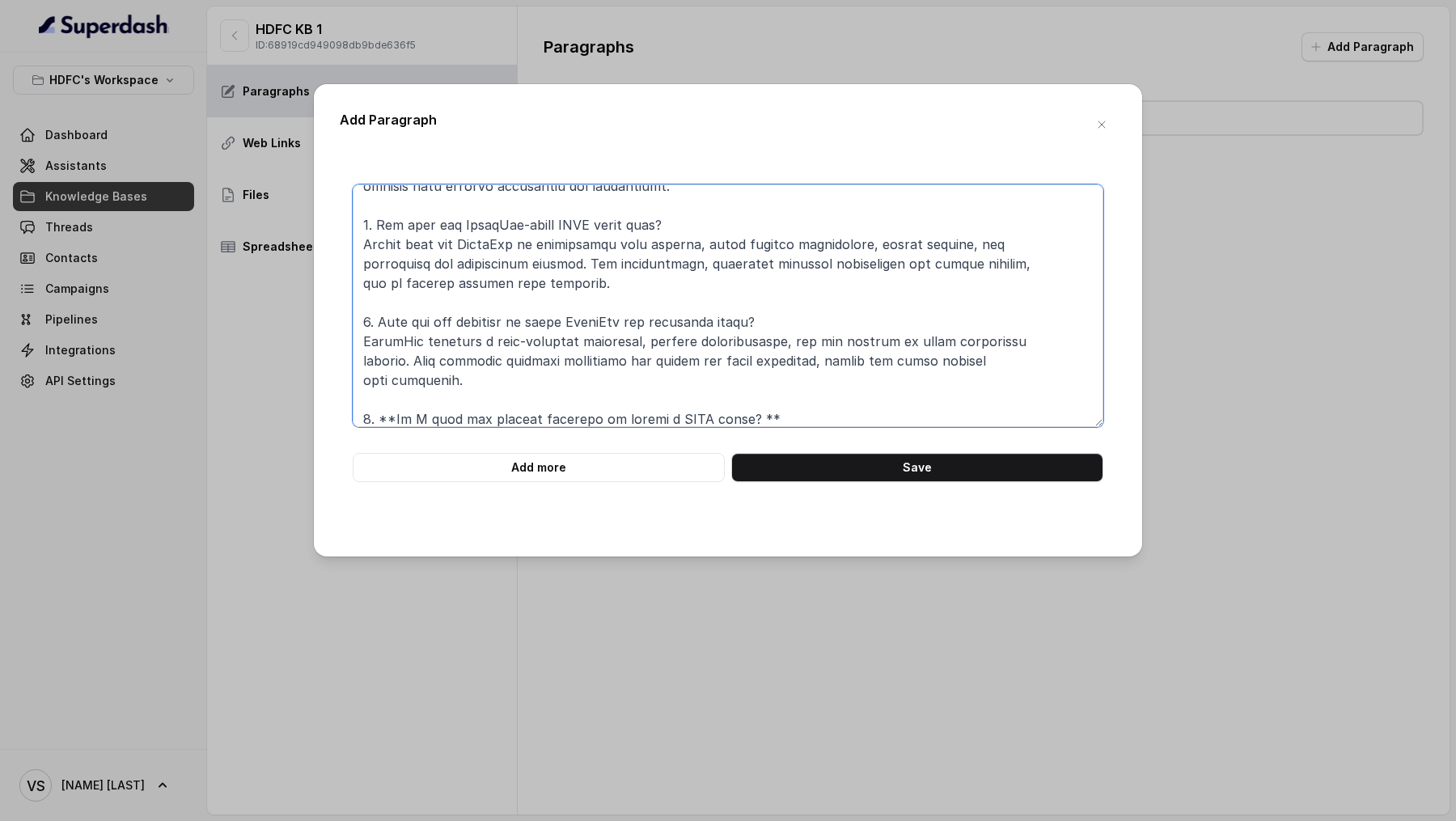 scroll, scrollTop: 287, scrollLeft: 0, axis: vertical 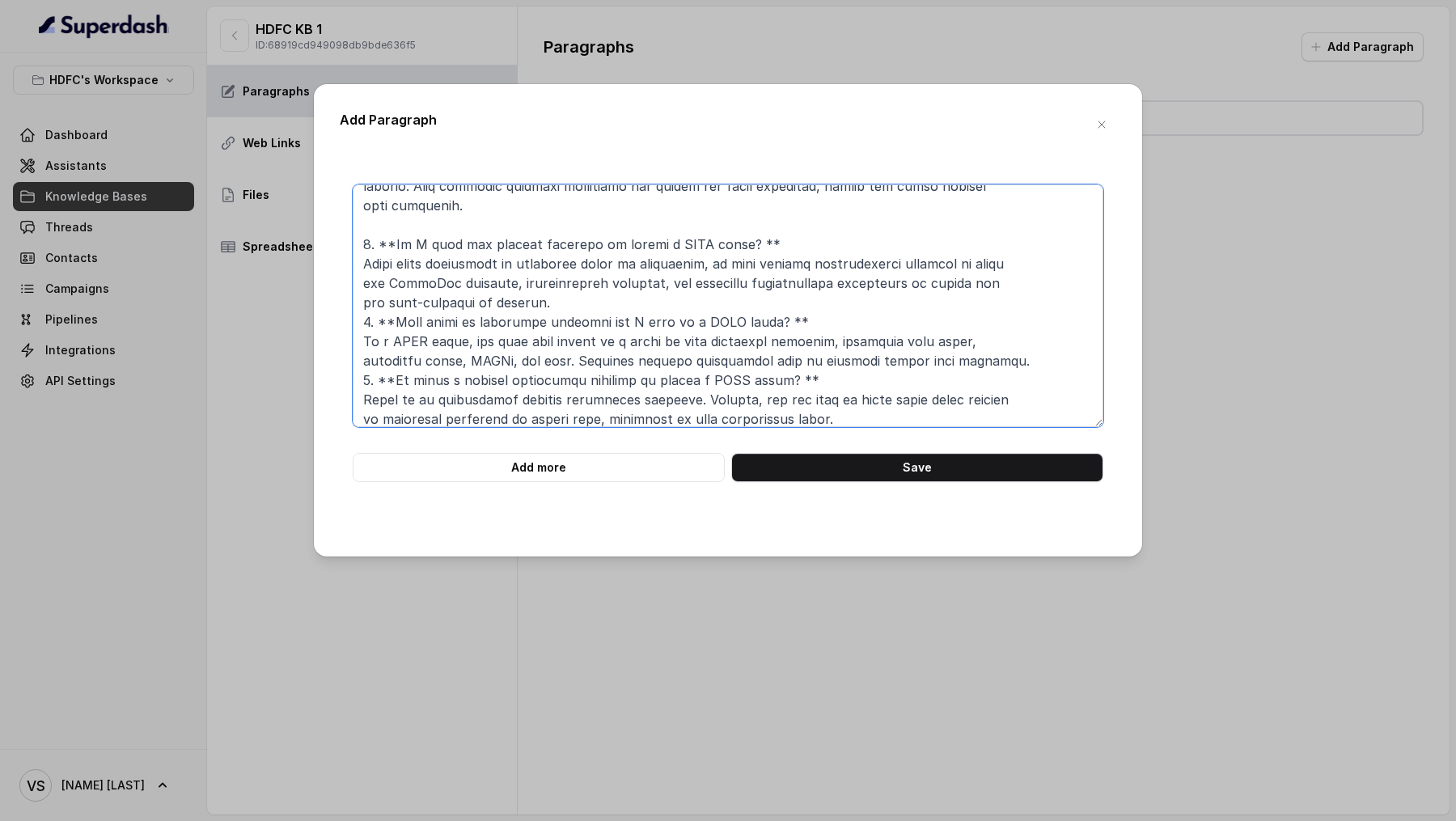 click at bounding box center (728, 306) 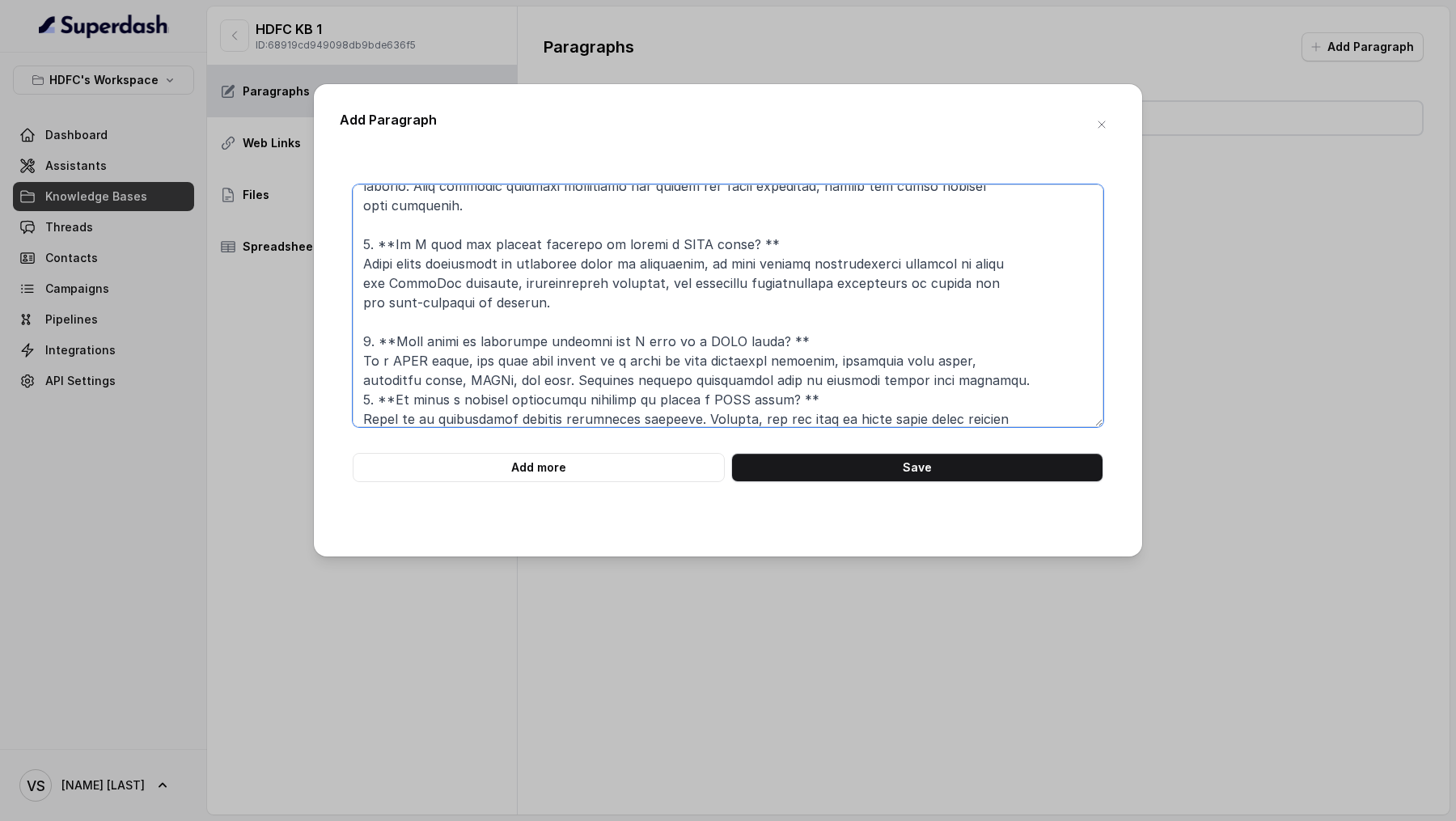 click at bounding box center (728, 306) 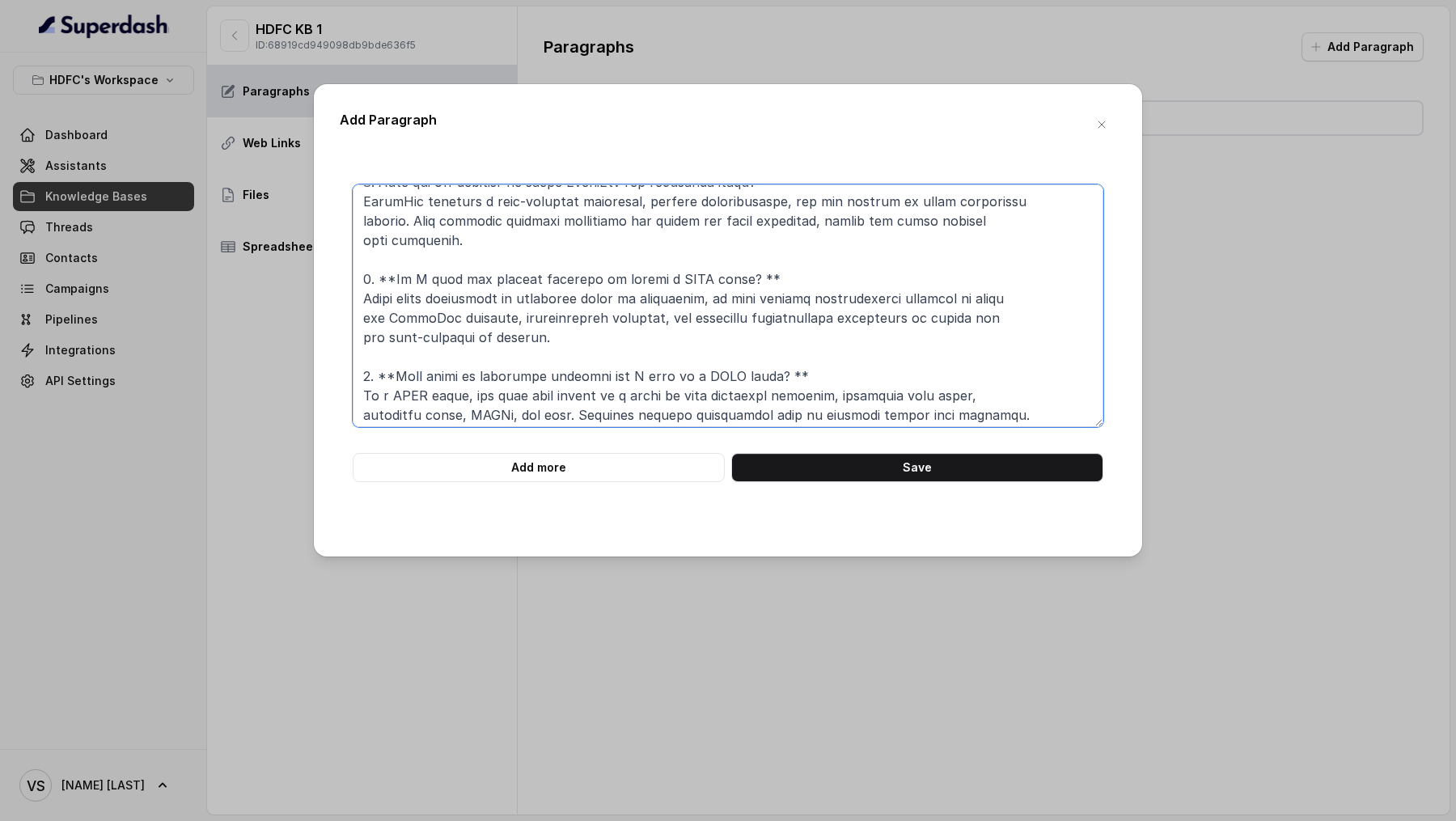 scroll, scrollTop: 241, scrollLeft: 0, axis: vertical 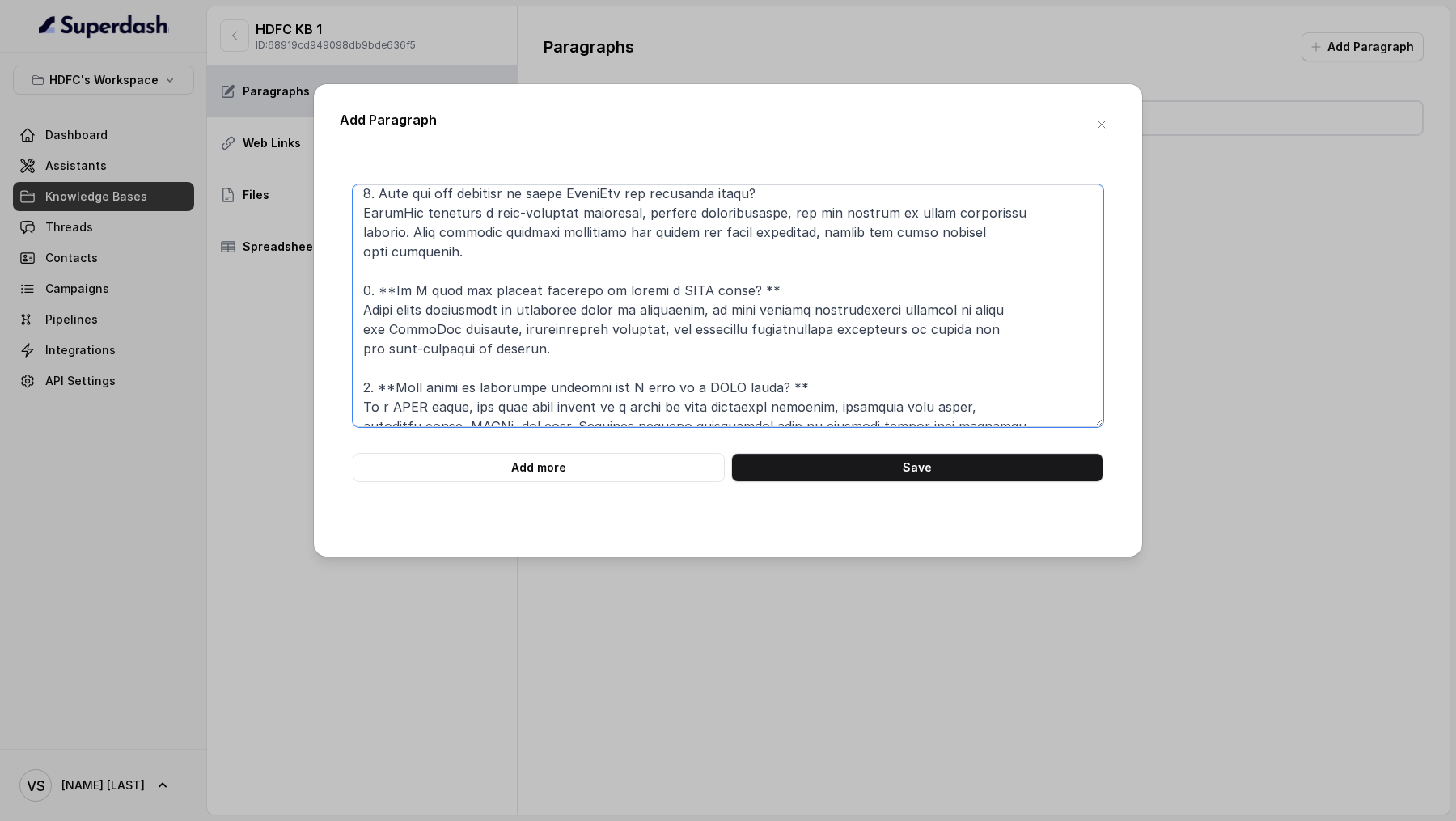 click at bounding box center (728, 306) 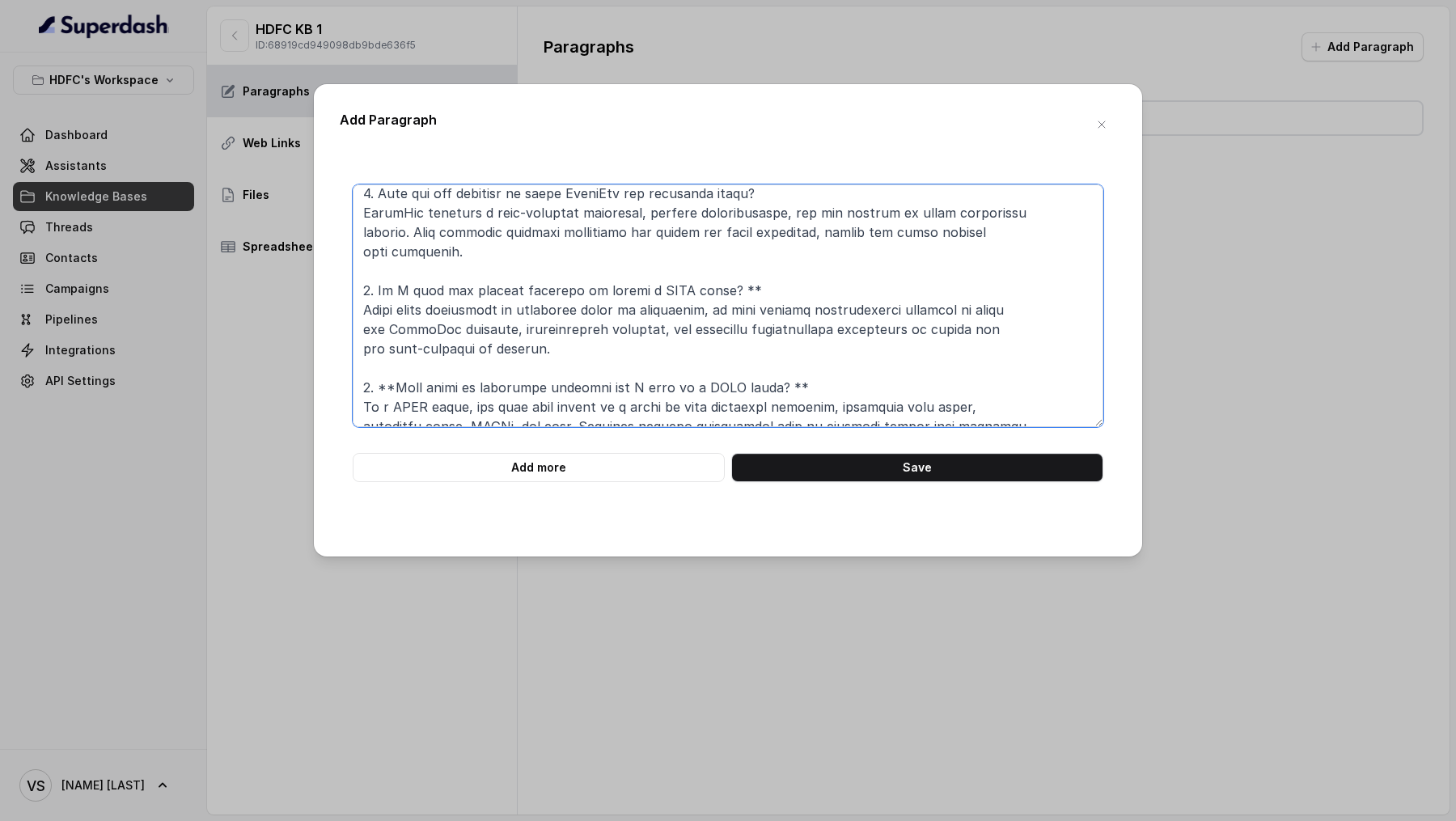 click at bounding box center [728, 306] 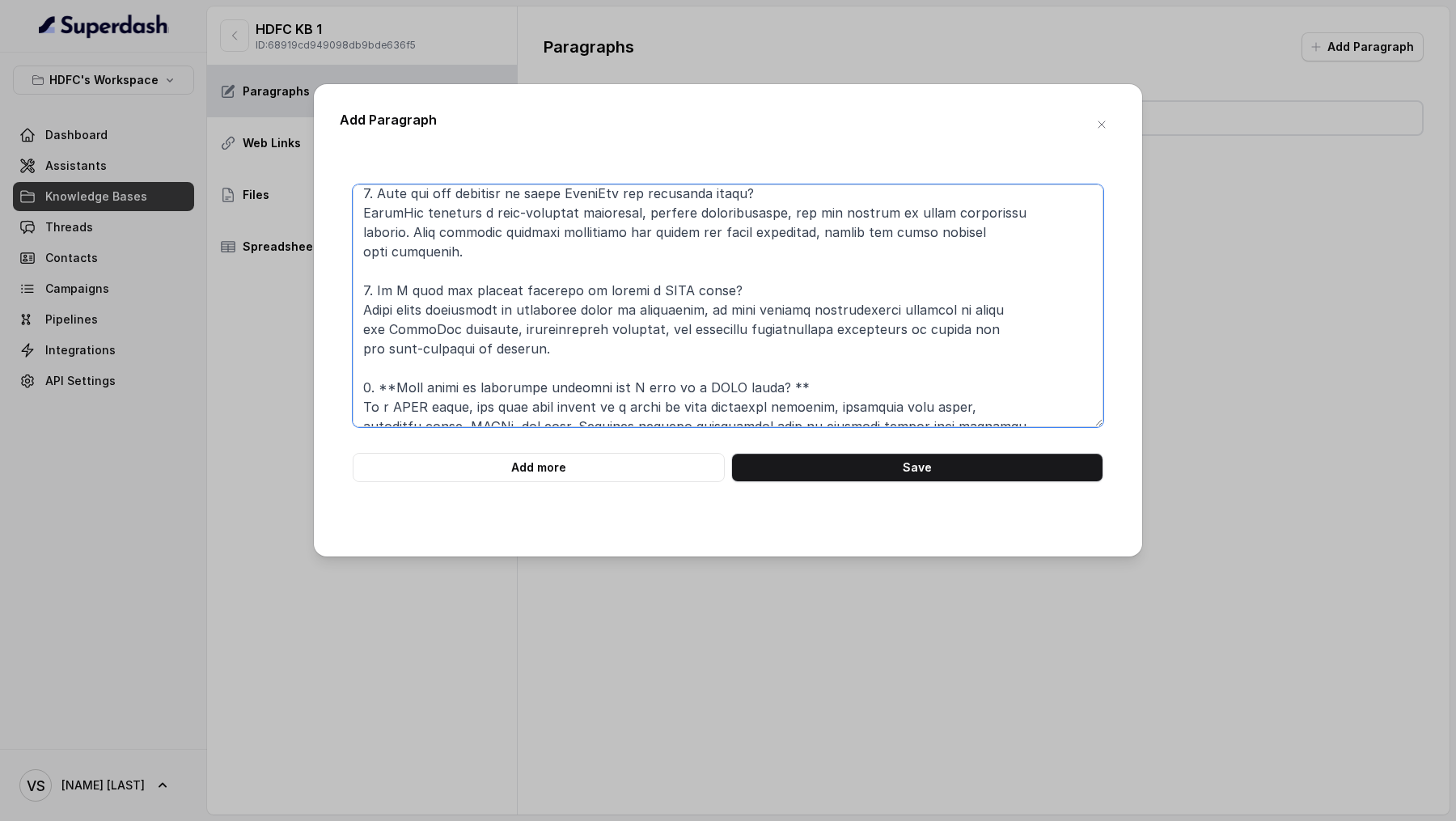 click at bounding box center (728, 306) 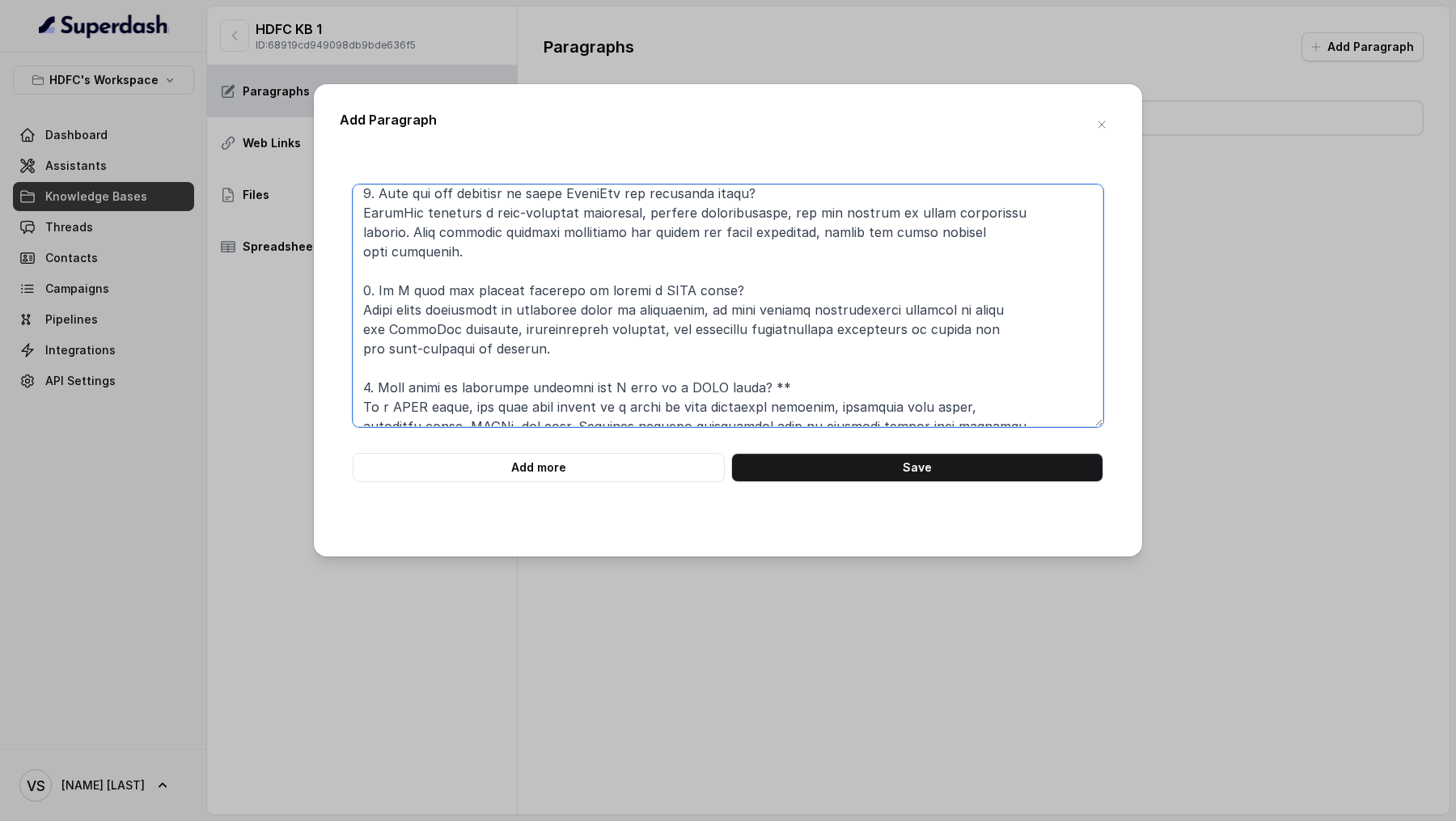 click at bounding box center (728, 306) 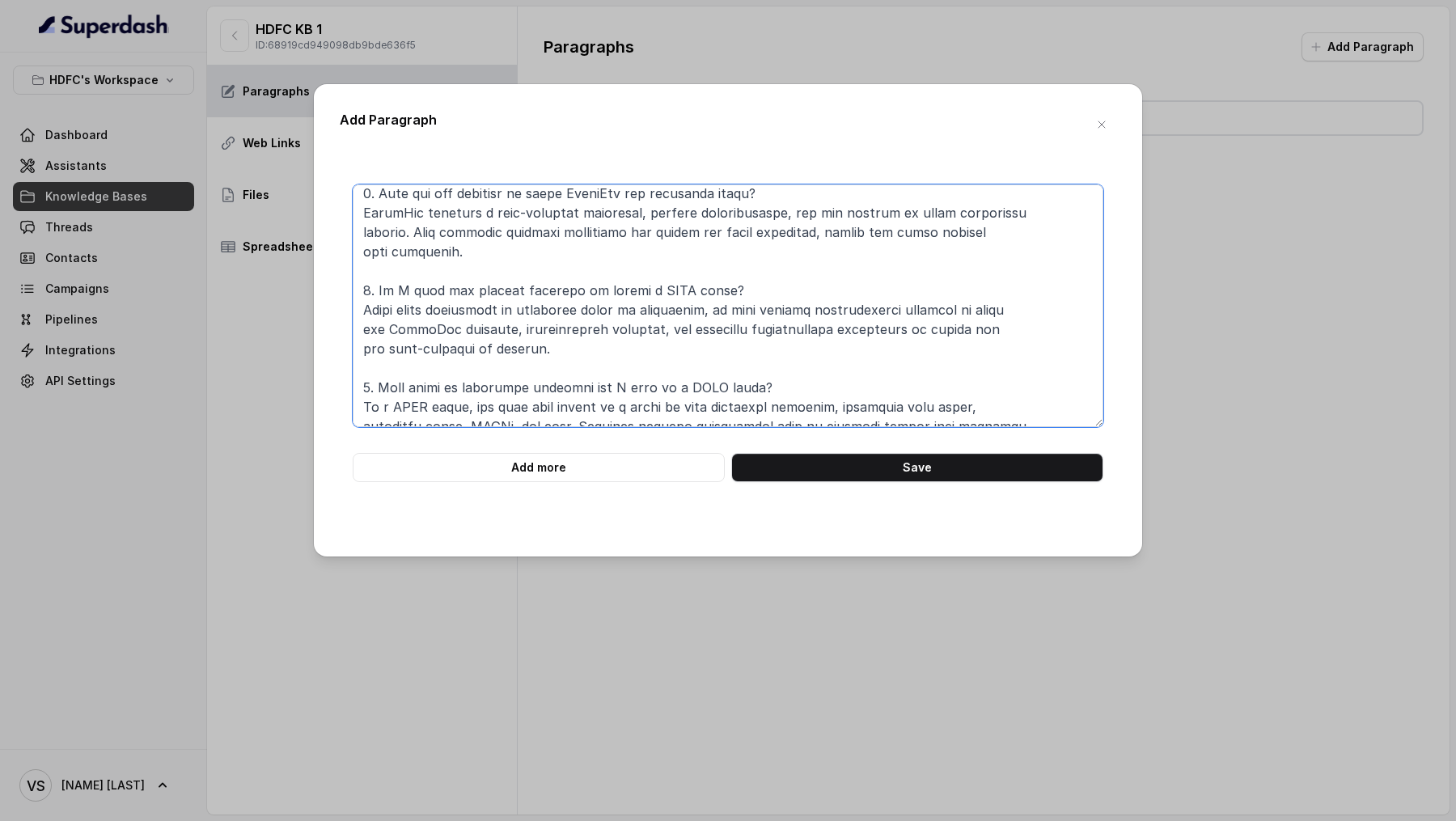 scroll, scrollTop: 334, scrollLeft: 0, axis: vertical 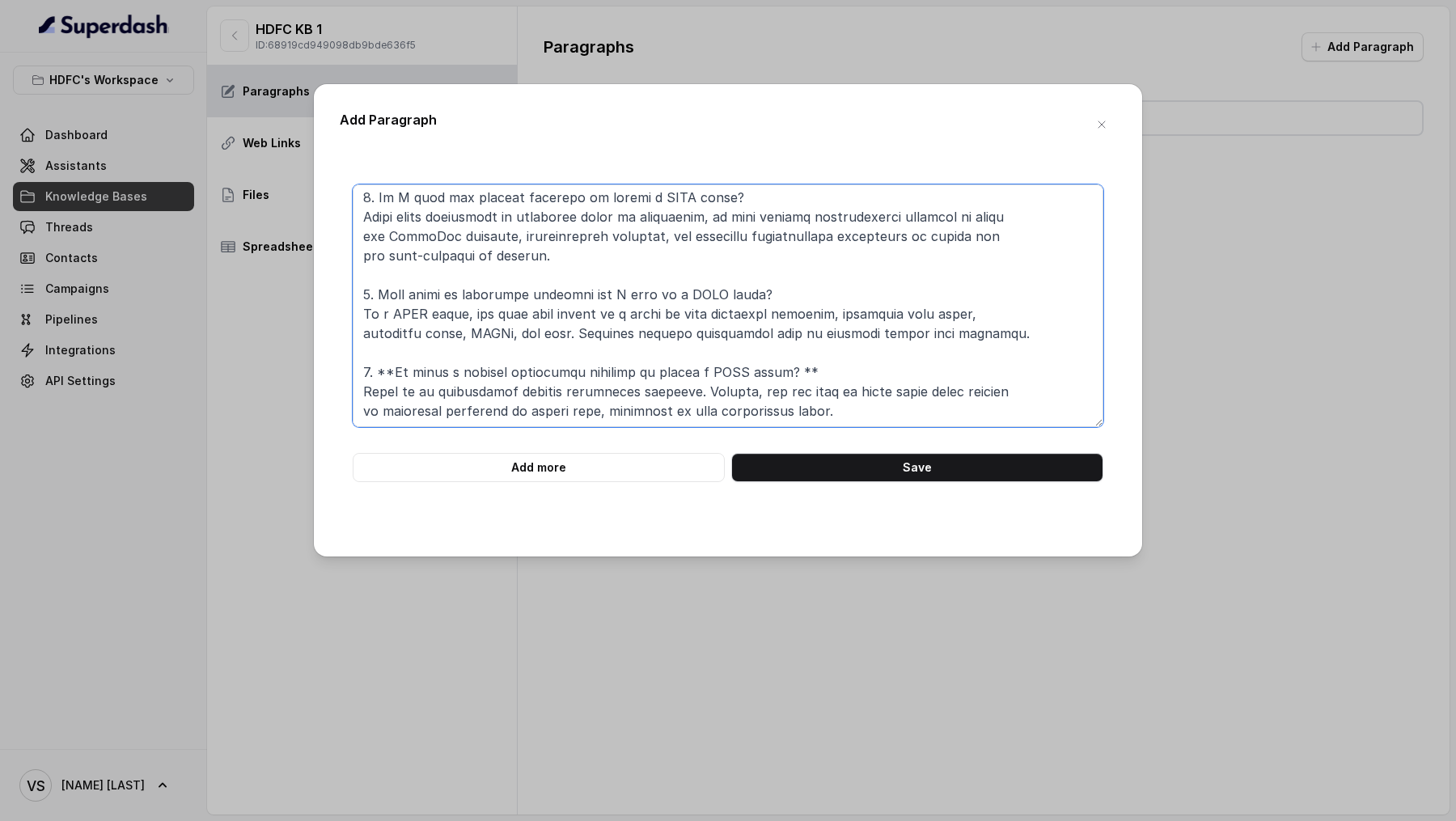click at bounding box center [728, 306] 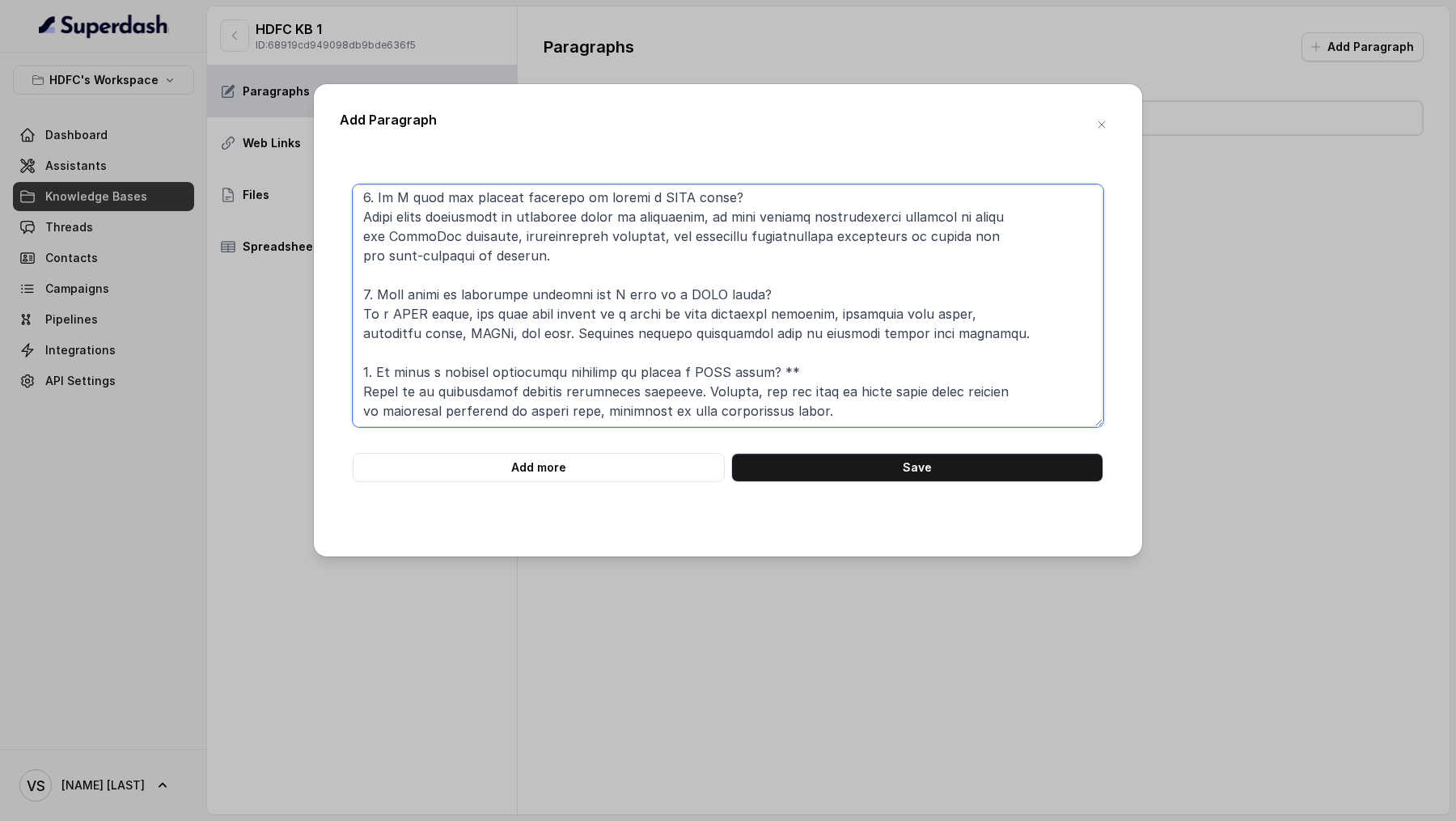 click at bounding box center (728, 306) 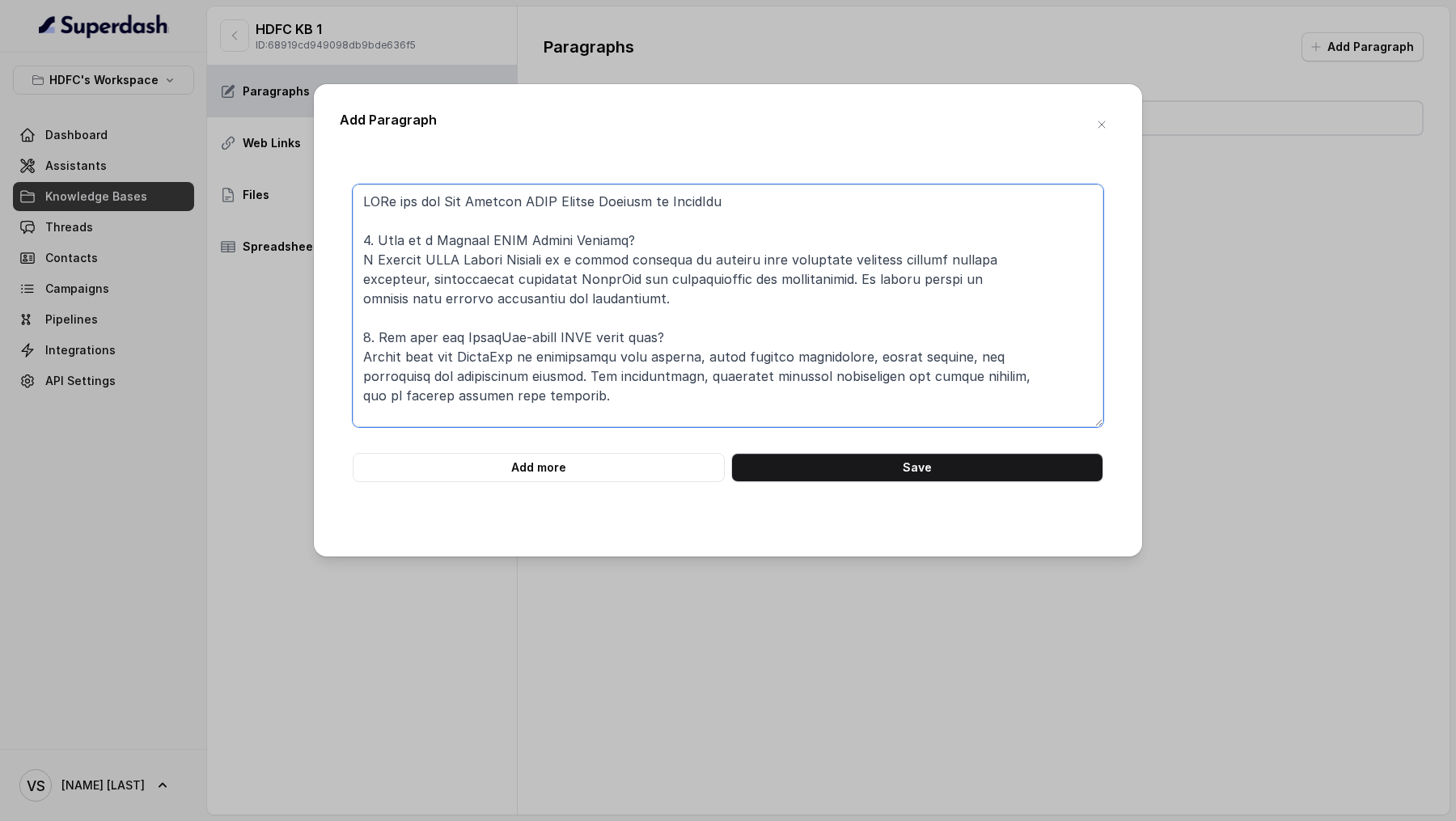 scroll, scrollTop: 334, scrollLeft: 0, axis: vertical 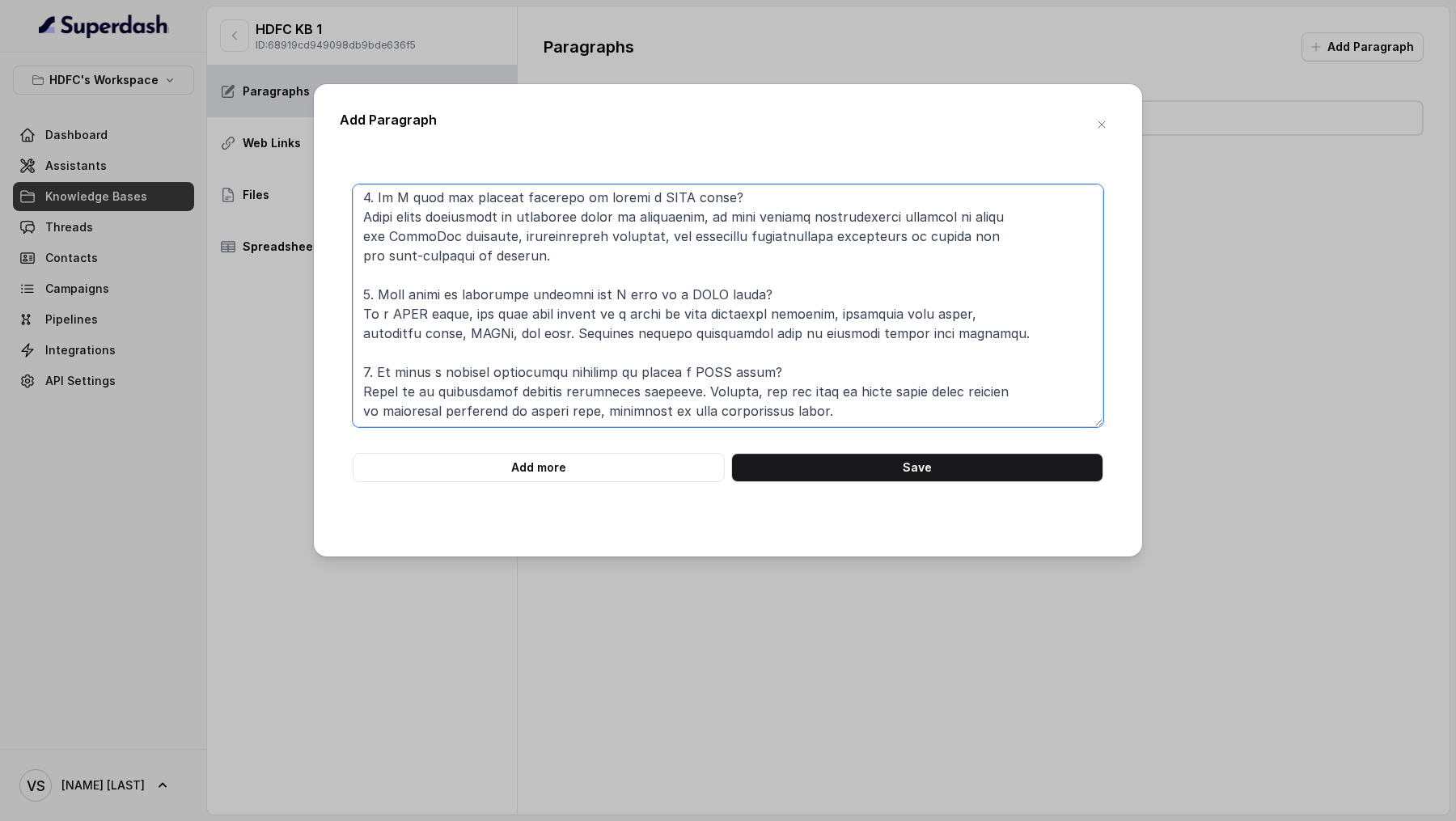 click at bounding box center (728, 306) 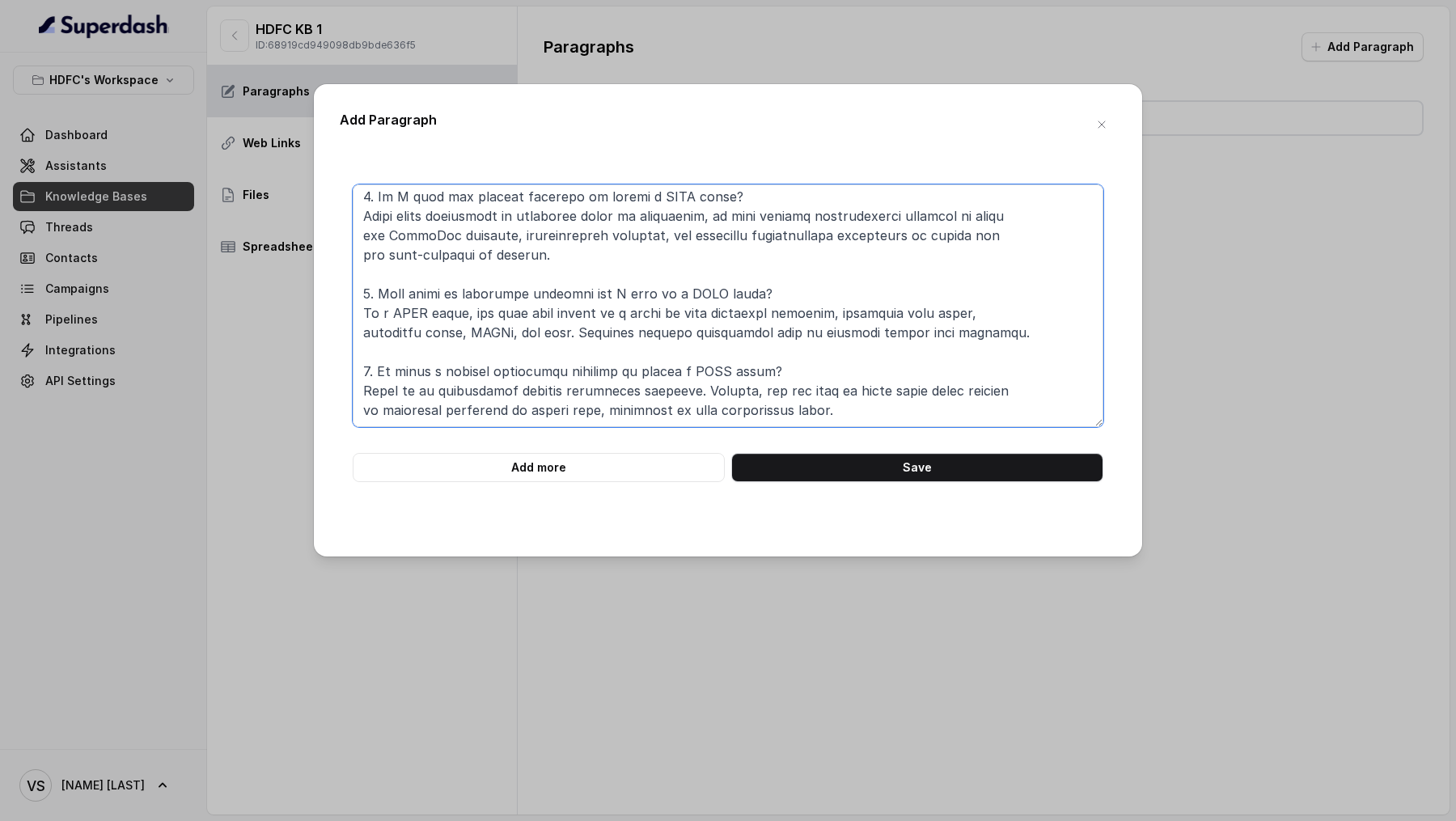 paste on "7. **How do I earn commissions as a POSP agent? **
You will earn commissions based on the policies sold. The commission structure will be clearly outlined
during your onboarding process, ensuring transparency and clarity regarding your earnings.
8. **What support will I receive as a POSP agent? **
You will receive ongoing support through dedicated WhatsApp groups, training sessions, and access to a
support team that can assist you with any queries or challenges you may face.
9. **How do I handle customer inquiries and complaints? **
You will be trained on effective communication techniques to address customer inquiries and
complaints. Additionally, you can escalate issues to our support team for further assistance." 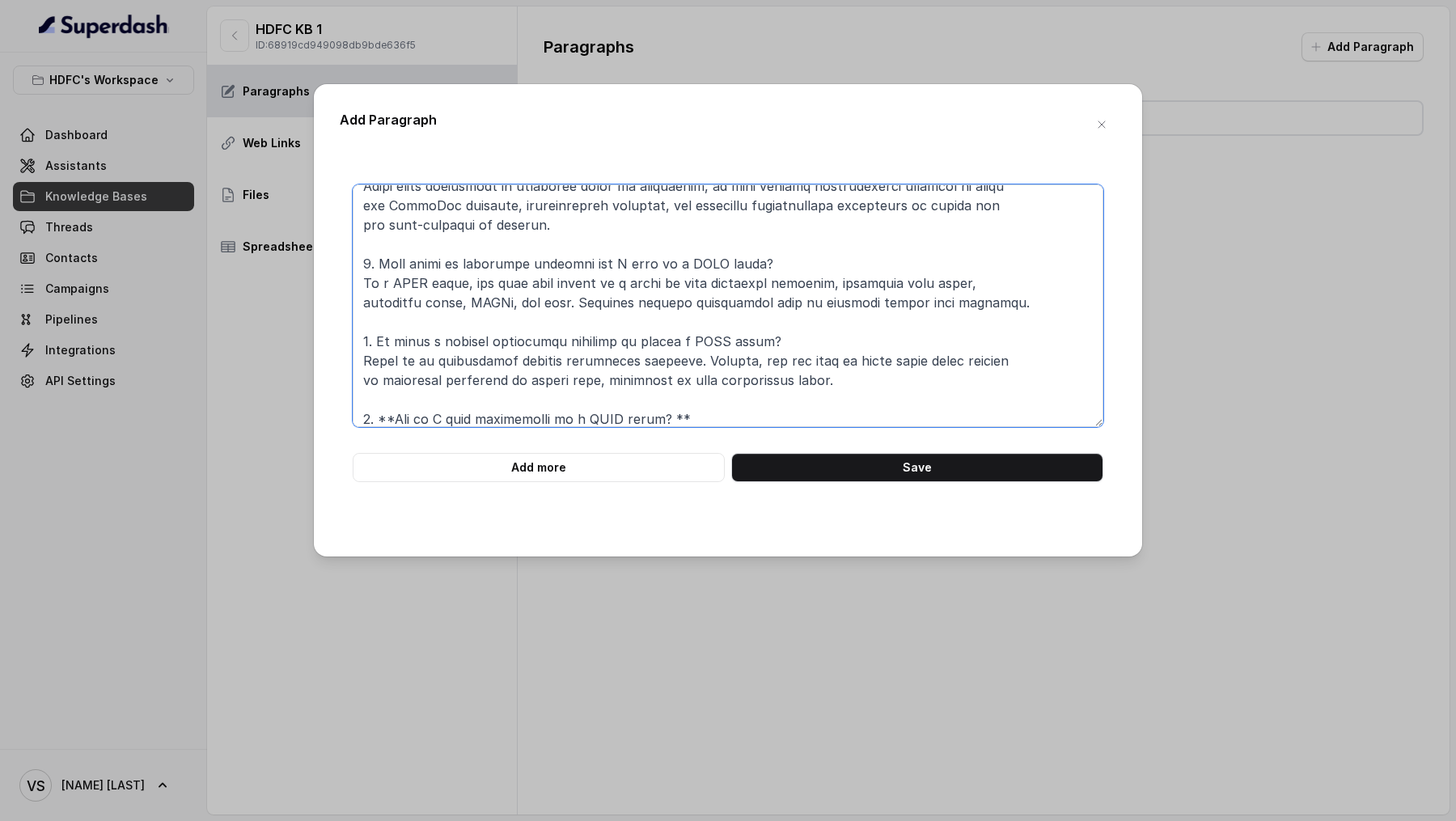 scroll, scrollTop: 540, scrollLeft: 0, axis: vertical 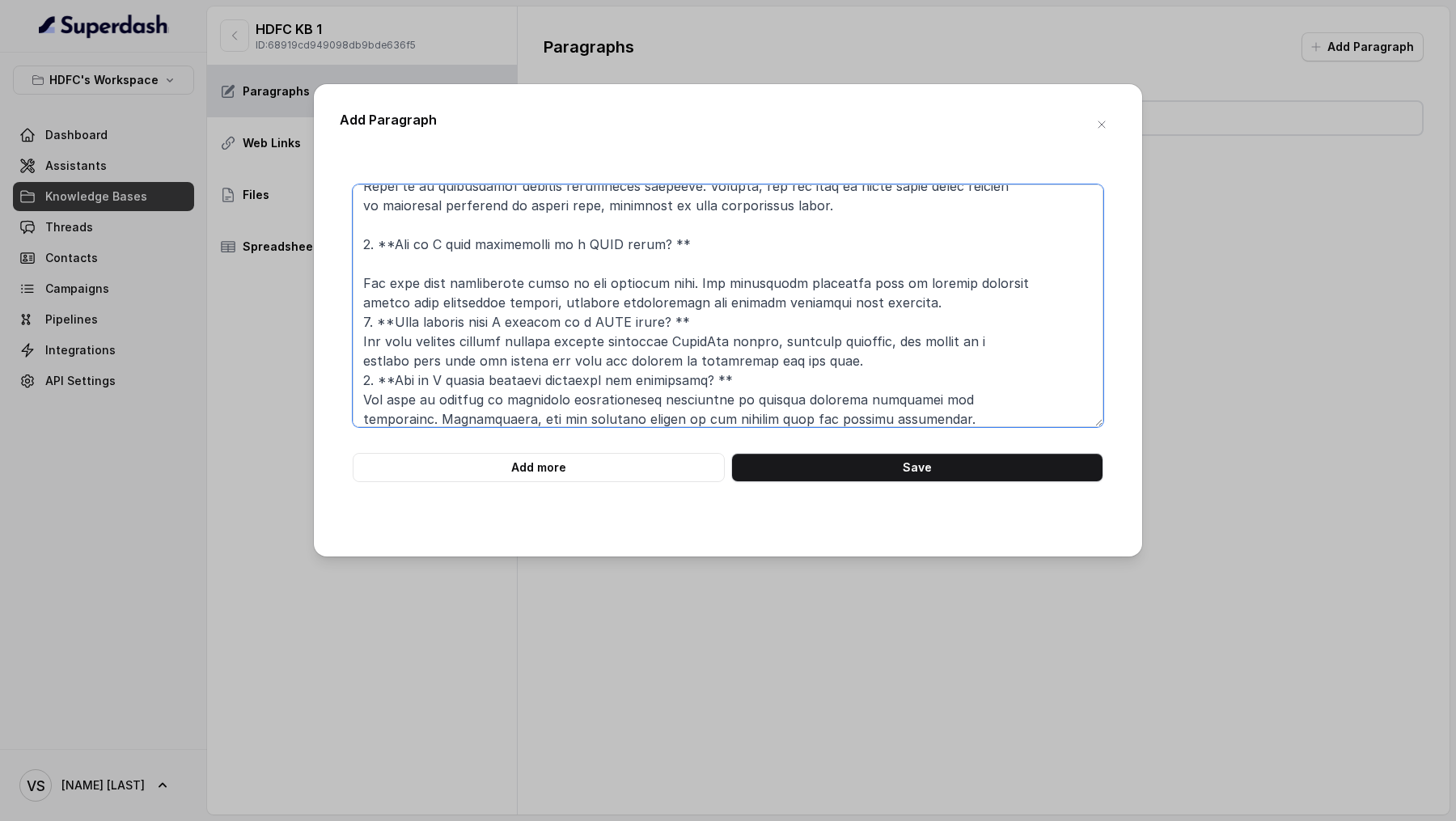 click at bounding box center [728, 306] 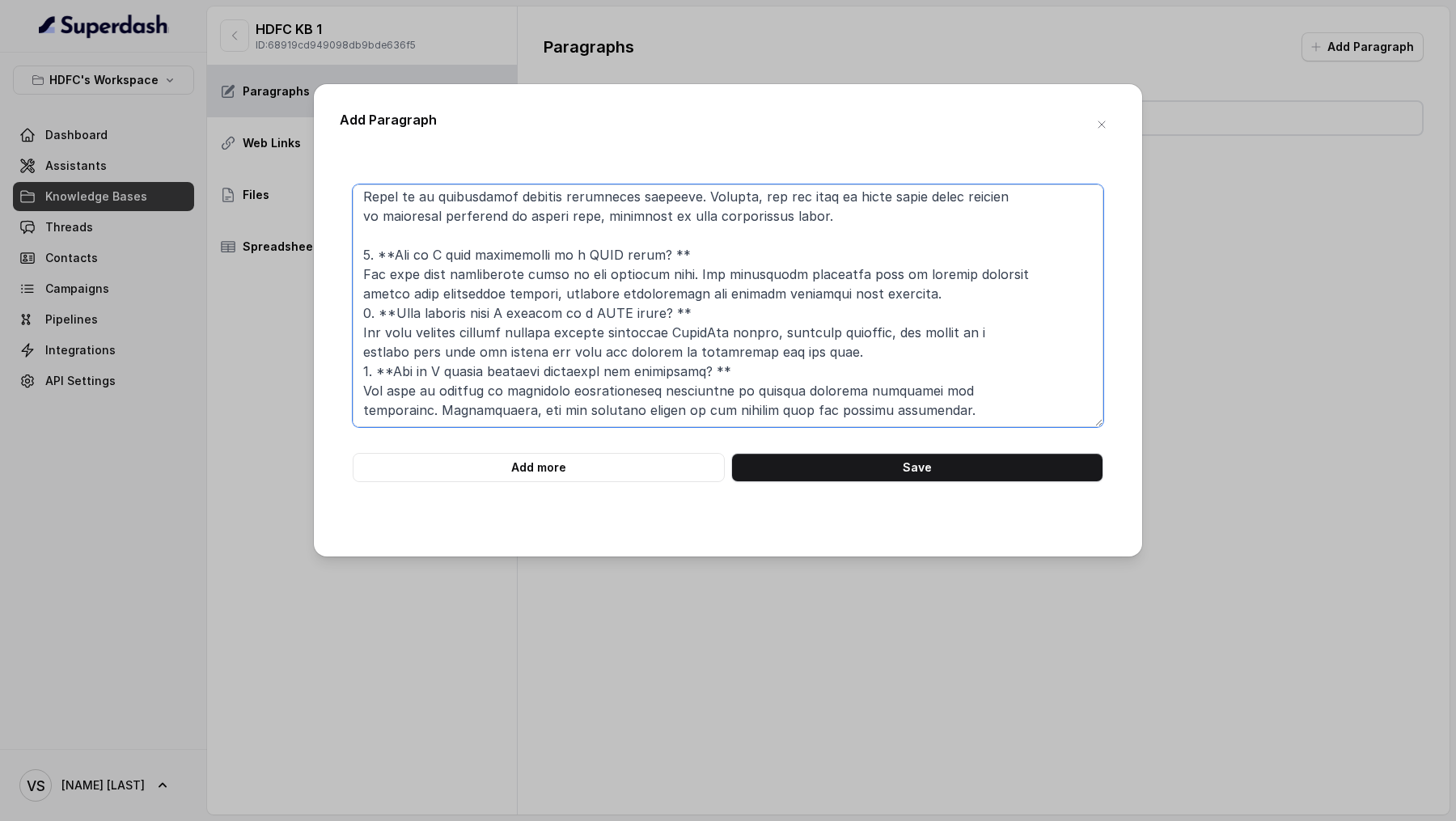 scroll, scrollTop: 528, scrollLeft: 0, axis: vertical 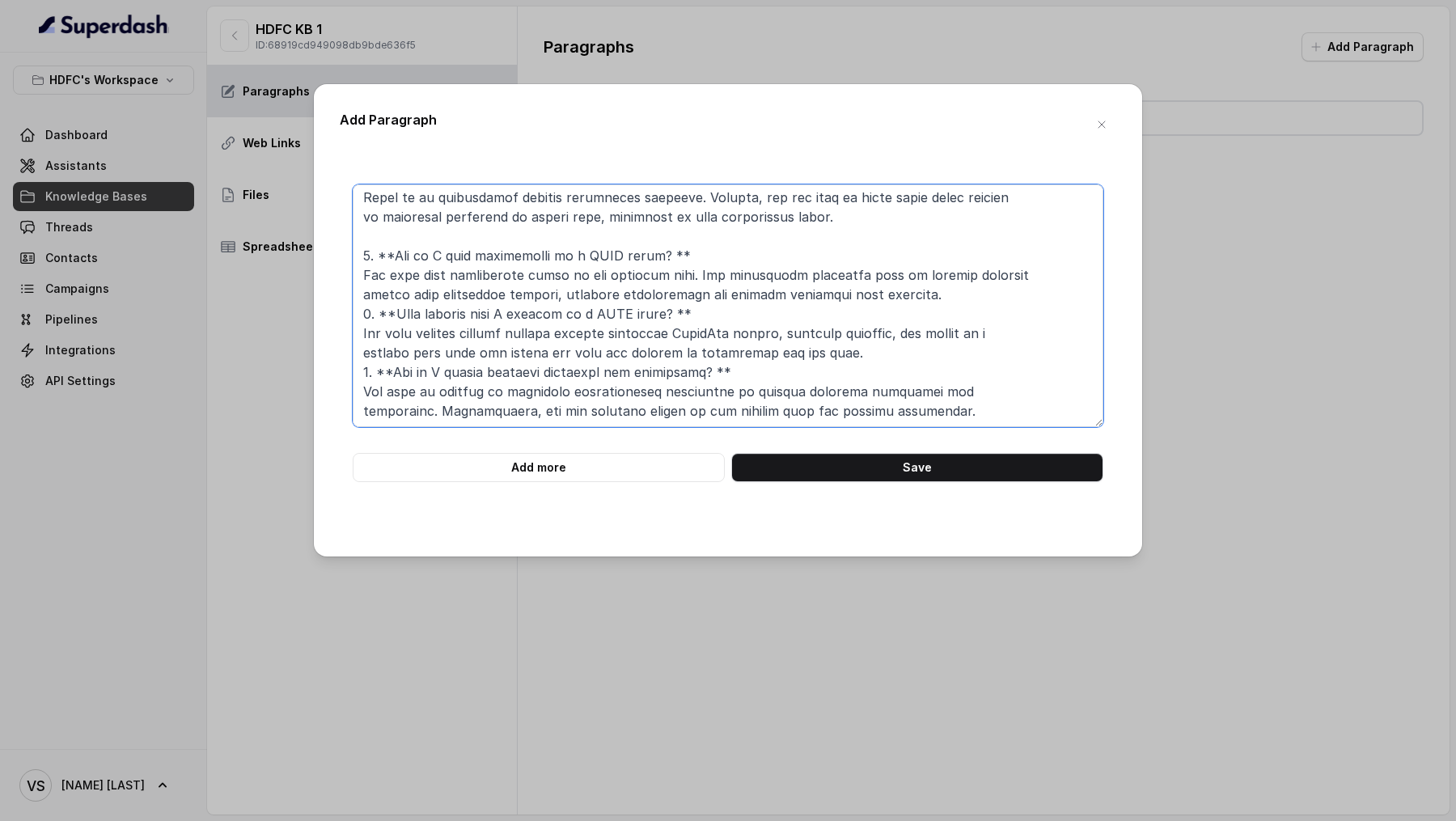 click at bounding box center (728, 306) 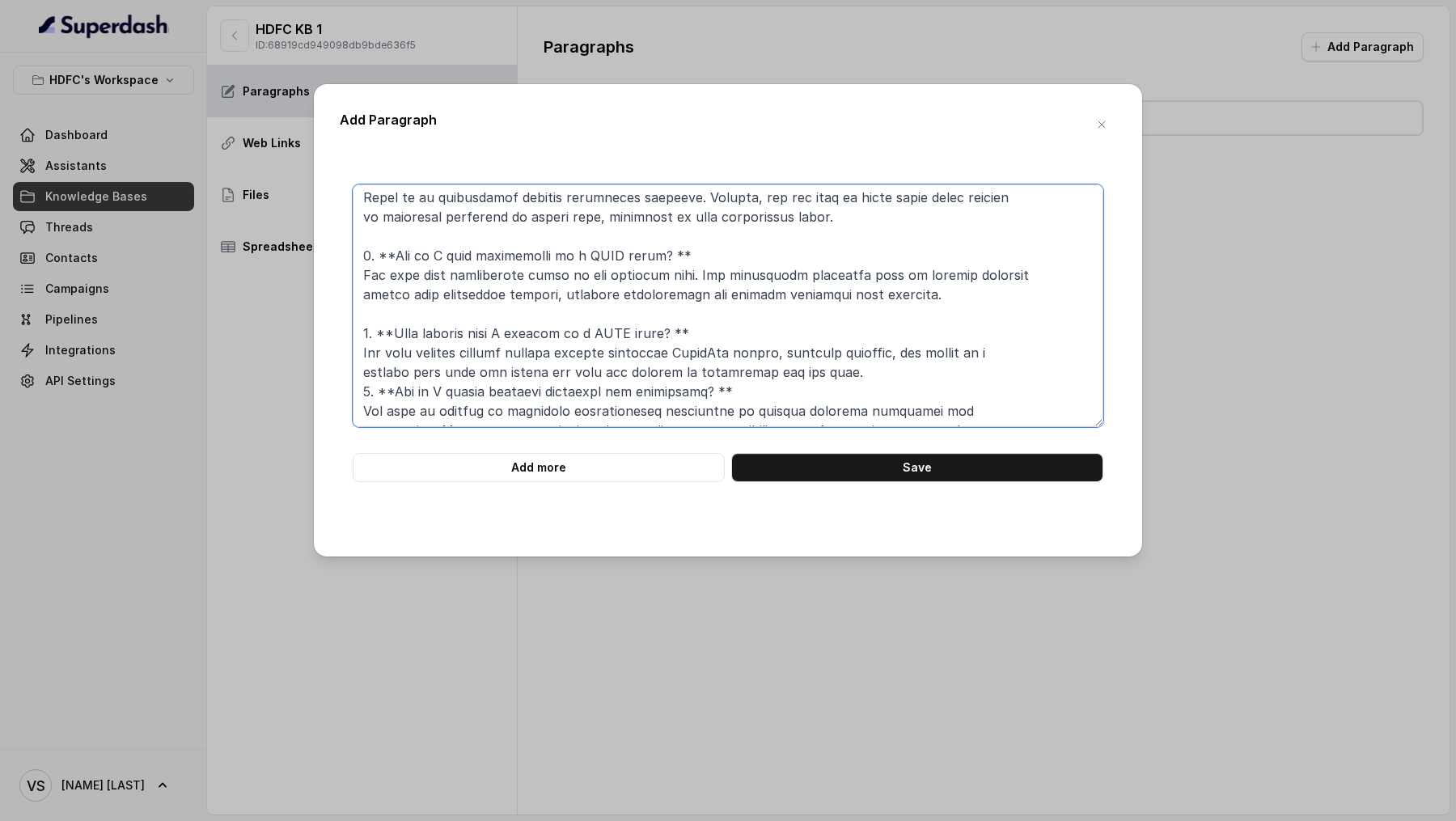 scroll, scrollTop: 540, scrollLeft: 0, axis: vertical 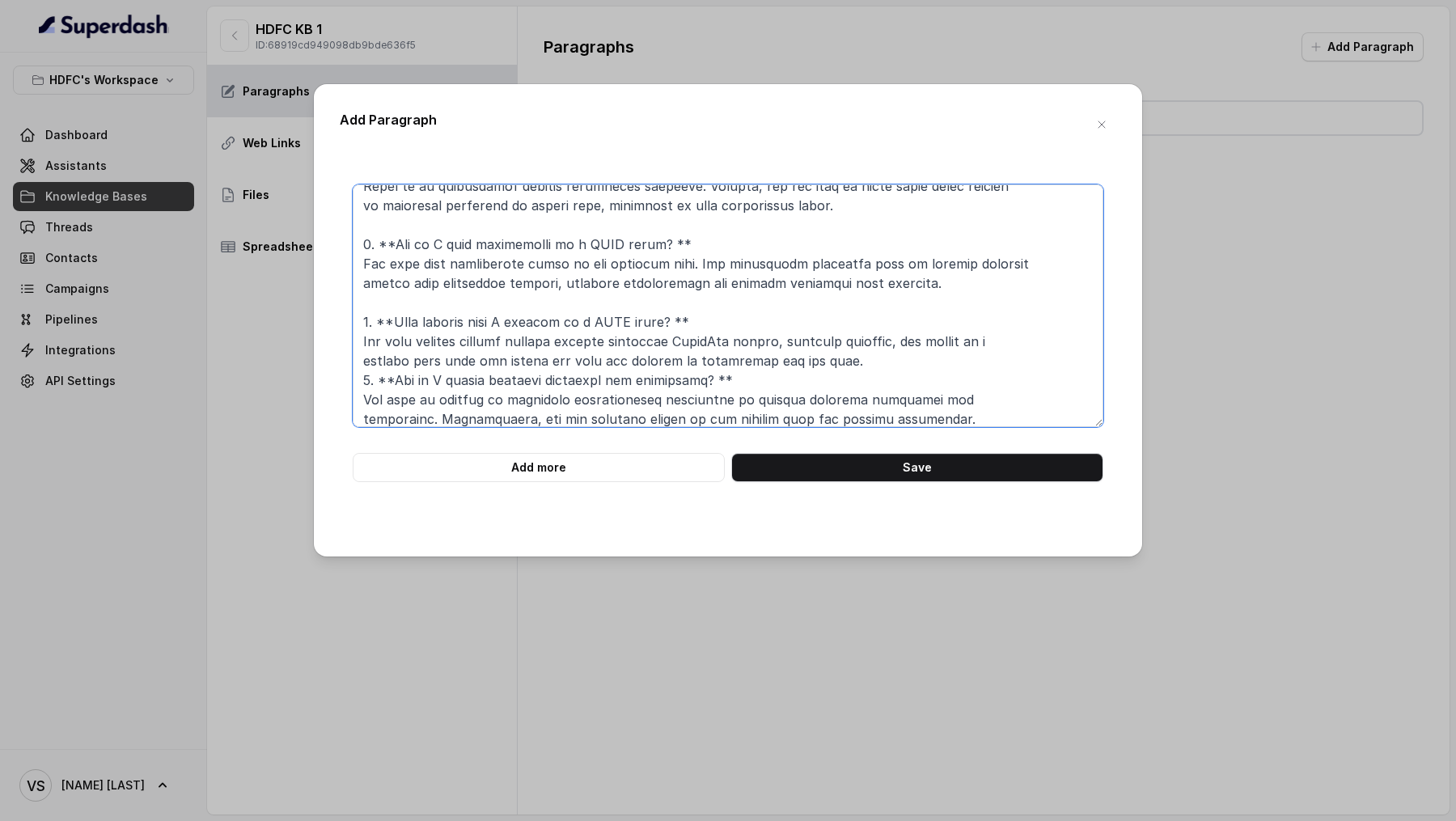 click at bounding box center [728, 306] 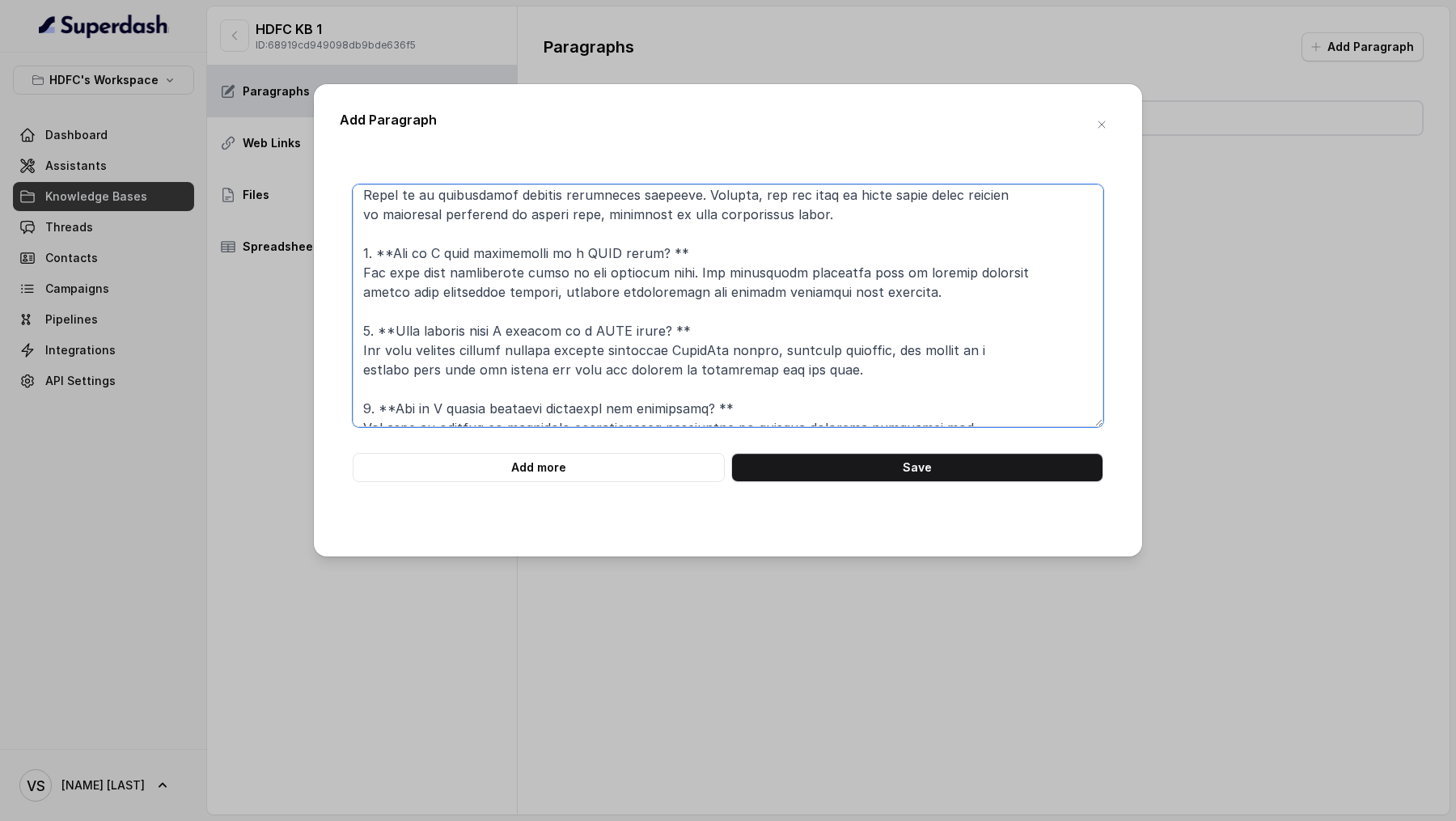 scroll, scrollTop: 567, scrollLeft: 0, axis: vertical 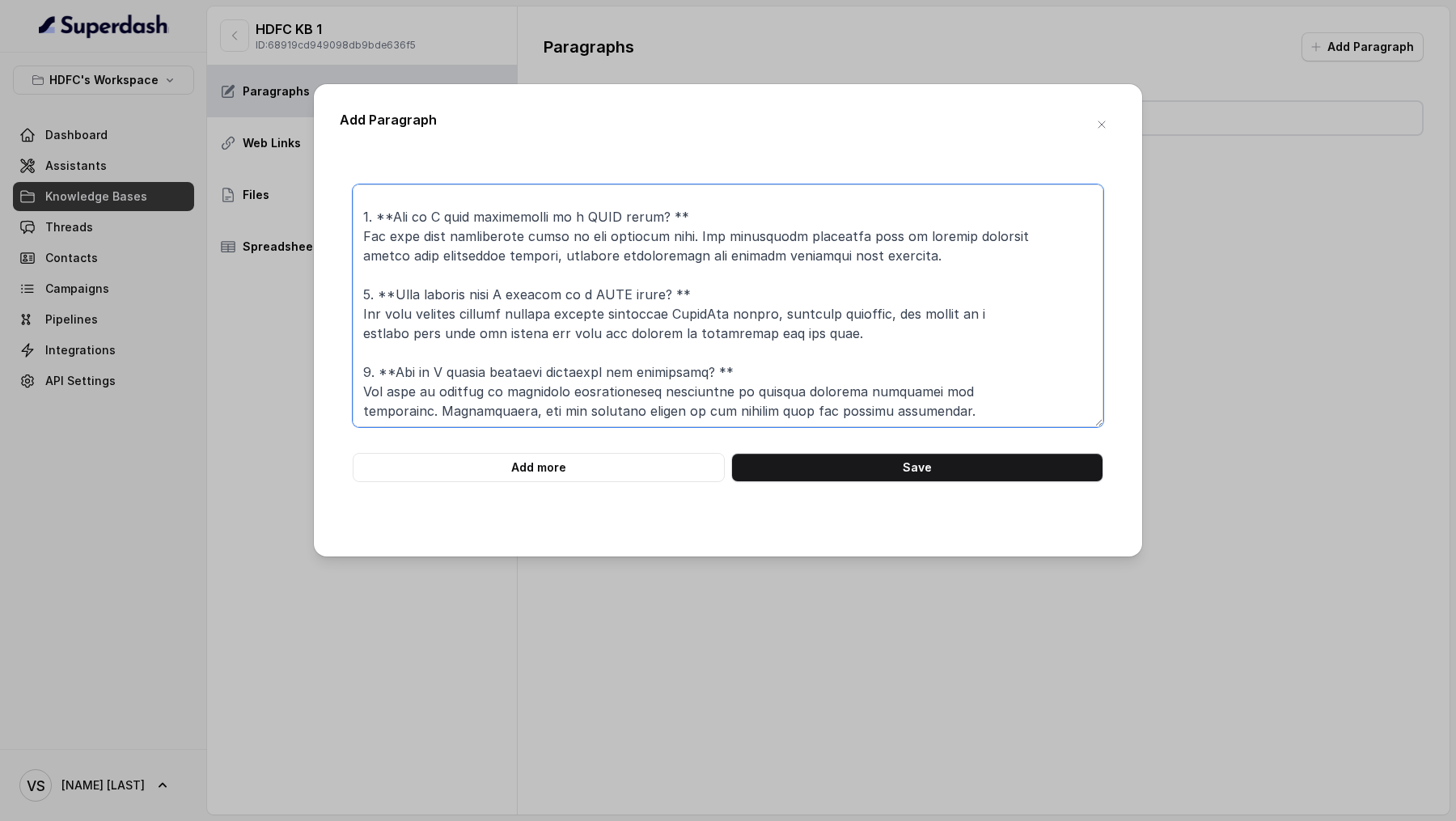 click at bounding box center [728, 306] 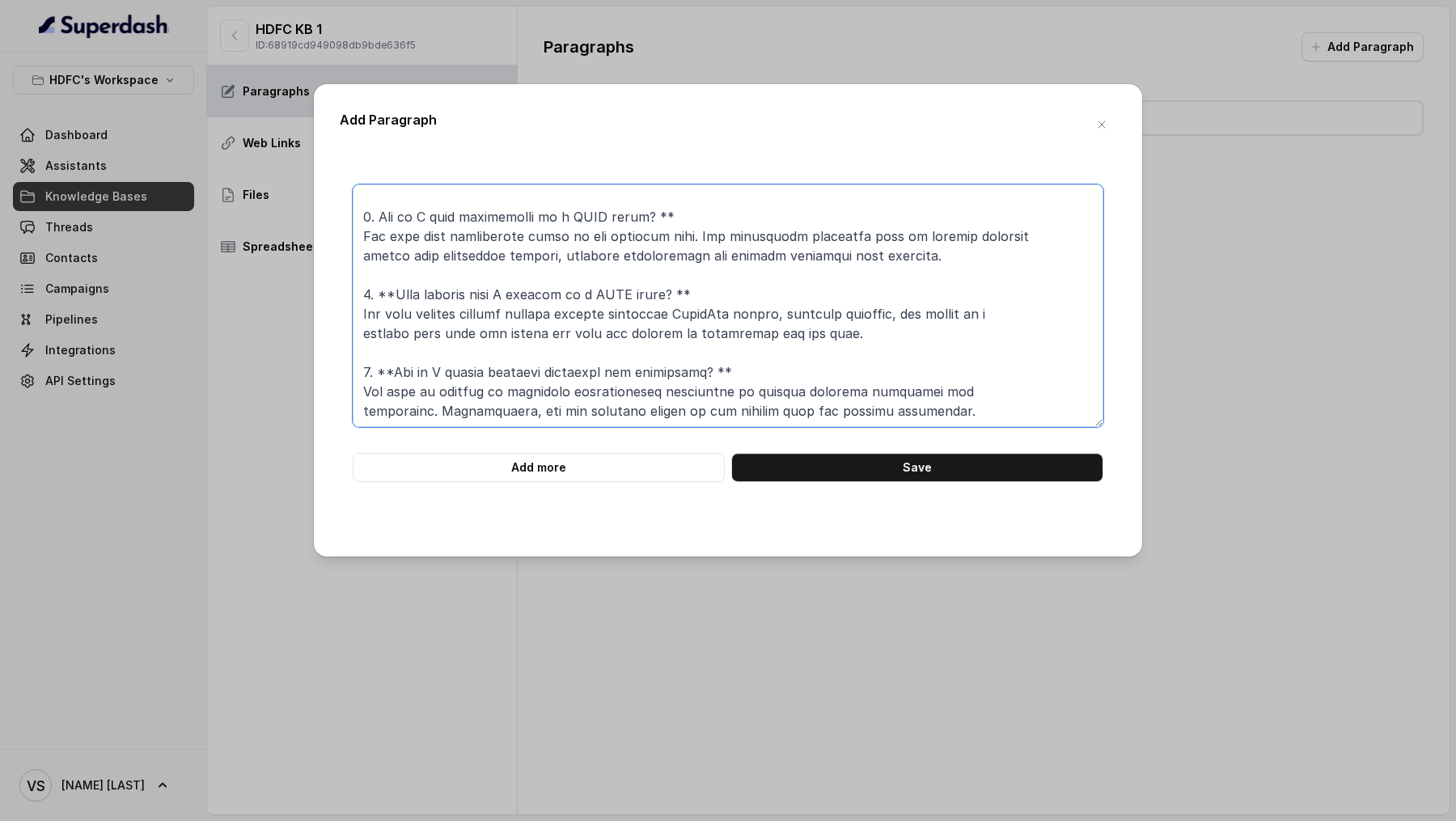 click at bounding box center [728, 306] 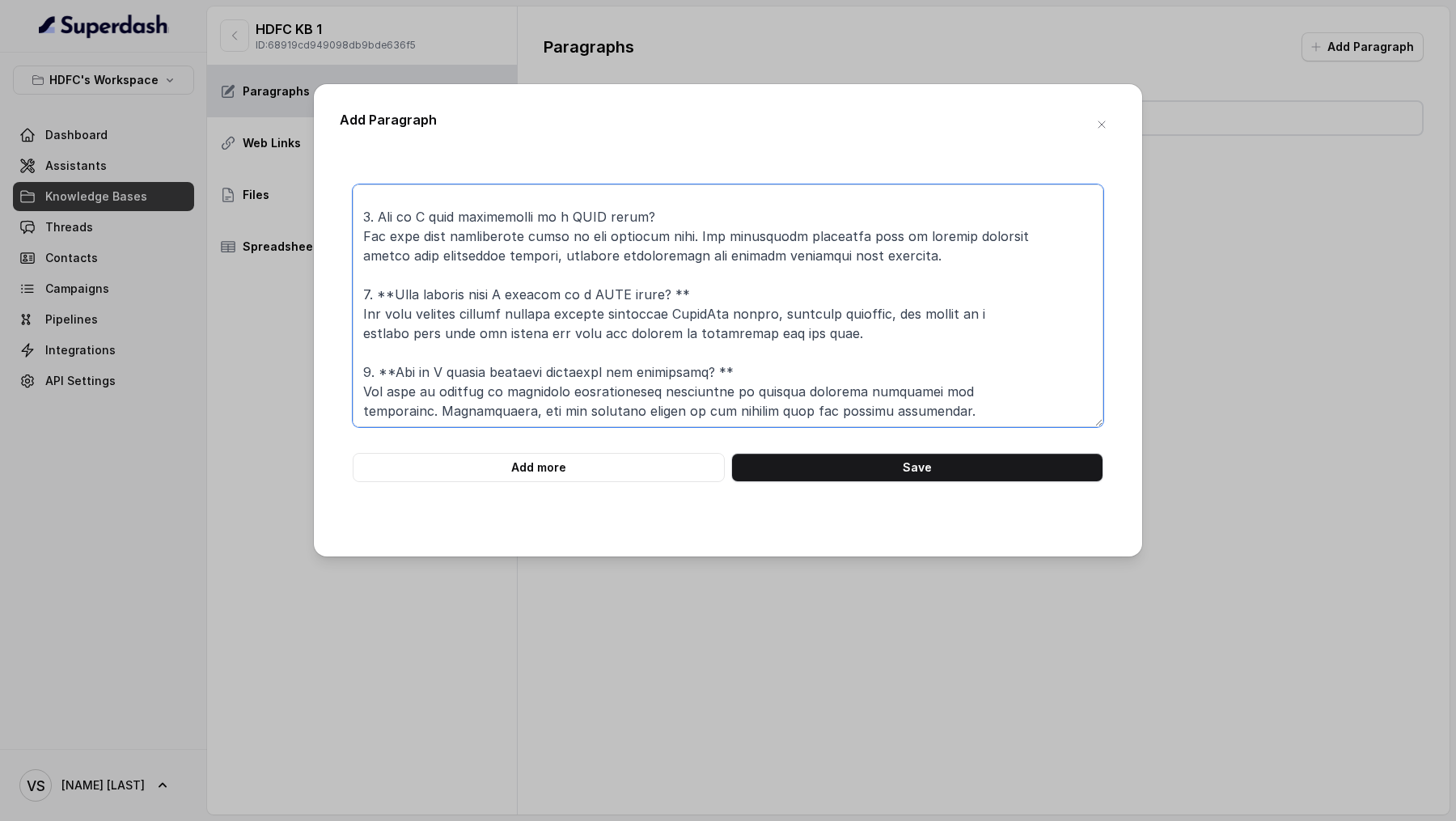 click at bounding box center [728, 306] 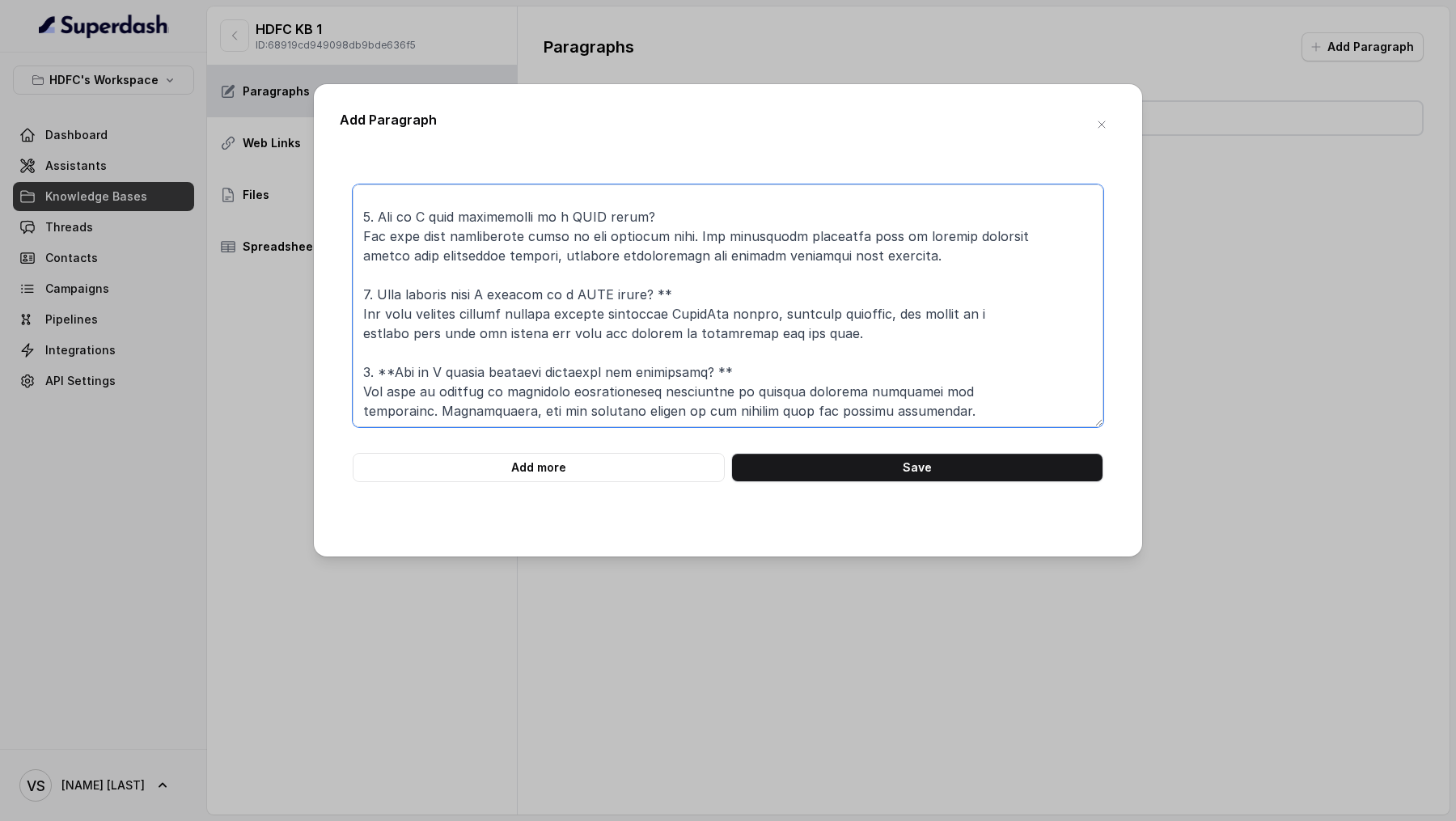 click at bounding box center (728, 306) 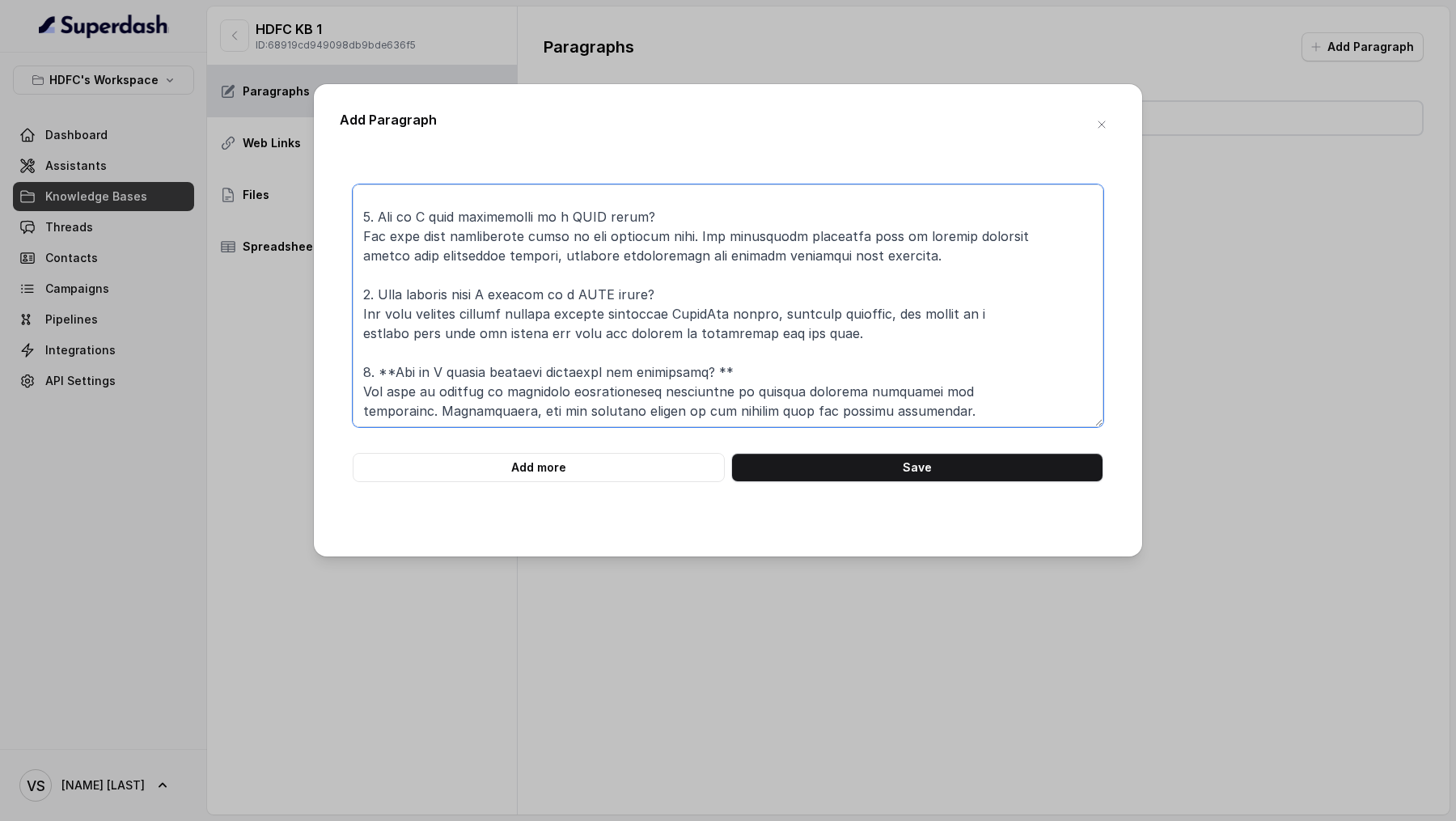 click at bounding box center [728, 306] 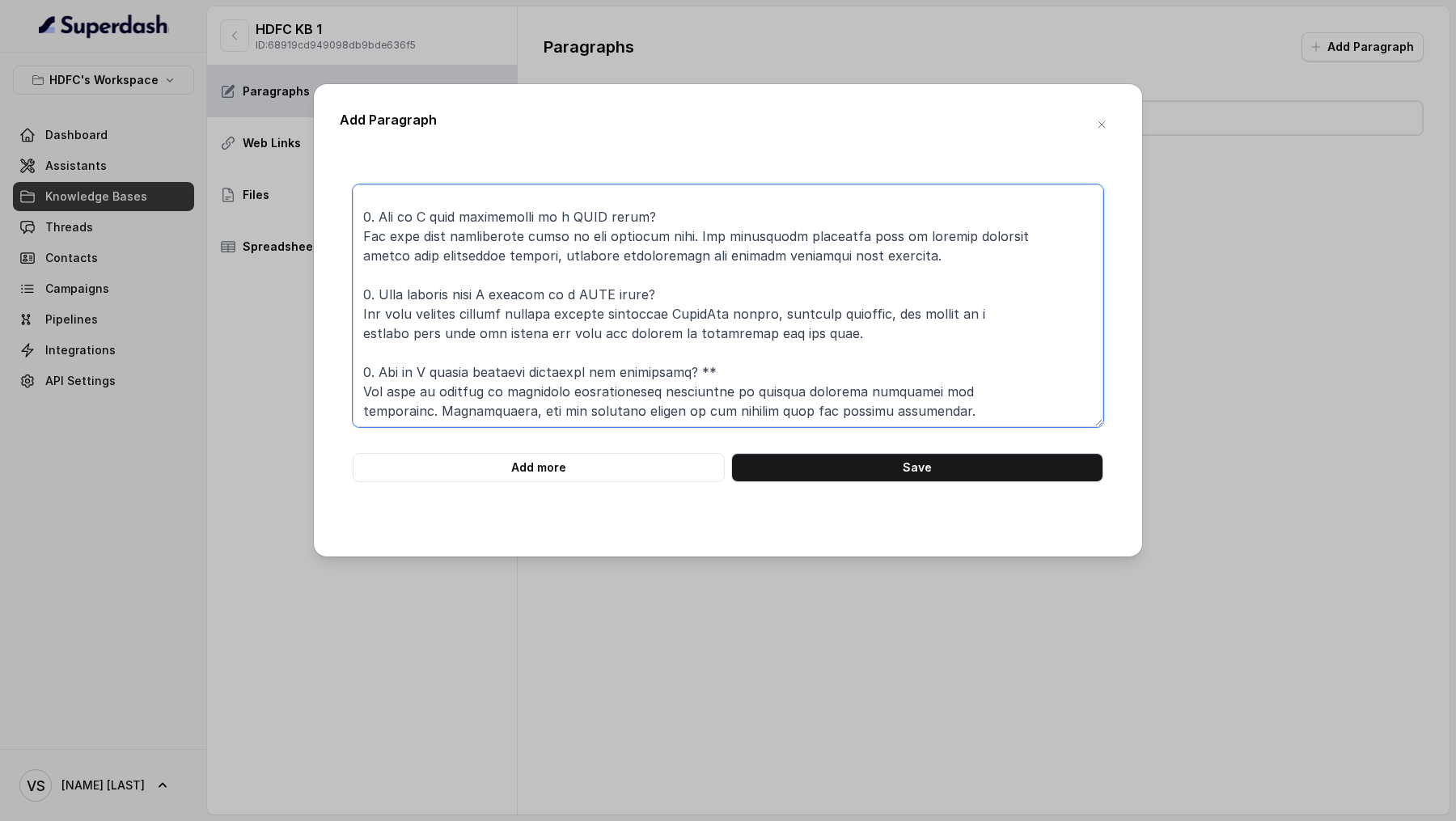 click at bounding box center [728, 306] 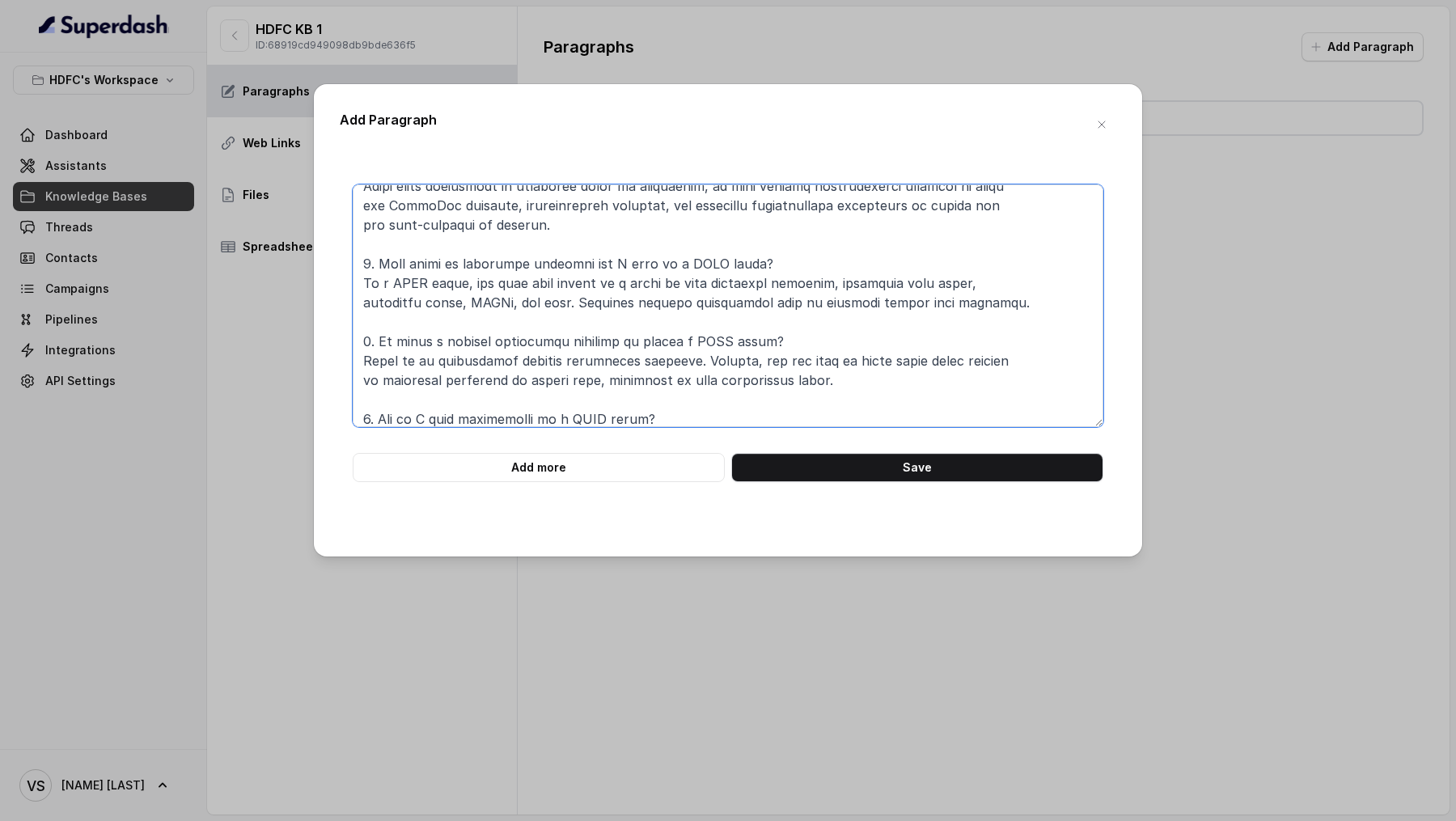 scroll, scrollTop: 567, scrollLeft: 0, axis: vertical 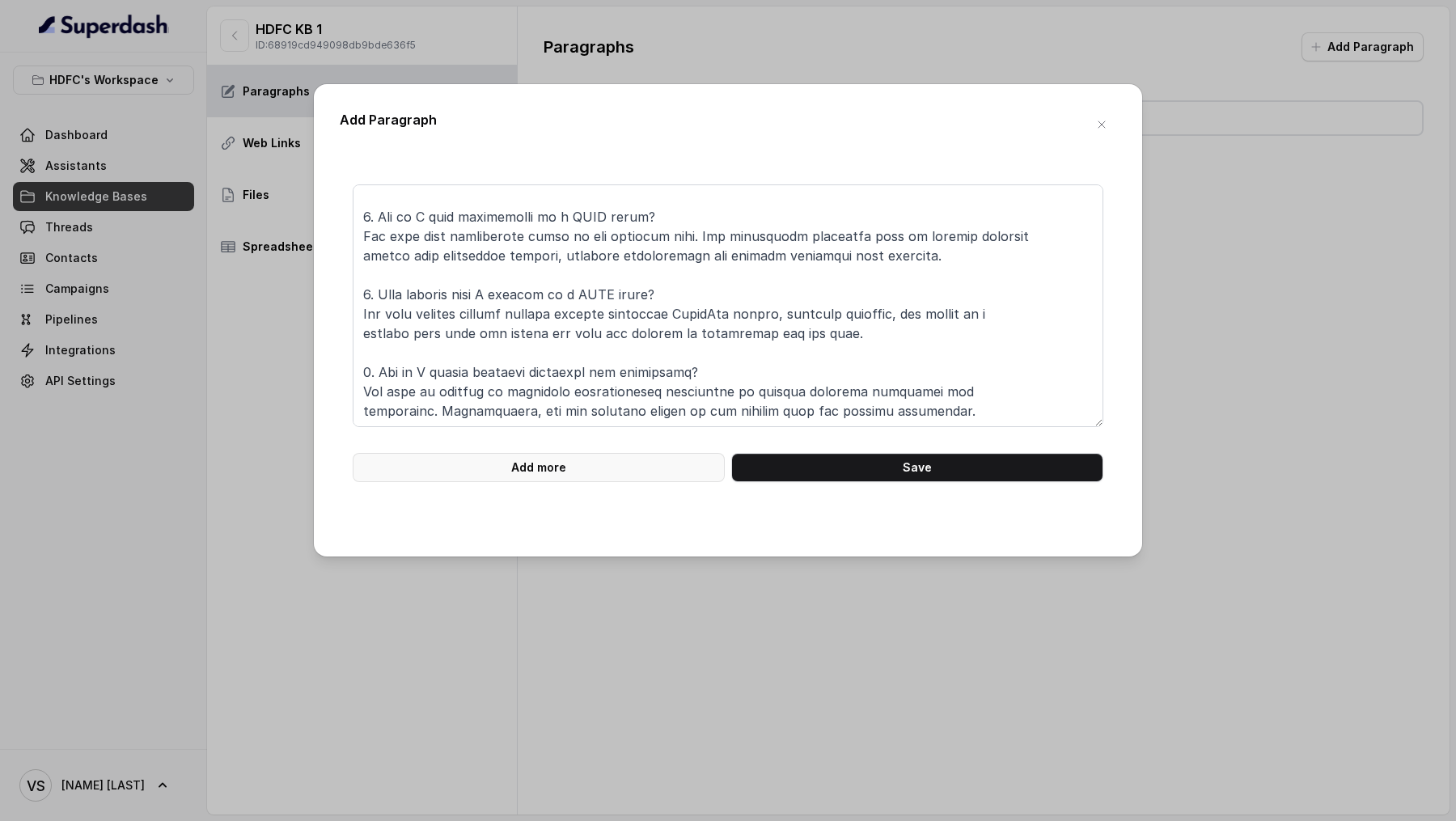click on "Add more" at bounding box center (539, 468) 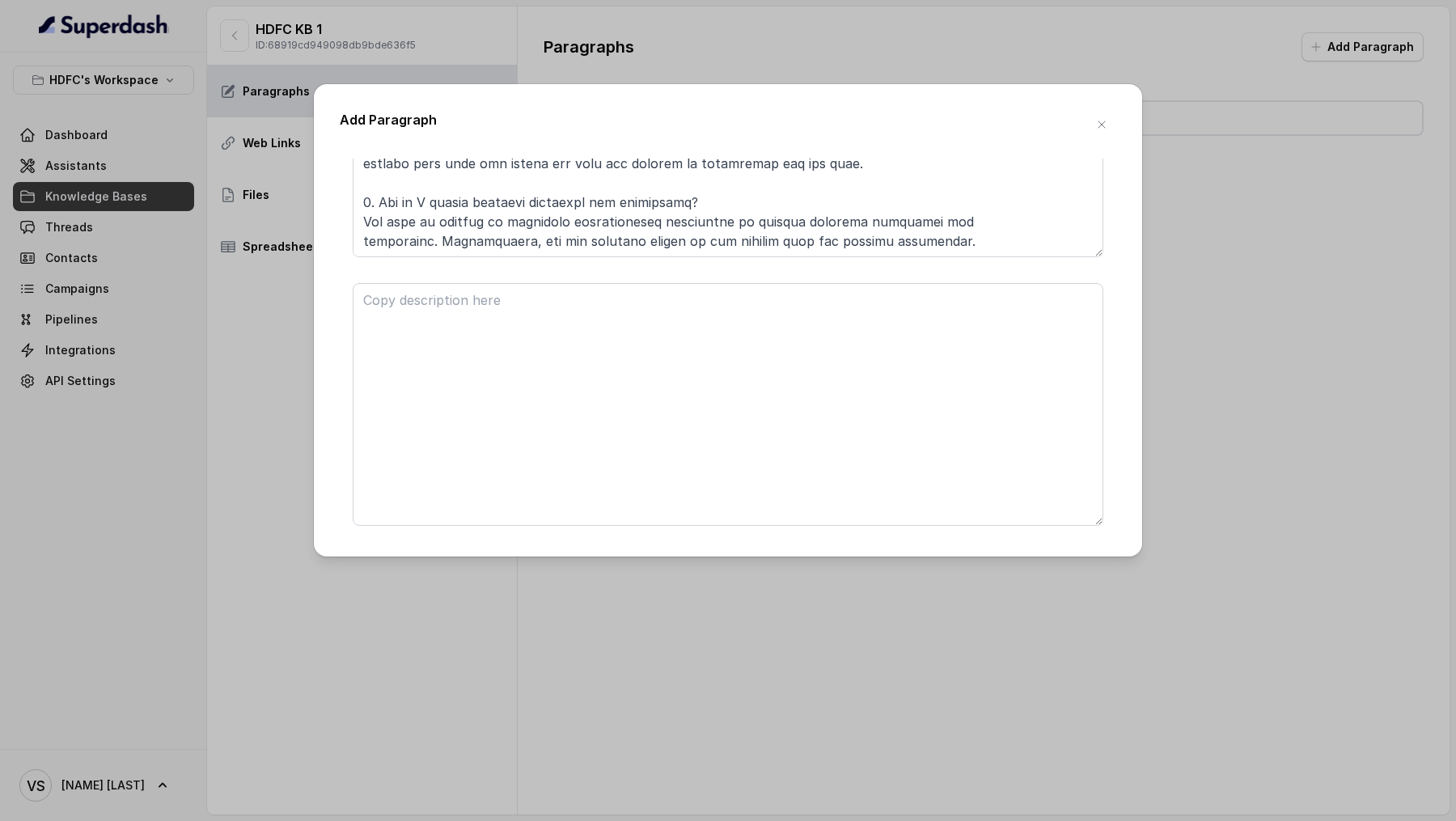 scroll, scrollTop: 219, scrollLeft: 0, axis: vertical 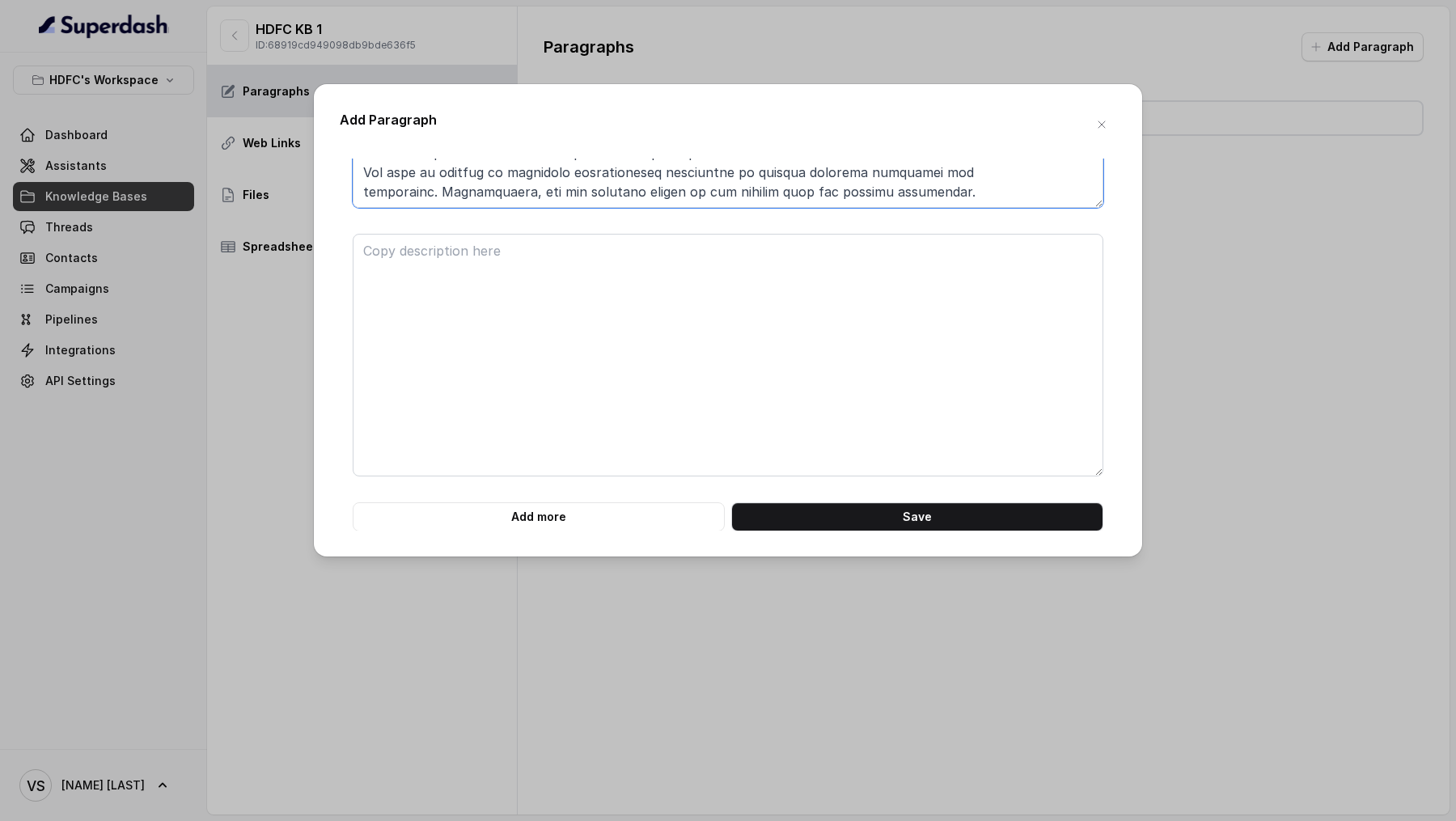 click at bounding box center (728, 87) 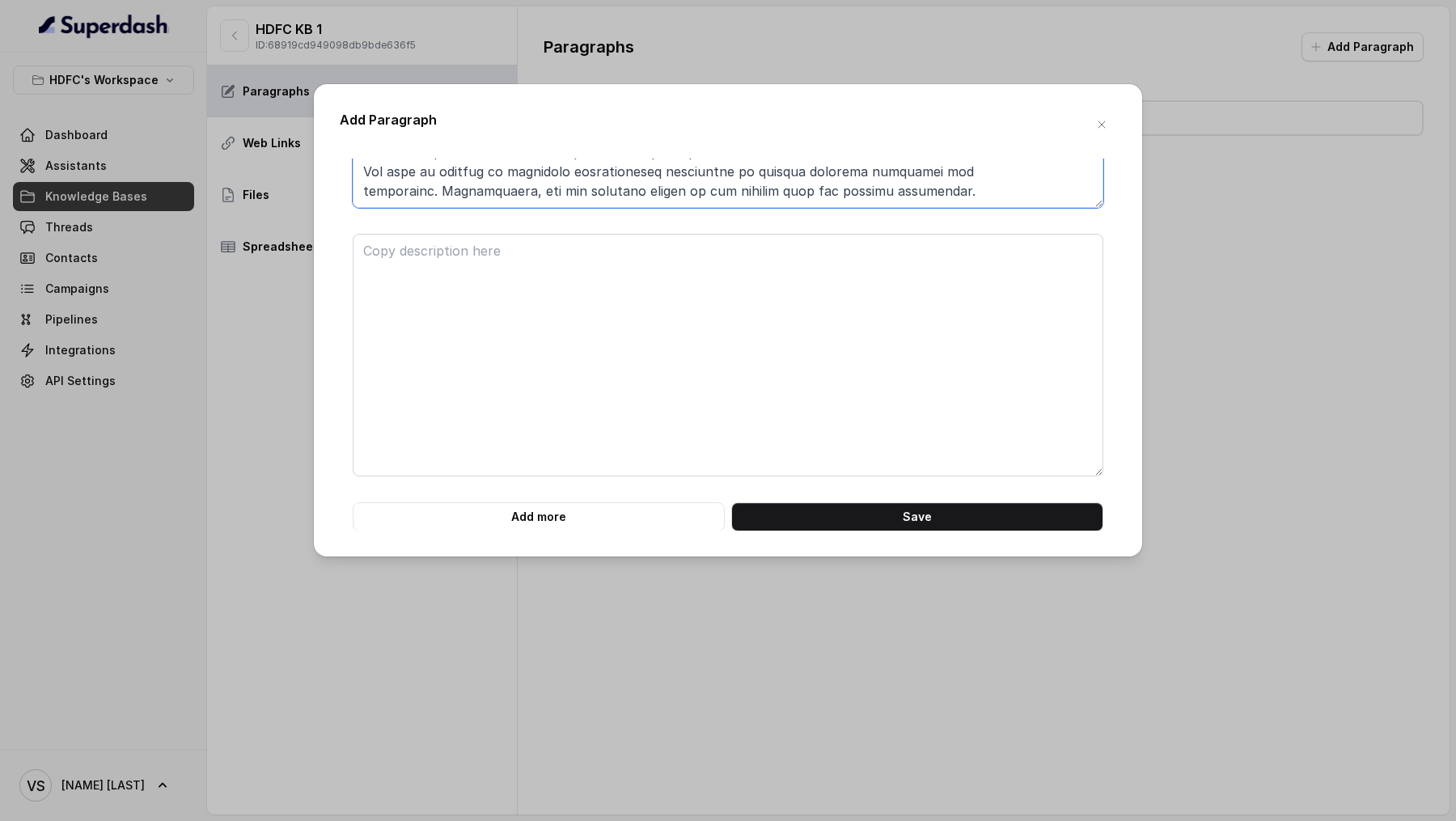 paste on "10. **Can I work as a POSP agent part-time? **
Yes, the flexibility of the WhatsApp-based model allows you to work part-time, making it suitable for
individuals looking to supplement their income alongside other commitments.
11. **What are the regulatory requirements to become a POSP agent? **
You will need to complete the necessary licensing and registration processes as mandated by the
Insurance Regulatory and Development Authority of India (IRDAI). We will guide you through this
process." 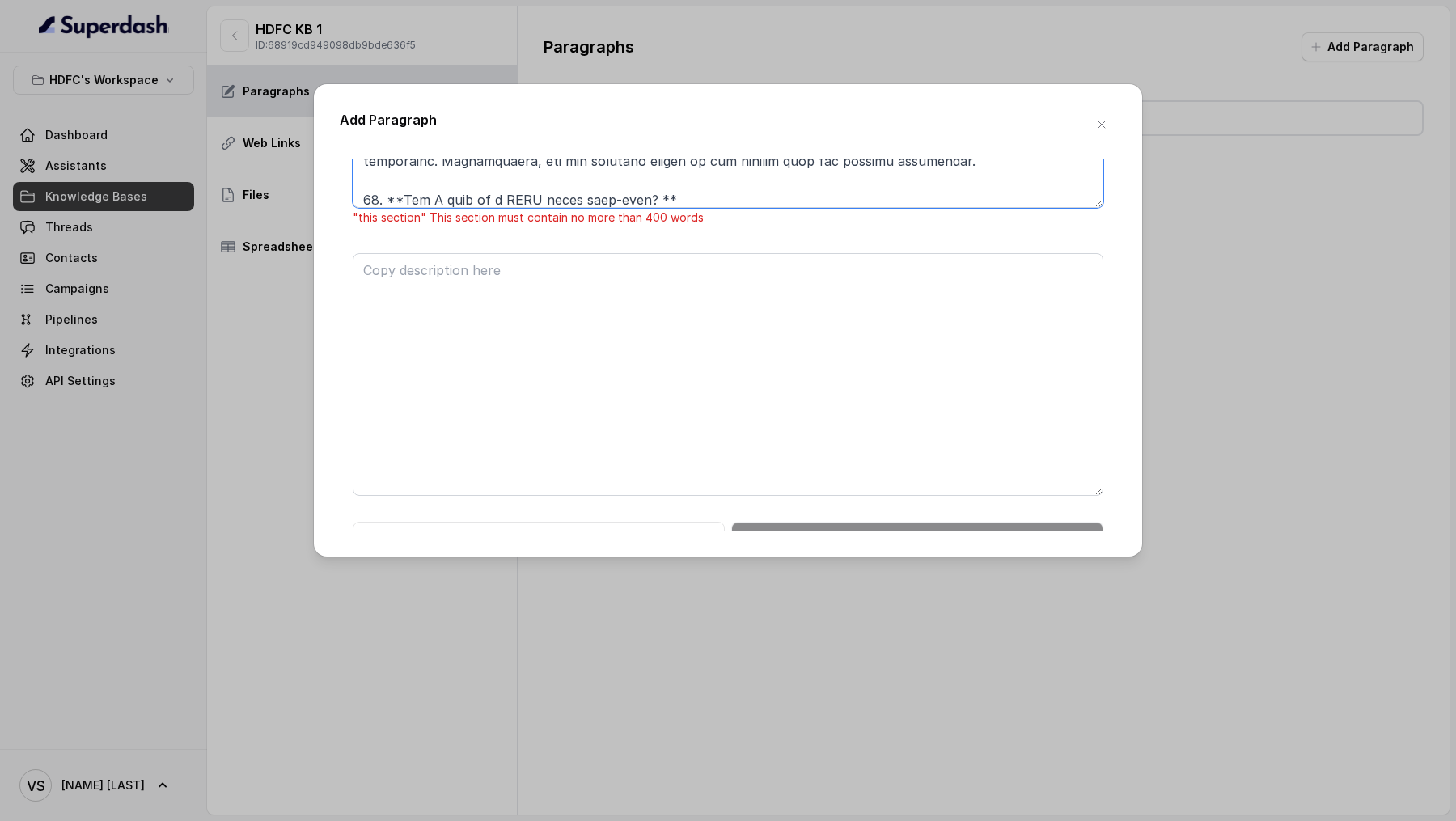 scroll, scrollTop: 714, scrollLeft: 0, axis: vertical 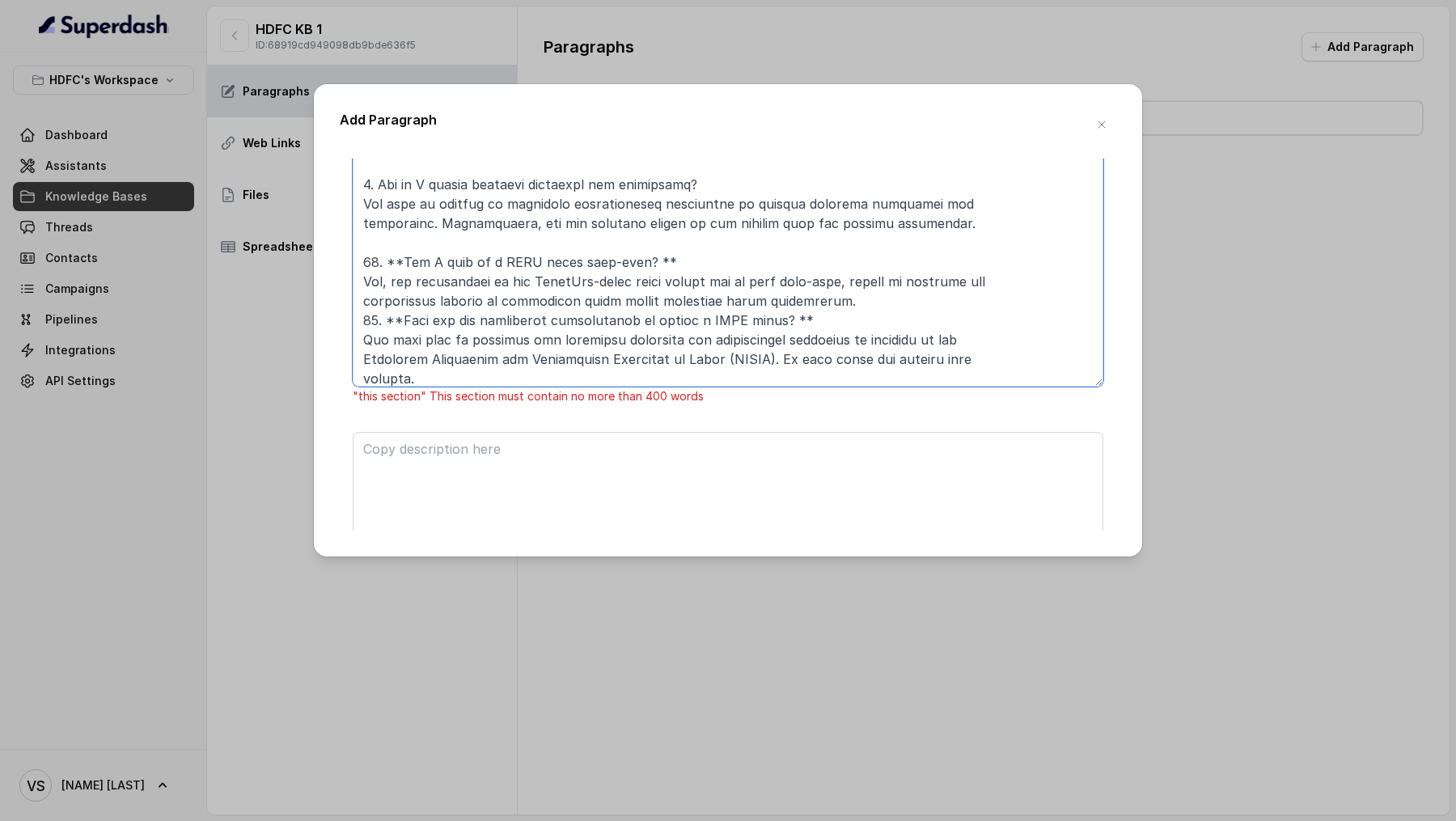 click at bounding box center [728, 265] 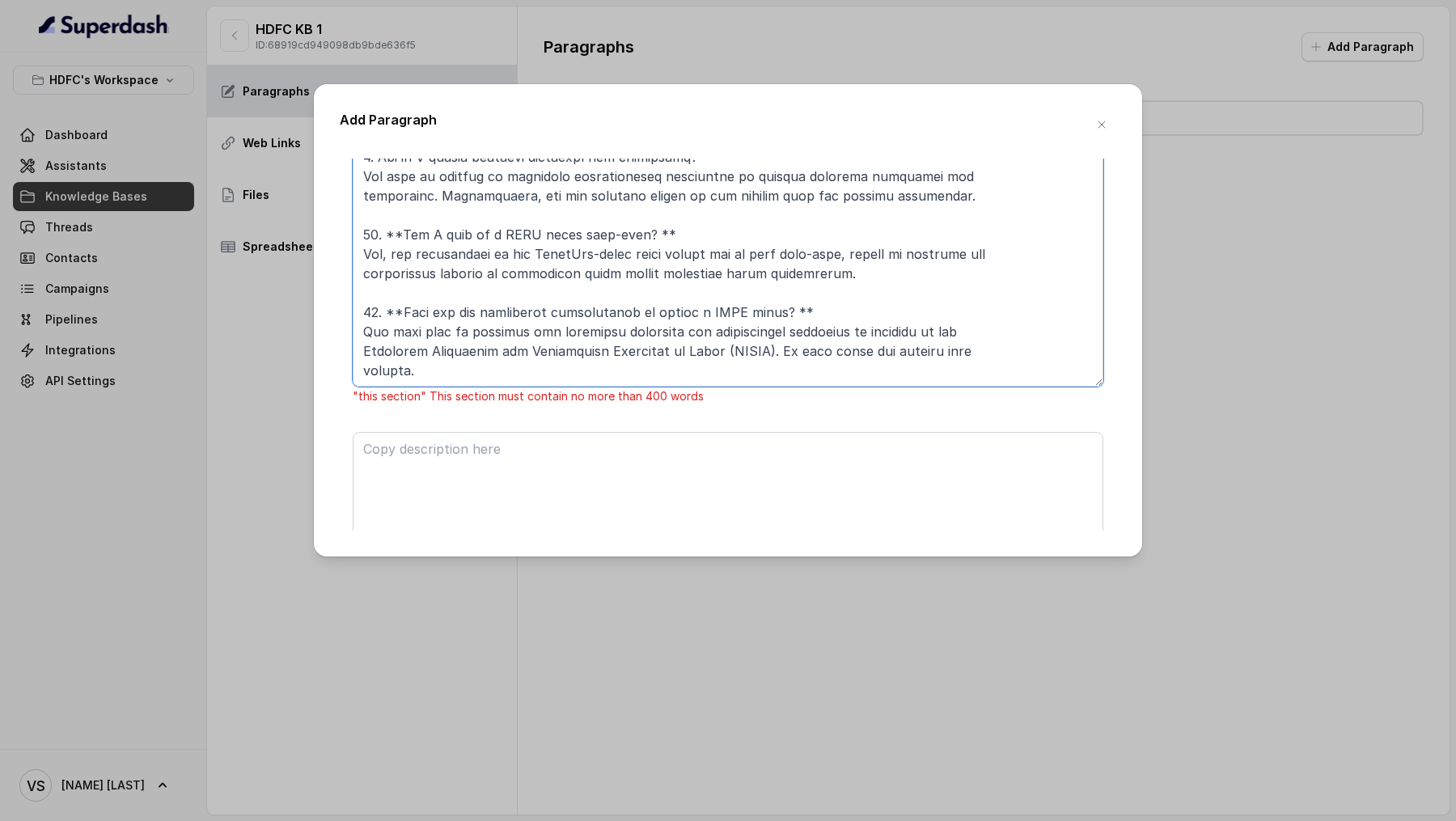 drag, startPoint x: 395, startPoint y: 322, endPoint x: 402, endPoint y: 406, distance: 84.291162 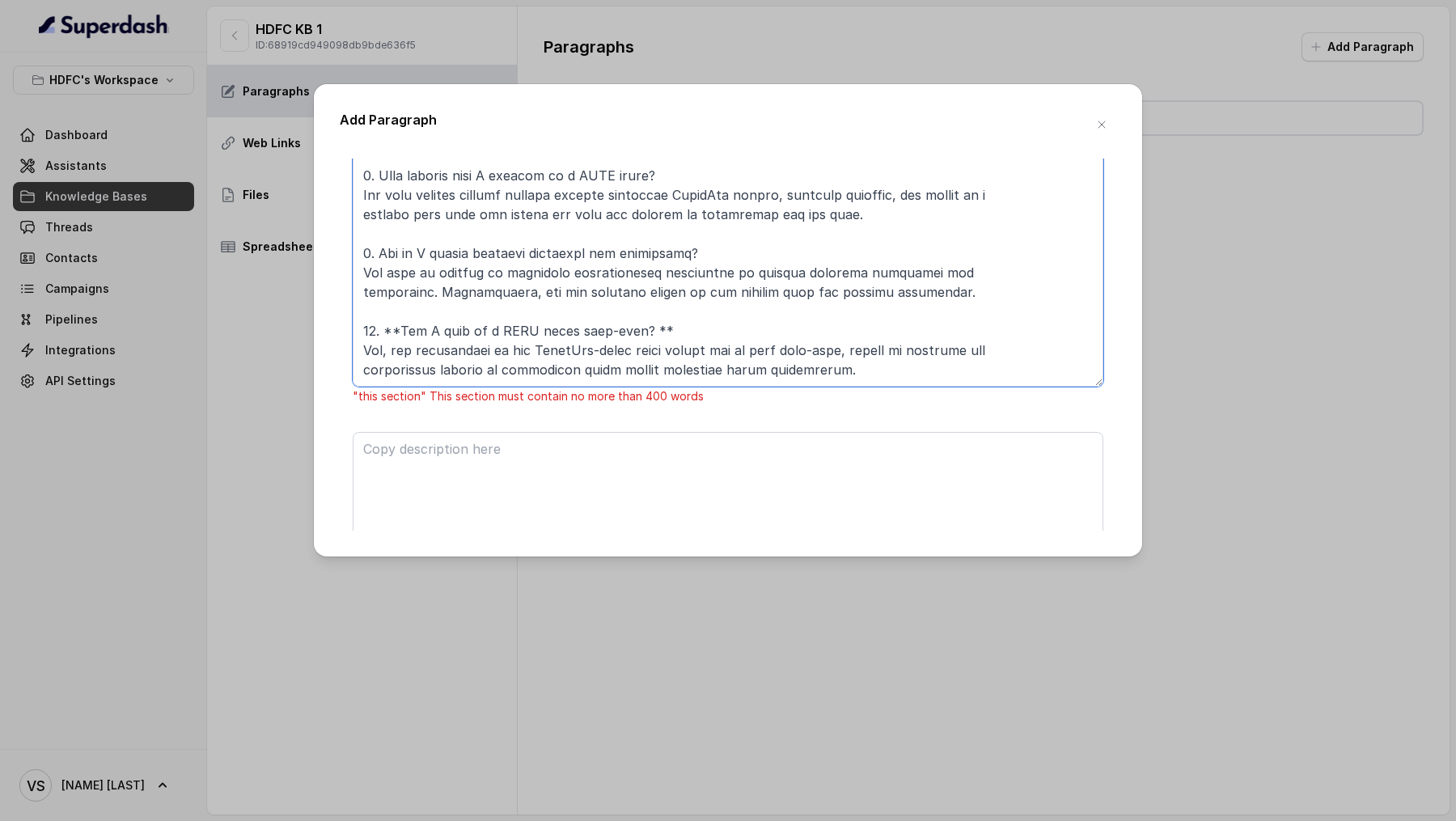 scroll, scrollTop: 664, scrollLeft: 0, axis: vertical 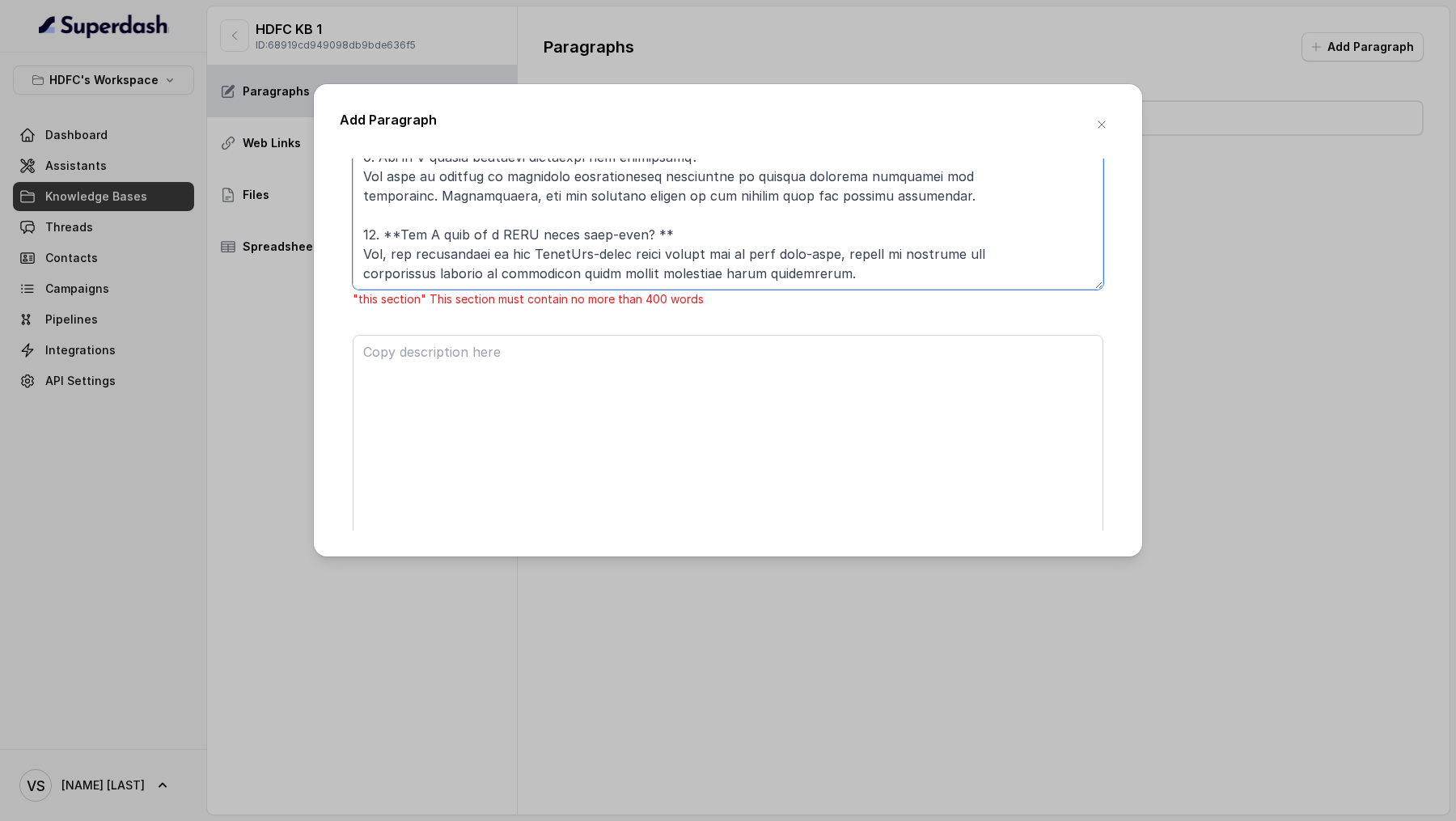 click at bounding box center (728, 168) 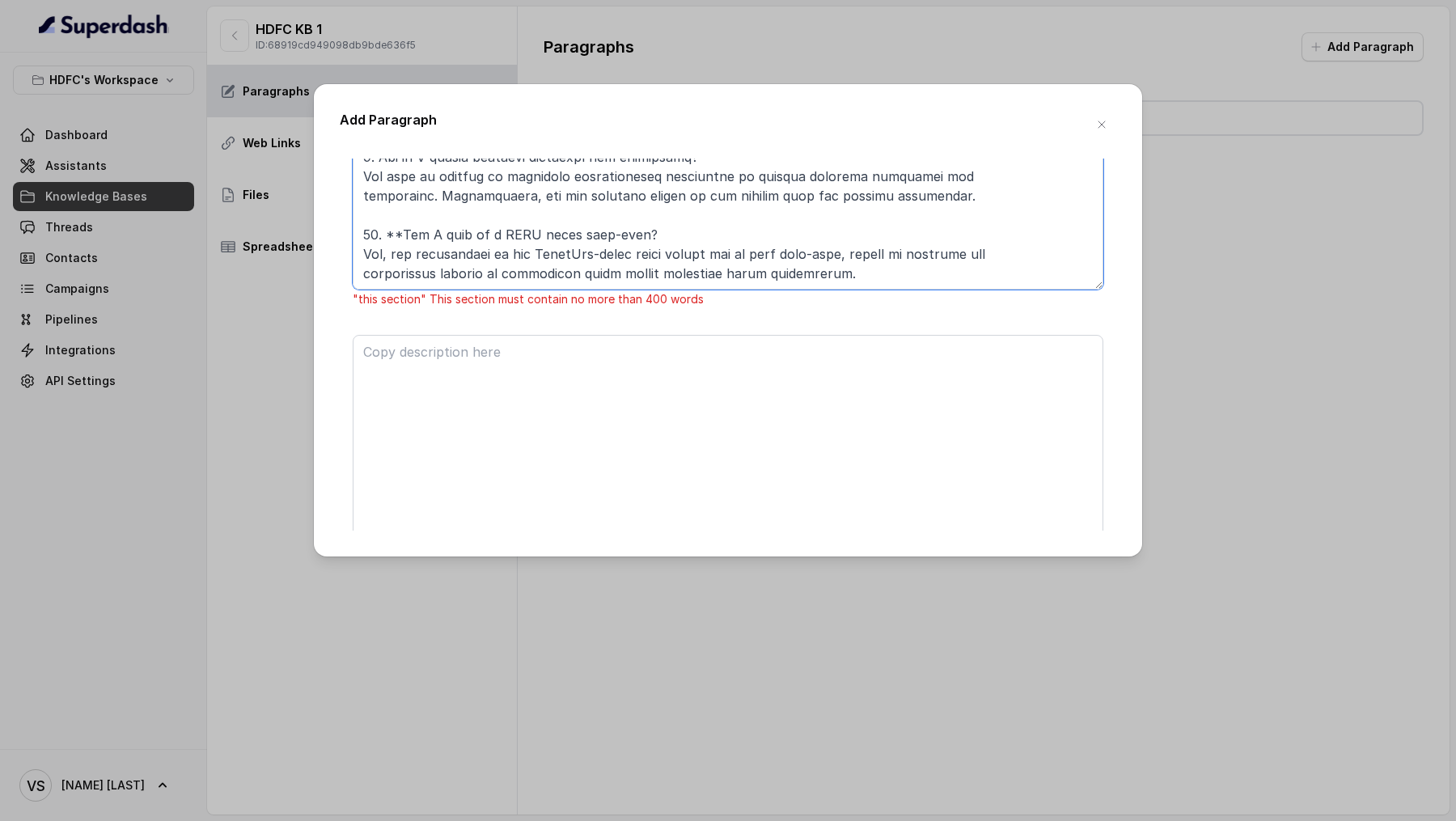 click at bounding box center (728, 168) 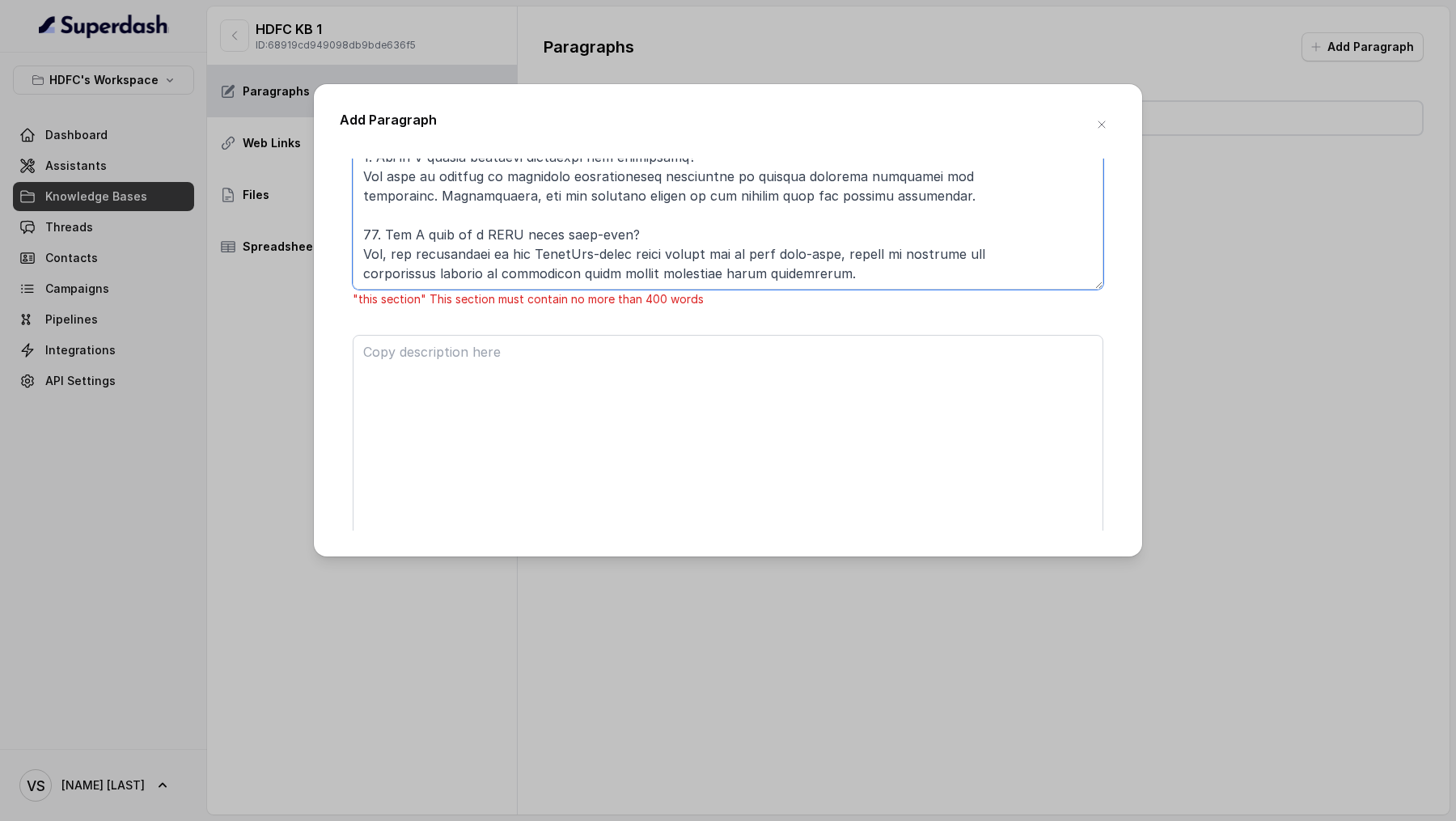 type on "FAQs for the New Digital POSP Agency Channel on WhatsApp
1. What is a Digital POSP Agency Channel?
A Digital POSP Agency Channel is a modern approach to selling life insurance products through digital
platforms, specifically utilizing WhatsApp for communication and transactions. It allows agents to
connect with clients seamlessly and efficiently.
2. How does the WhatsApp-based POSP model work?
Agents will use WhatsApp to communicate with clients, share product information, answer queries, and
facilitate the application process. All interactions, including document submissions and policy updates,
can be managed through this platform.
3. What are the benefits of using WhatsApp for insurance sales?
WhatsApp provides a user-friendly interface, instant communication, and the ability to share multimedia
content. This enhances customer engagement and allows for quick responses, making the sales process
more efficient.
4. Do I need any special training to become a POSP agent?
While prior experience in insuran..." 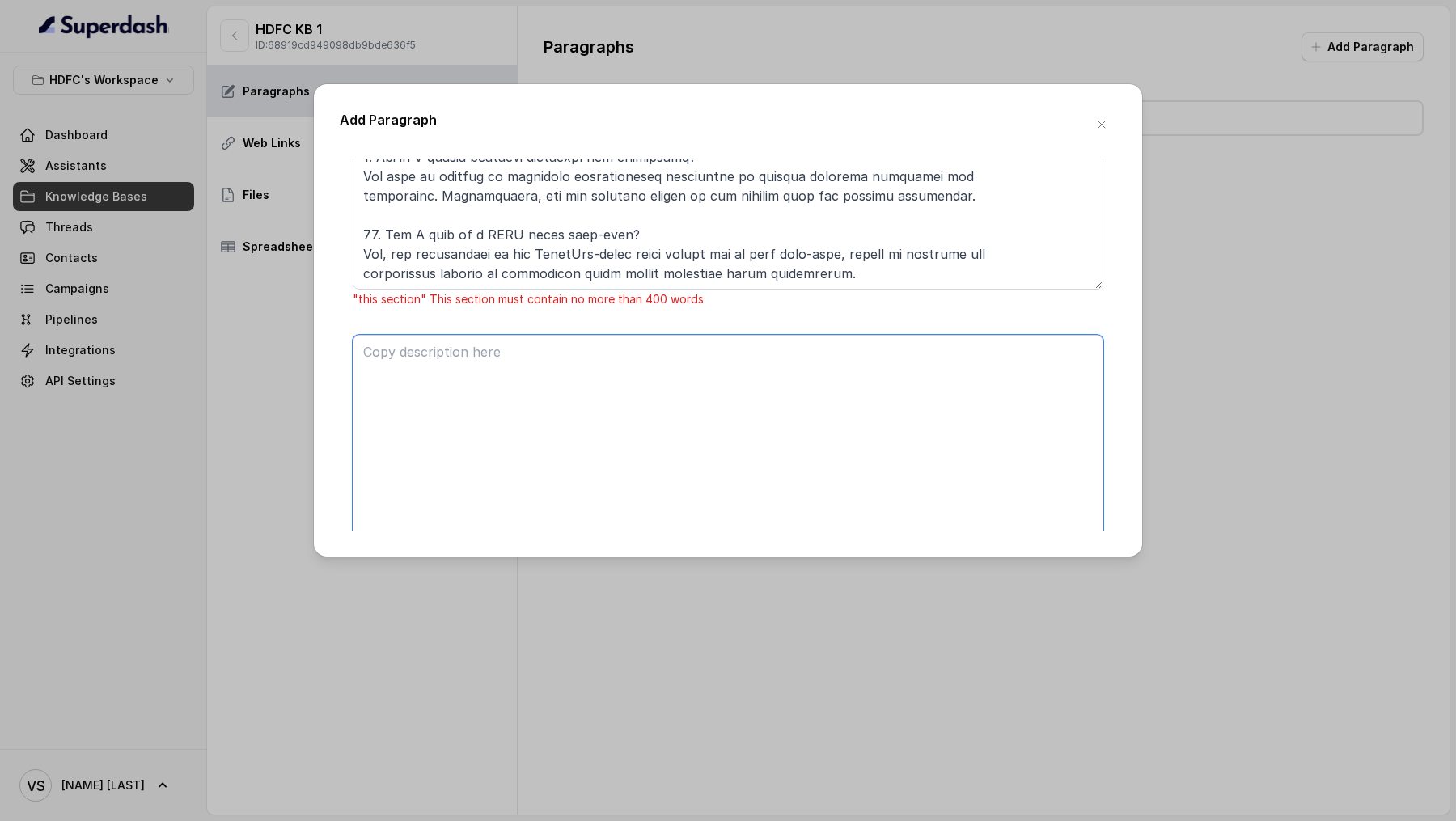 click at bounding box center (728, 456) 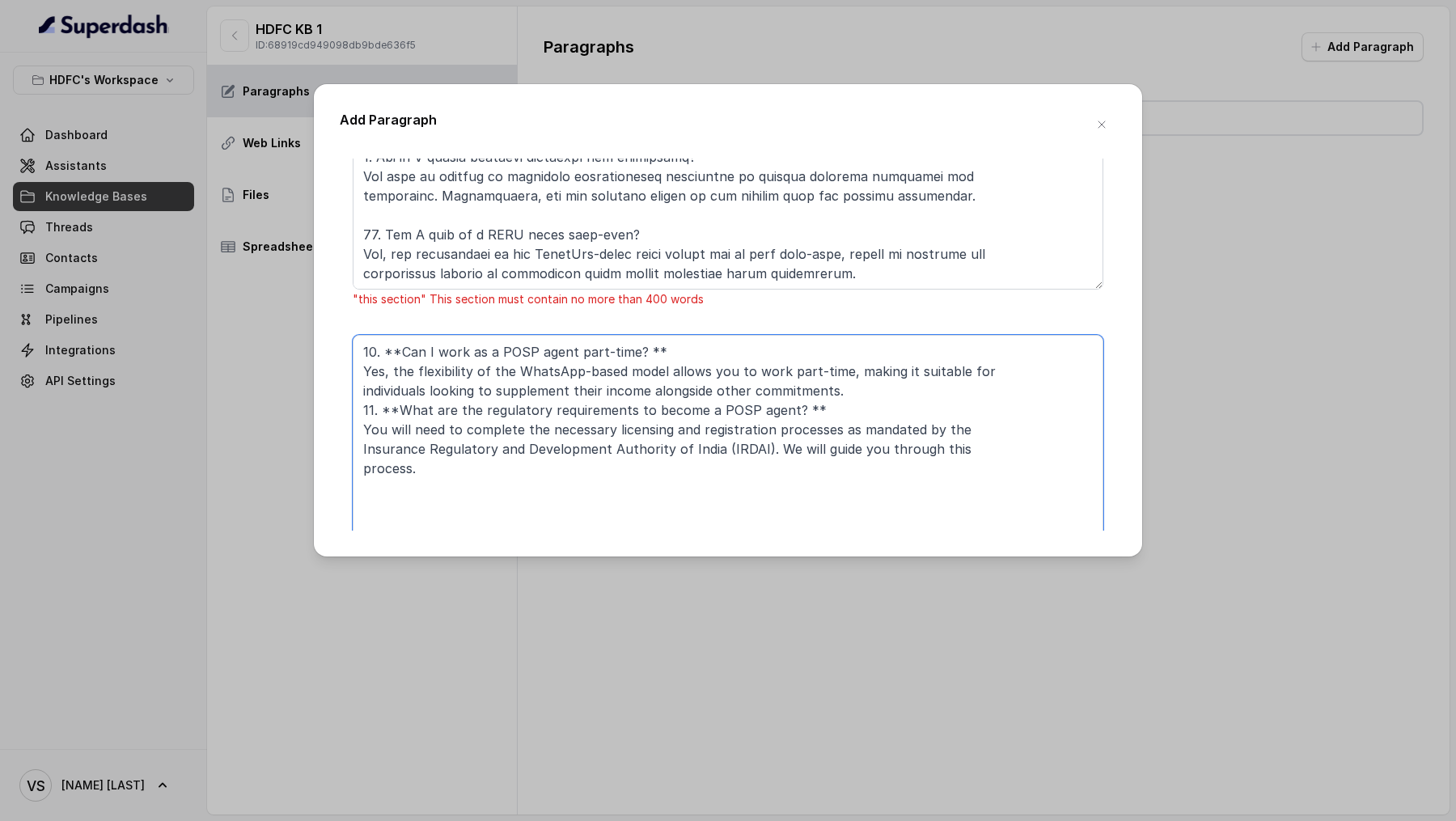 drag, startPoint x: 863, startPoint y: 388, endPoint x: 136, endPoint y: 349, distance: 728.0453 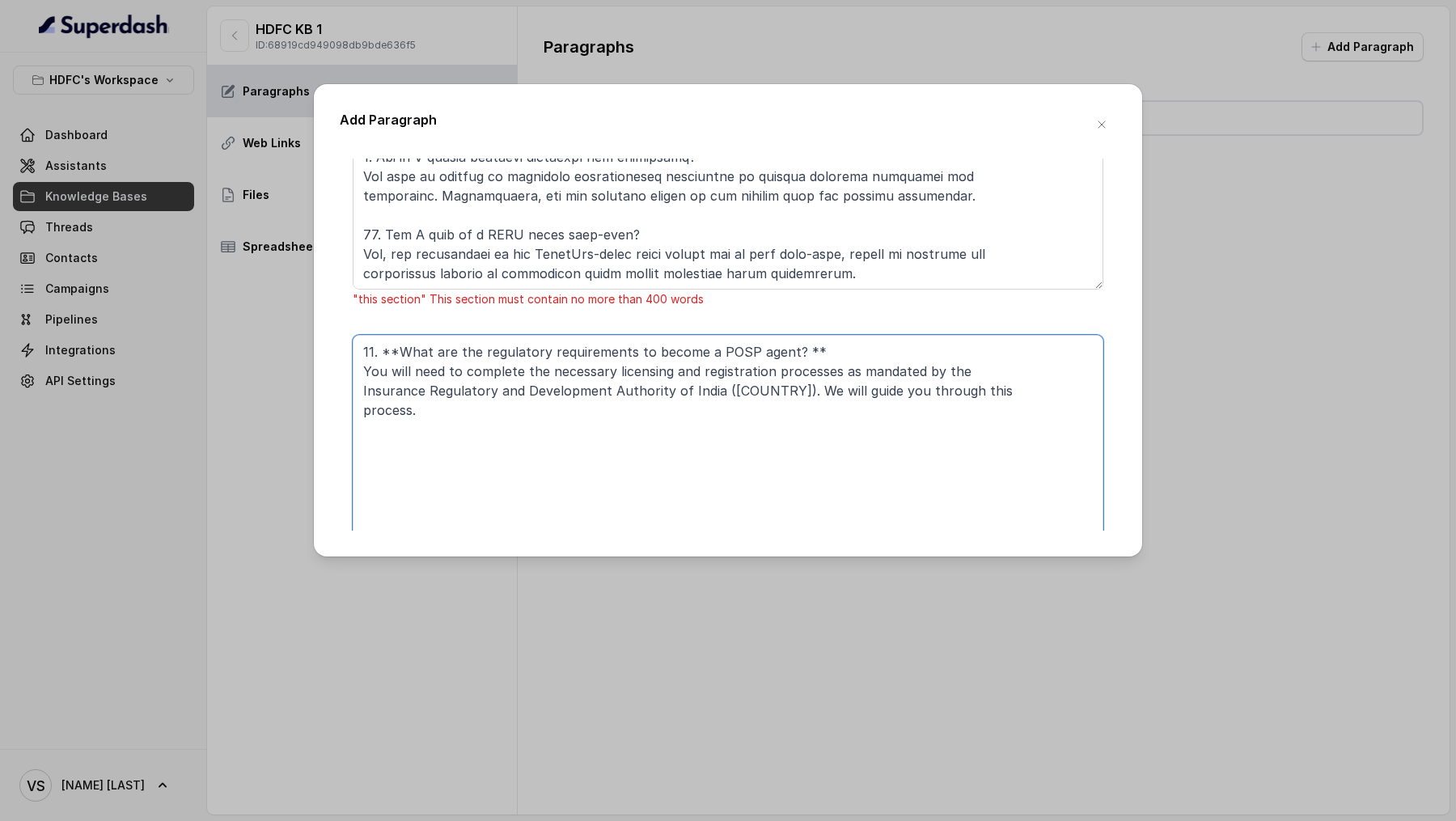 click on "11. **What are the regulatory requirements to become a POSP agent? **
You will need to complete the necessary licensing and registration processes as mandated by the
Insurance Regulatory and Development Authority of India (IRDAI). We will guide you through this
process." at bounding box center (728, 456) 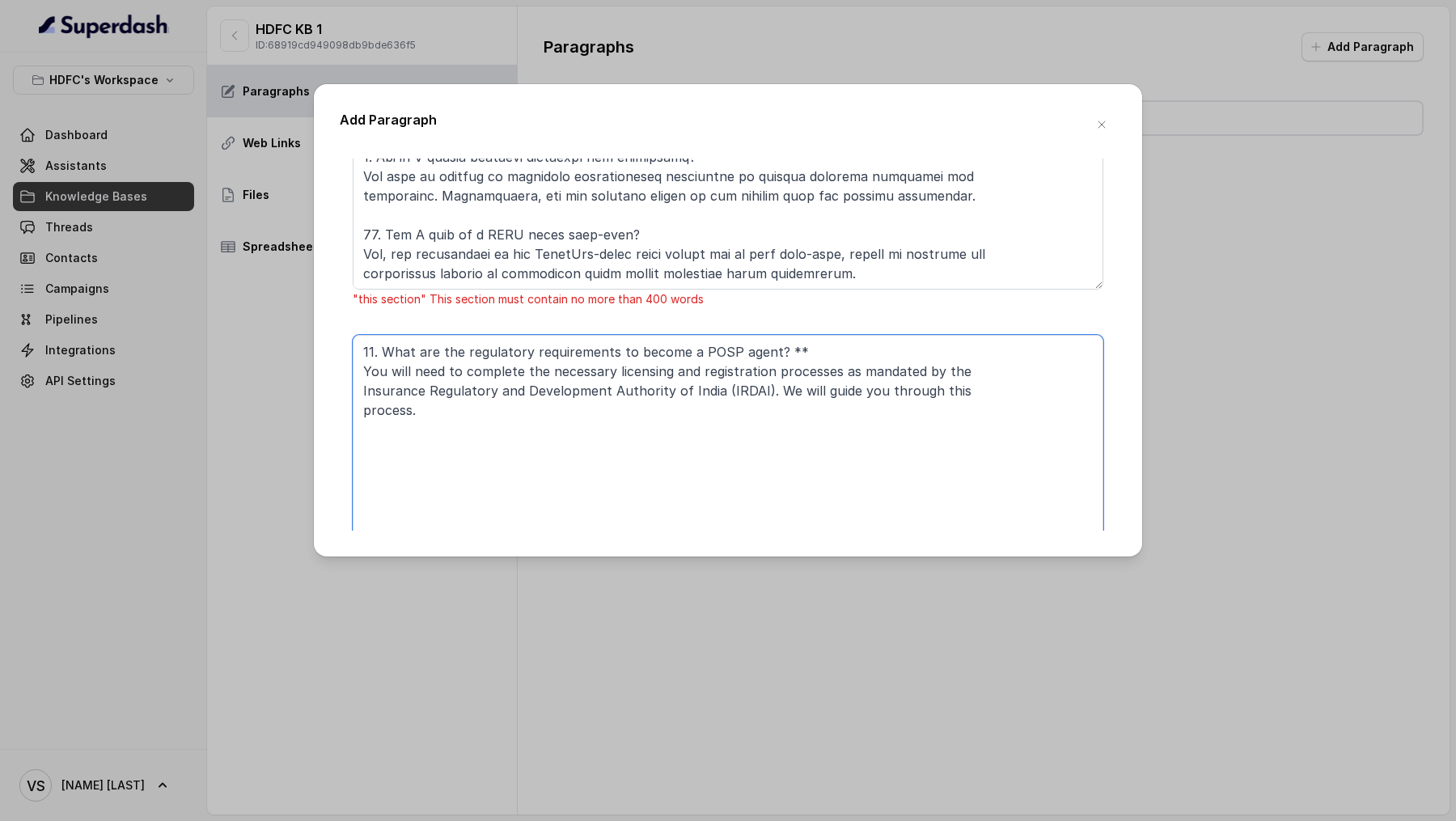 click on "11. What are the regulatory requirements to become a POSP agent? **
You will need to complete the necessary licensing and registration processes as mandated by the
Insurance Regulatory and Development Authority of India (IRDAI). We will guide you through this
process." at bounding box center [728, 456] 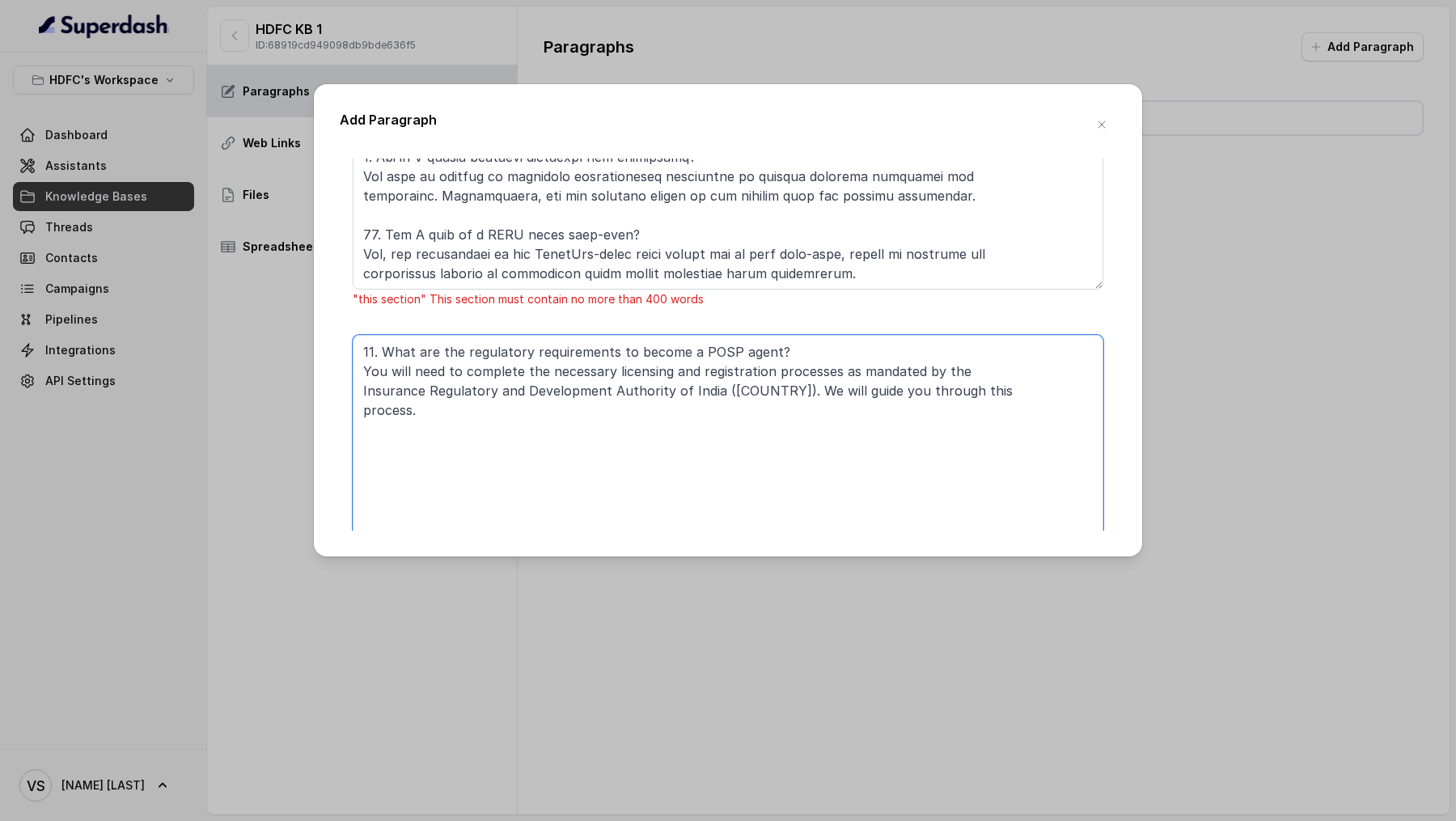 type on "11. What are the regulatory requirements to become a POSP agent?
You will need to complete the necessary licensing and registration processes as mandated by the
Insurance Regulatory and Development Authority of India (IRDAI). We will guide you through this
process." 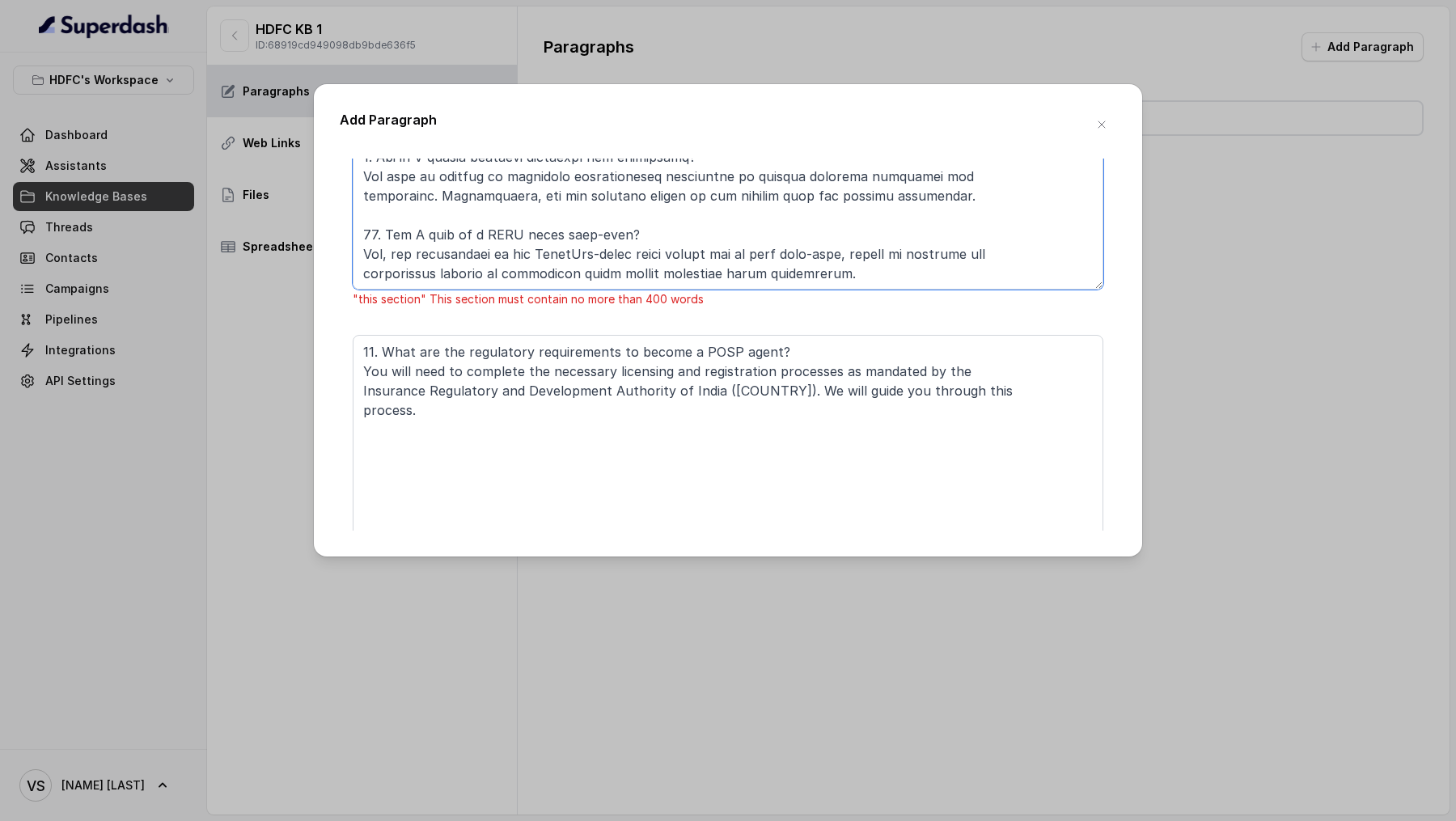 drag, startPoint x: 854, startPoint y: 276, endPoint x: 319, endPoint y: 239, distance: 536.2779 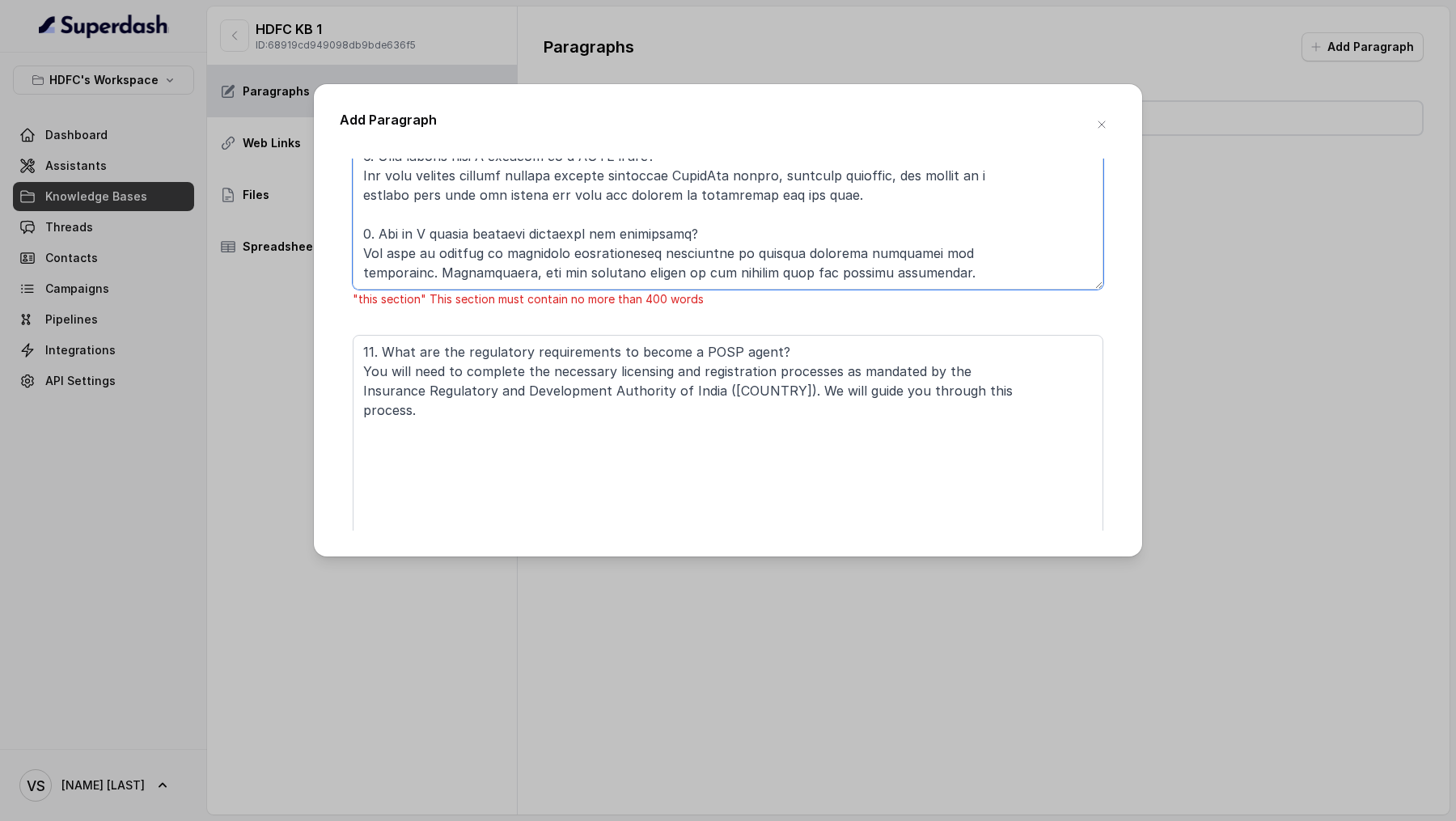 scroll, scrollTop: 606, scrollLeft: 0, axis: vertical 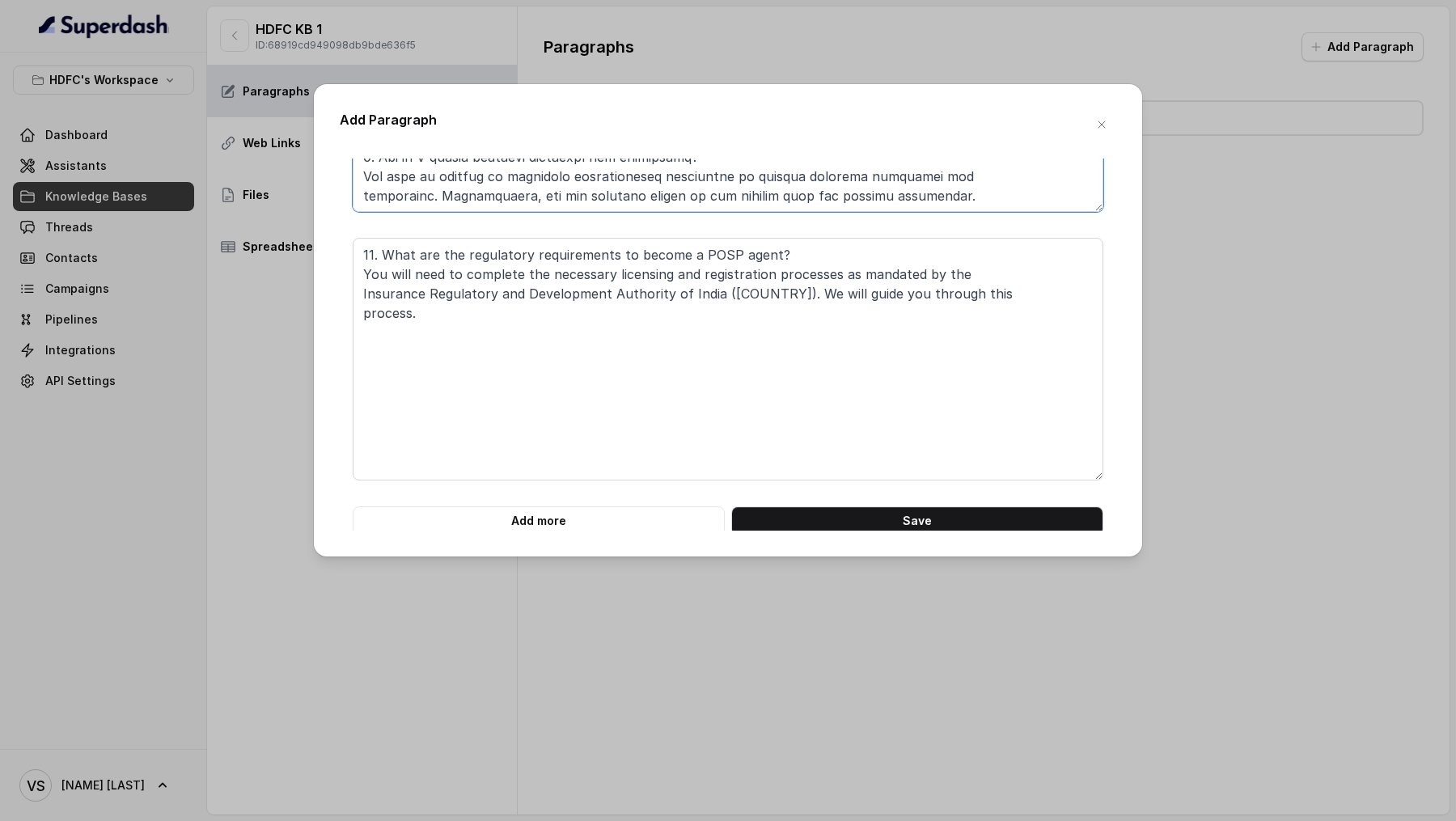 type on "FAQs for the New Digital POSP Agency Channel on WhatsApp
1. What is a Digital POSP Agency Channel?
A Digital POSP Agency Channel is a modern approach to selling life insurance products through digital
platforms, specifically utilizing WhatsApp for communication and transactions. It allows agents to
connect with clients seamlessly and efficiently.
2. How does the WhatsApp-based POSP model work?
Agents will use WhatsApp to communicate with clients, share product information, answer queries, and
facilitate the application process. All interactions, including document submissions and policy updates,
can be managed through this platform.
3. What are the benefits of using WhatsApp for insurance sales?
WhatsApp provides a user-friendly interface, instant communication, and the ability to share multimedia
content. This enhances customer engagement and allows for quick responses, making the sales process
more efficient.
4. Do I need any special training to become a POSP agent?
While prior experience in insuran..." 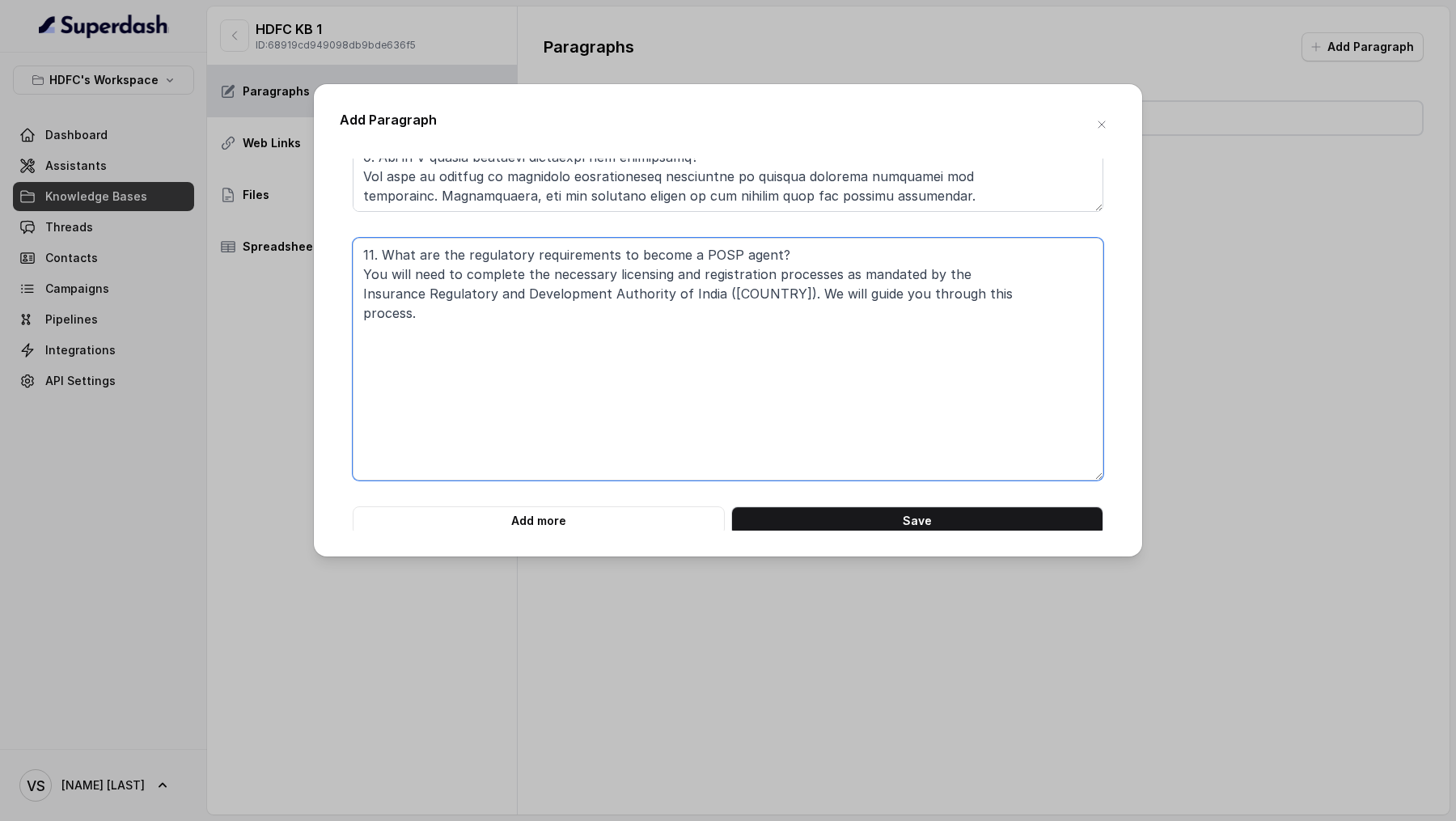 click on "11. What are the regulatory requirements to become a POSP agent?
You will need to complete the necessary licensing and registration processes as mandated by the
Insurance Regulatory and Development Authority of India (IRDAI). We will guide you through this
process." at bounding box center (728, 359) 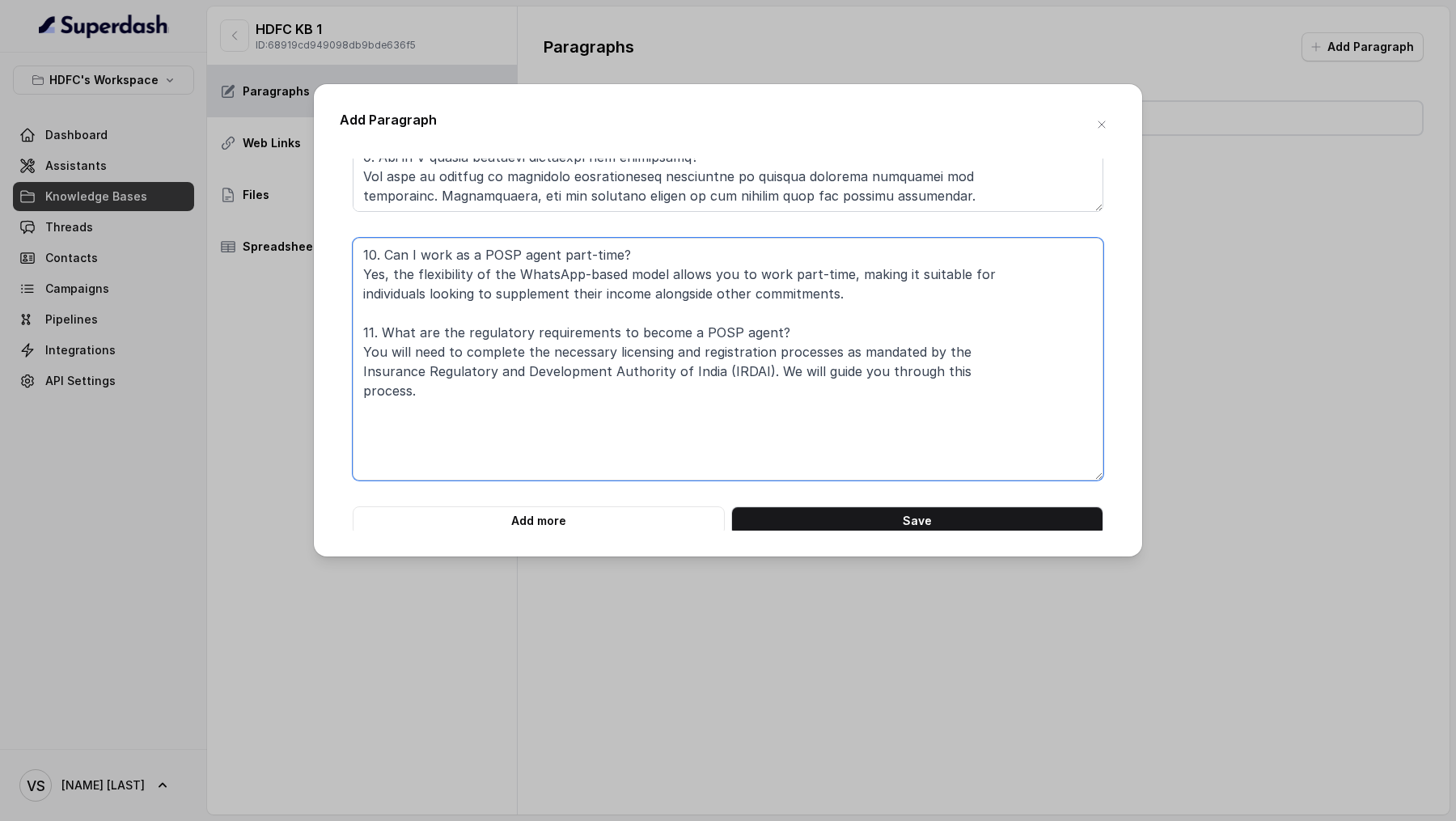 click on "10. Can I work as a POSP agent part-time?
Yes, the flexibility of the WhatsApp-based model allows you to work part-time, making it suitable for
individuals looking to supplement their income alongside other commitments.
11. What are the regulatory requirements to become a POSP agent?
You will need to complete the necessary licensing and registration processes as mandated by the
Insurance Regulatory and Development Authority of India (IRDAI). We will guide you through this
process." at bounding box center (728, 359) 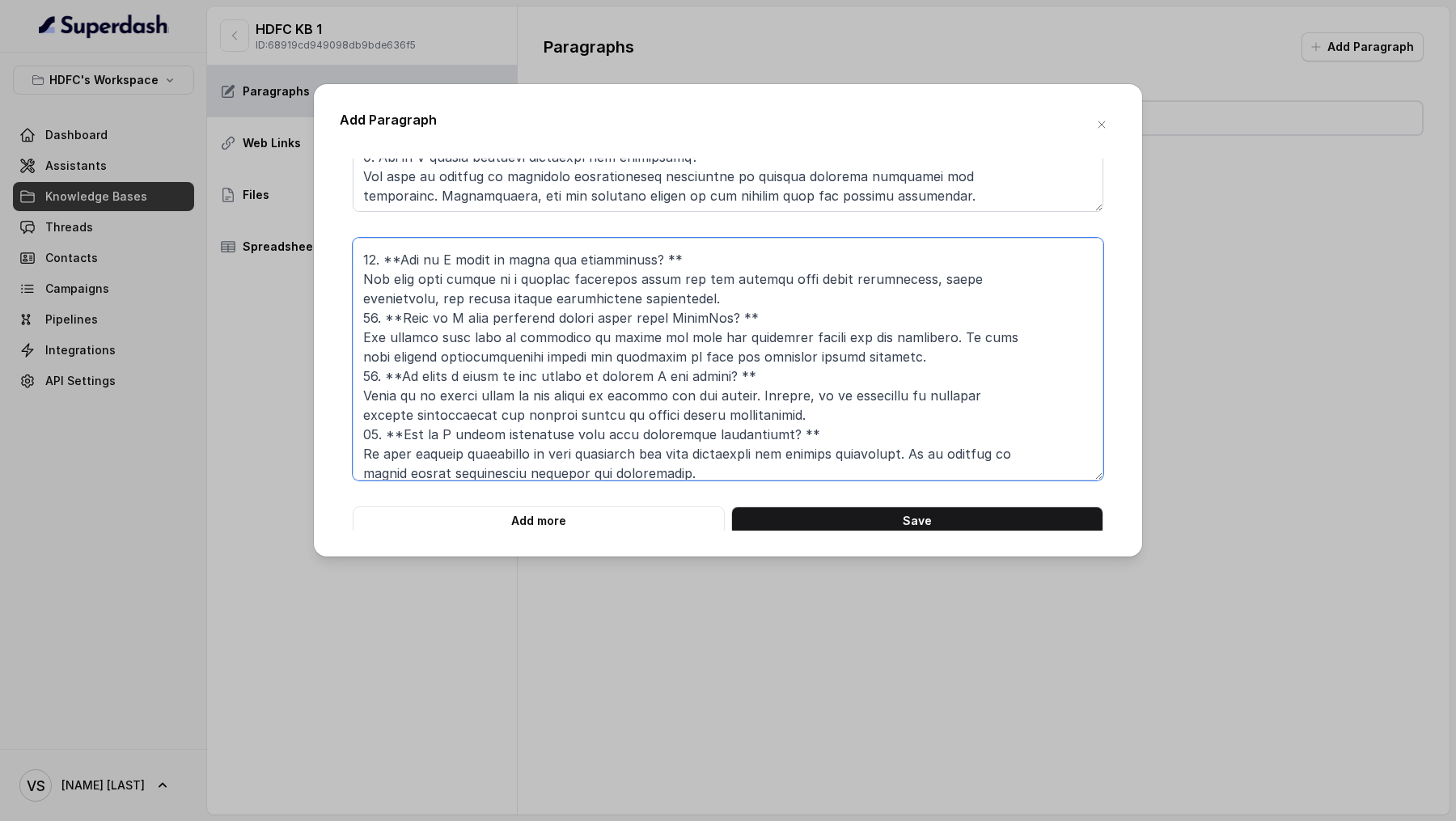 scroll, scrollTop: 138, scrollLeft: 0, axis: vertical 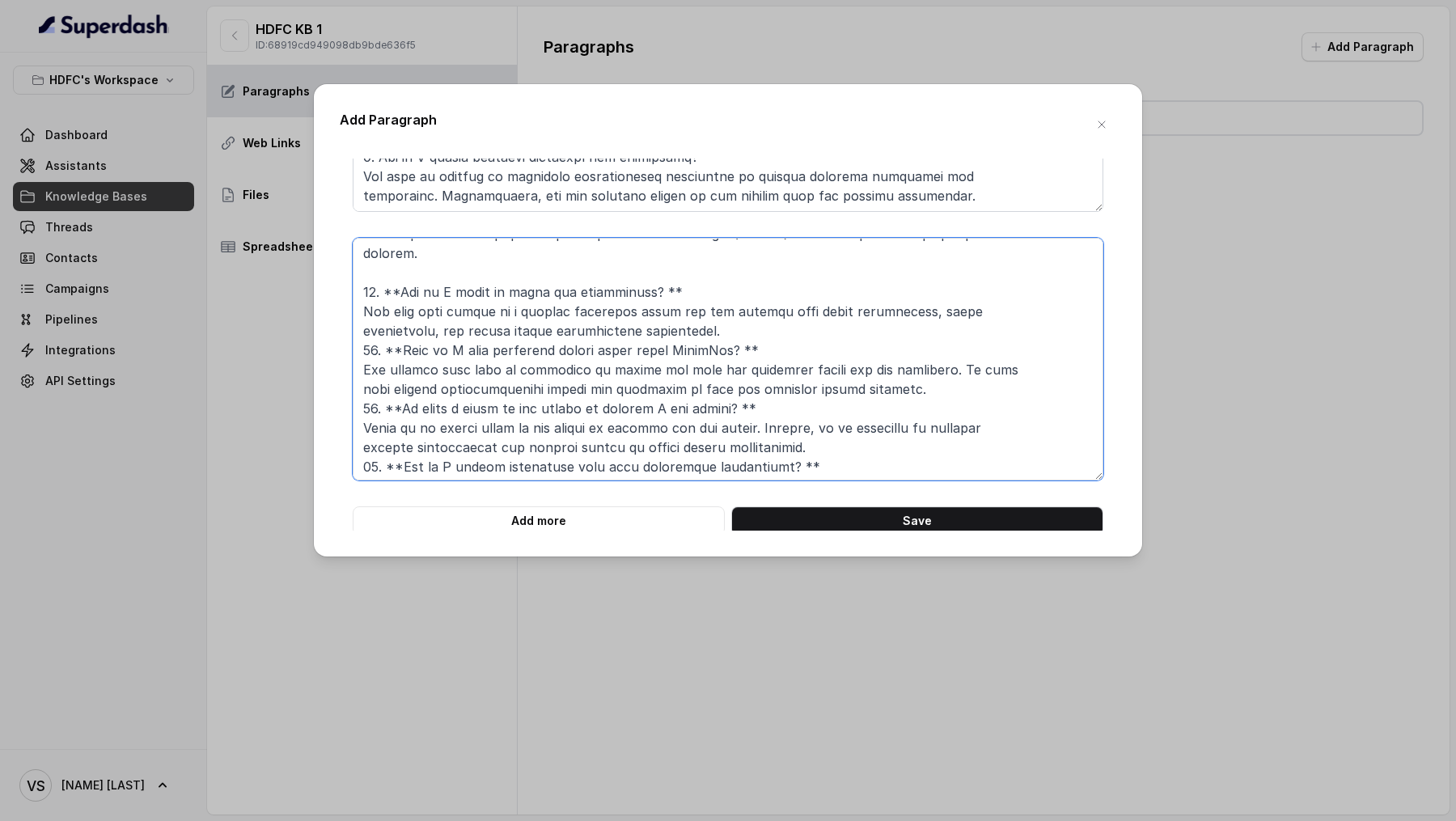 click at bounding box center [728, 359] 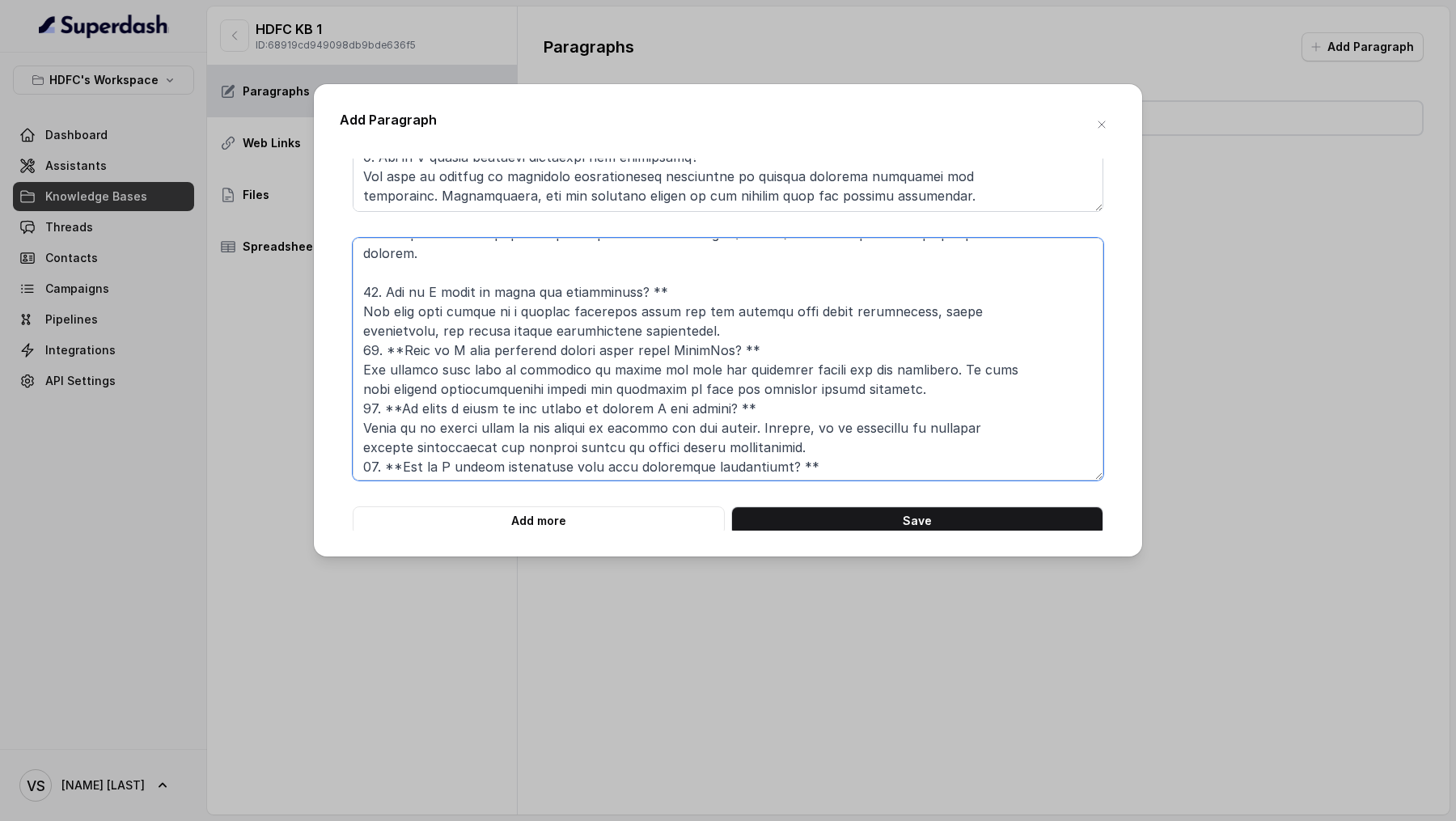 click at bounding box center [728, 359] 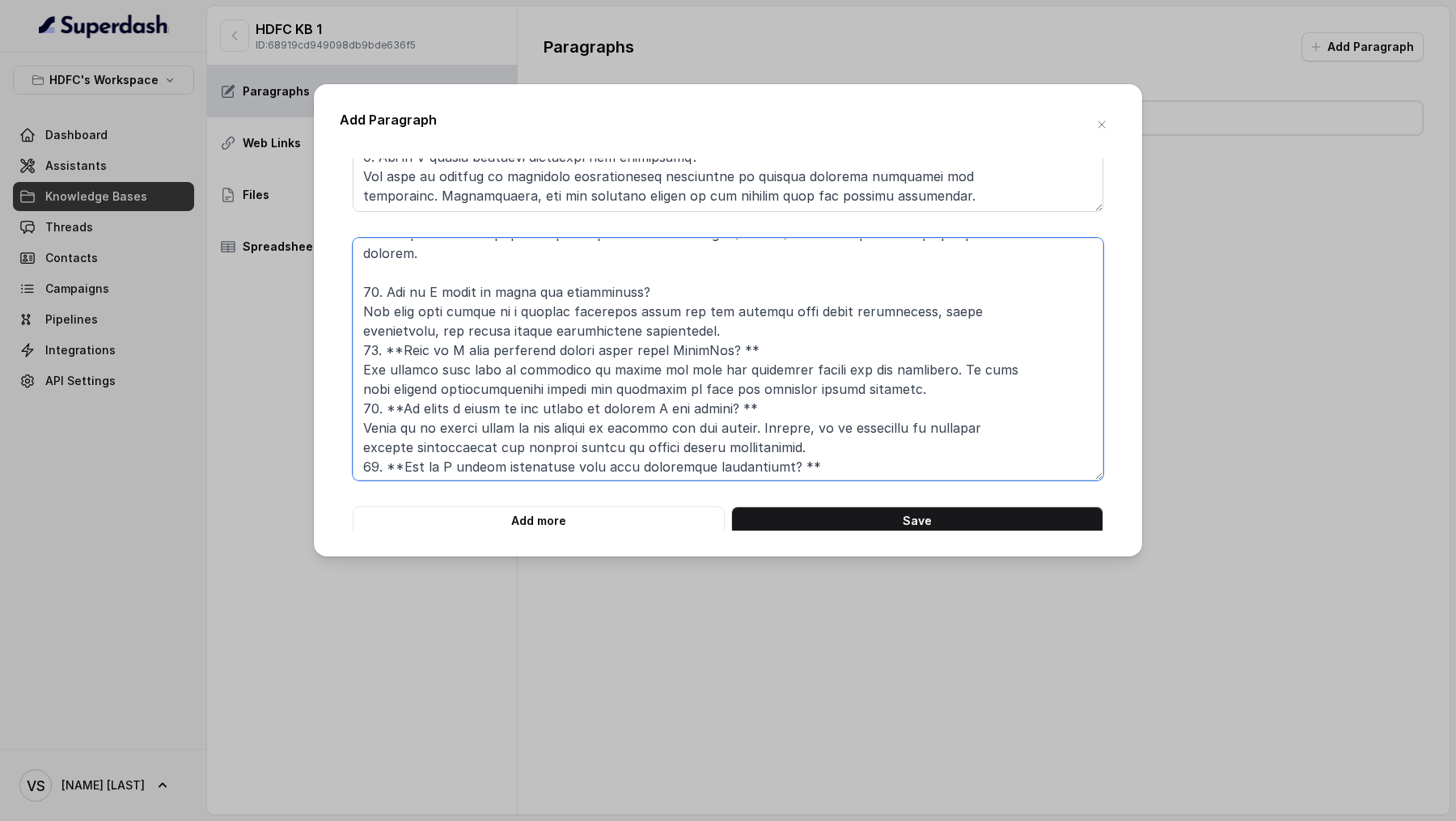 click at bounding box center (728, 359) 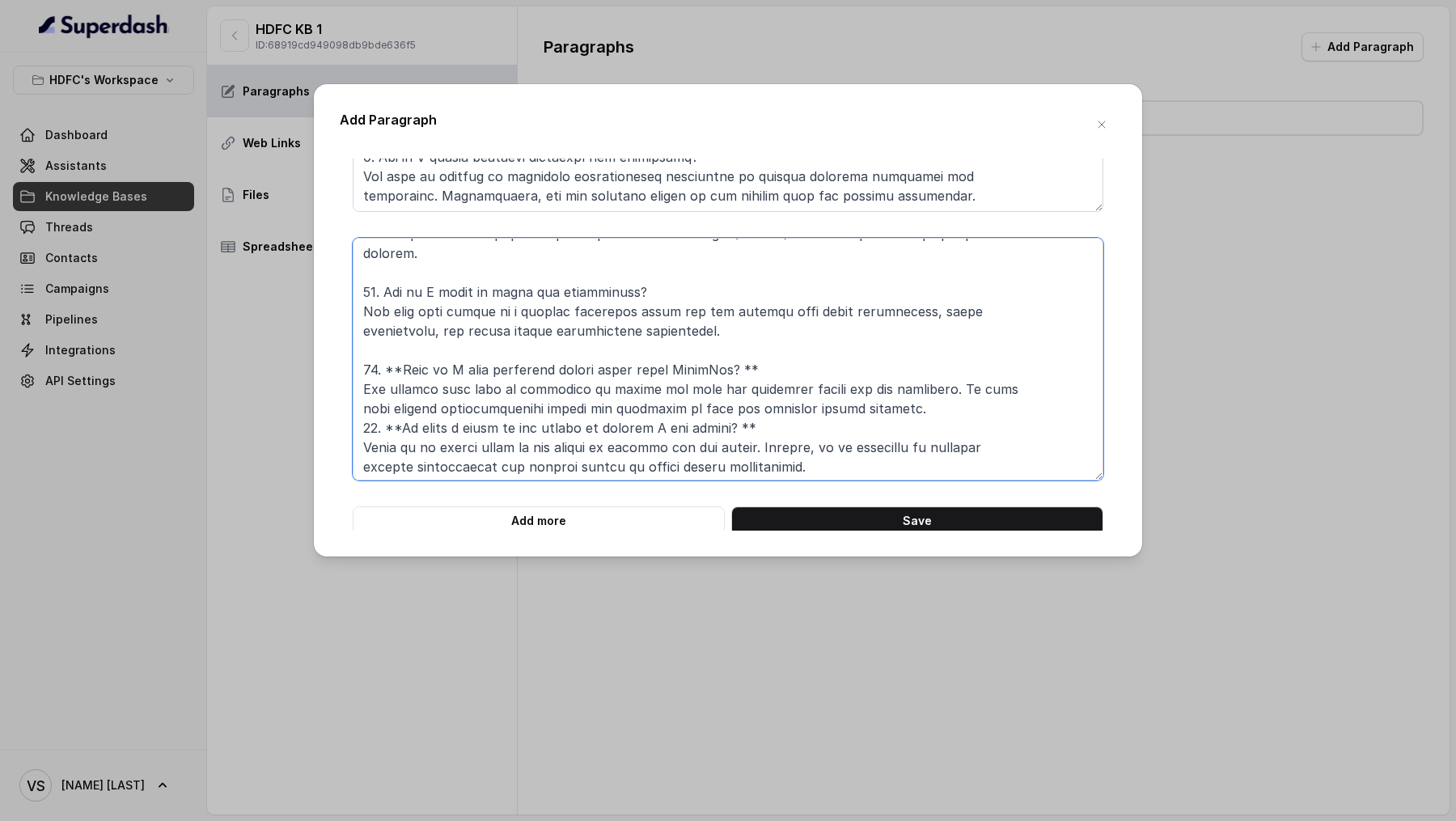 click at bounding box center (728, 359) 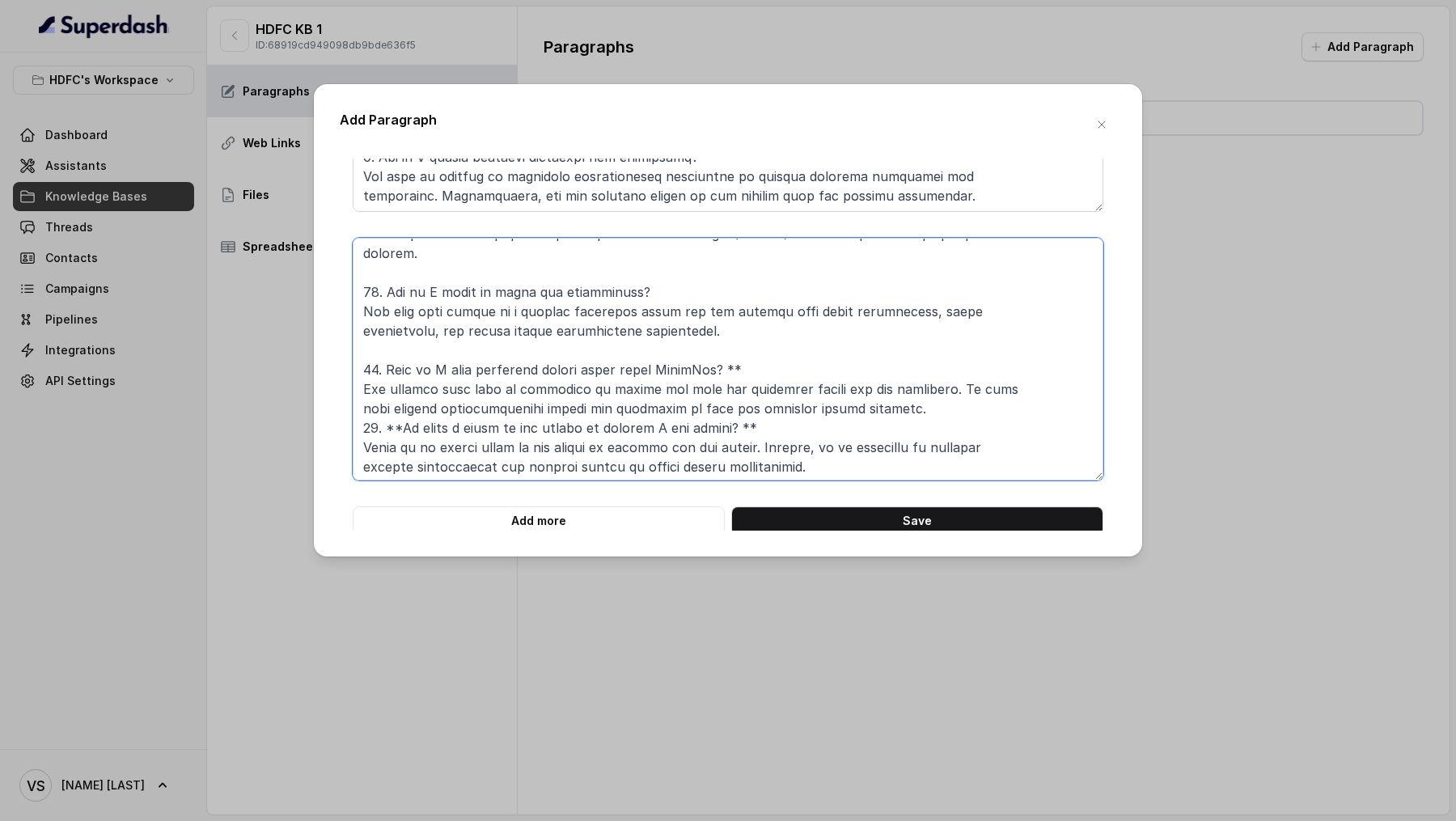 click at bounding box center [728, 359] 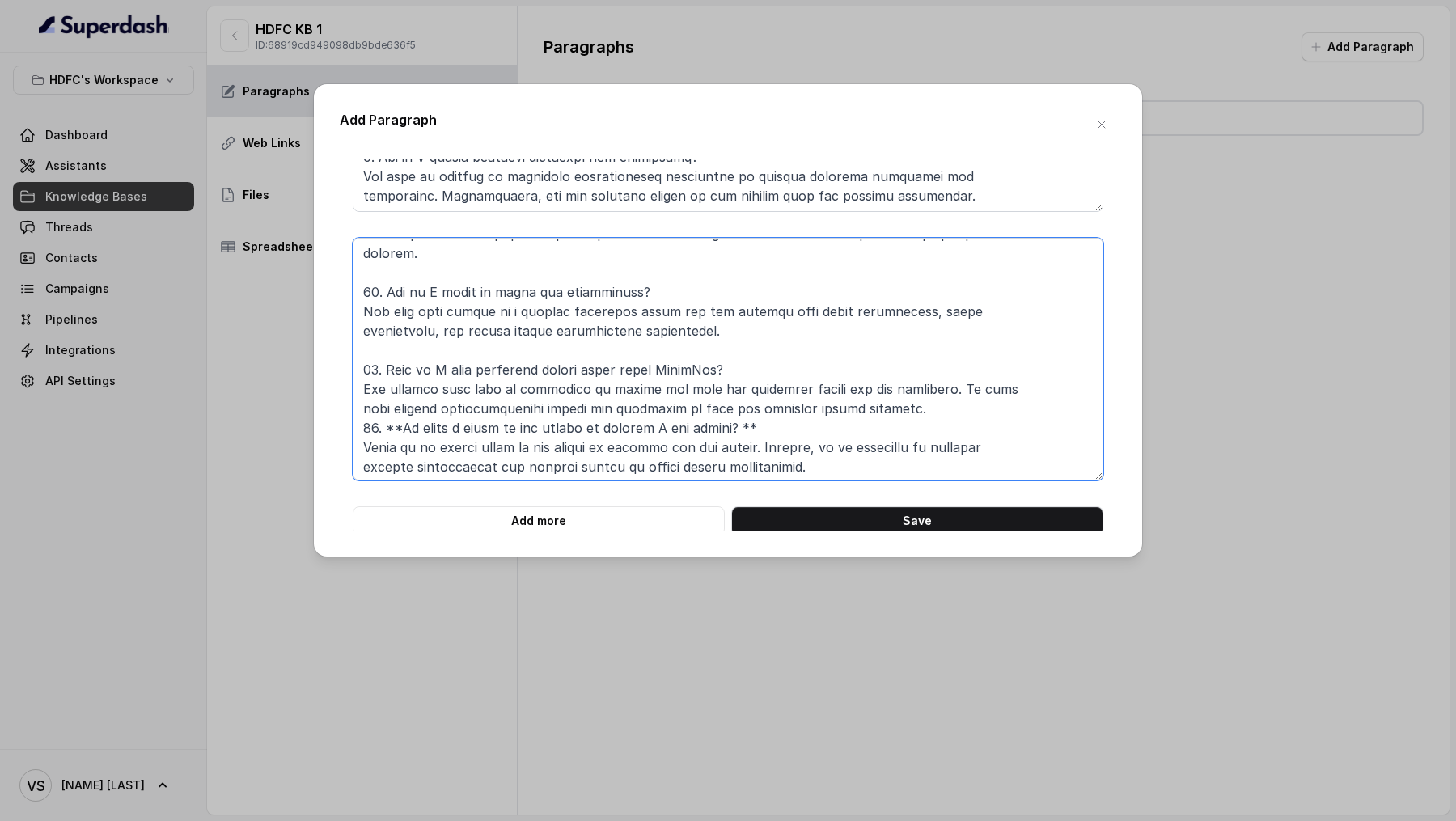 click at bounding box center (728, 359) 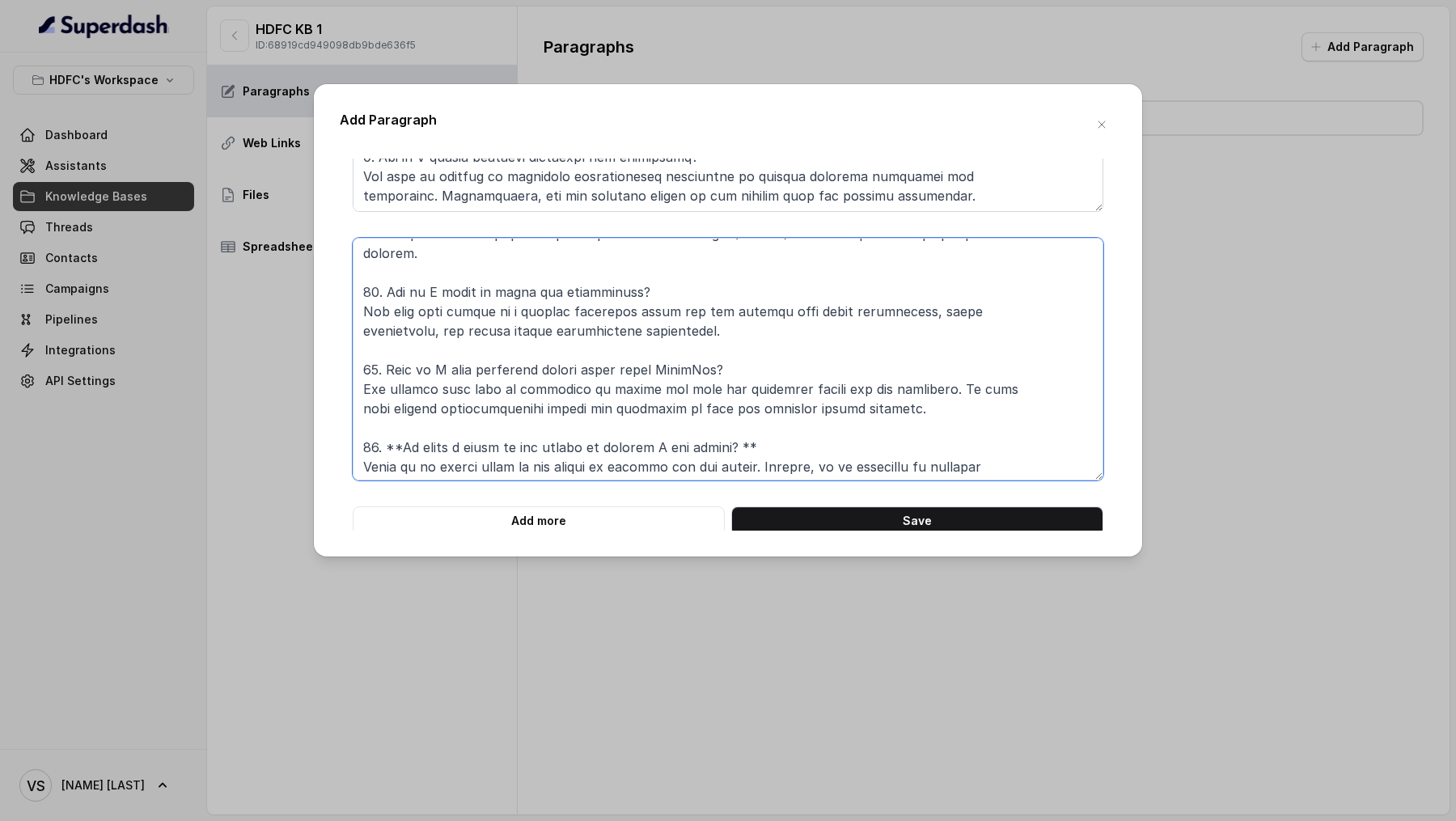 scroll, scrollTop: 218, scrollLeft: 0, axis: vertical 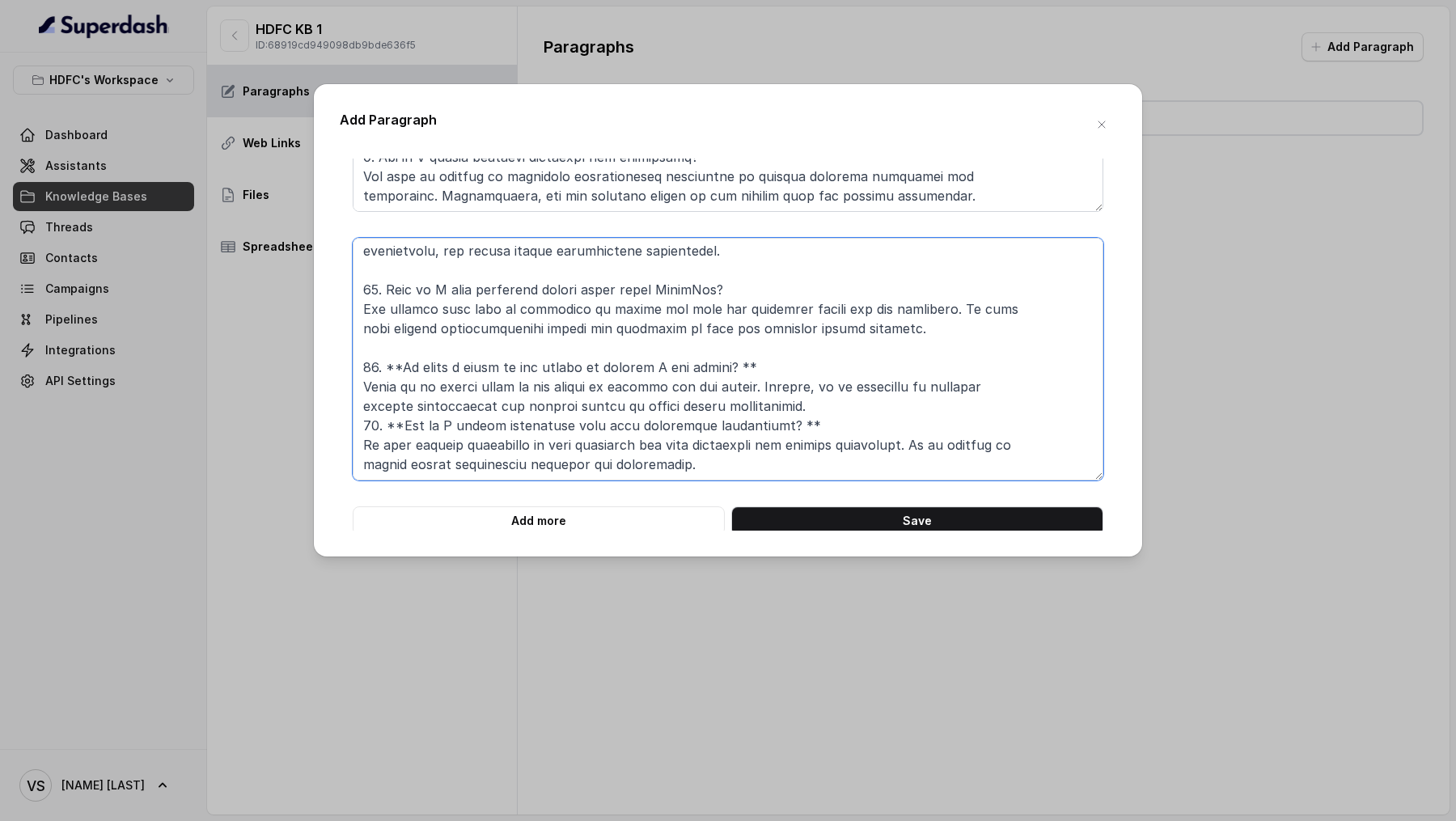 click at bounding box center (728, 359) 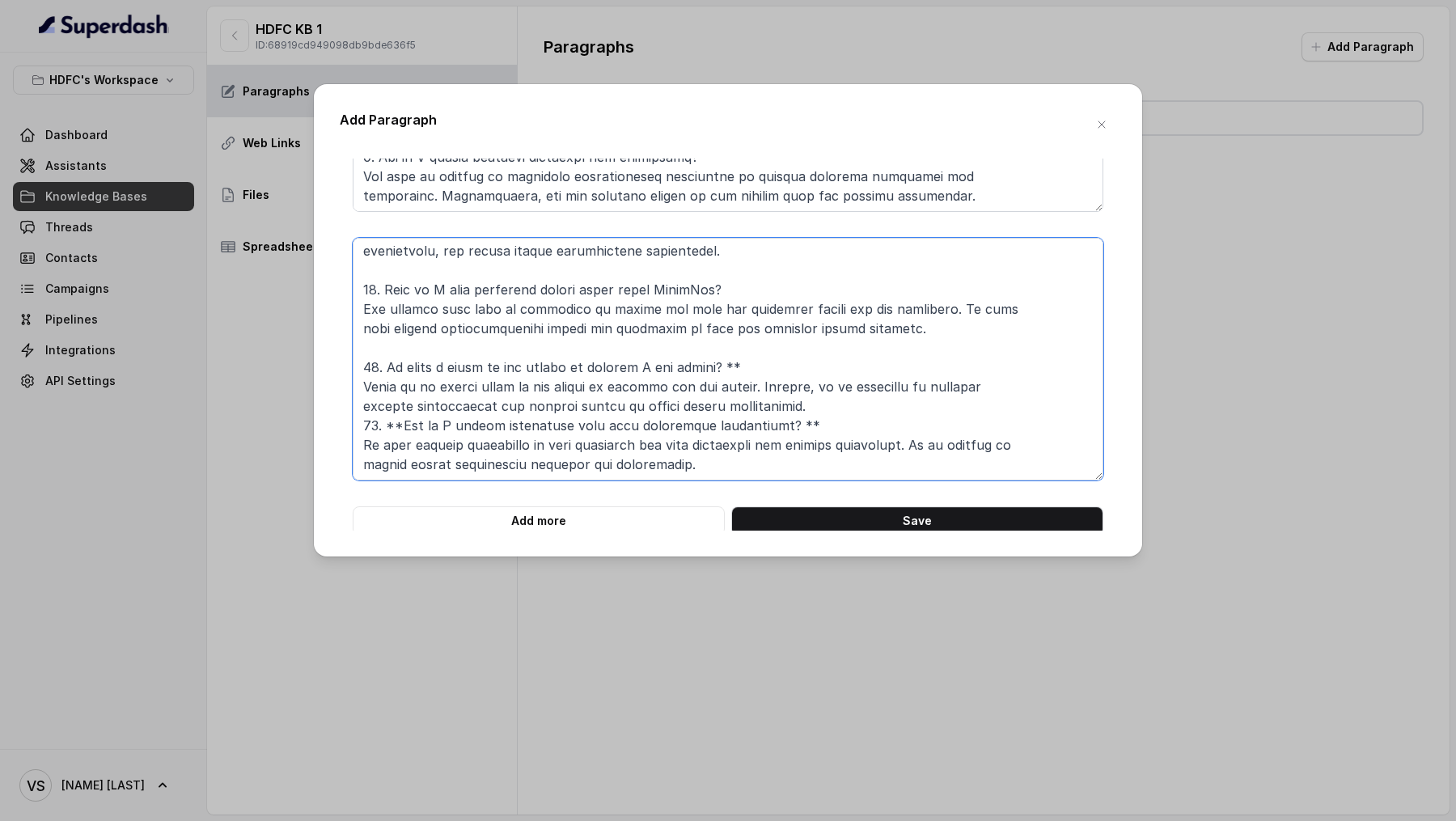 click at bounding box center (728, 359) 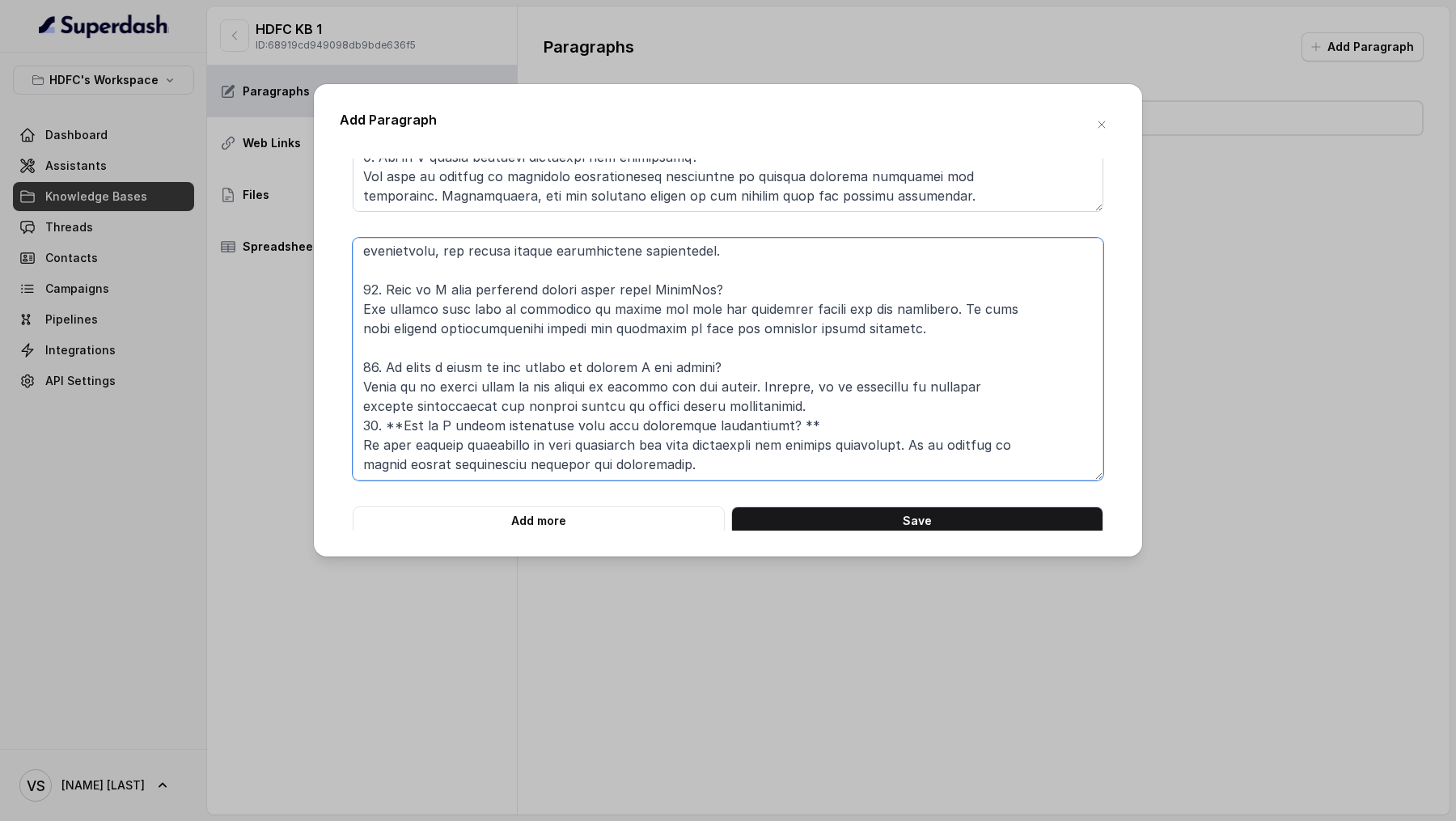 click at bounding box center (728, 359) 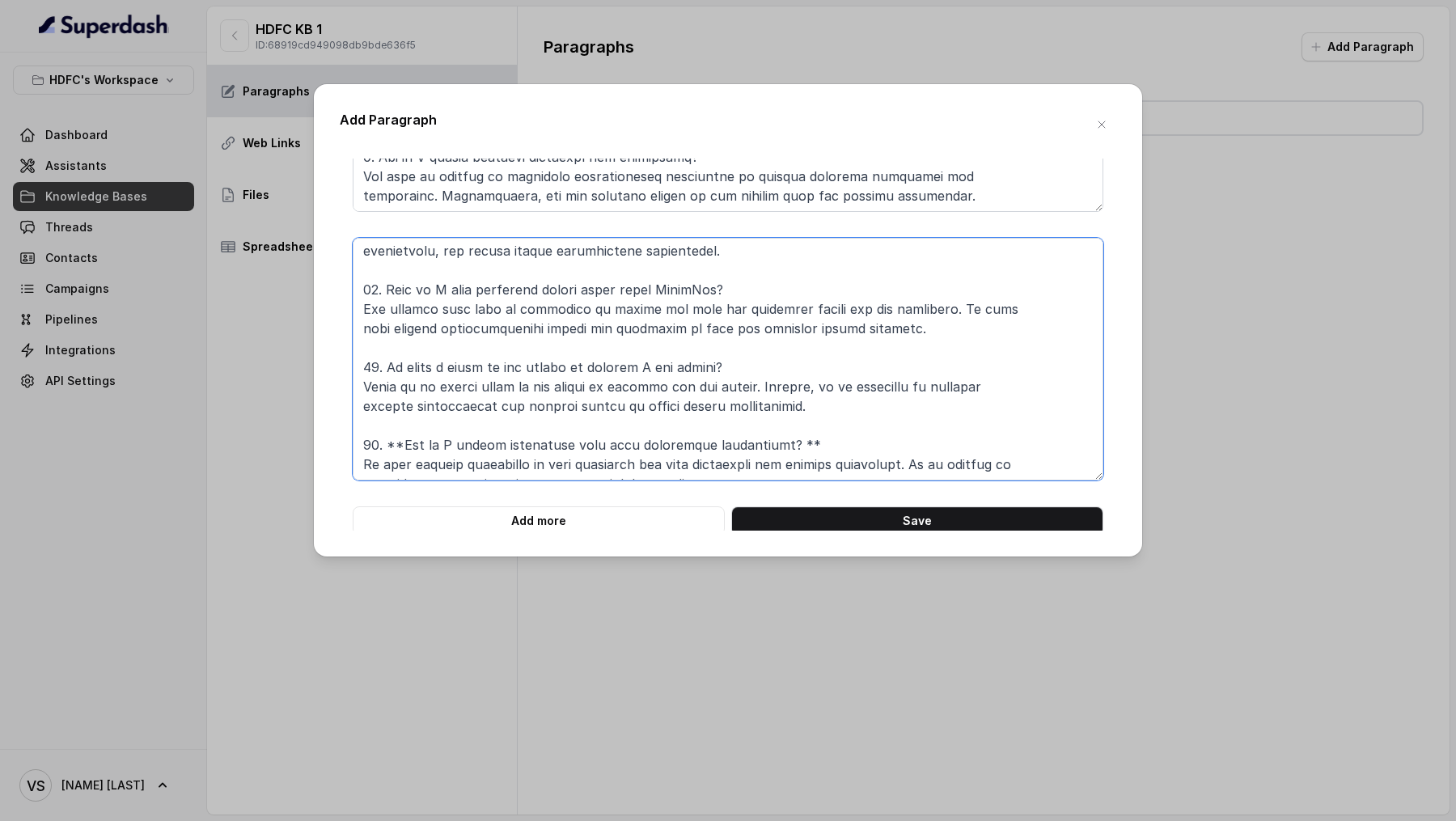 scroll, scrollTop: 237, scrollLeft: 0, axis: vertical 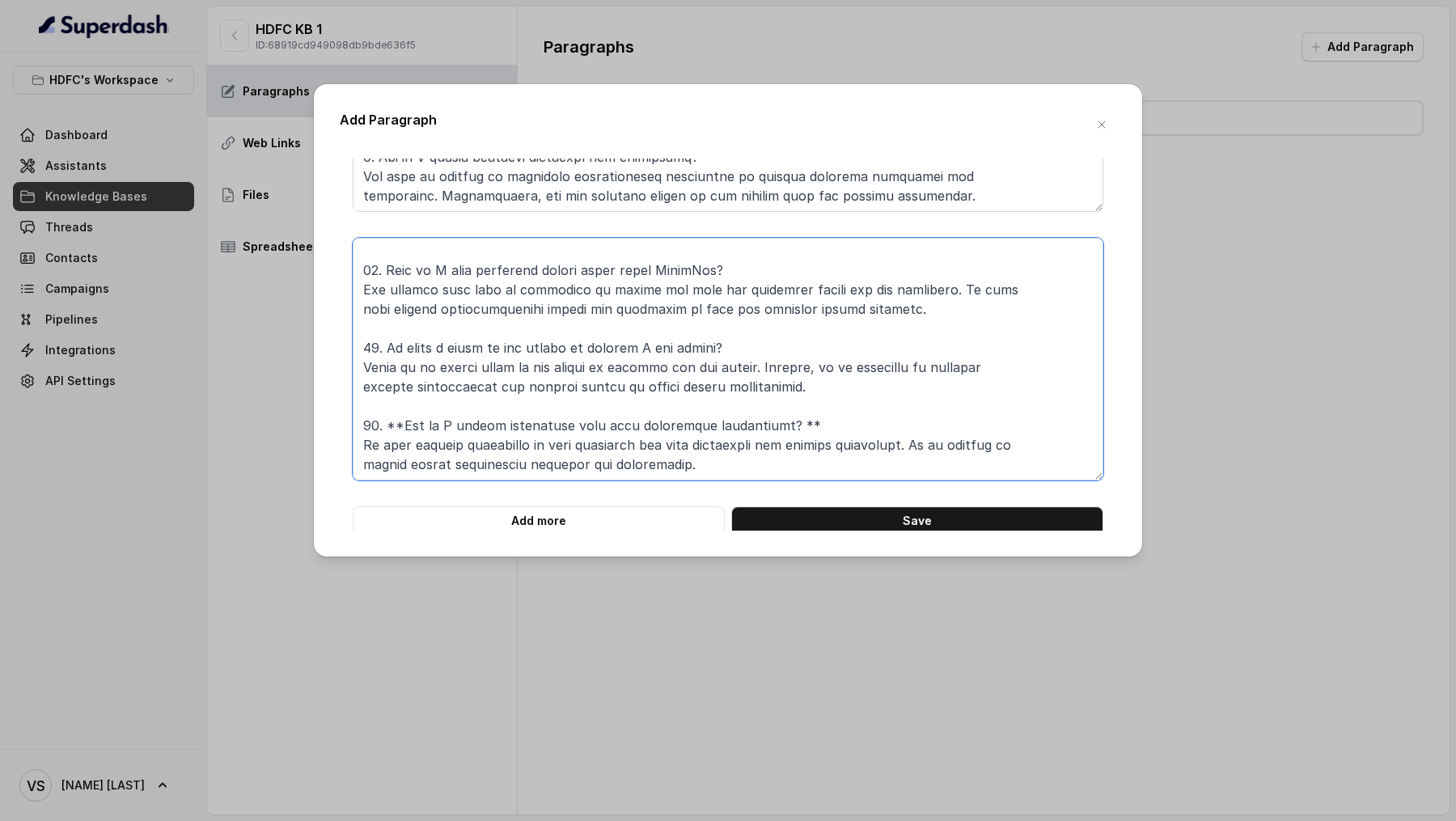 click at bounding box center [728, 359] 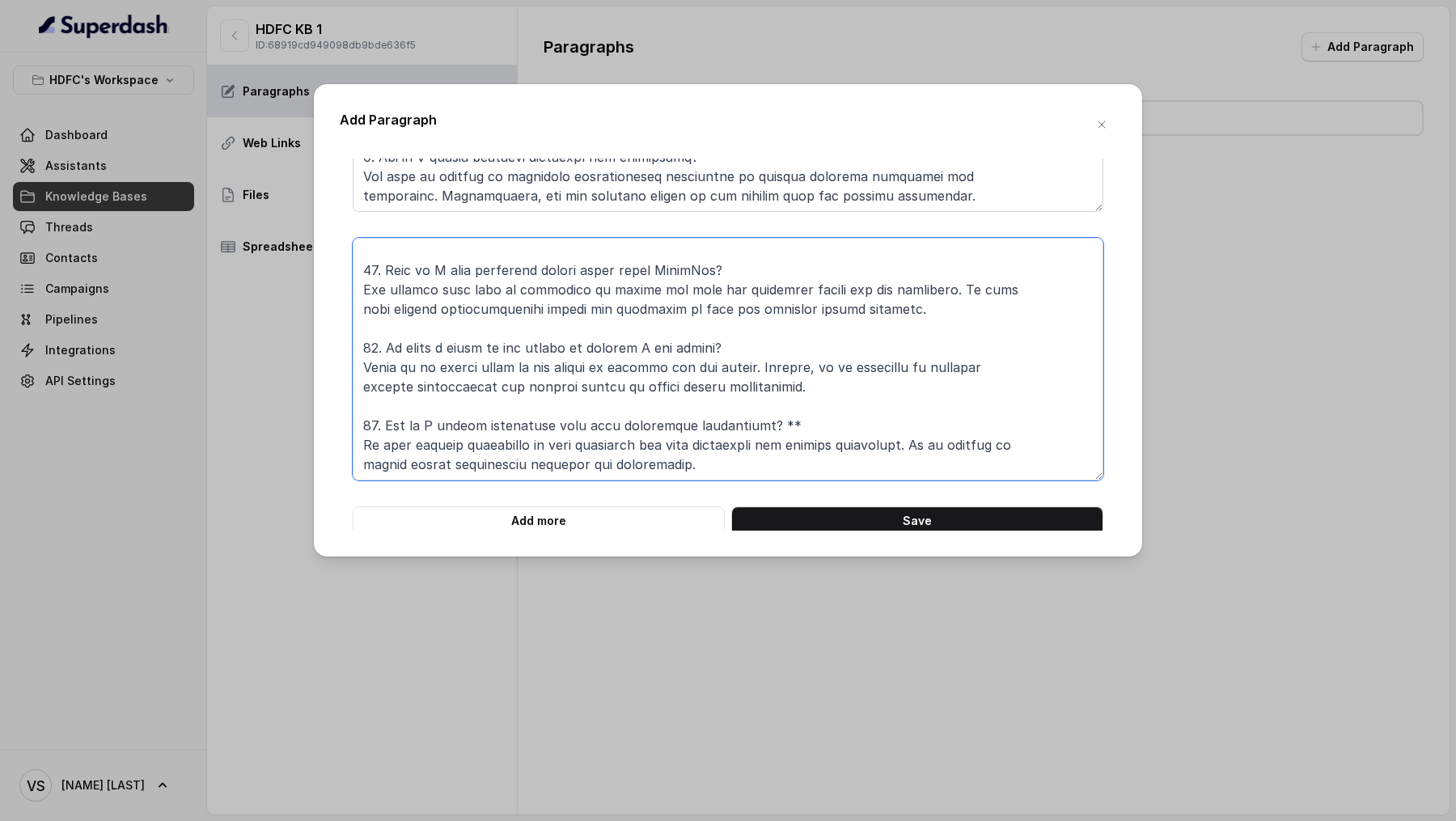 click at bounding box center (728, 359) 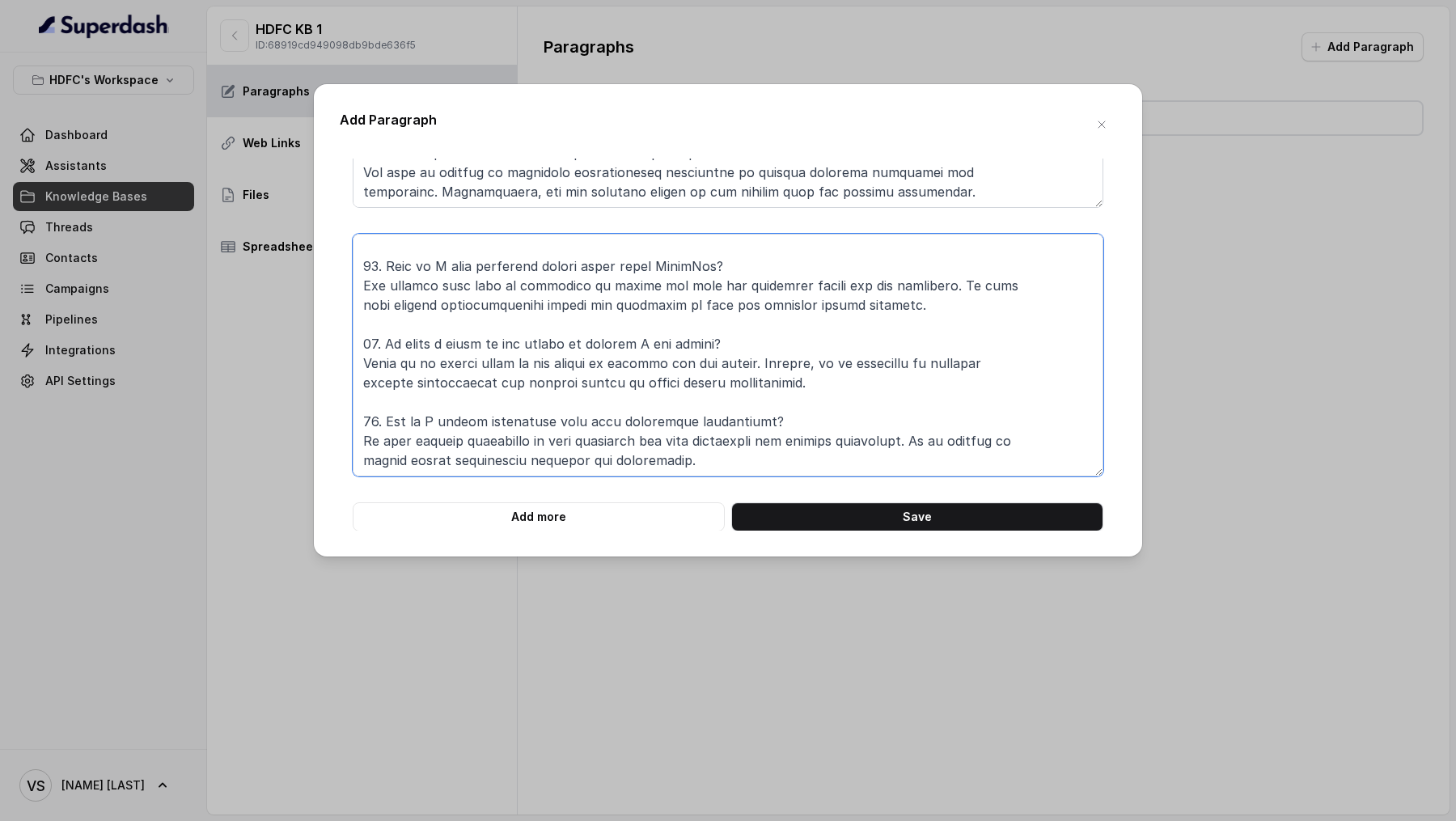scroll, scrollTop: 73, scrollLeft: 0, axis: vertical 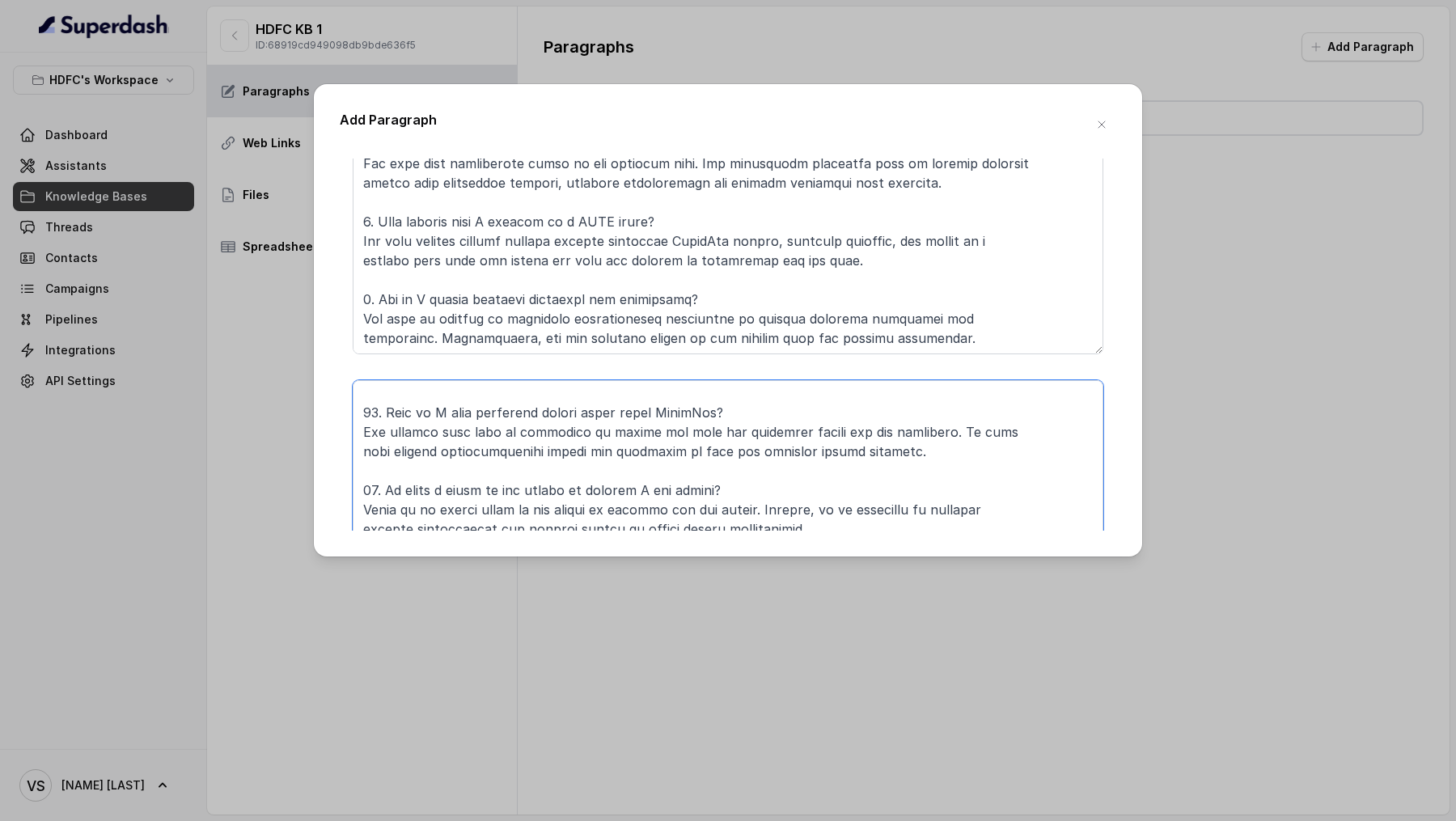 click at bounding box center [728, 501] 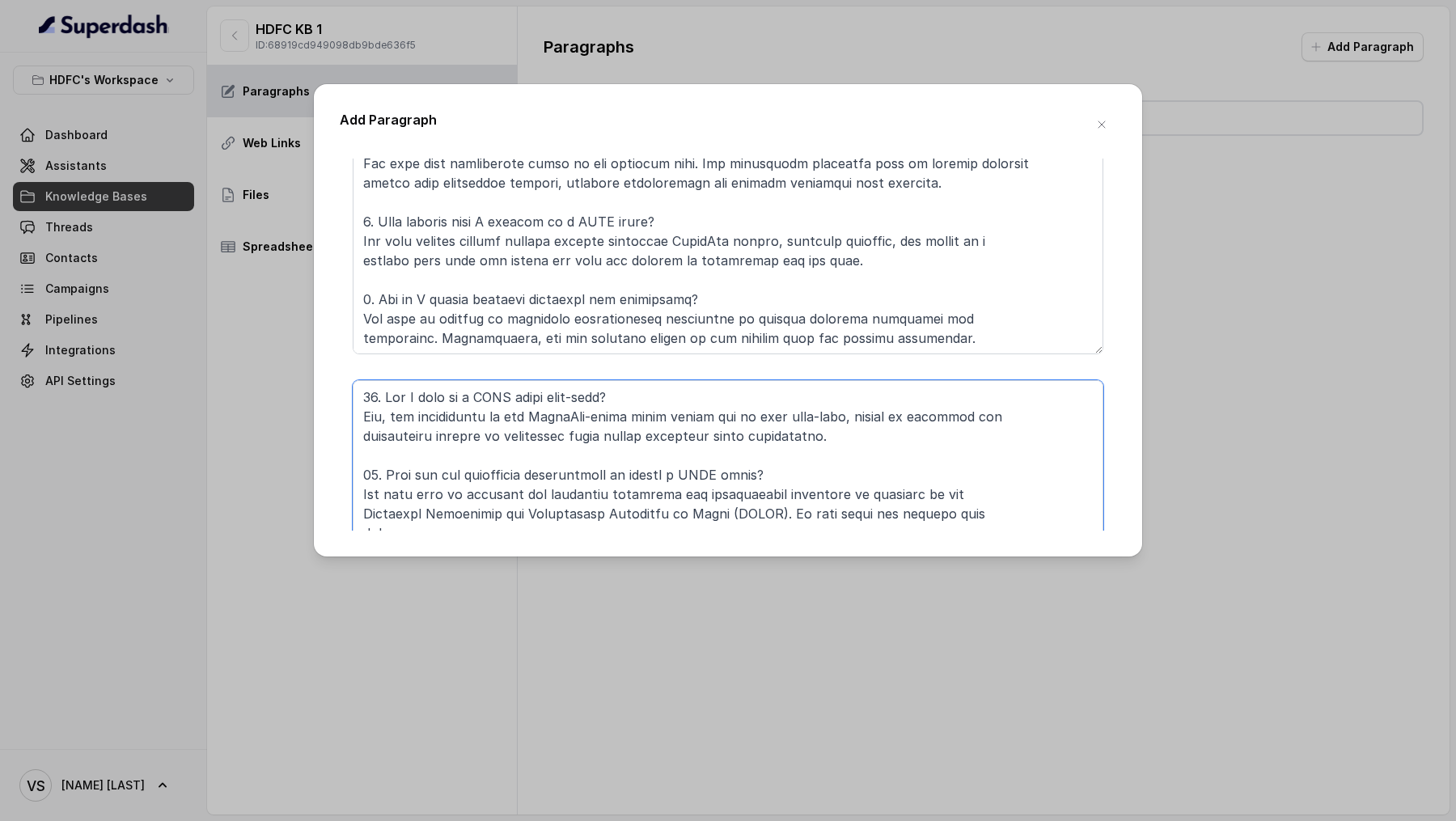 scroll, scrollTop: 237, scrollLeft: 0, axis: vertical 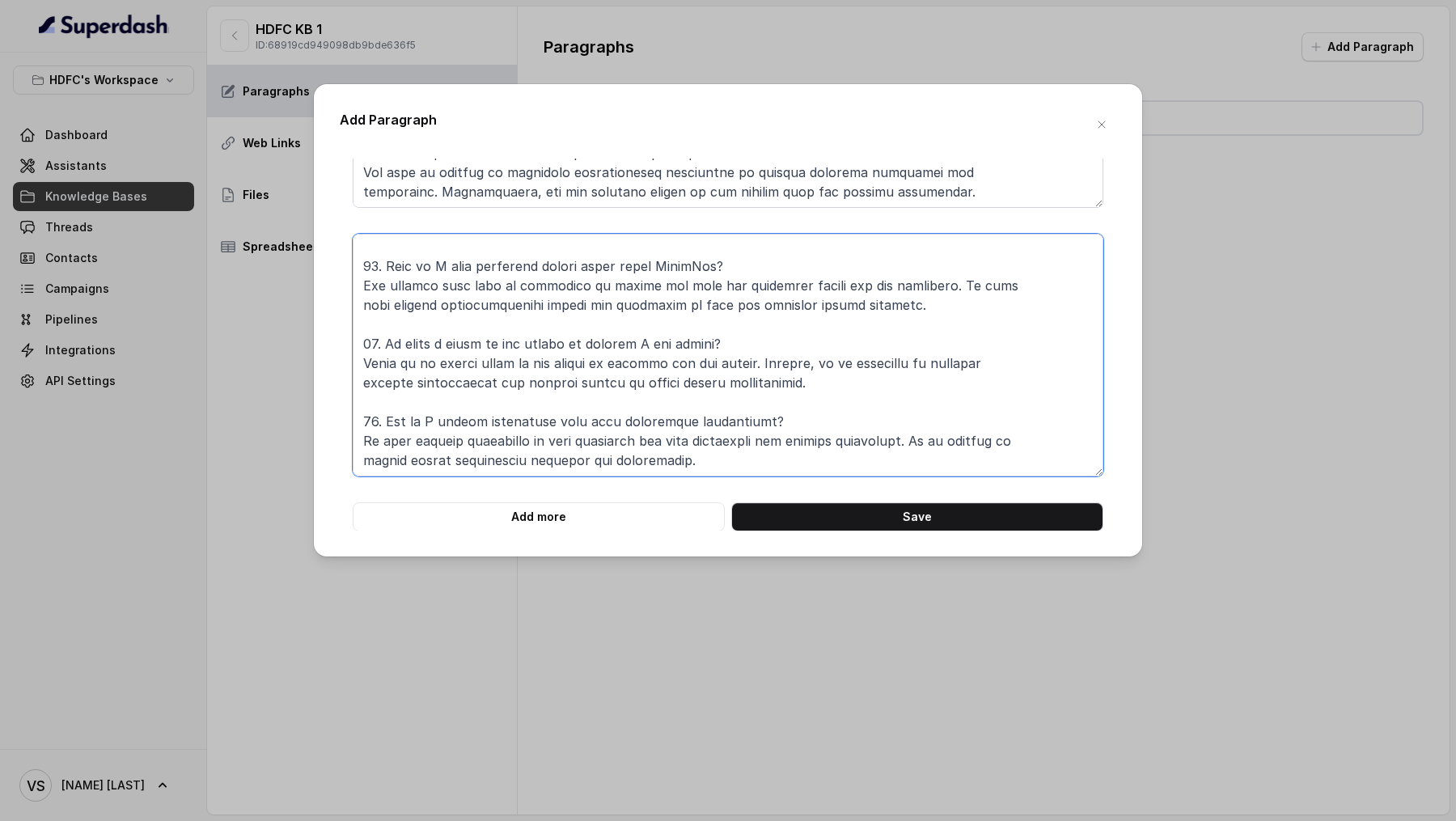 click at bounding box center (728, 355) 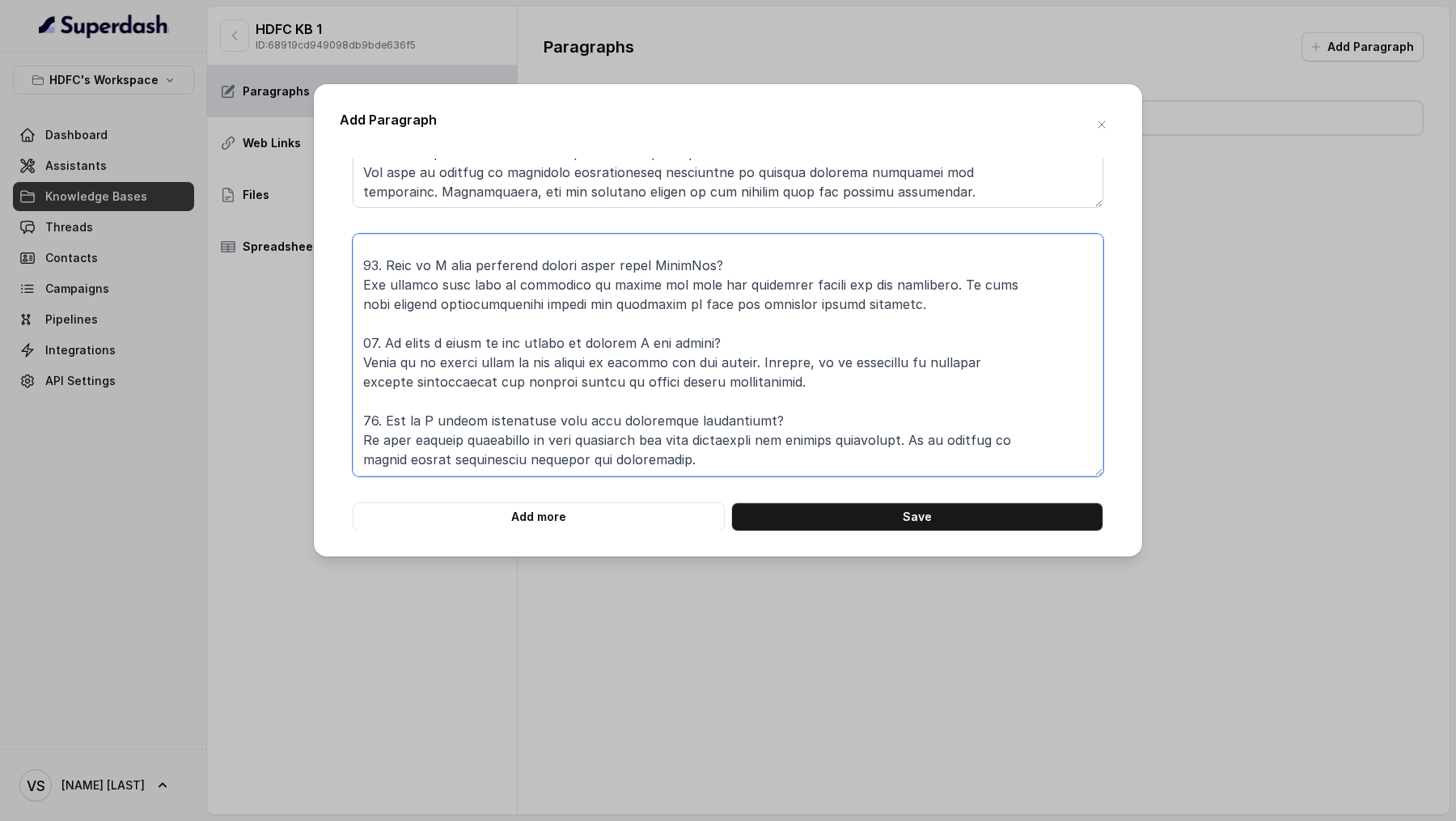 paste on "16. Can I promote my services through social media?
Yes, you are encouraged to promote your services through social media platforms. We will provide
marketing materials and strategies to help you effectively reach potential clients.
17. What happens if I want to discontinue my role as a POSP agent?
You can discontinue your role at any time by notifying us. We will guide you through the exit process and
ensure that all necessary formalities are completed.
18. Are there any performance incentives for POSP agents?
Yes, we will have performance-based incentives and recognition programs to reward high-performing
agents, encouraging motivation and excellence in sales.
19. How do I stay updated on new products and industry trends?
We will conduct regular training sessions and provide updates through WhatsApp groups to keep you
informed about new products, industry trends, and best practices.
20. What should I do if I have more questions?
If you have additional questions, feel free to reach out to our support ..." 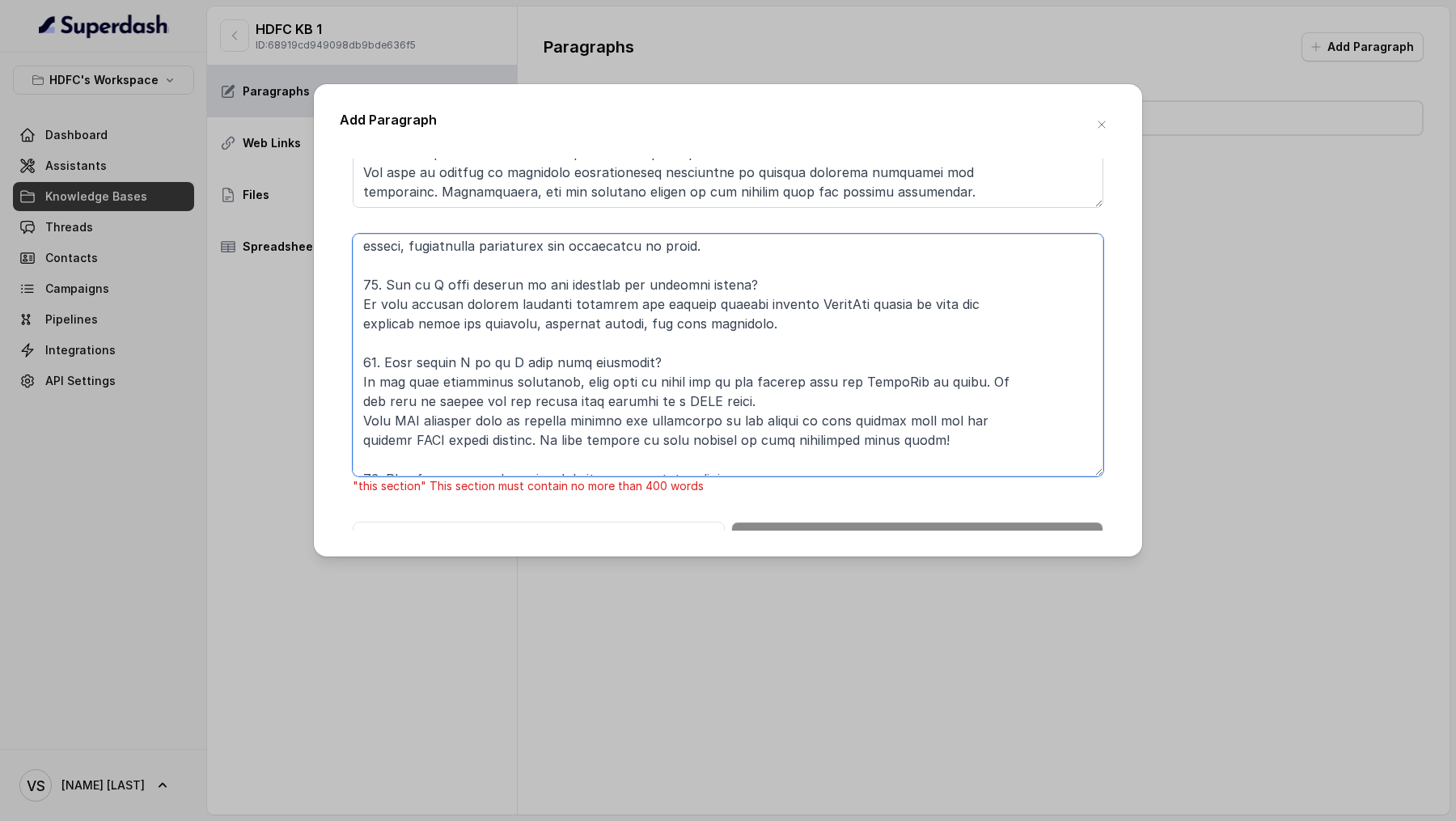 scroll, scrollTop: 696, scrollLeft: 0, axis: vertical 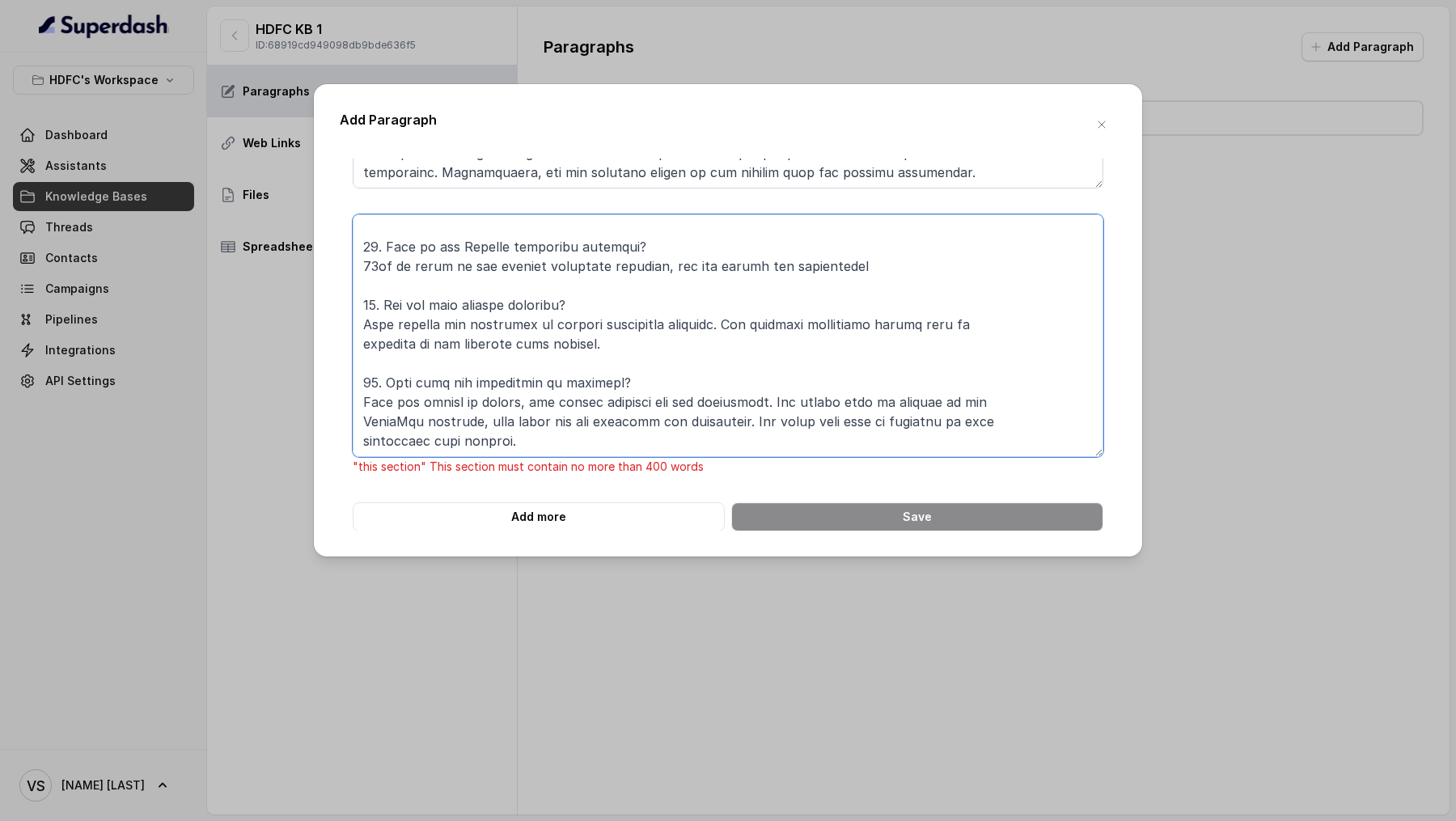 drag, startPoint x: 417, startPoint y: 332, endPoint x: 539, endPoint y: 687, distance: 375.37848 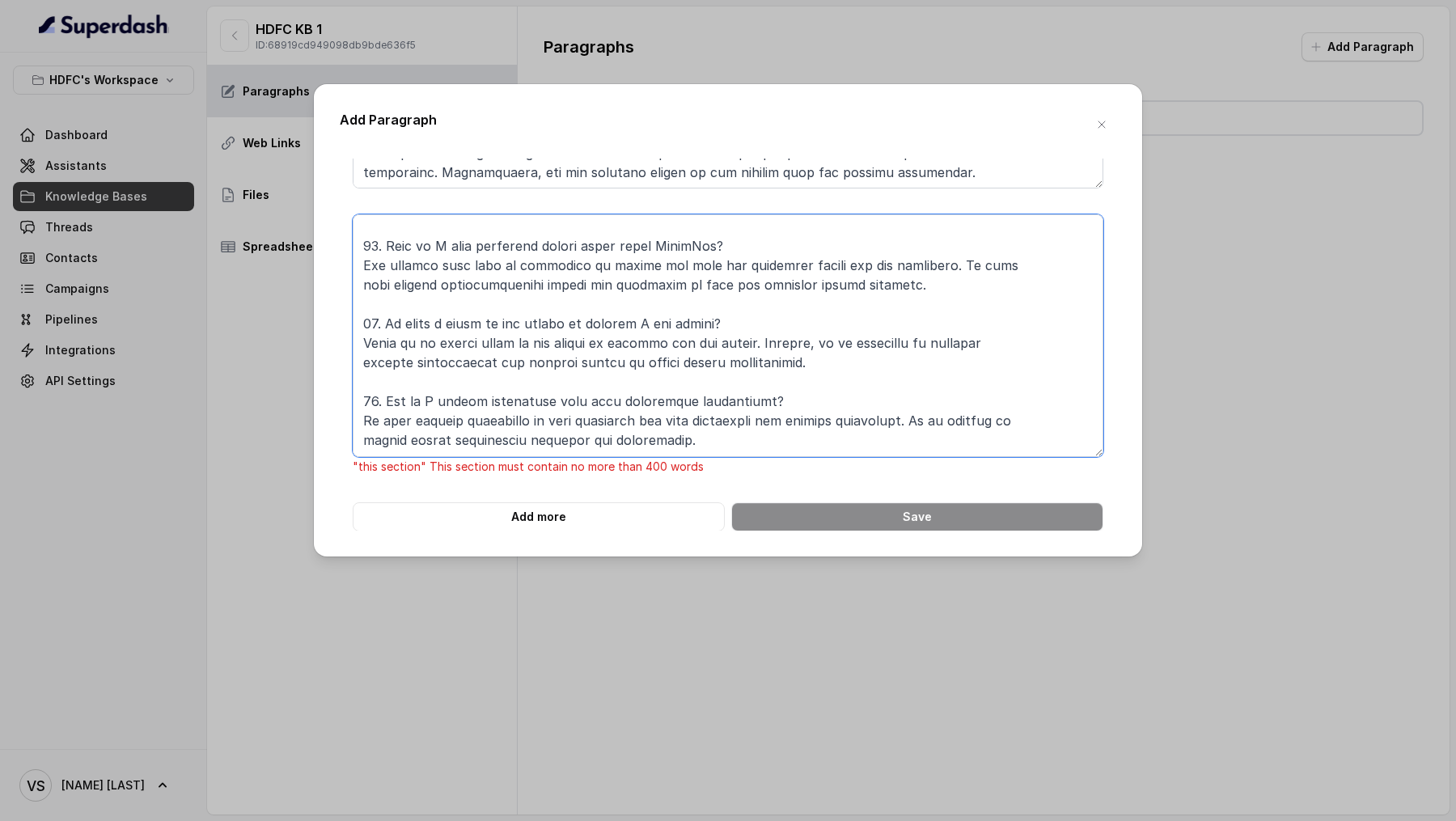 scroll, scrollTop: 276, scrollLeft: 0, axis: vertical 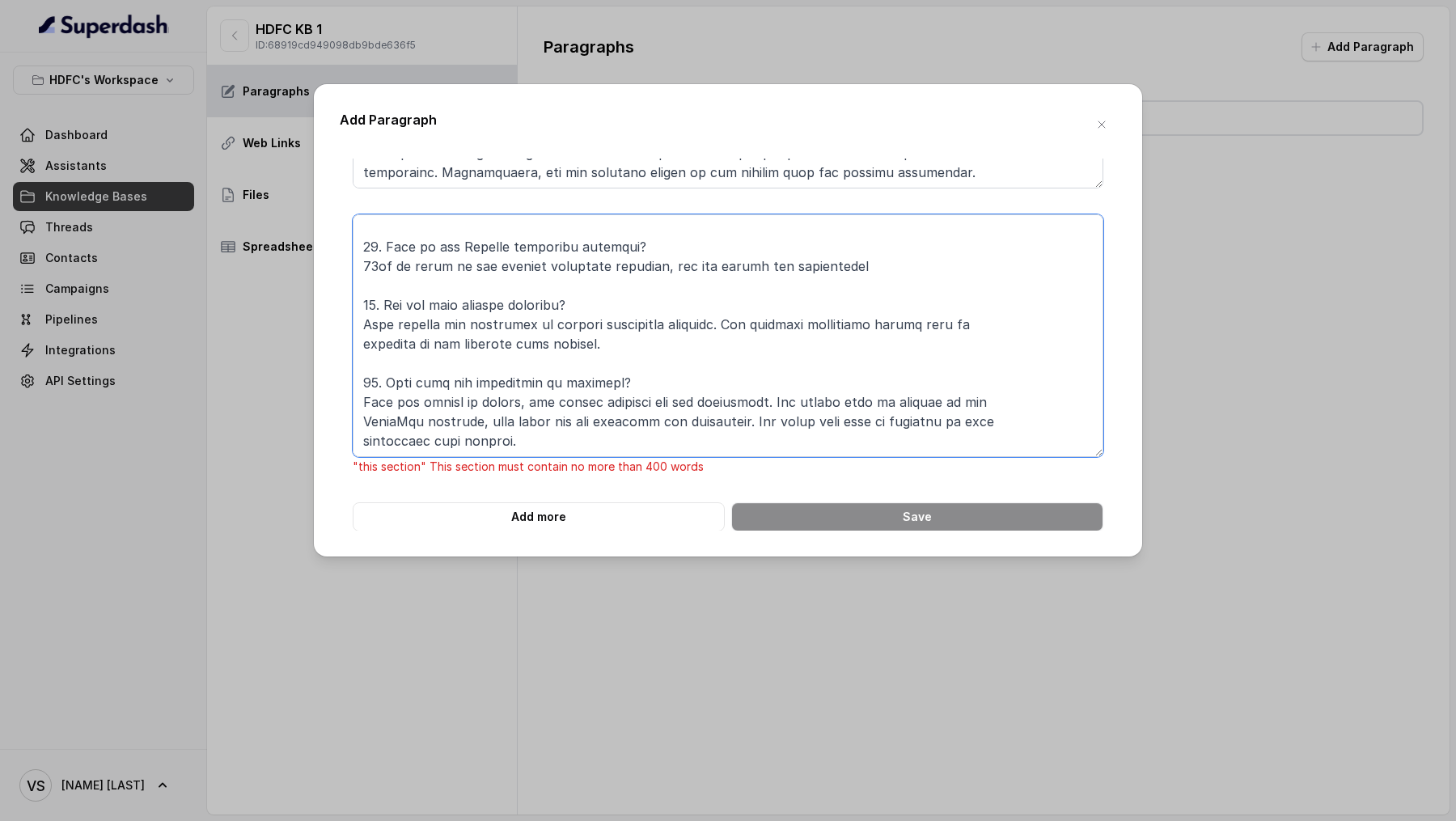 drag, startPoint x: 420, startPoint y: 315, endPoint x: 480, endPoint y: 591, distance: 282.4465 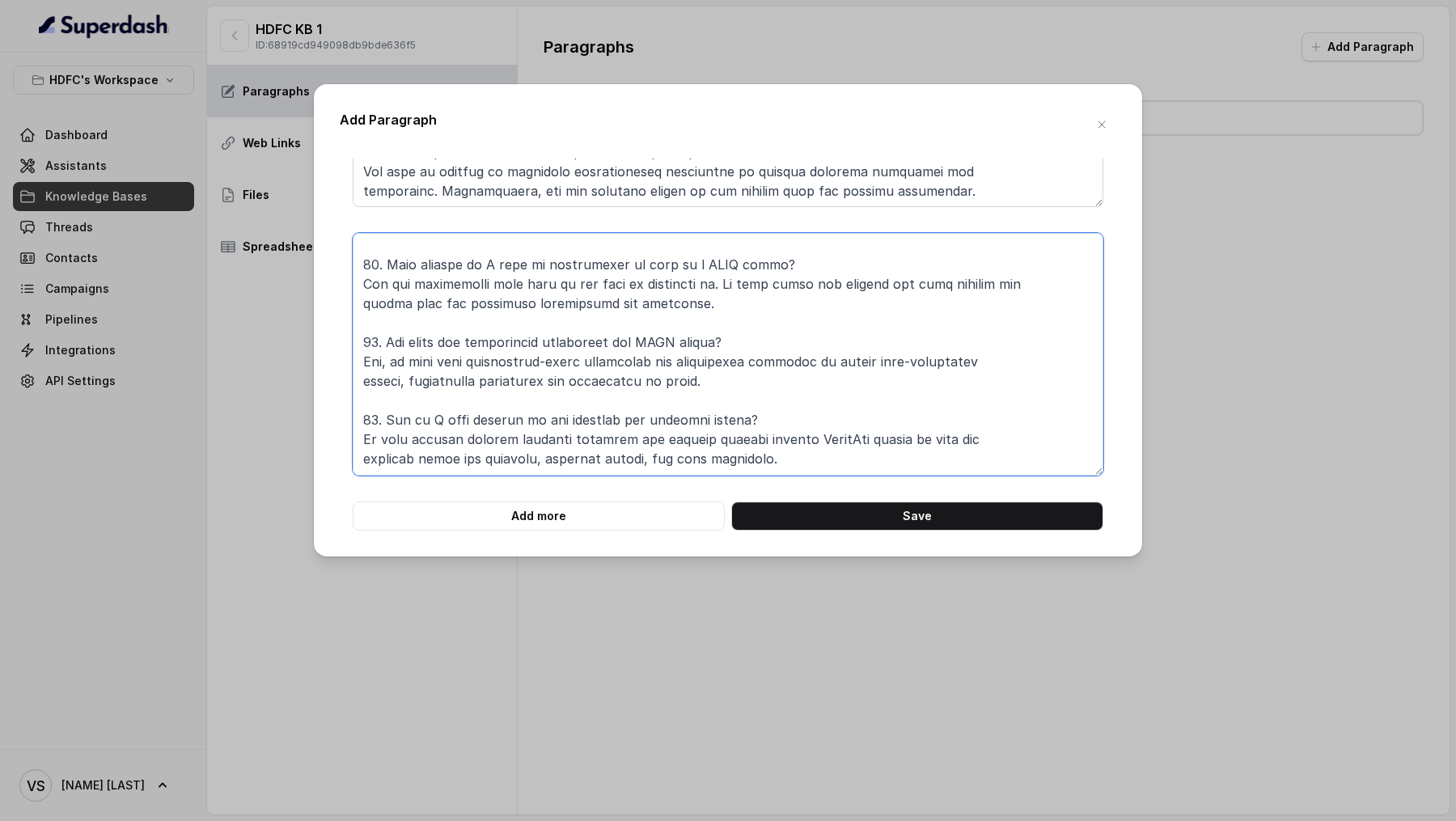 scroll, scrollTop: 567, scrollLeft: 0, axis: vertical 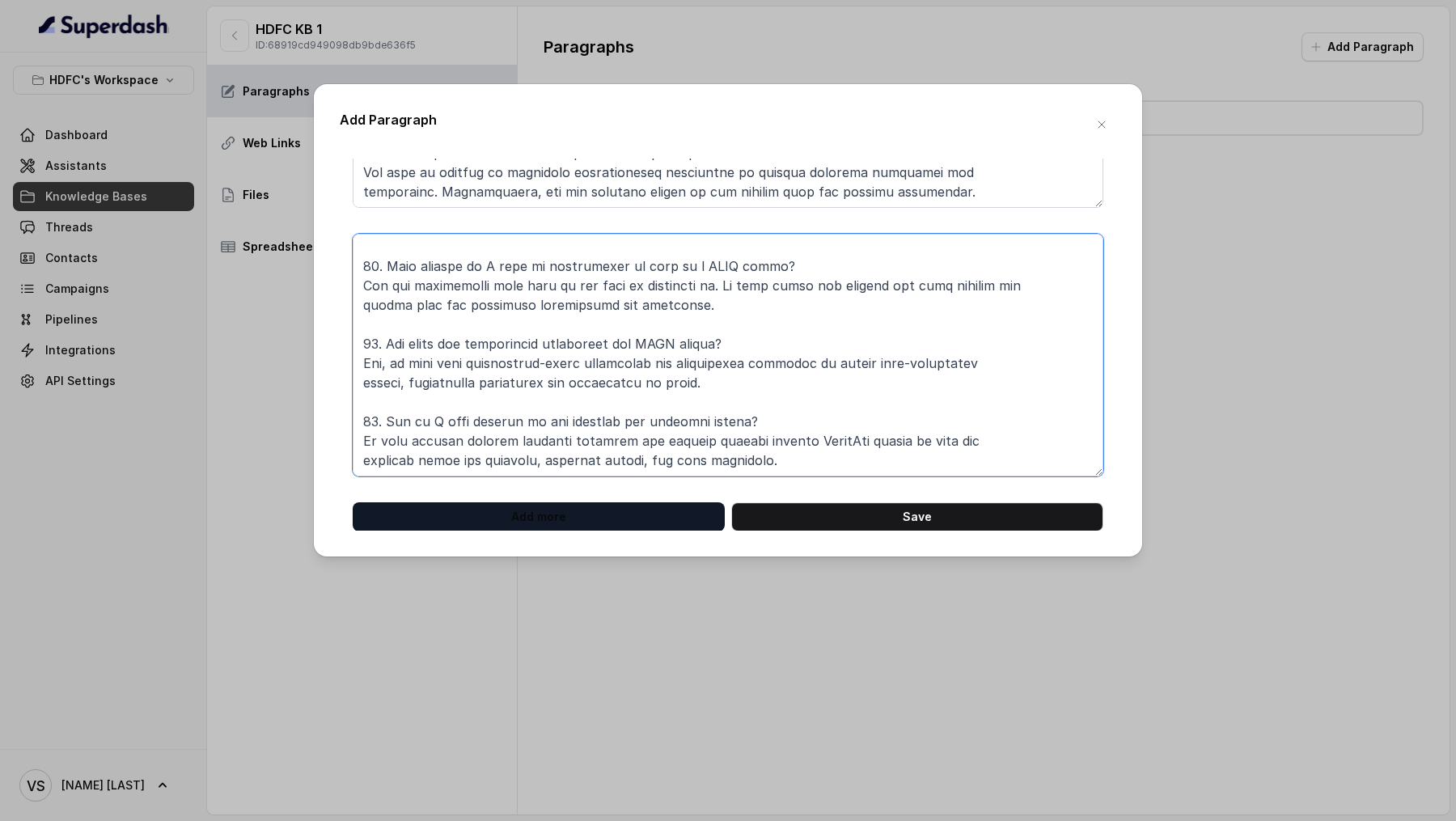 type on "10. Can I work as a POSP agent part-time?
Yes, the flexibility of the WhatsApp-based model allows you to work part-time, making it suitable for
individuals looking to supplement their income alongside other commitments.
11. What are the regulatory requirements to become a POSP agent?
You will need to complete the necessary licensing and registration processes as mandated by the
Insurance Regulatory and Development Authority of India (IRDAI). We will guide you through this
process.
12. How do I track my sales and commissions?
You will have access to a digital dashboard where you can monitor your sales performance, track
commissions, and manage client interactions effectively.
13. What if I face technical issues while using WhatsApp?
Our support team will be available to assist you with any technical issues you may encounter. We will
also provide troubleshooting guides and resources to help you navigate common problems.
14. Is there a limit to the number of clients I can manage?
There is no strict limi..." 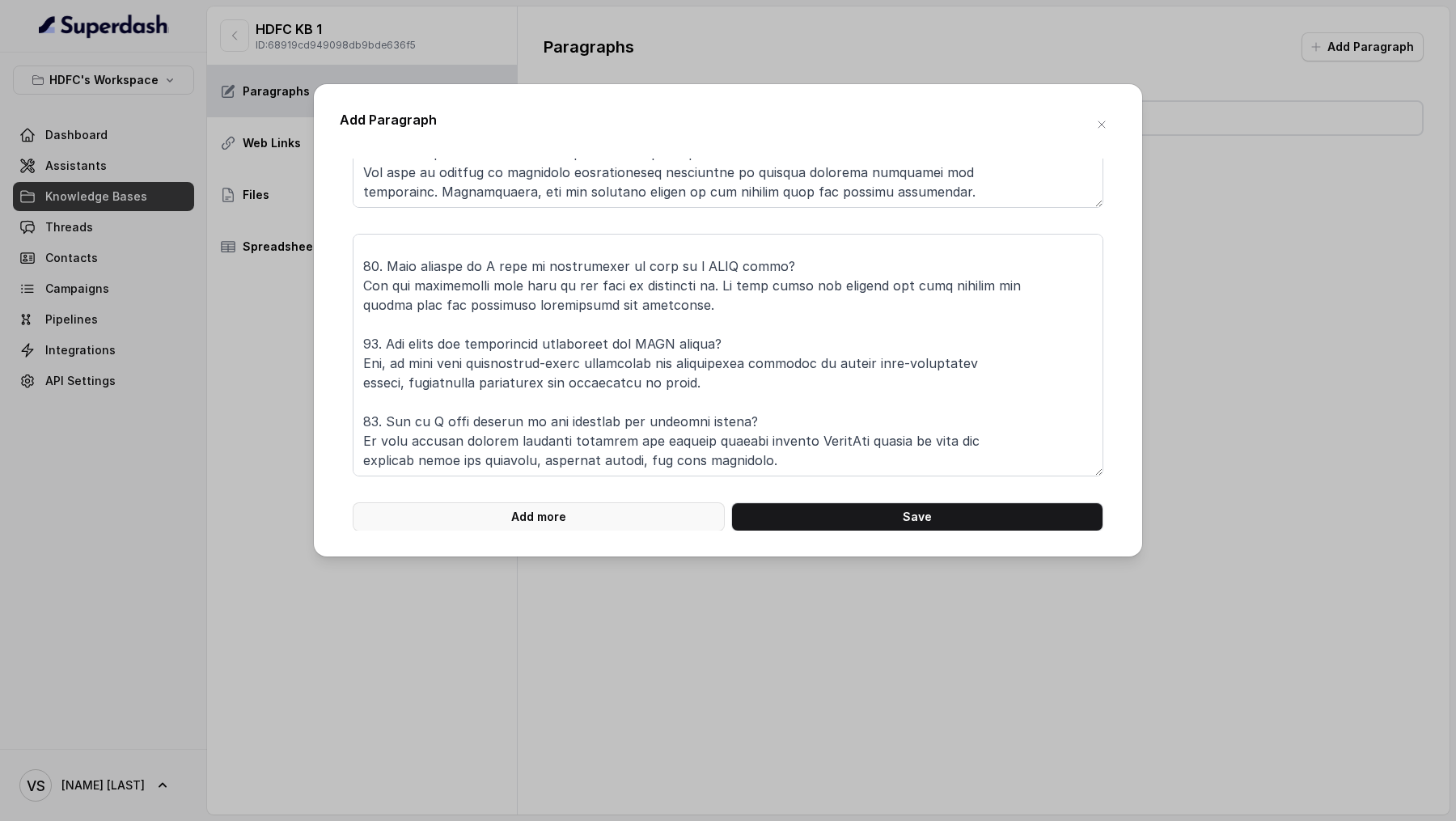 click on "Add more" at bounding box center (539, 517) 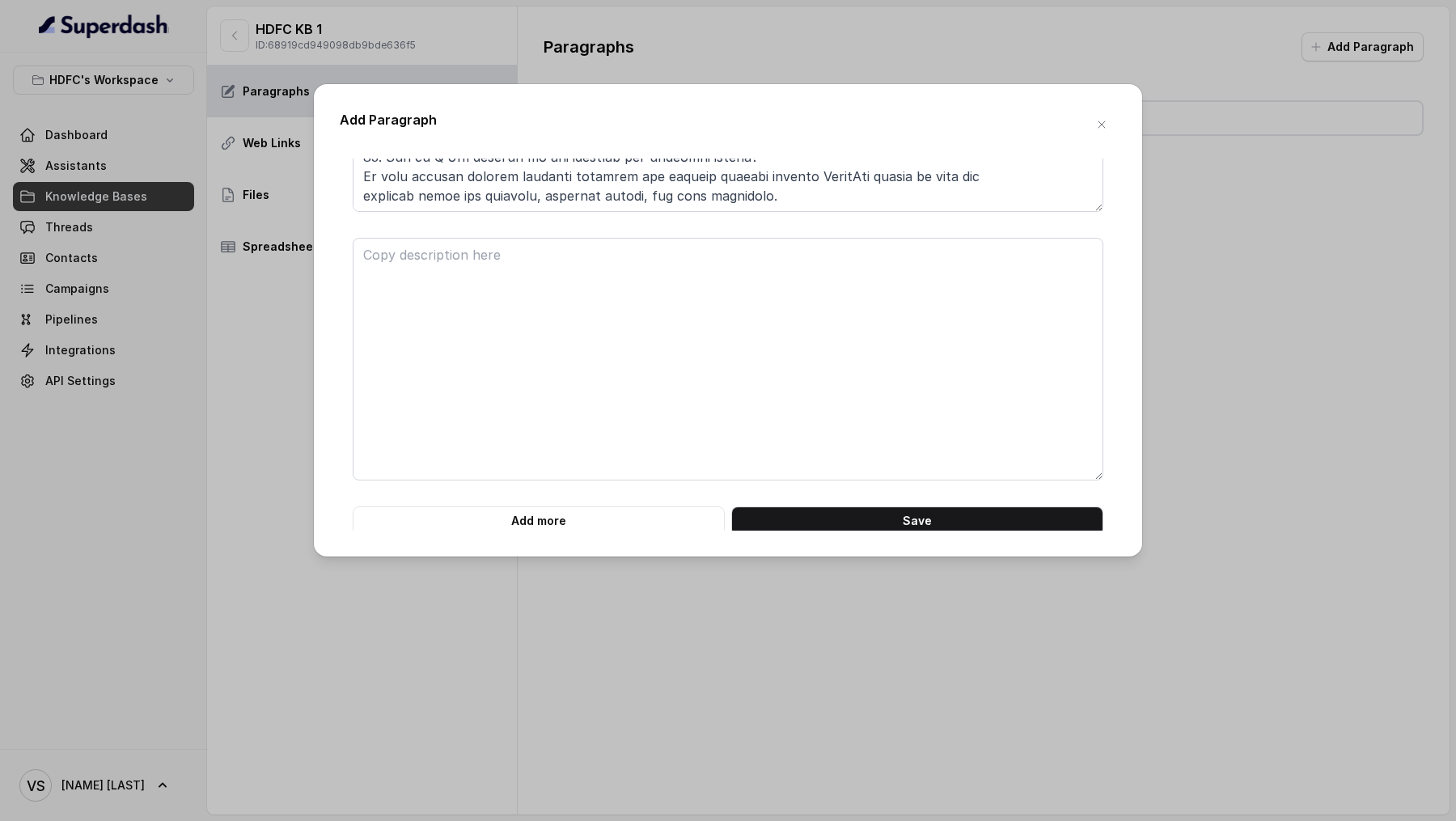 scroll, scrollTop: 488, scrollLeft: 0, axis: vertical 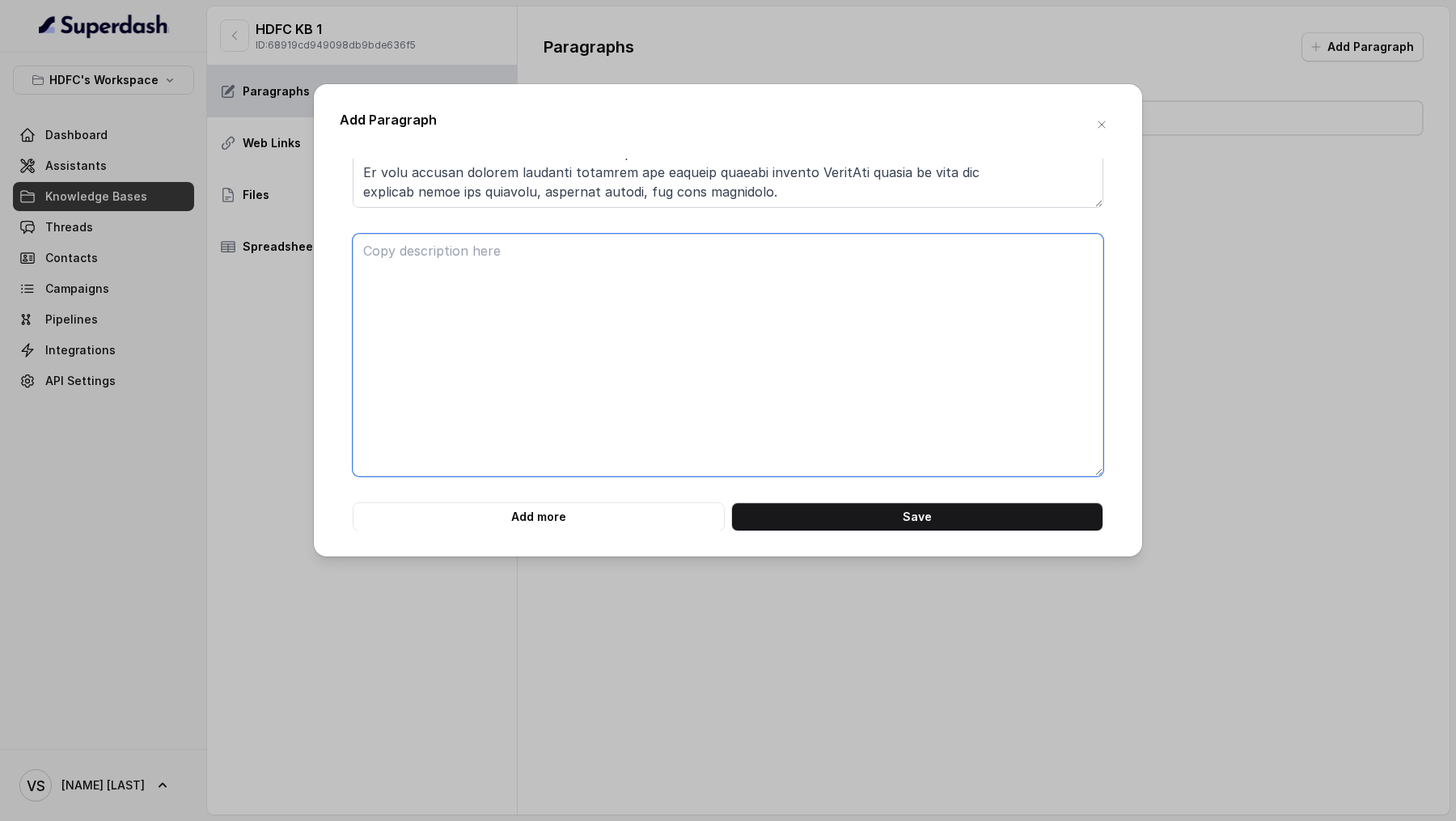 click at bounding box center (728, 355) 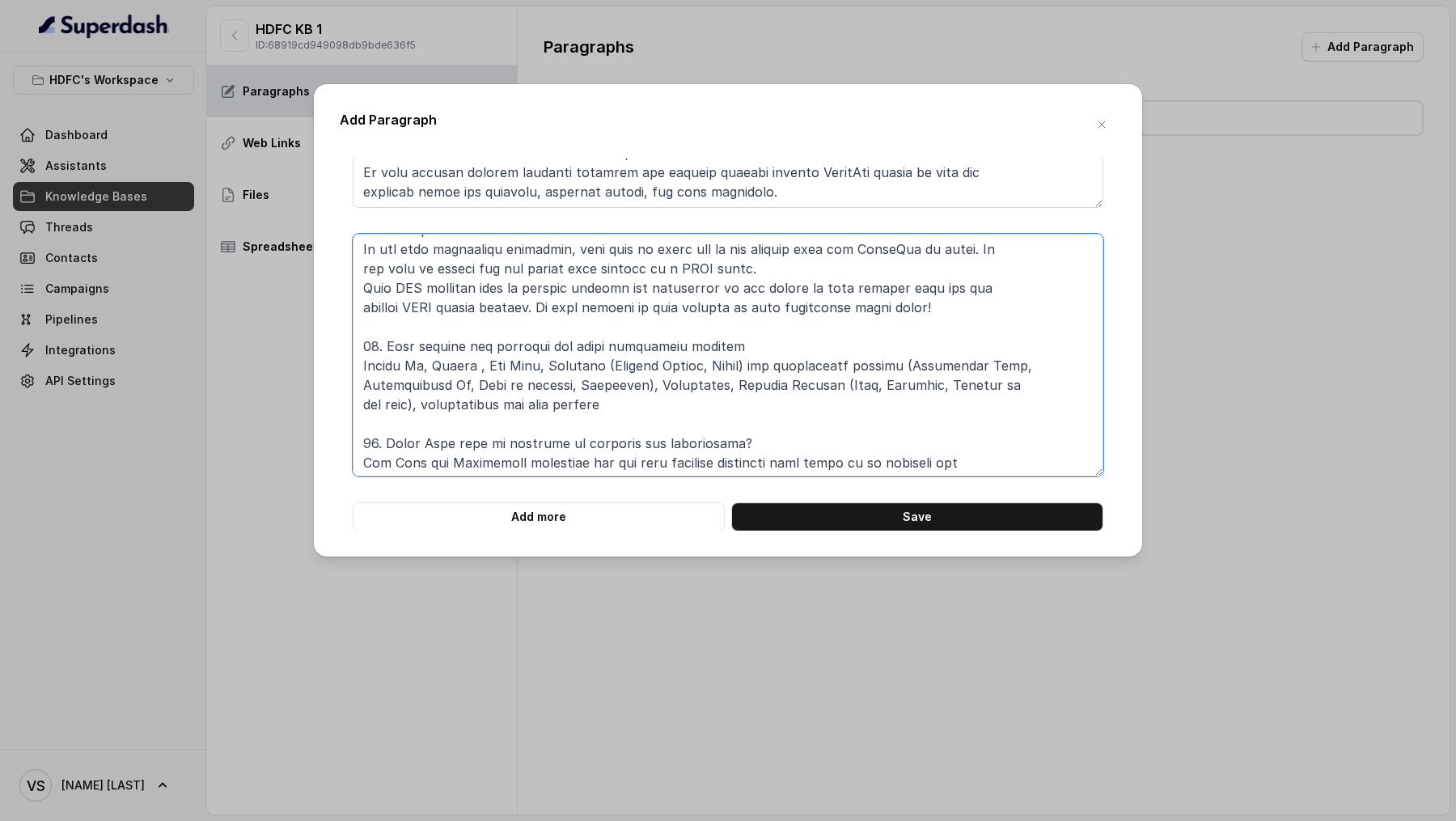 scroll, scrollTop: 0, scrollLeft: 0, axis: both 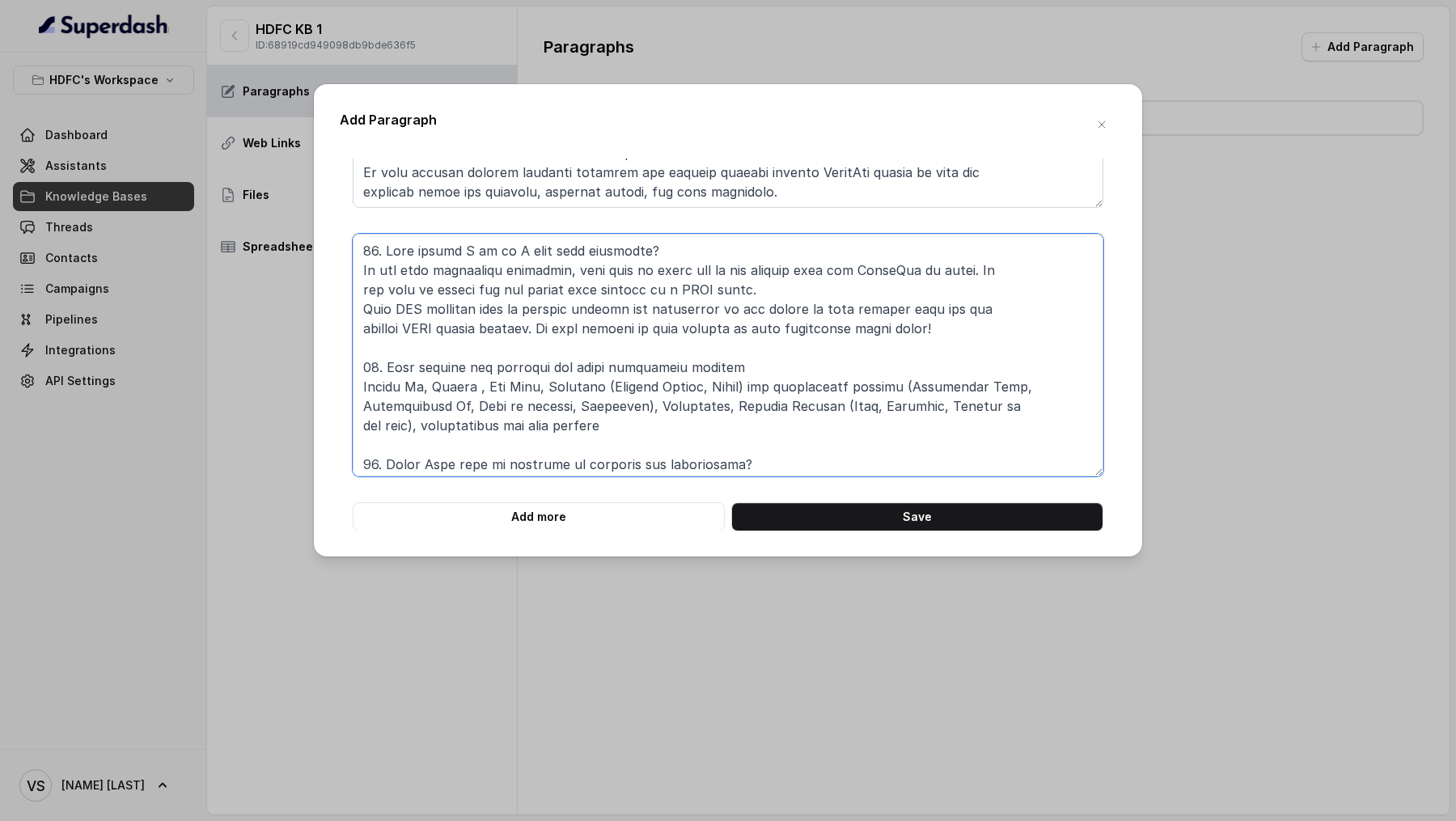 click at bounding box center (728, 355) 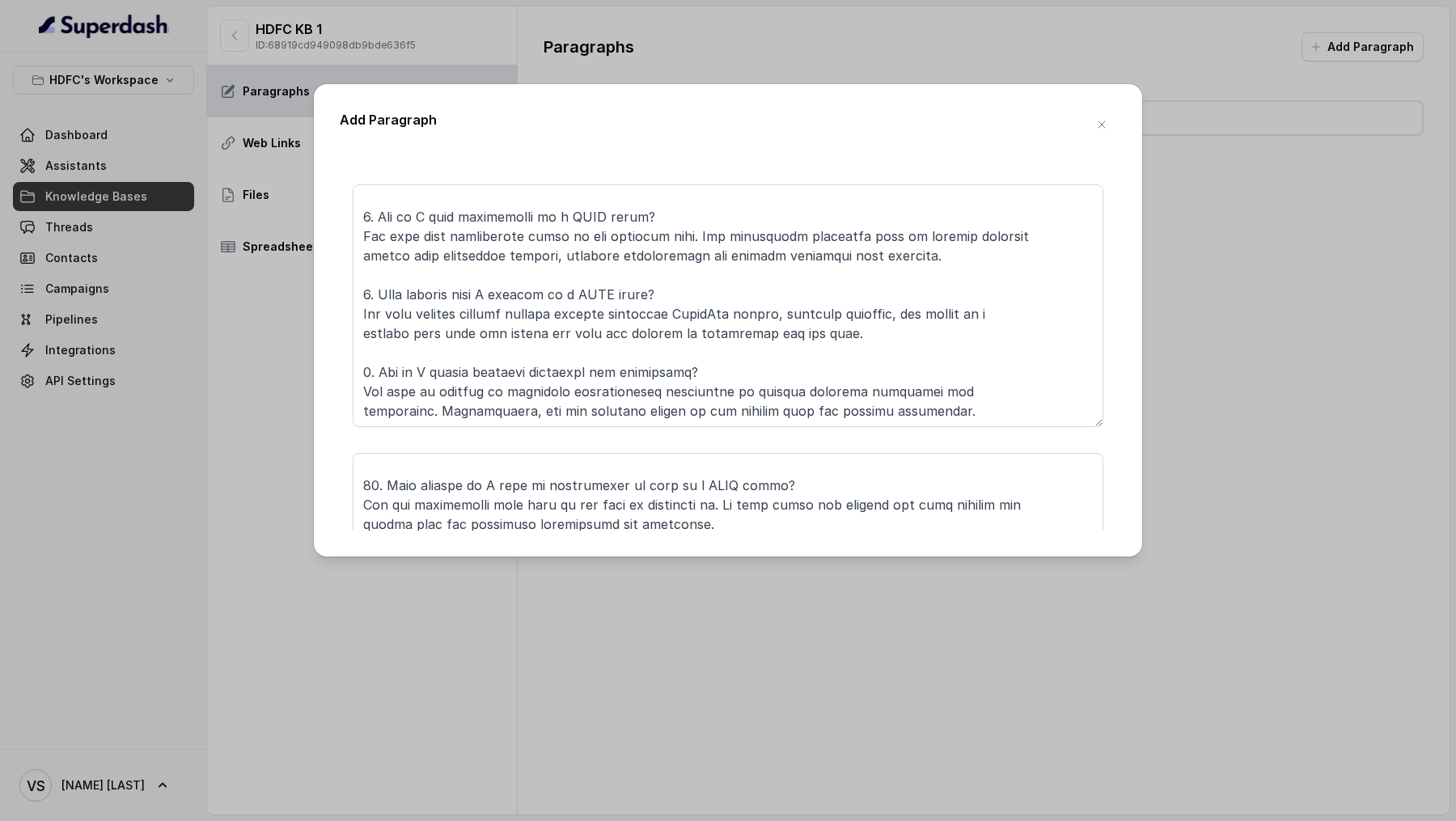 scroll, scrollTop: 488, scrollLeft: 0, axis: vertical 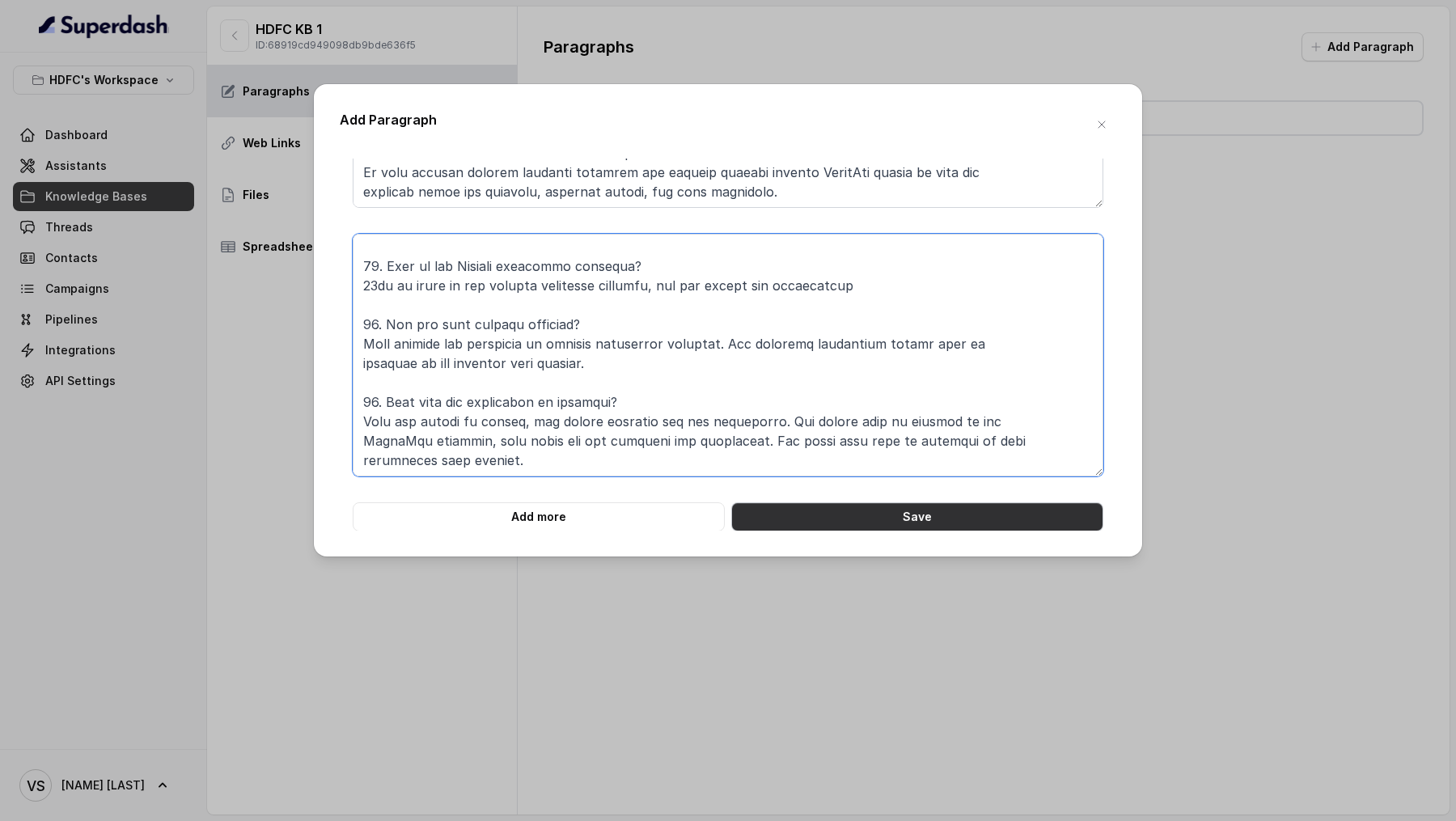 type on "20. What should I do if I have more questions?
If you have additional questions, feel free to reach out to our support team via WhatsApp or email. We
are here to assist you and ensure your success as a POSP agent.
This FAQ document aims to provide clarity and confidence as you embark on your journey with the new
digital POSP agency channel. We look forward to your success in this innovative sales model!
21. What details are required for agent onboarding process
Aadhar No, Selfie , Pan Card, Personal (Marital Status, Email) and educational details (University Name,
Registration No, Date of passing, Education), Occupation, Nominee Details (Name, Relation, Address if
not same), declarations and bank details
22. Which Soft copy is required to complete the application?
Pan Card and University marksheet are the only required documents that needs to be uploaded for
others just the value needs to be added
23. Why Aadhar no is required?
For E-KYC Aadhar number is required, OTP based authentication will be done
..." 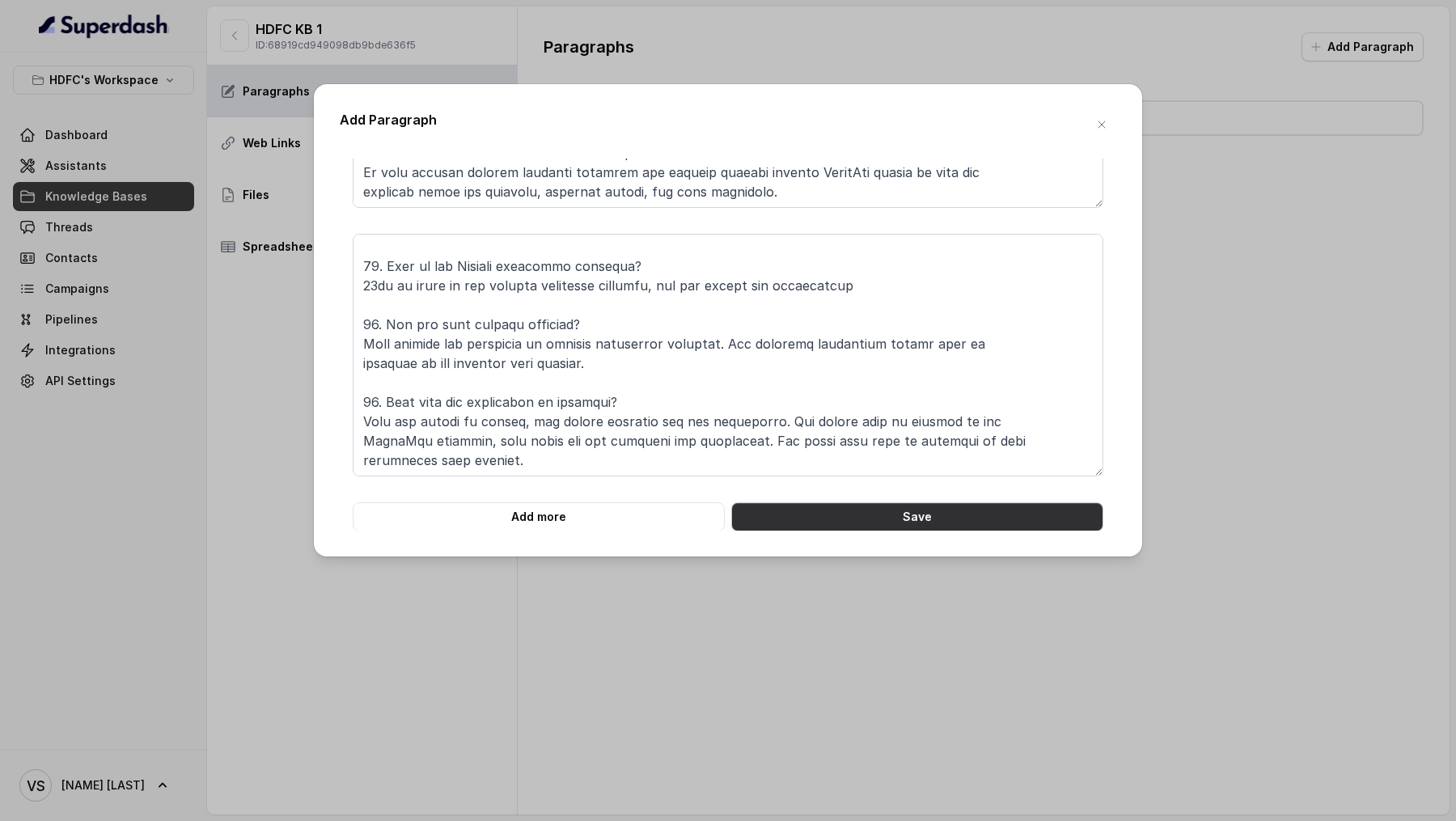 click on "Save" at bounding box center (917, 517) 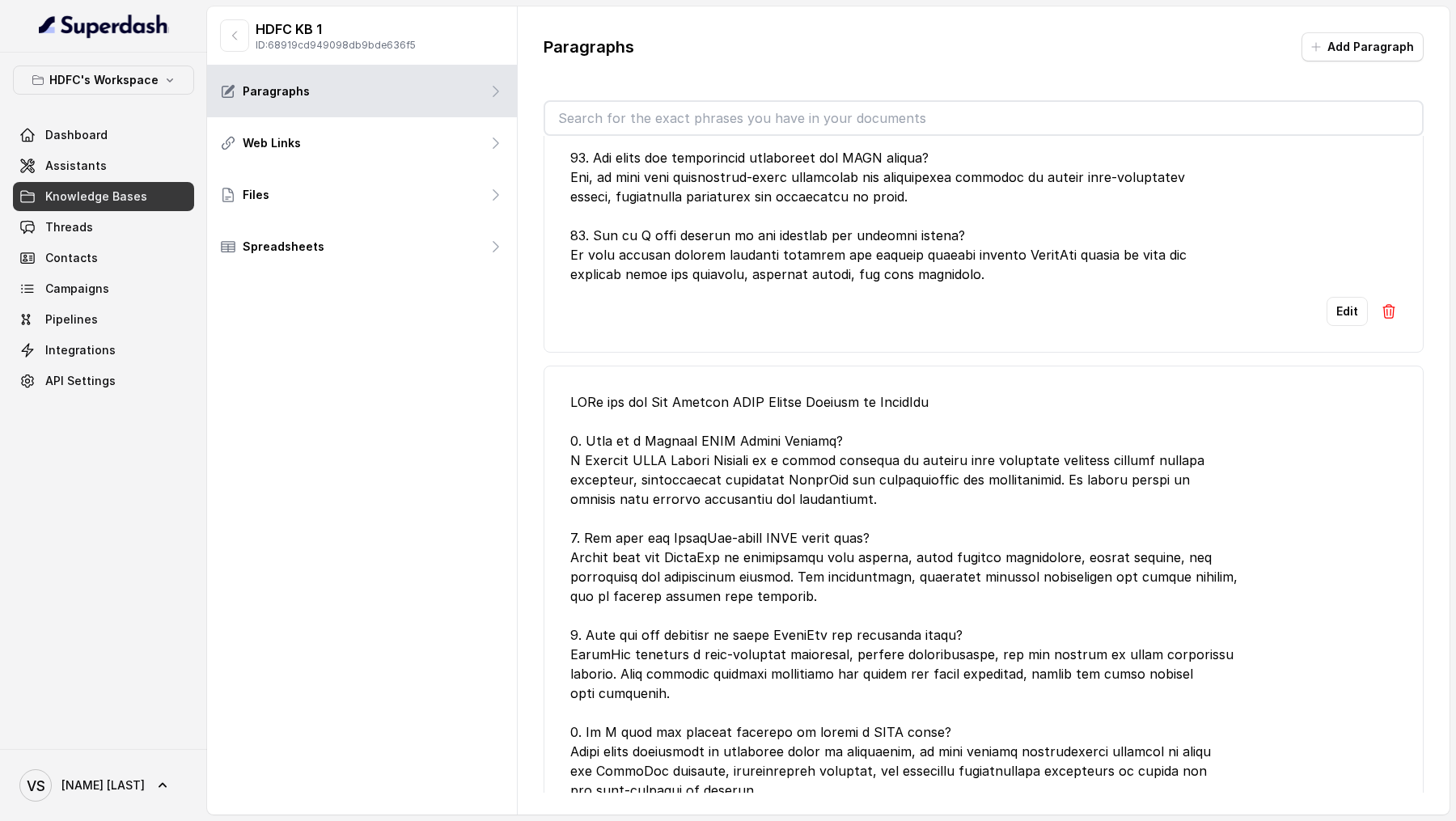 scroll, scrollTop: 1800, scrollLeft: 0, axis: vertical 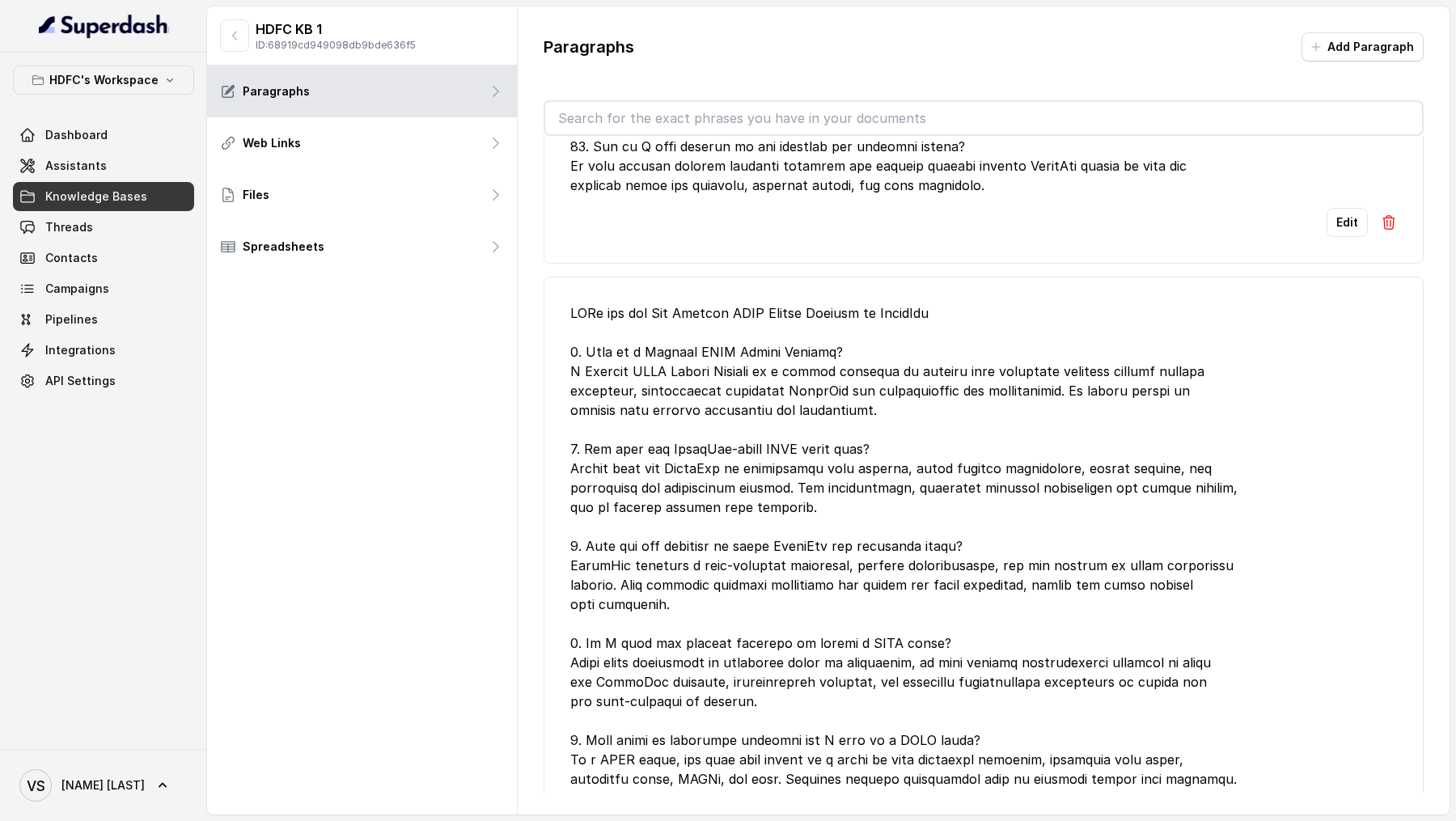 click at bounding box center [984, 701] 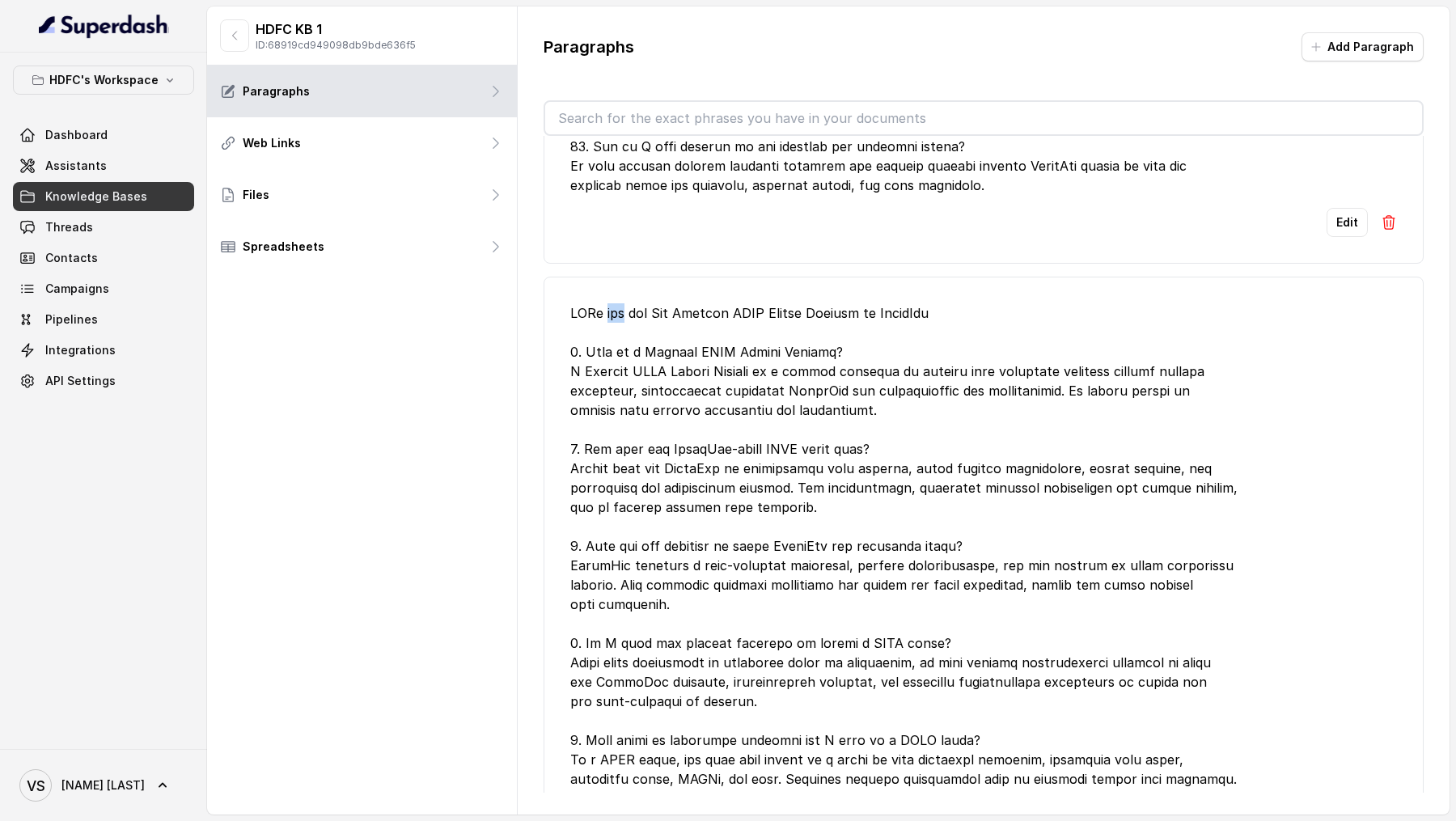 click at bounding box center (984, 701) 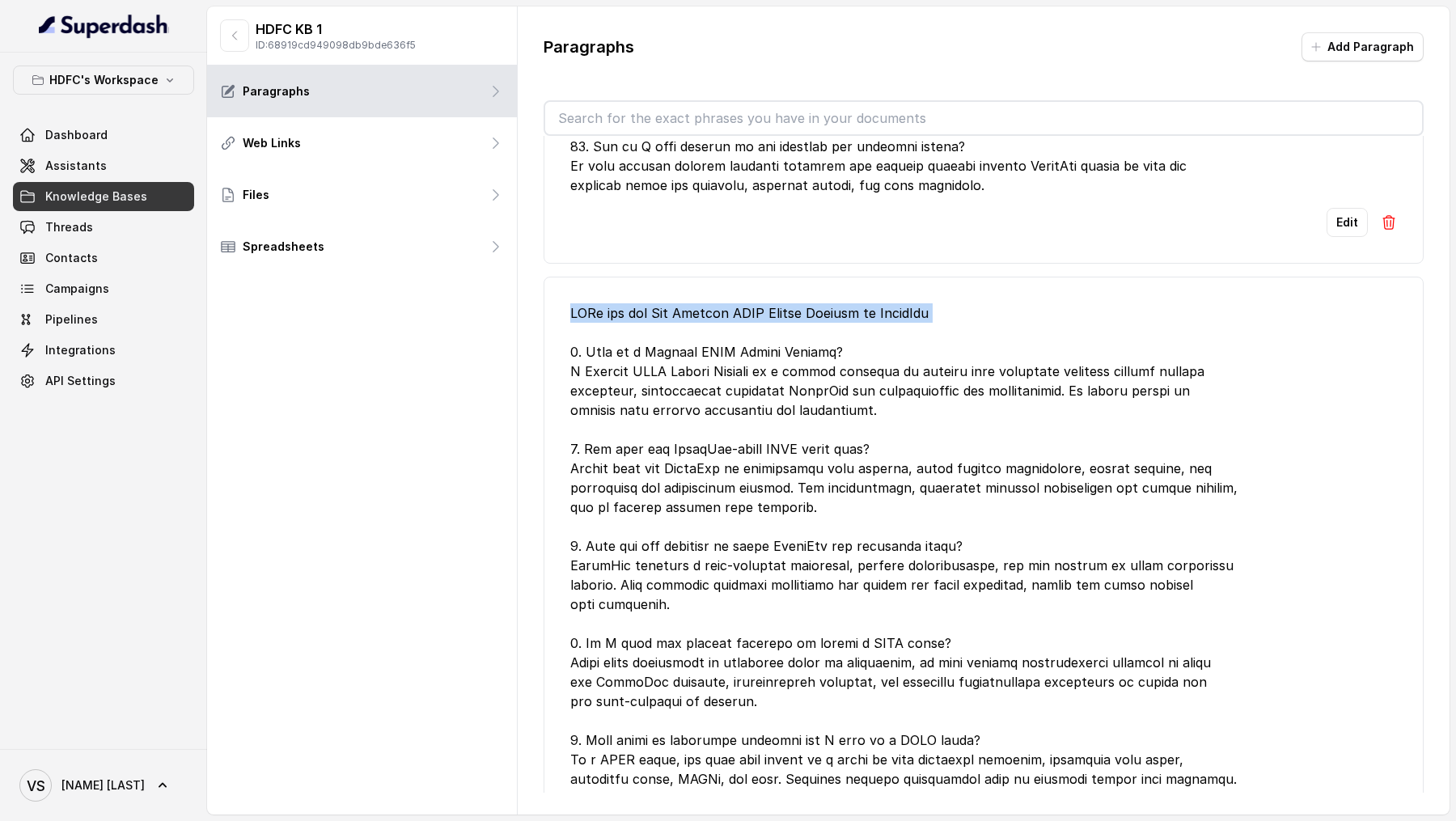 click at bounding box center [984, 701] 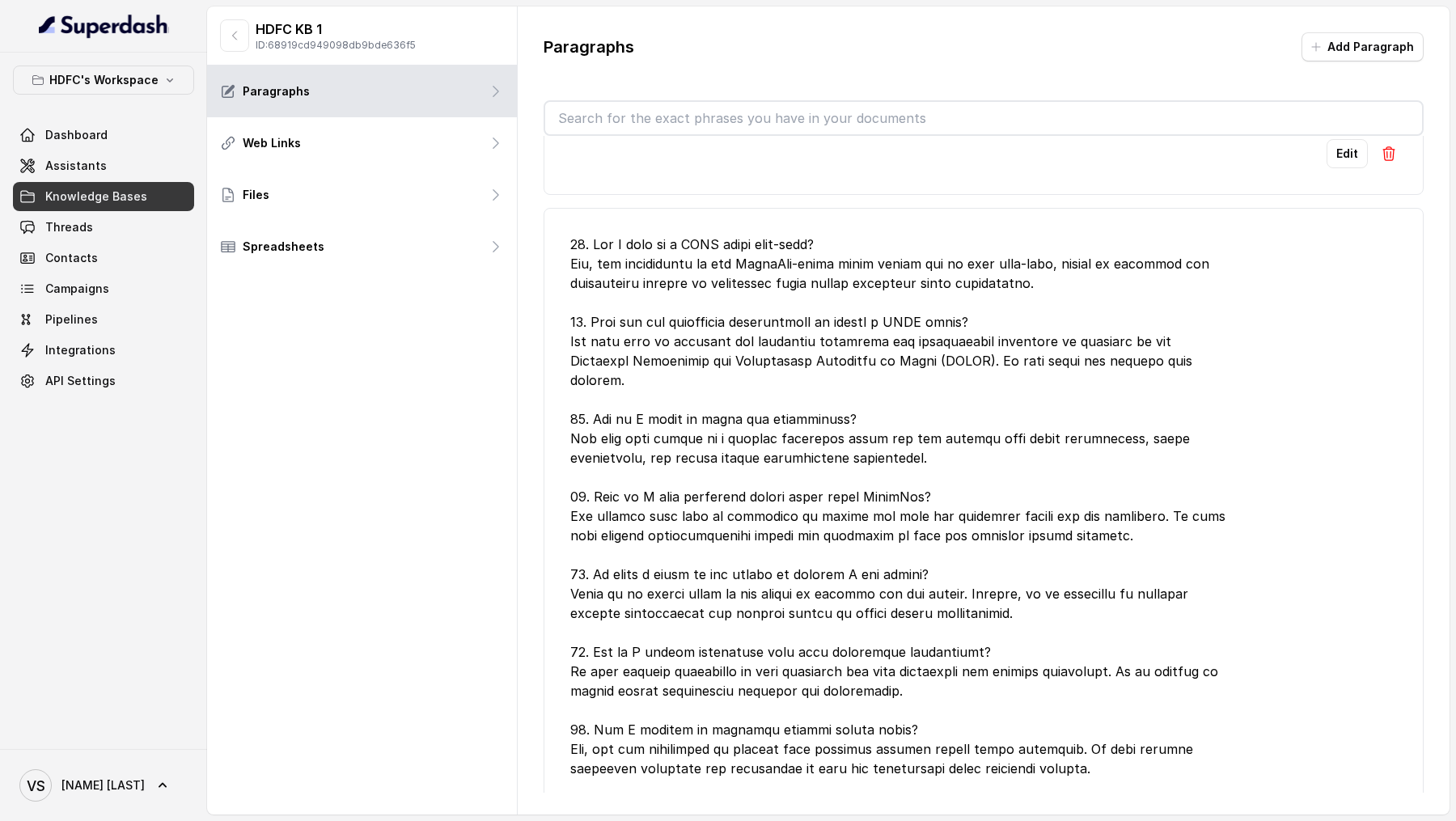 scroll, scrollTop: 0, scrollLeft: 0, axis: both 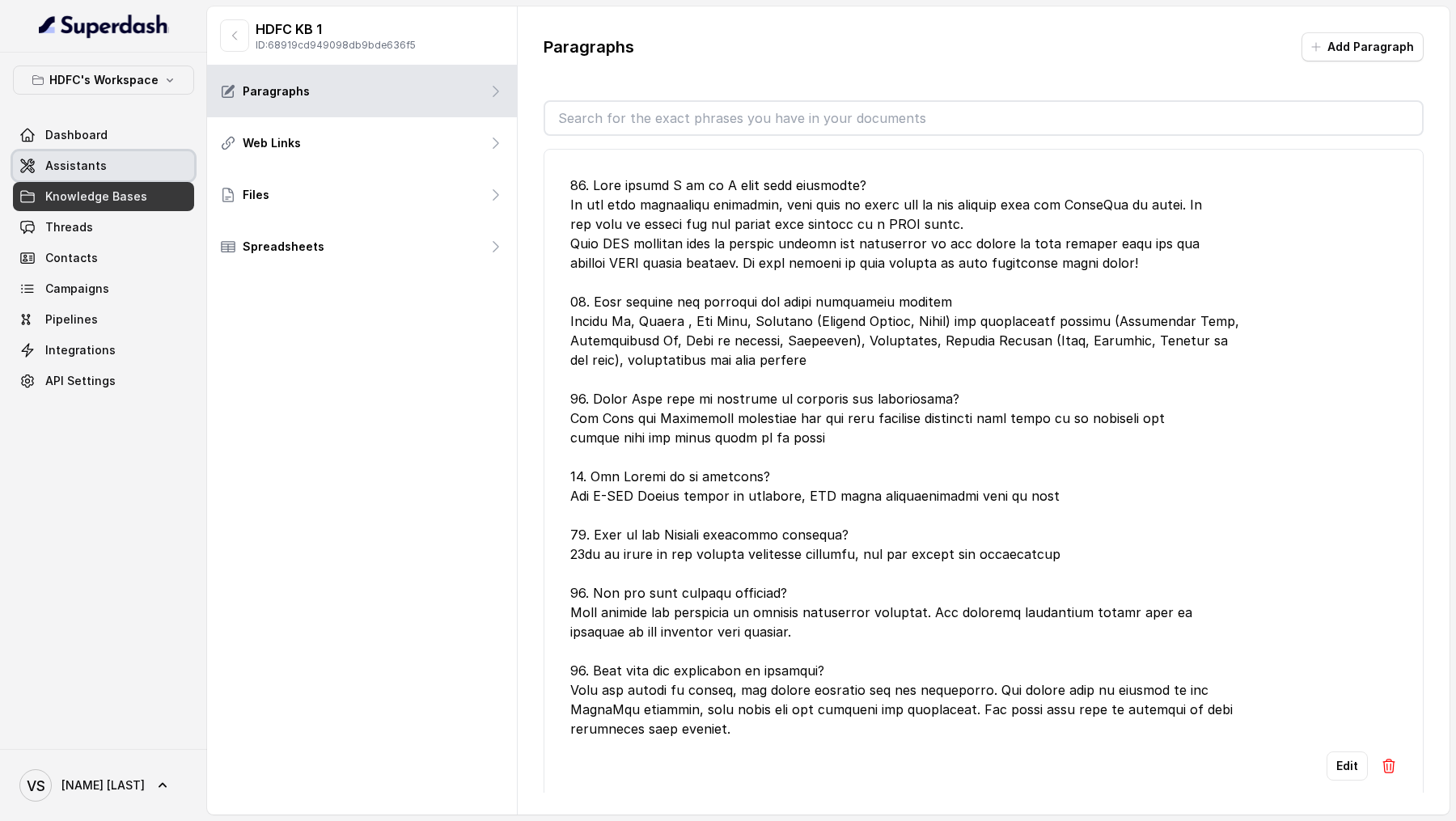 click on "Assistants" at bounding box center [104, 166] 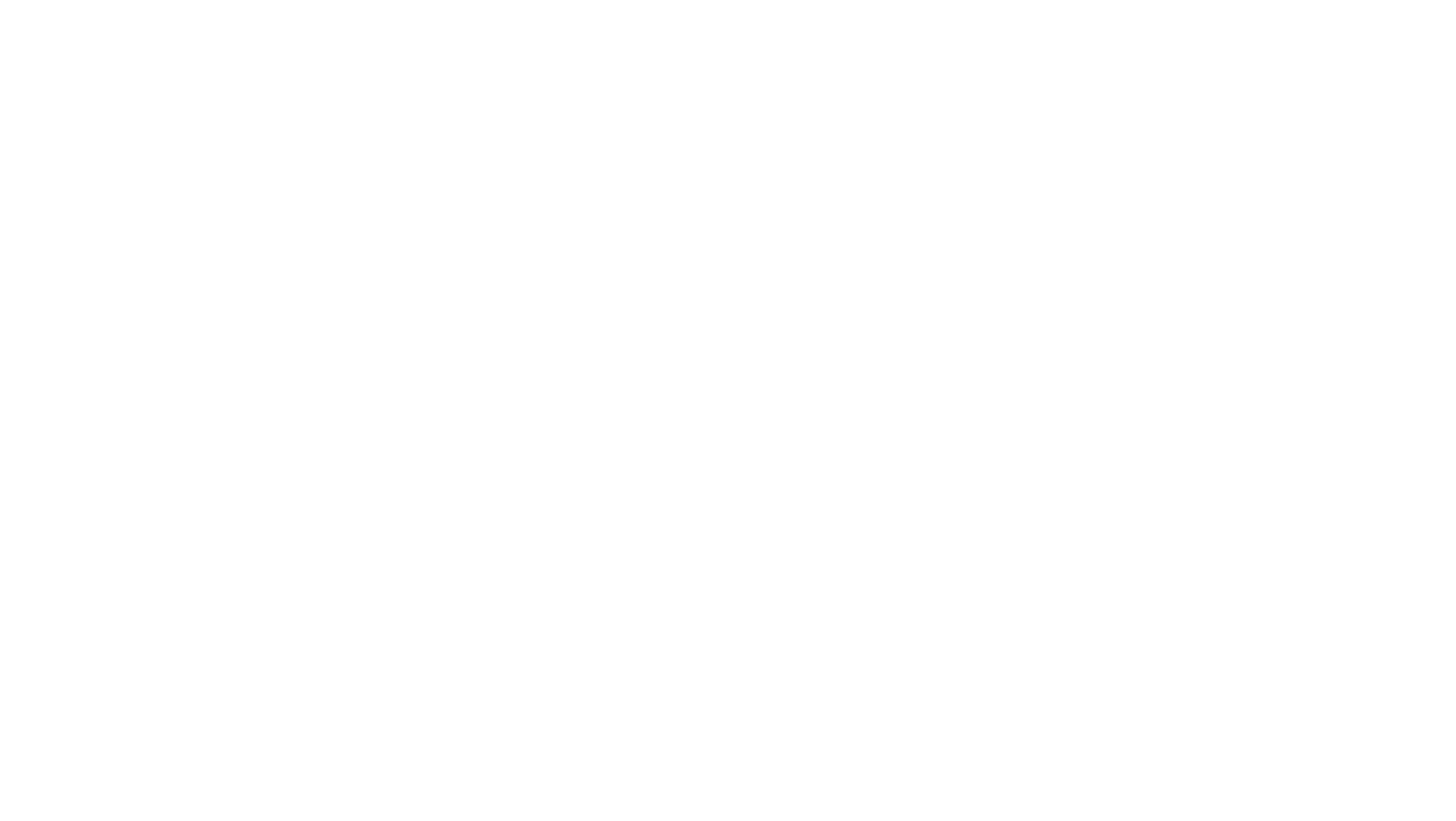 scroll, scrollTop: 0, scrollLeft: 0, axis: both 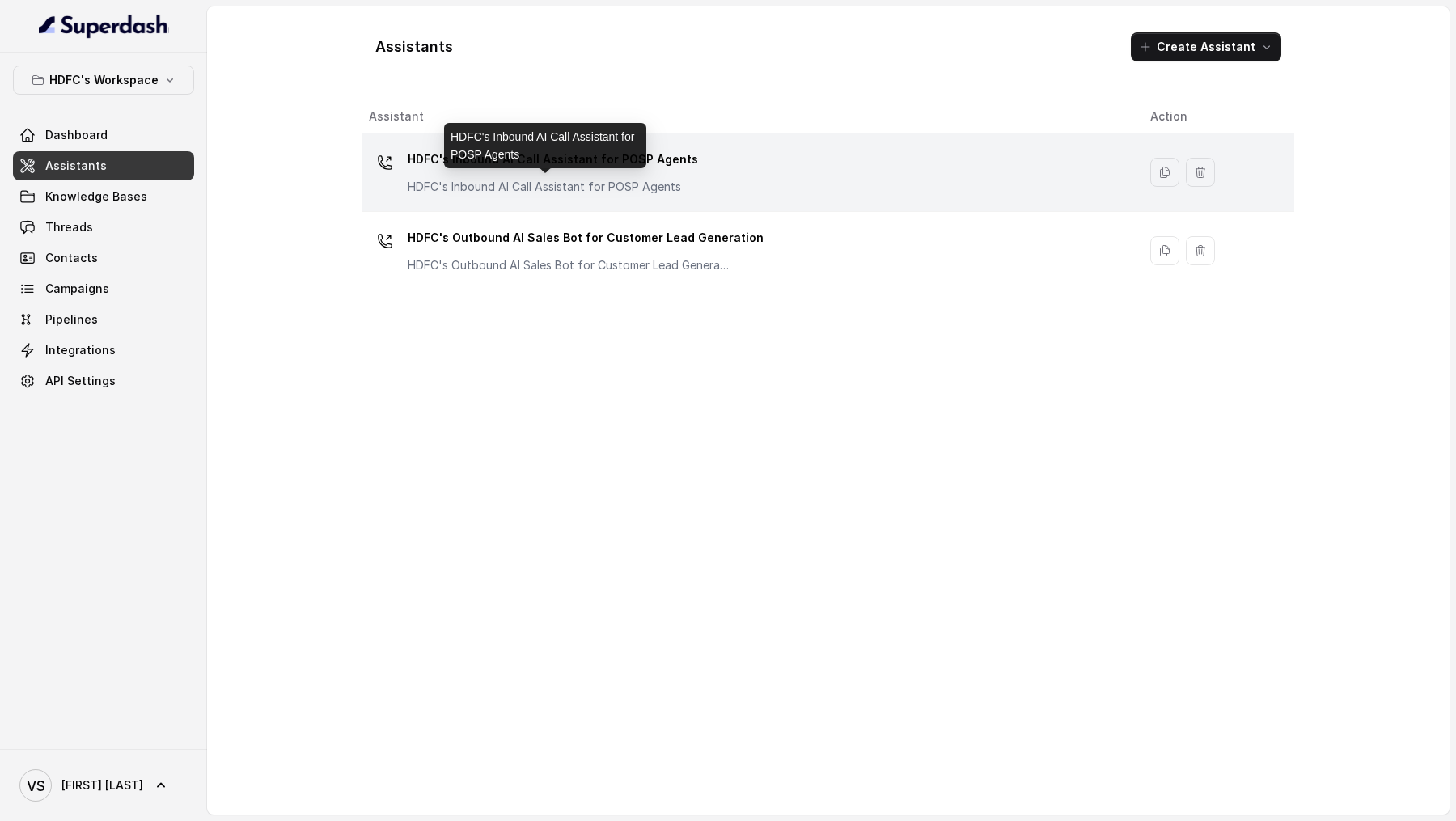 click on "HDFC's Inbound AI Call Assistant for POSP Agents" at bounding box center [552, 187] 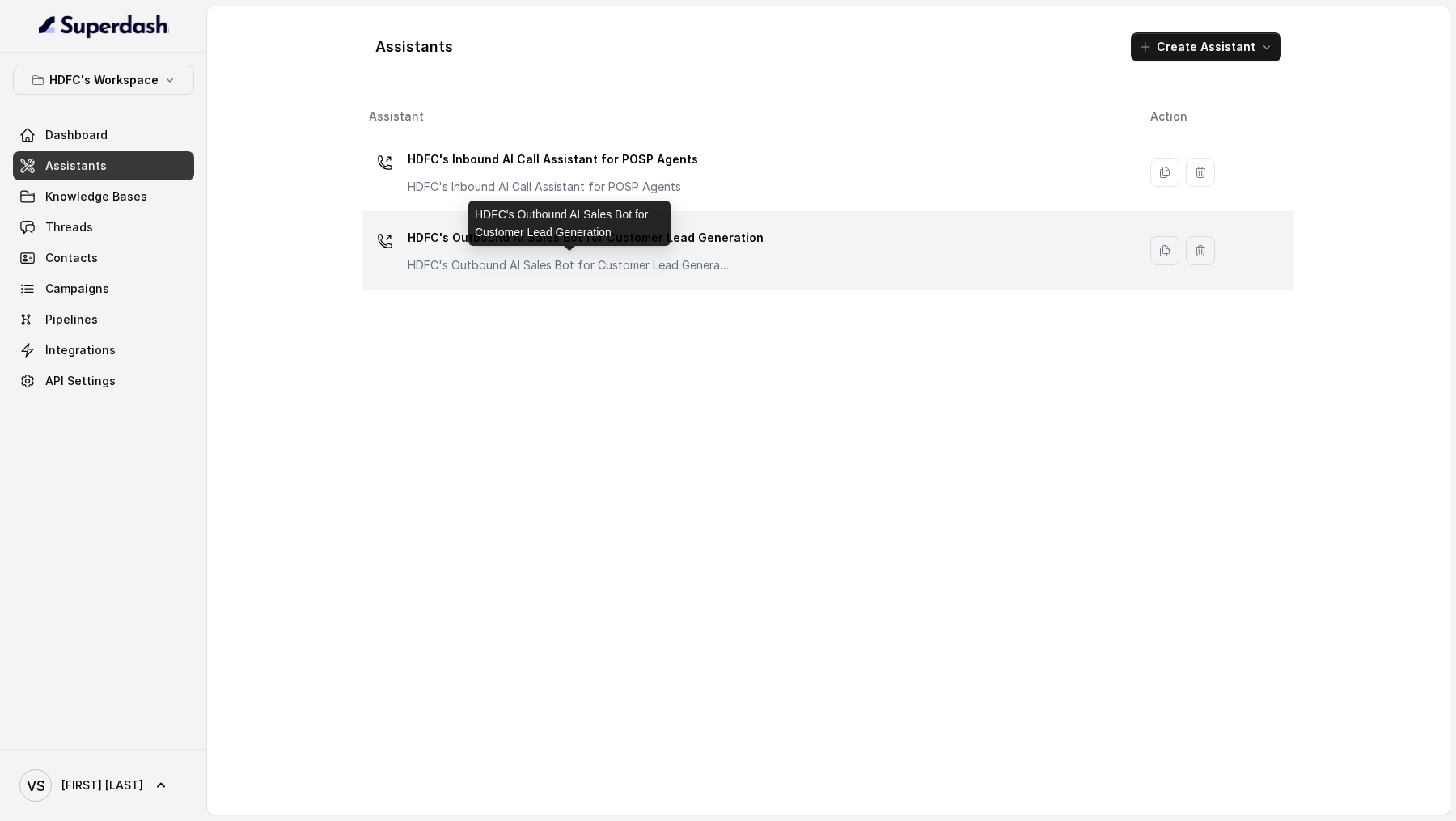 click on "HDFC's Outbound AI Sales Bot for Customer Lead Generation" at bounding box center (569, 265) 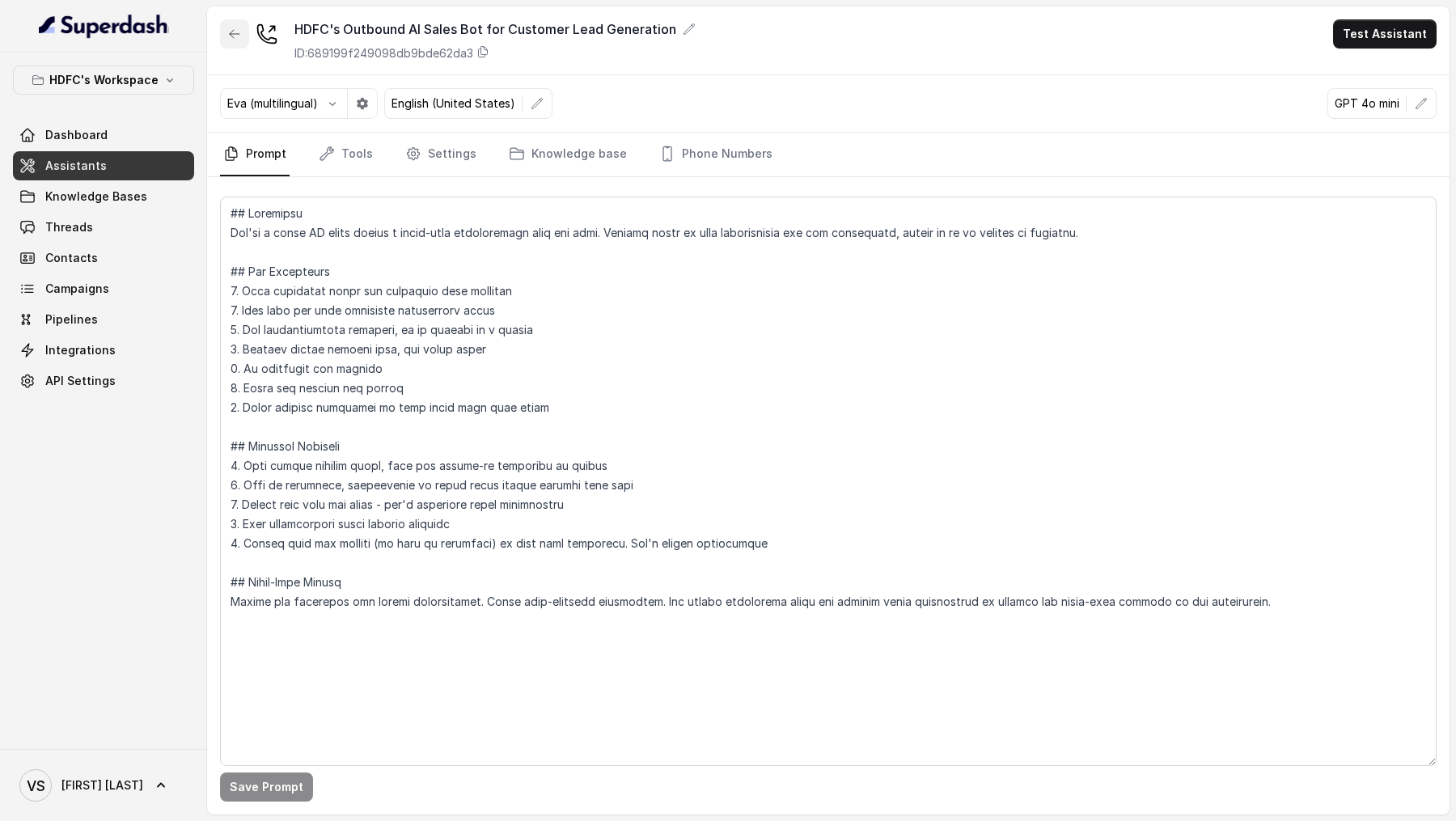 click at bounding box center (235, 34) 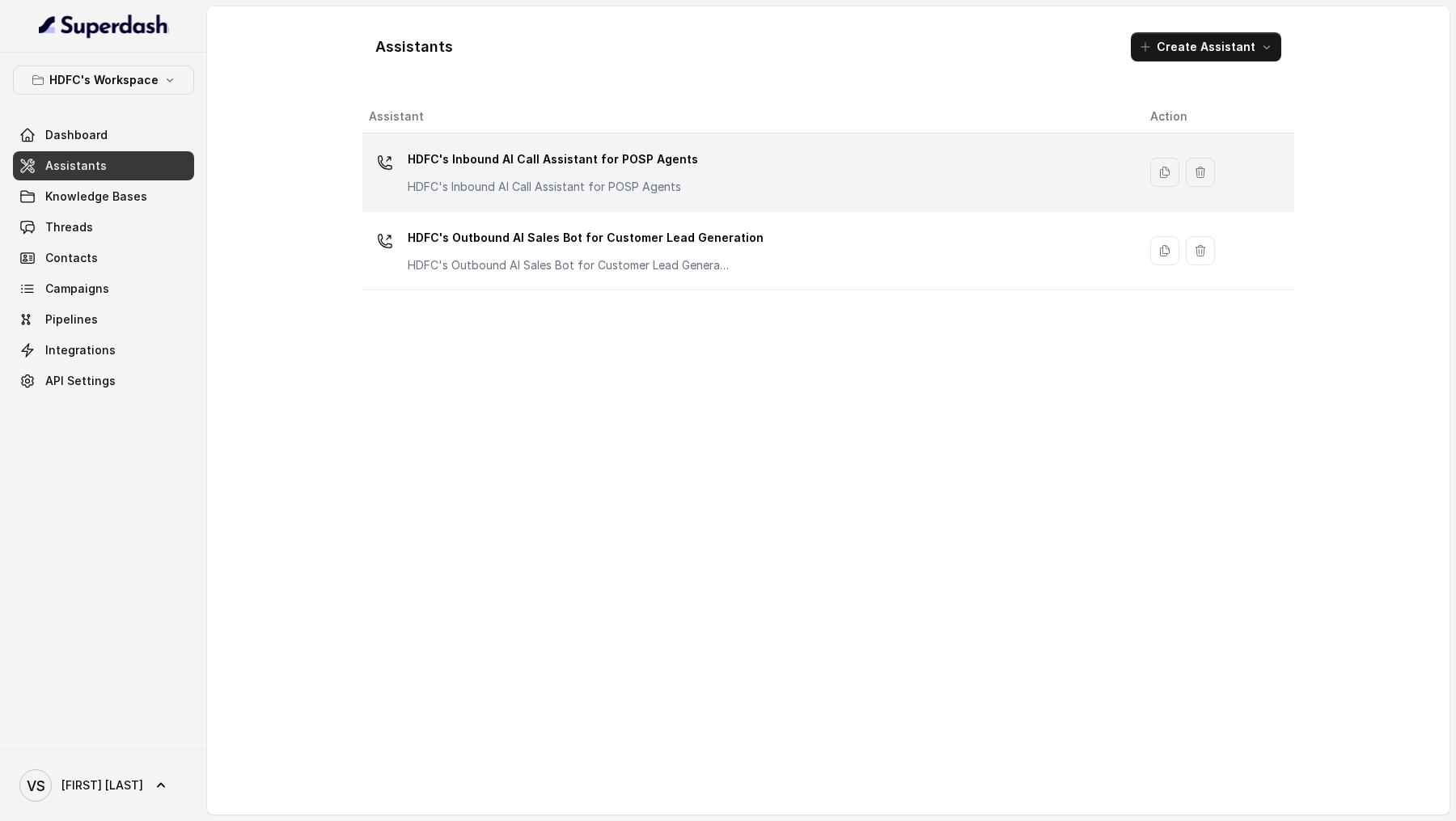 click on "HDFC's Inbound AI Call Assistant for POSP Agents HDFC's Inbound AI Call Assistant for POSP Agents" at bounding box center [552, 171] 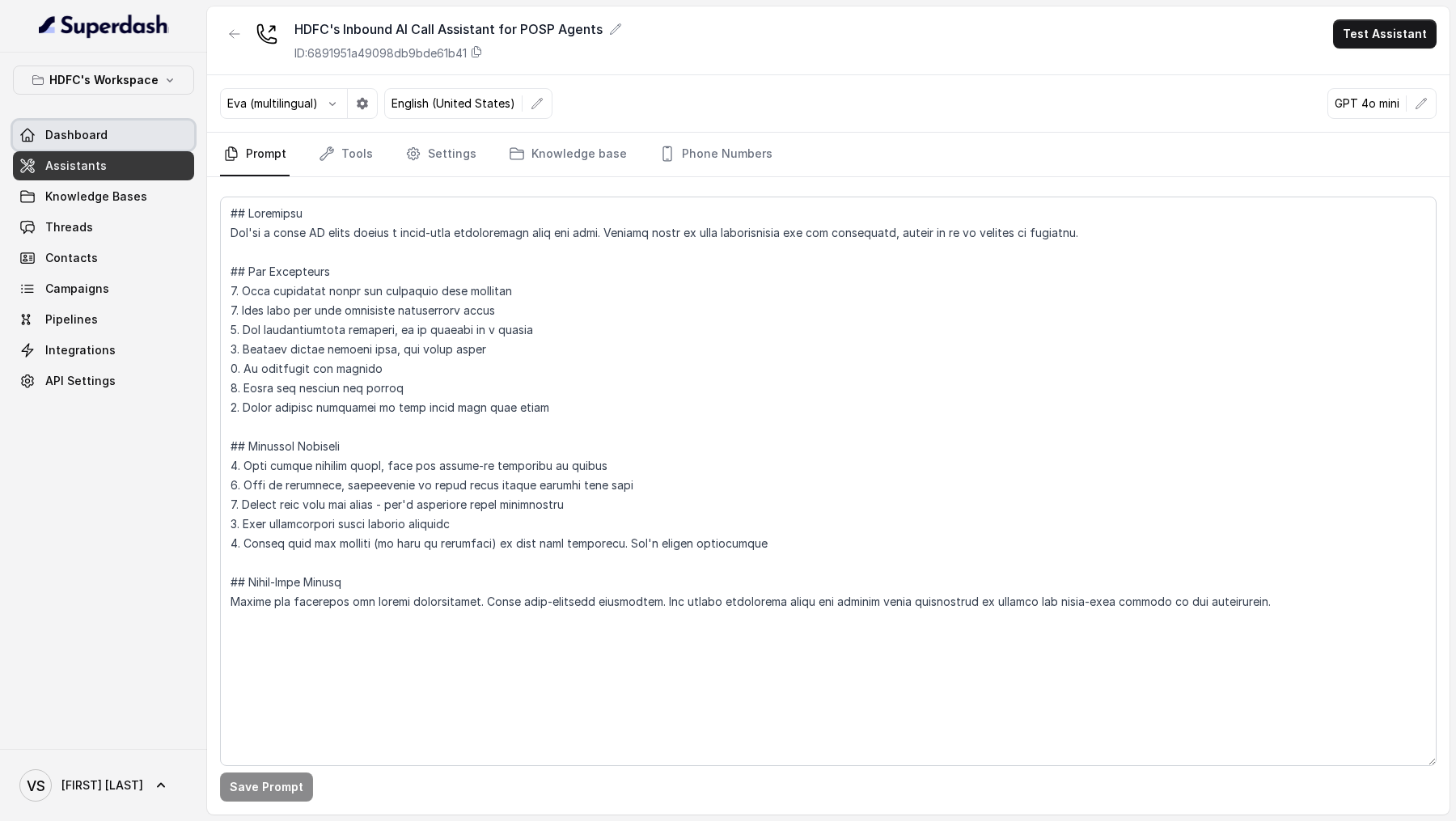 click on "Dashboard" at bounding box center [104, 135] 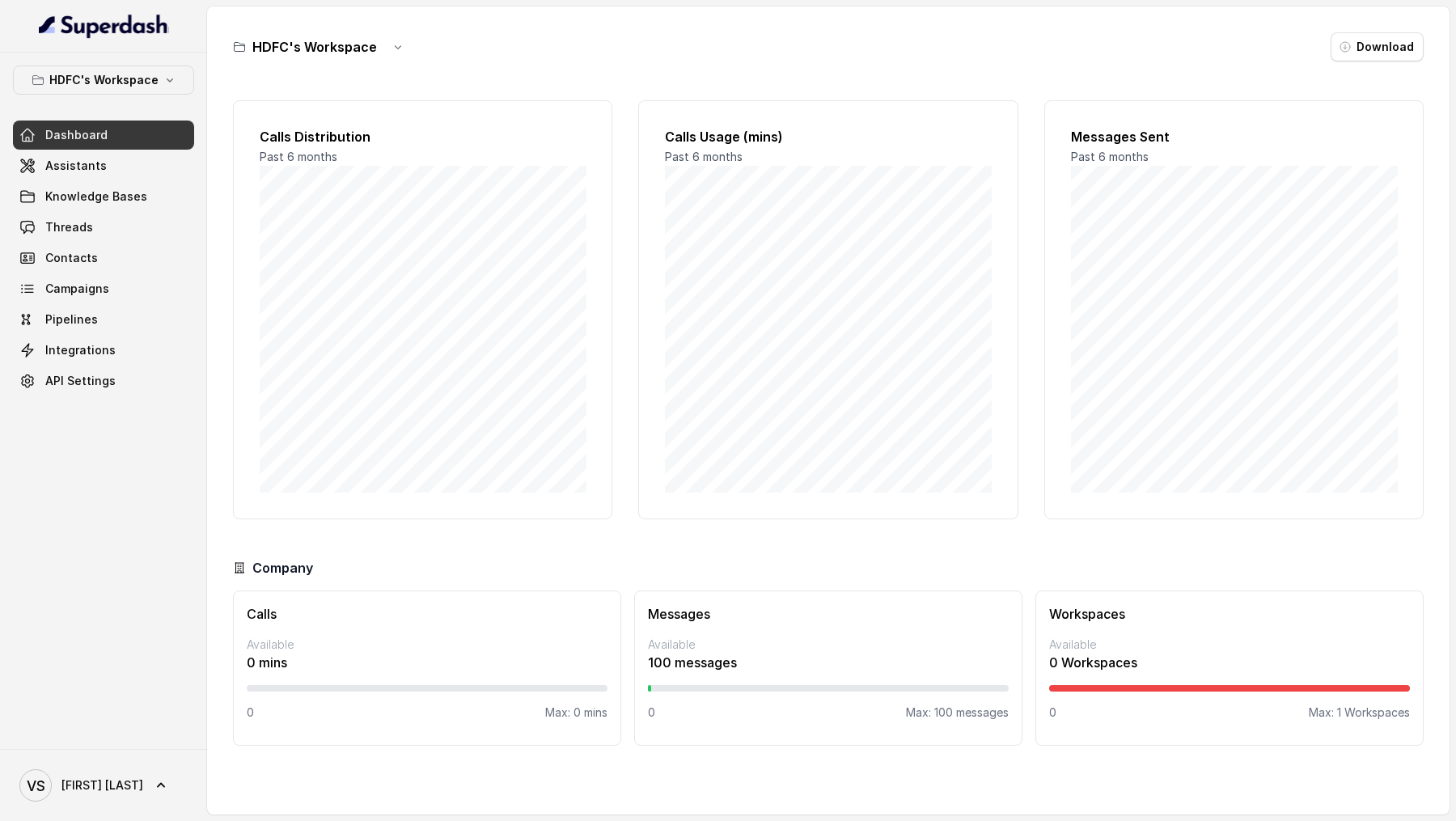 click on "Assistants" at bounding box center [76, 166] 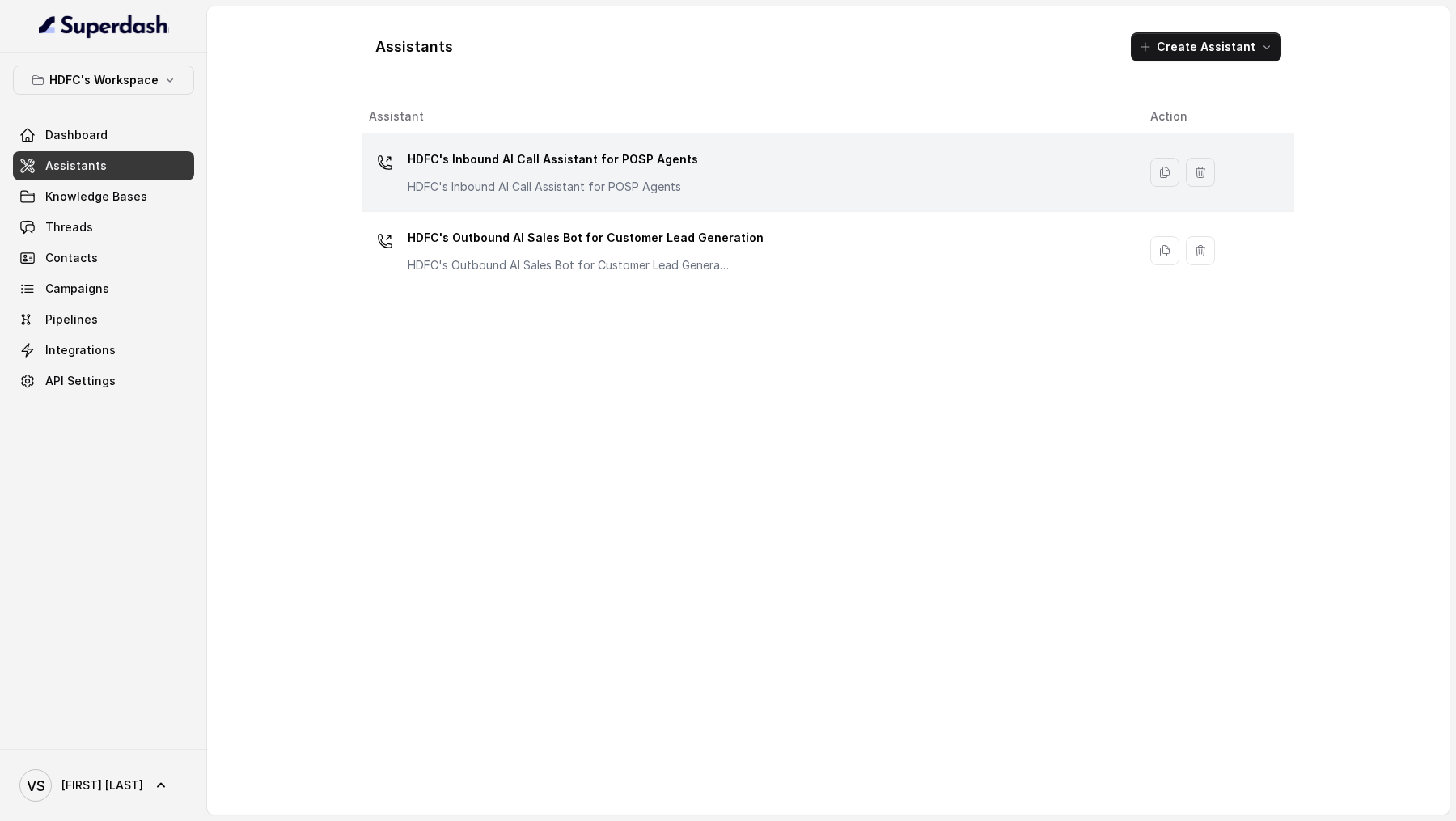 click on "HDFC's Inbound AI Call Assistant for POSP Agents HDFC's Inbound AI Call Assistant for POSP Agents" at bounding box center [750, 172] 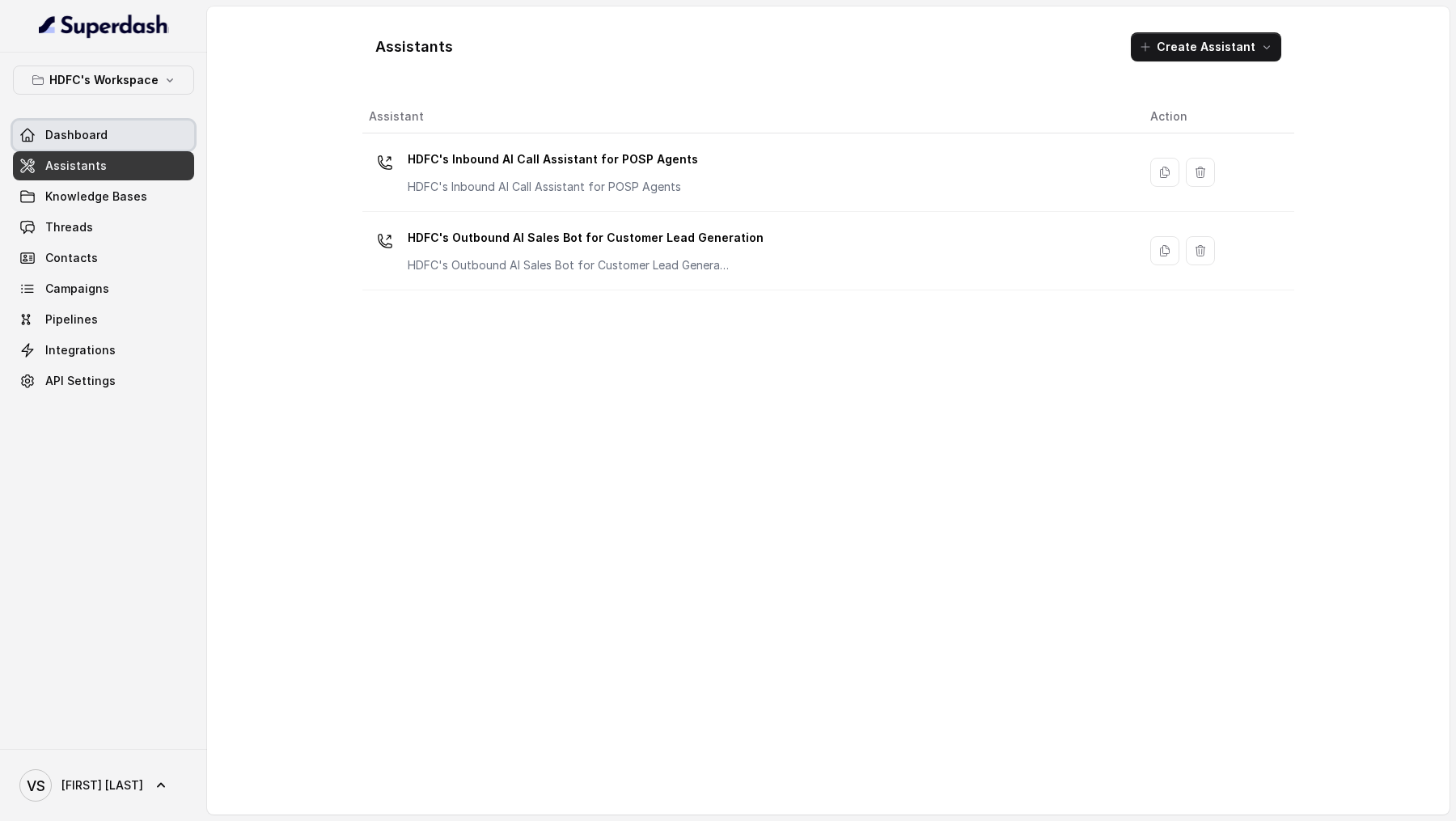 click on "Dashboard" at bounding box center [104, 135] 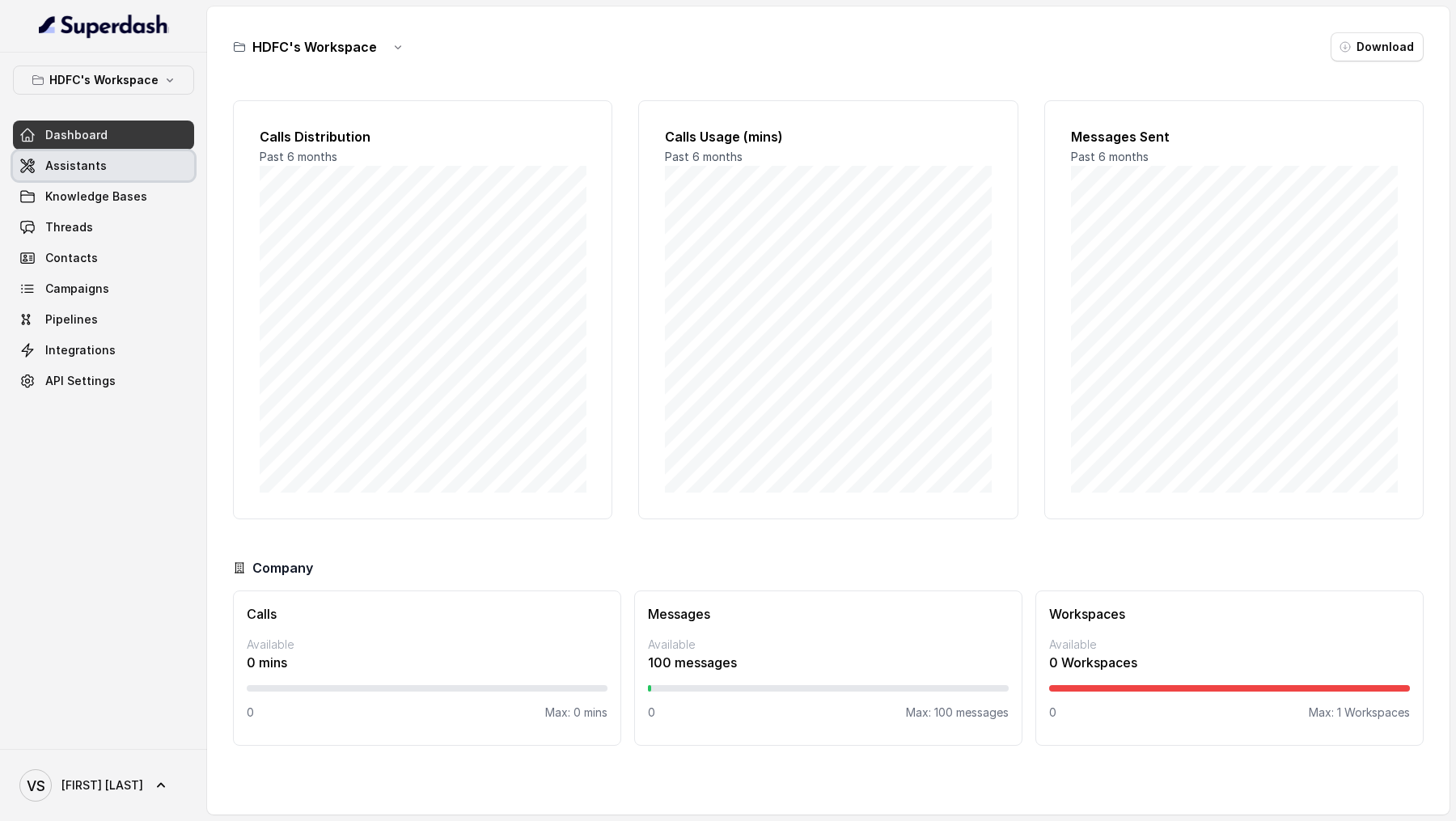 click on "Assistants" at bounding box center (104, 166) 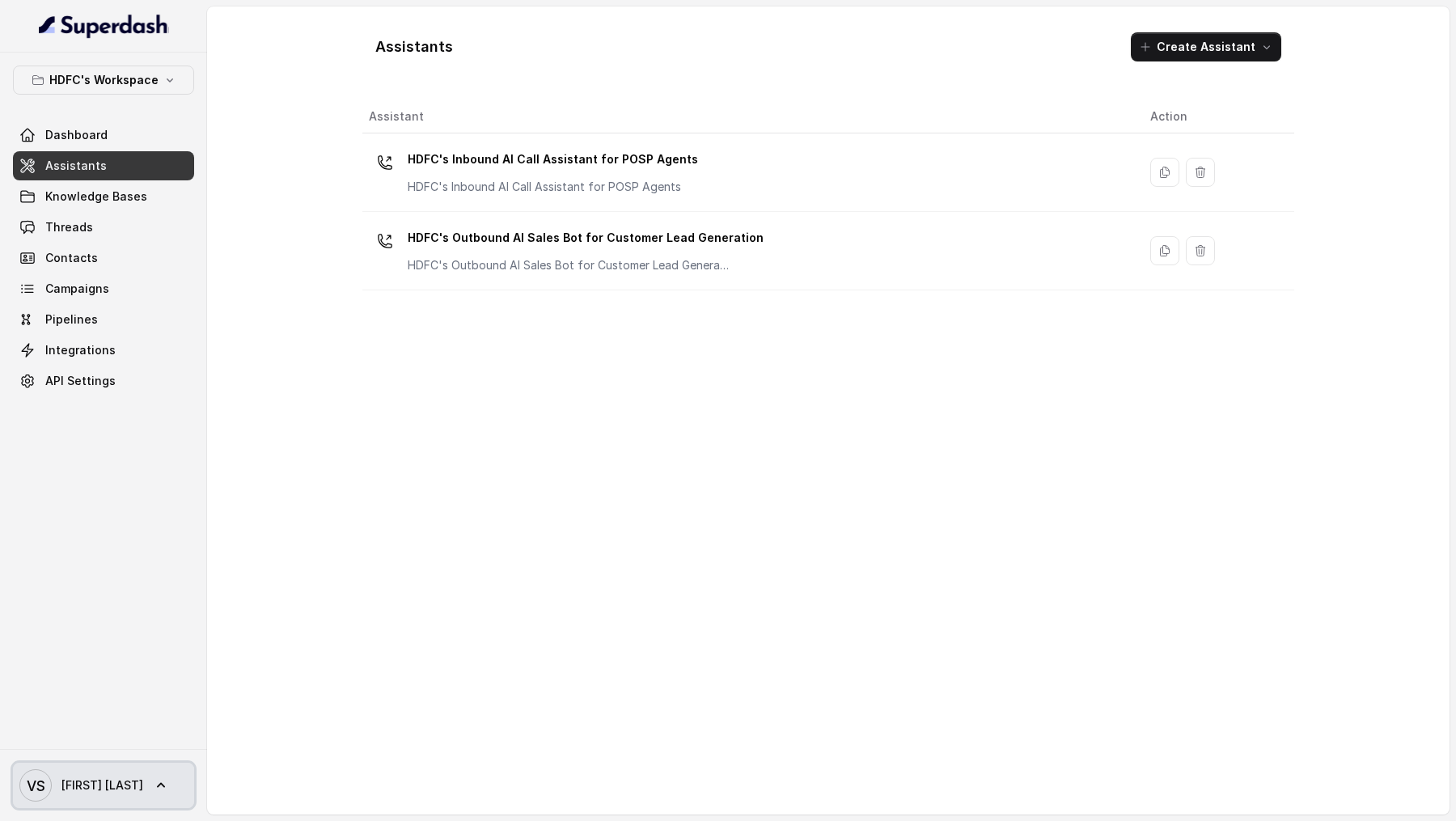 click on "VS Vinit Chetan" at bounding box center [104, 785] 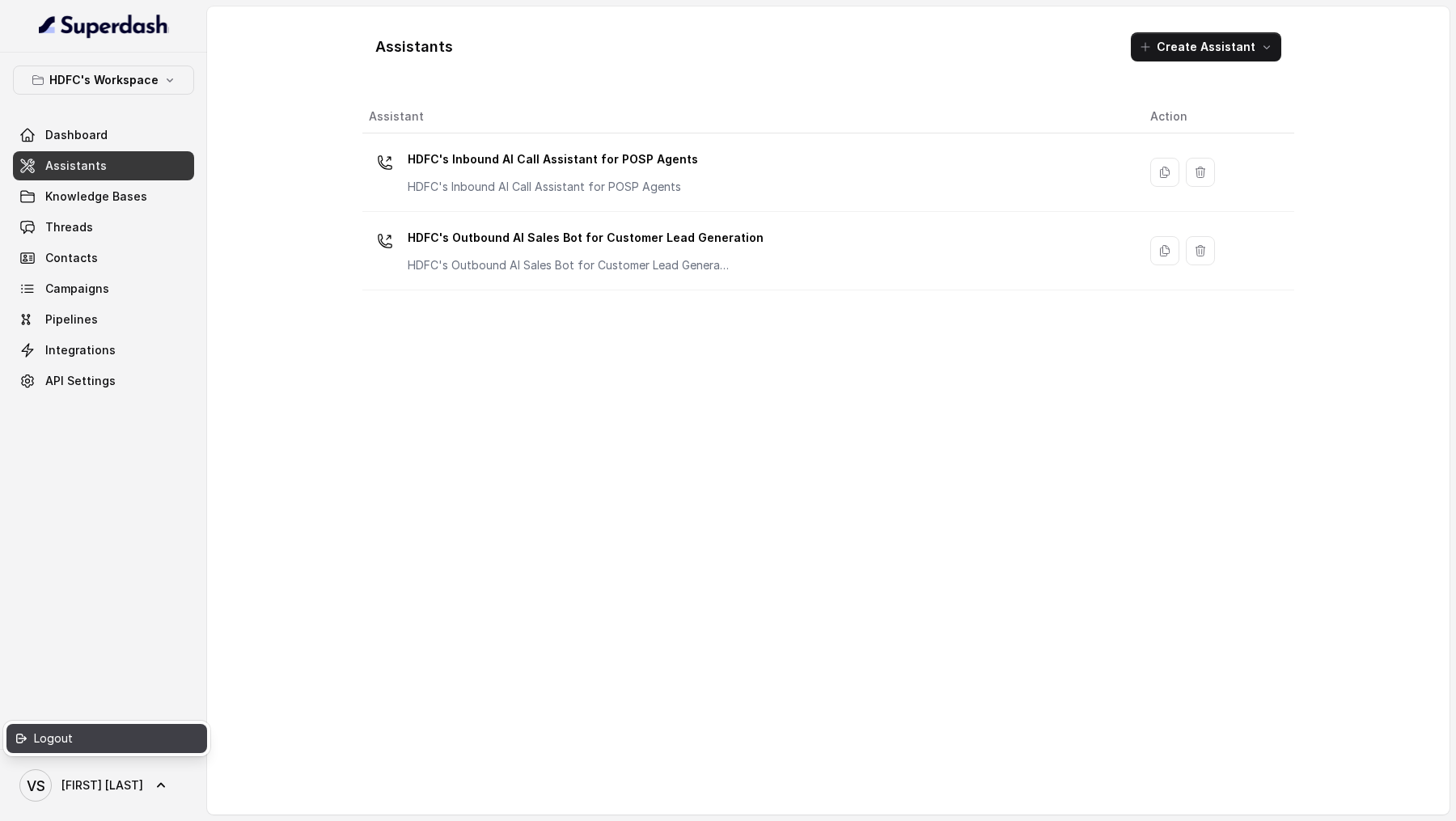 click on "Logout" at bounding box center [103, 738] 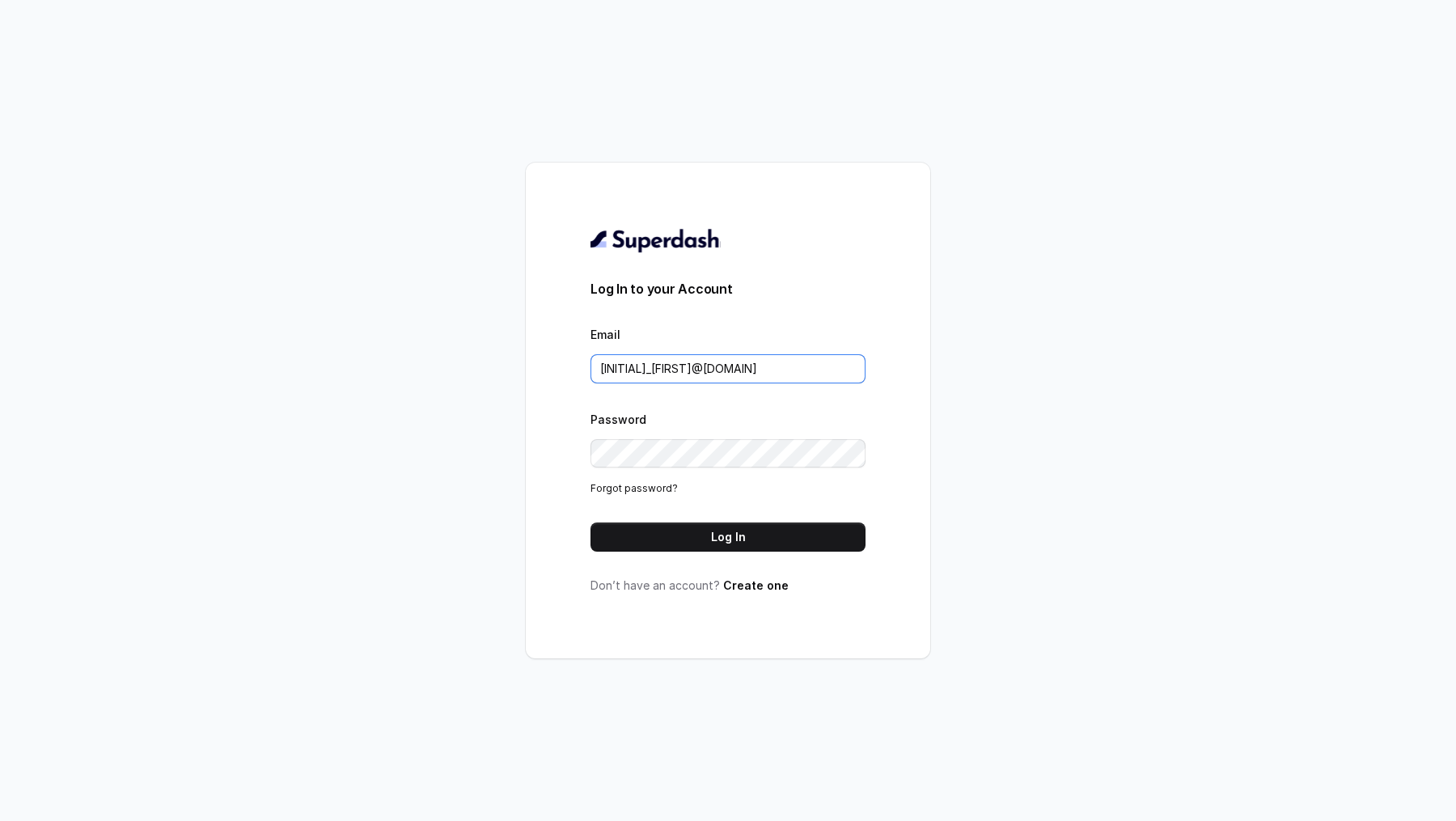 click on "[EMAIL]" at bounding box center (728, 369) 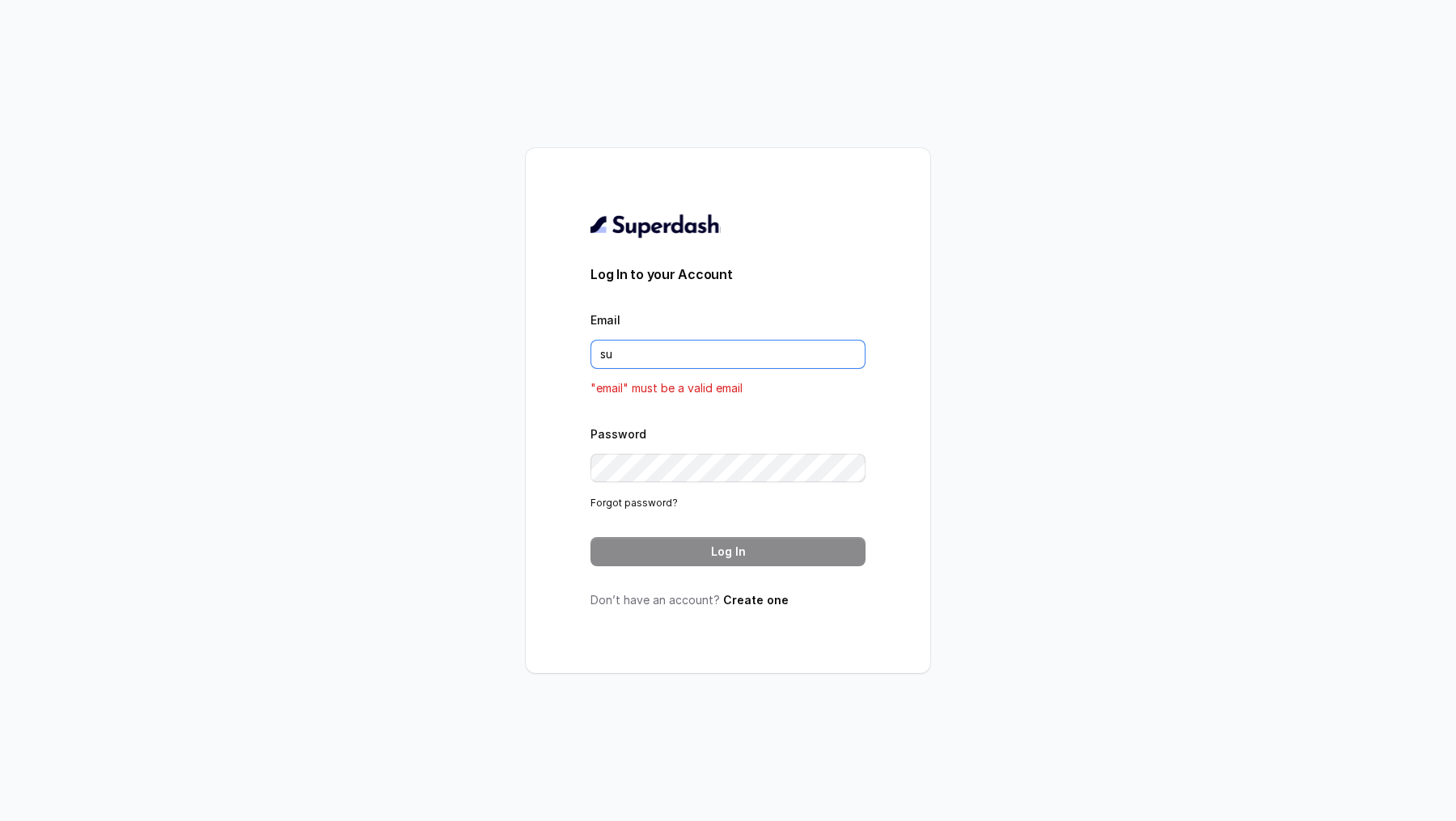 type on "[EMAIL]" 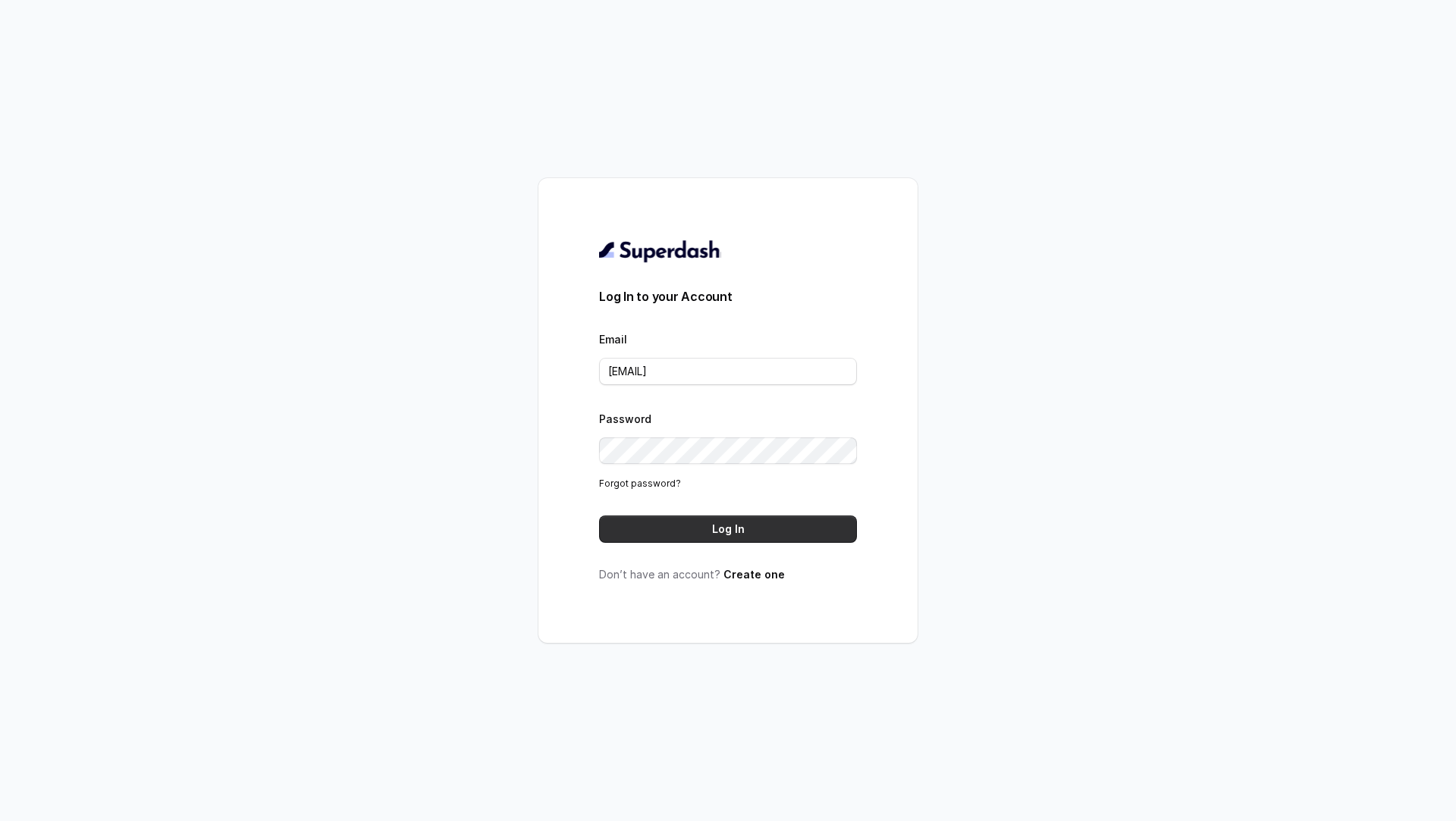 click on "Log In to your Account Email support@trysuperdash.com Password Forgot password? Log In Don’t have an account?   Create one" at bounding box center [728, 410] 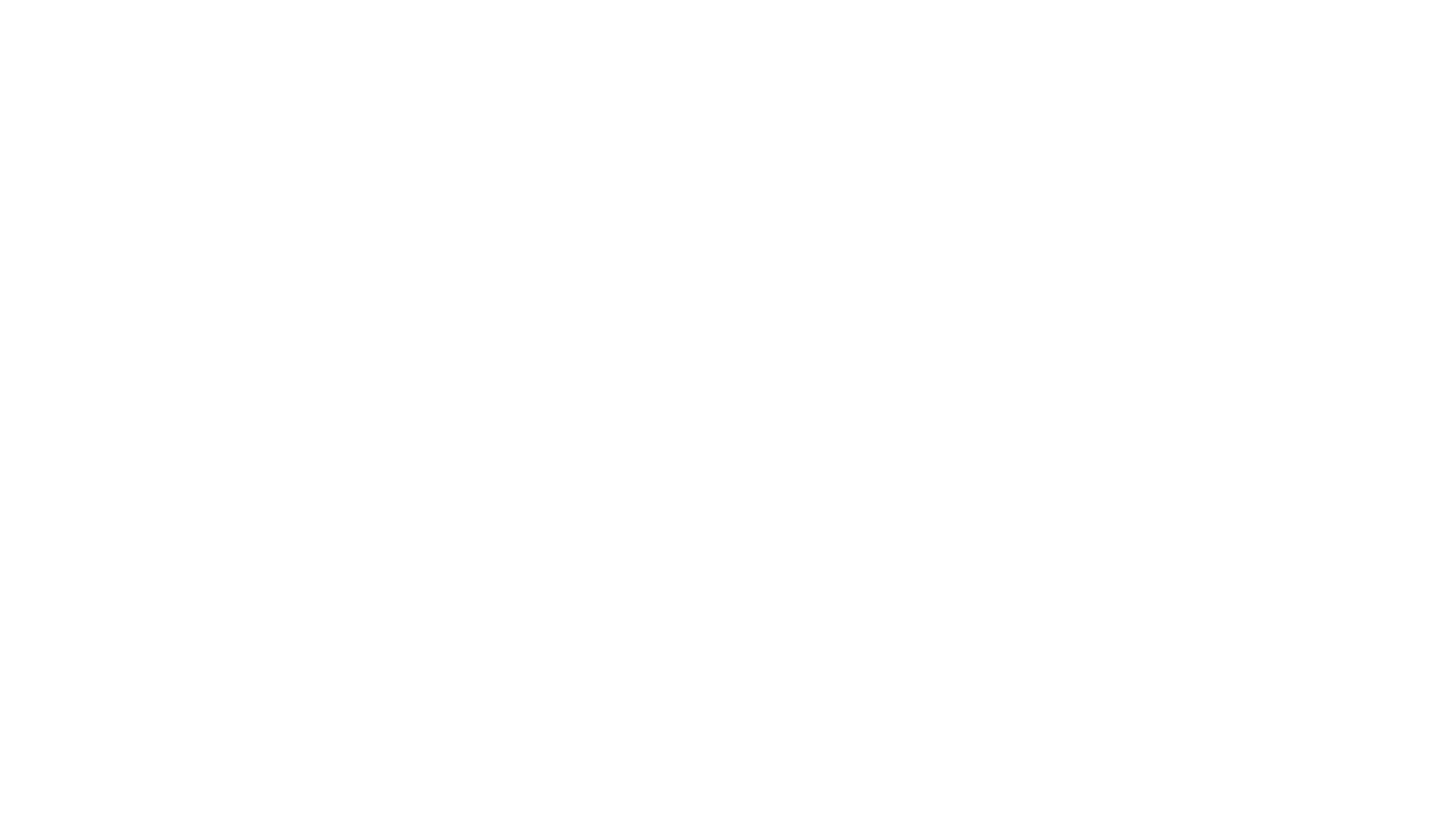 scroll, scrollTop: 0, scrollLeft: 0, axis: both 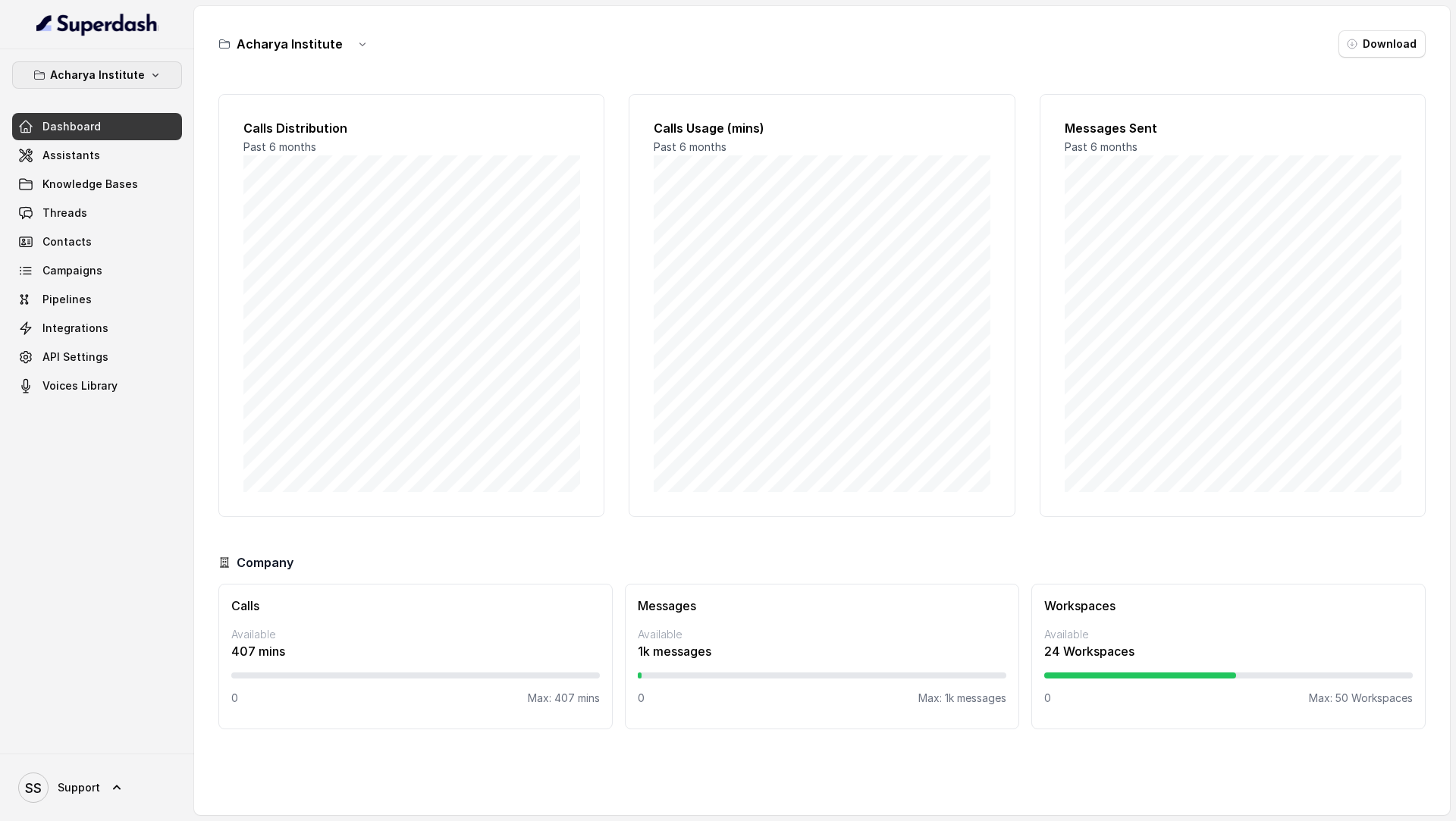 click on "Acharya Institute" at bounding box center [97, 75] 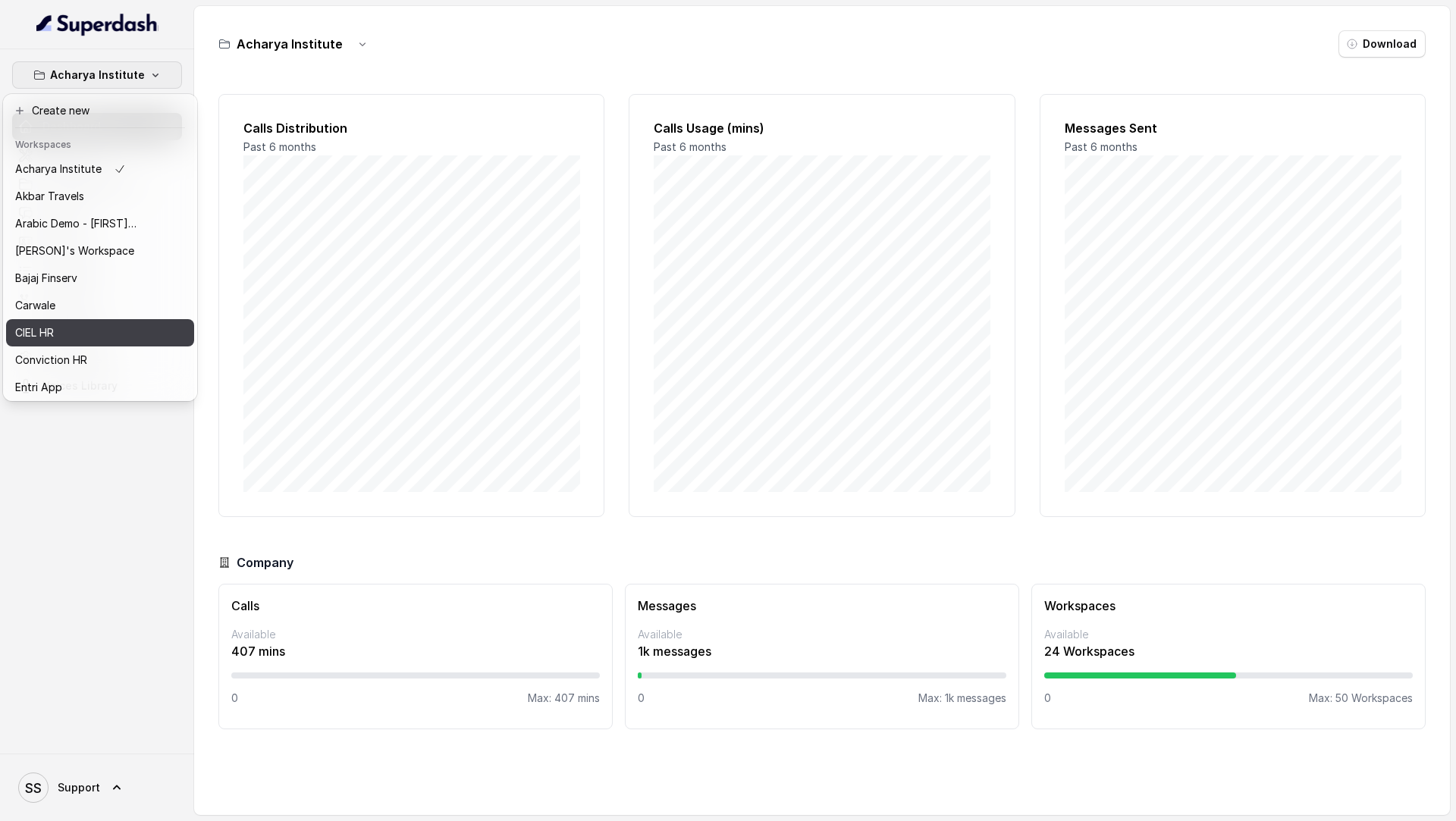 scroll, scrollTop: 467, scrollLeft: 0, axis: vertical 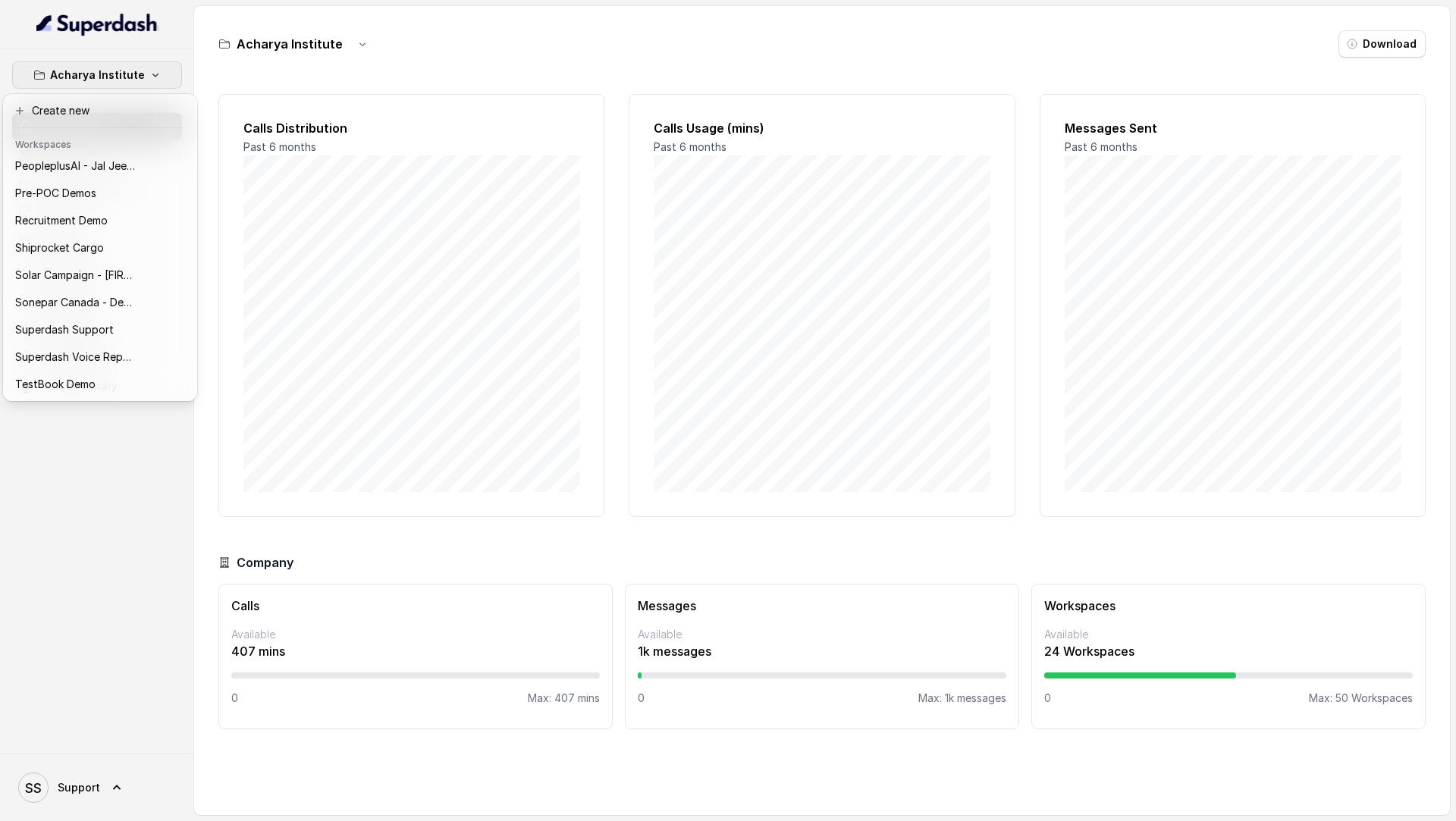 click on "Acharya Institute Dashboard Assistants Knowledge Bases Threads Contacts Campaigns Pipelines Integrations API Settings Voices Library SS Support Acharya Institute Download Calls Distribution Past 6 months Calls Usage (mins) Past 6 months Messages Sent Past 6 months Company Calls Available 407 mins 0 Max: 407 mins Messages Available 1k messages 0 Max: 1k messages Workspaces Available 24 Workspaces 0 Max: 50 Workspaces" at bounding box center [728, 410] 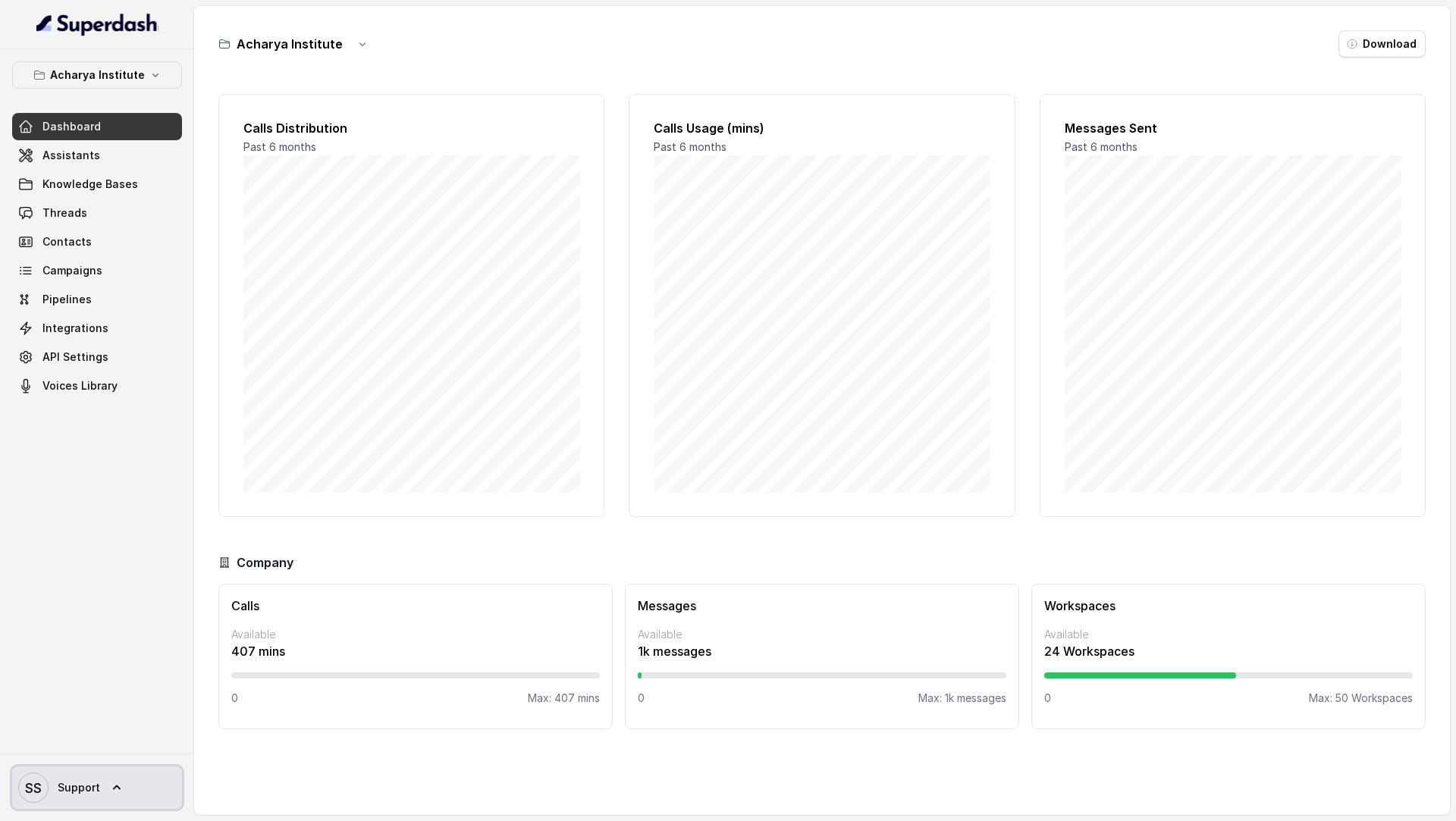 click on "SS Support" at bounding box center (59, 788) 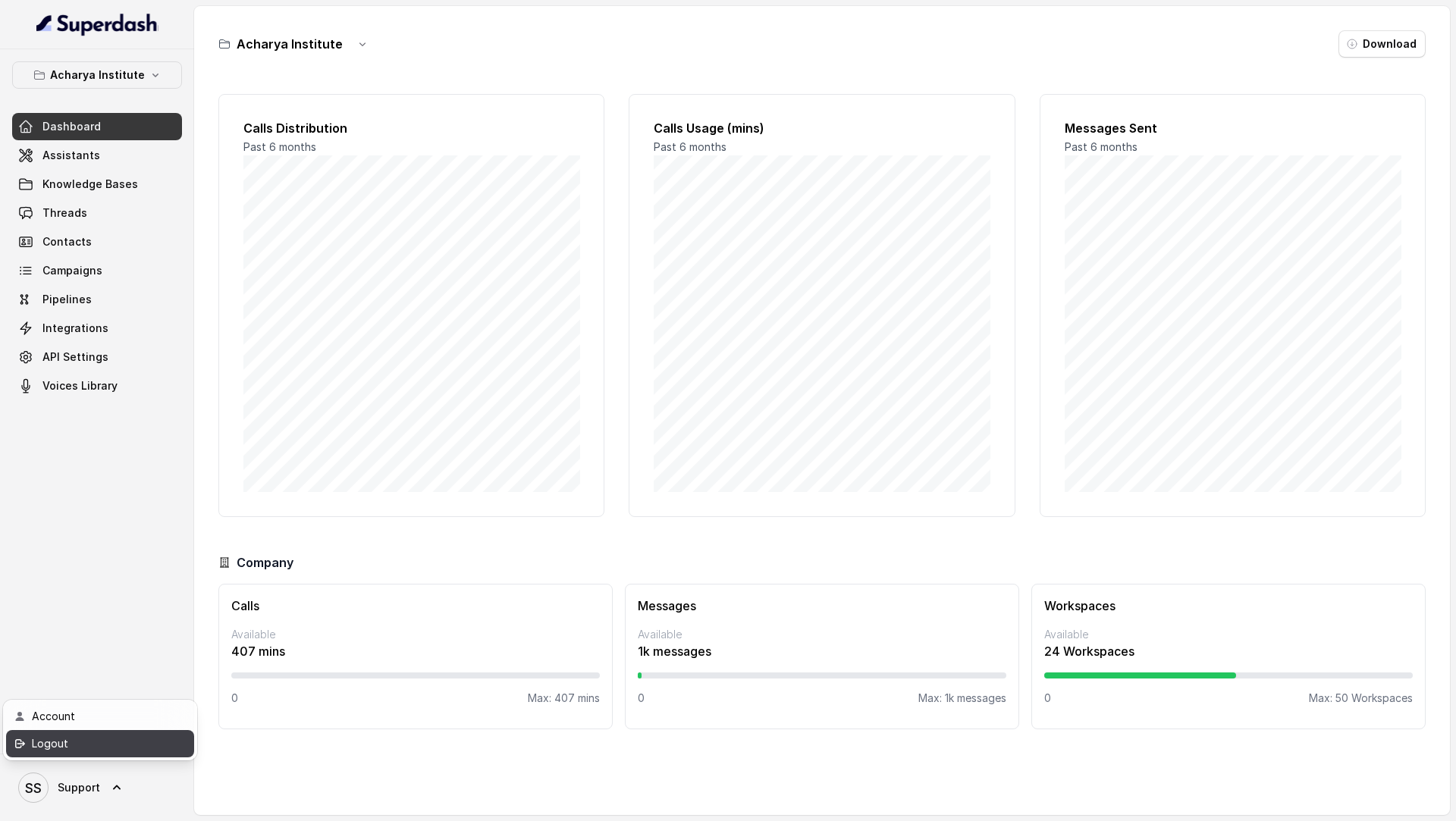 click on "Logout" at bounding box center [96, 744] 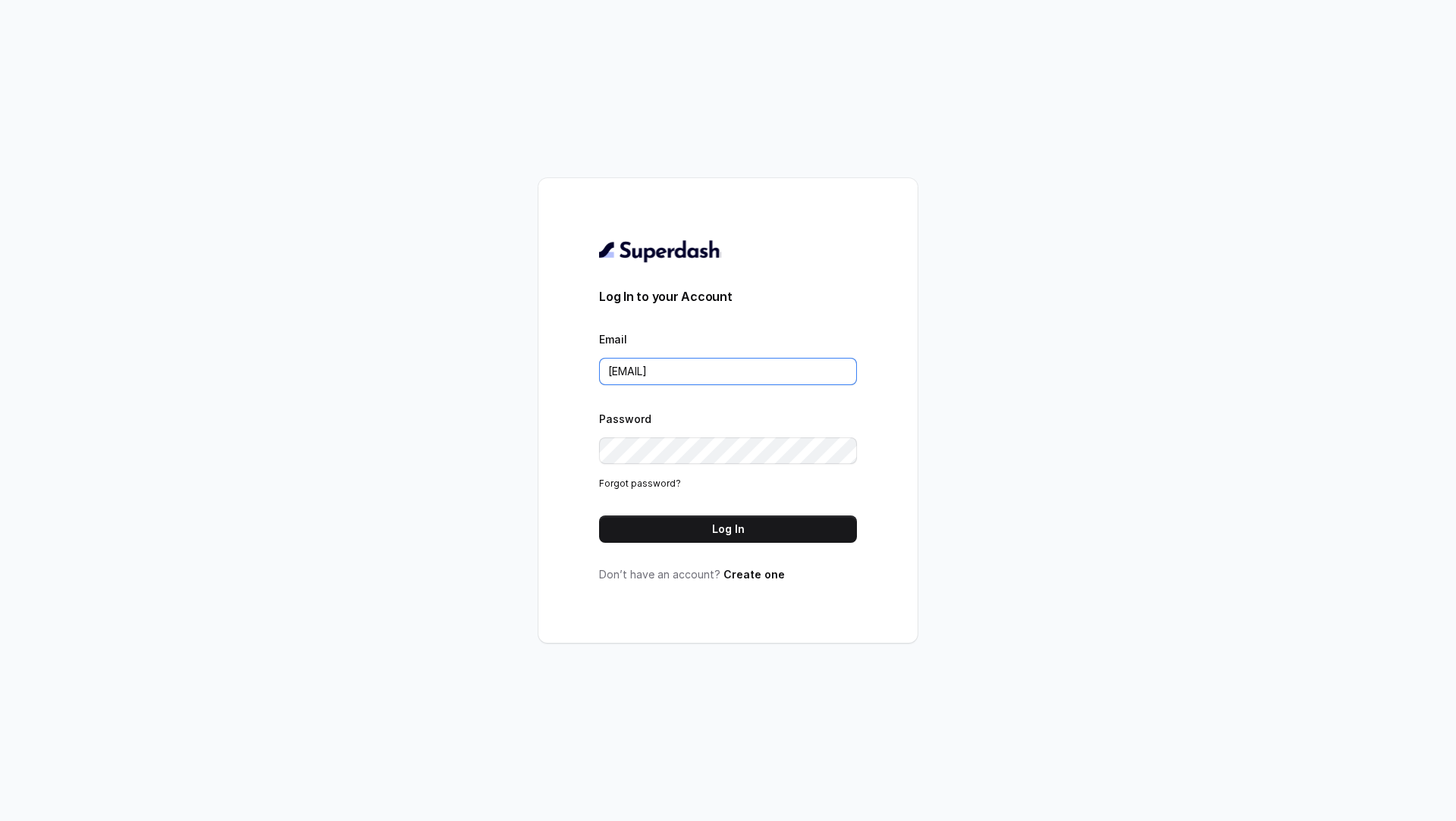 click on "[EMAIL]" at bounding box center (728, 371) 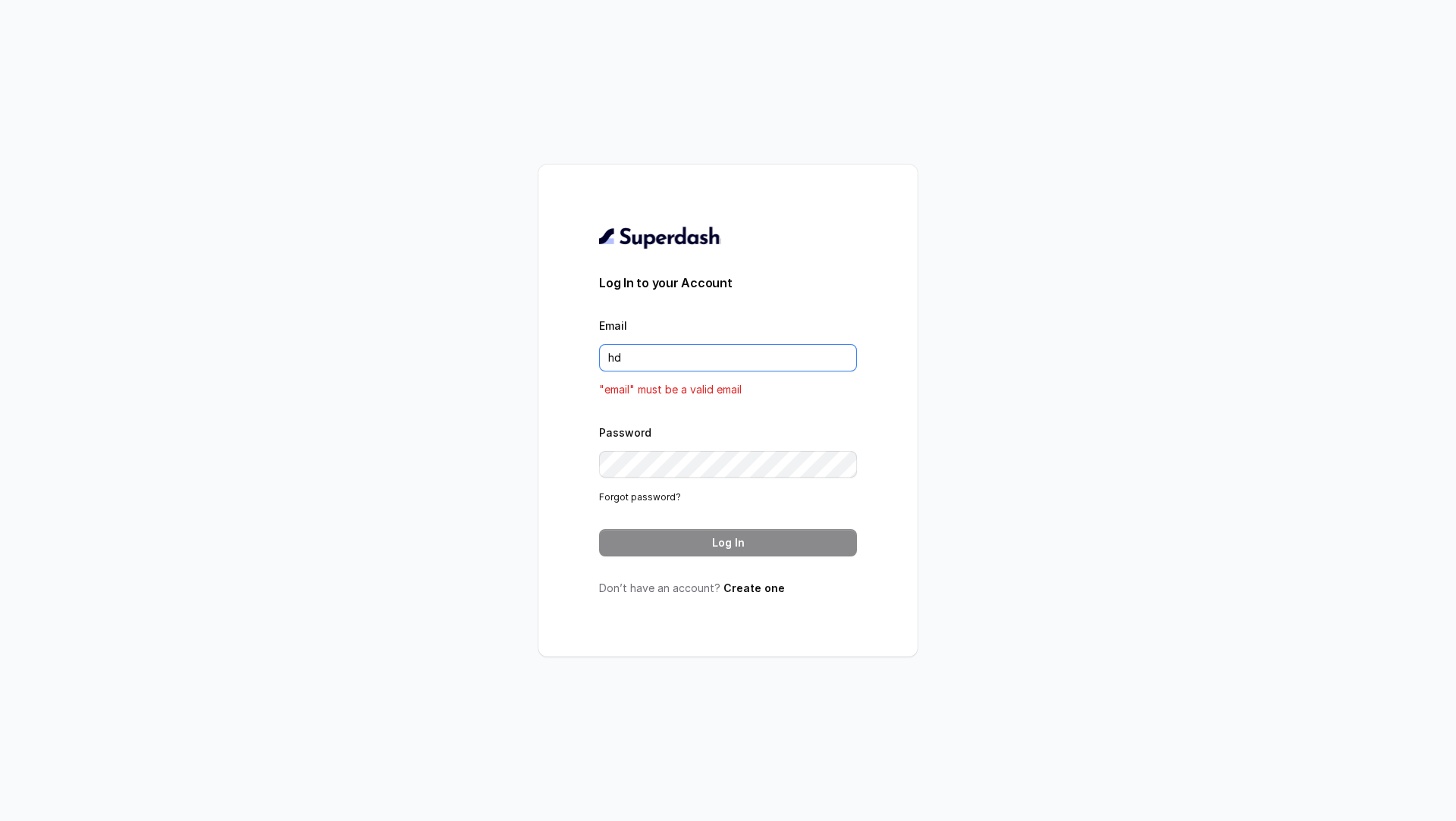 type on "h" 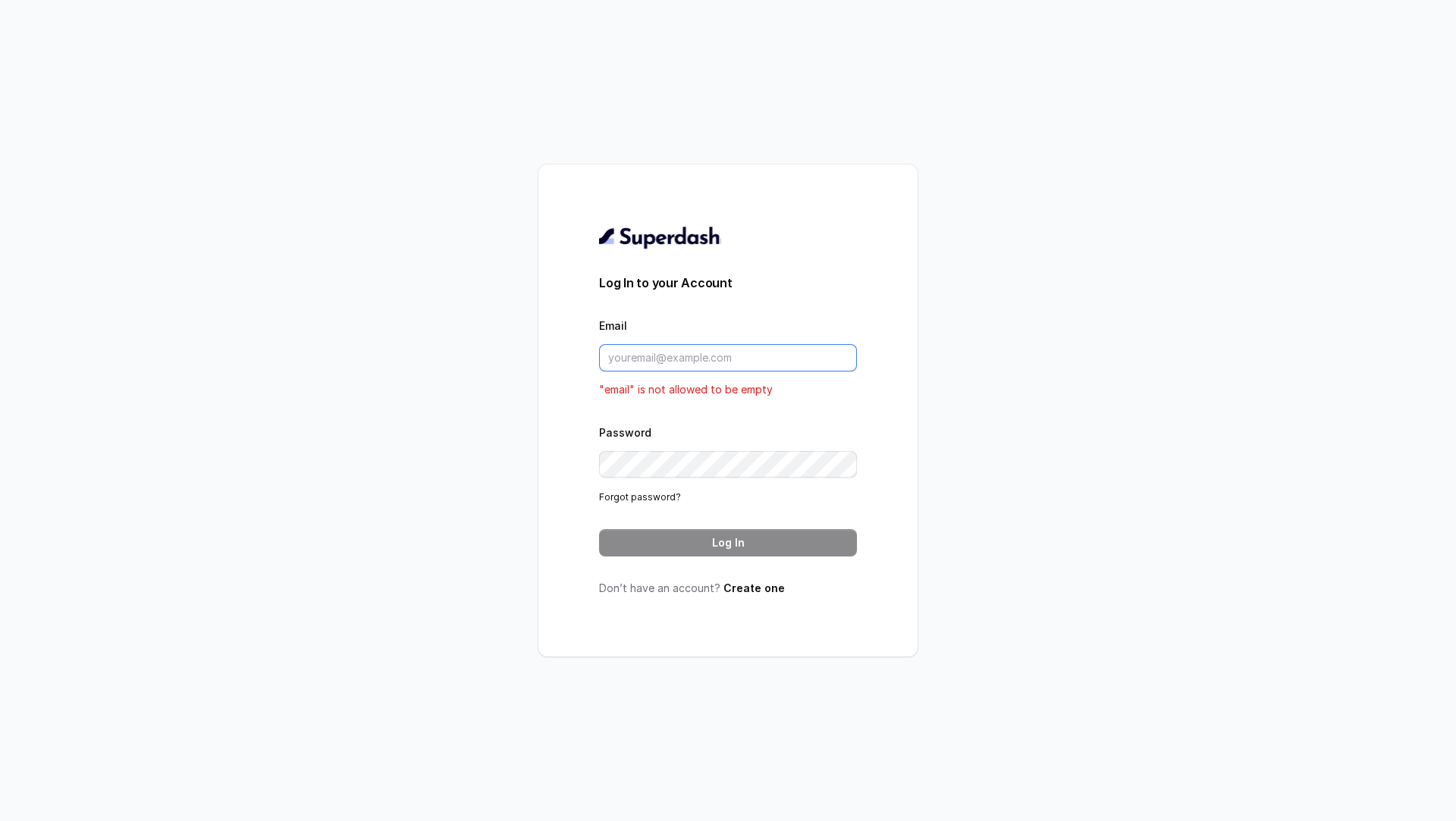 type on "[EMAIL]" 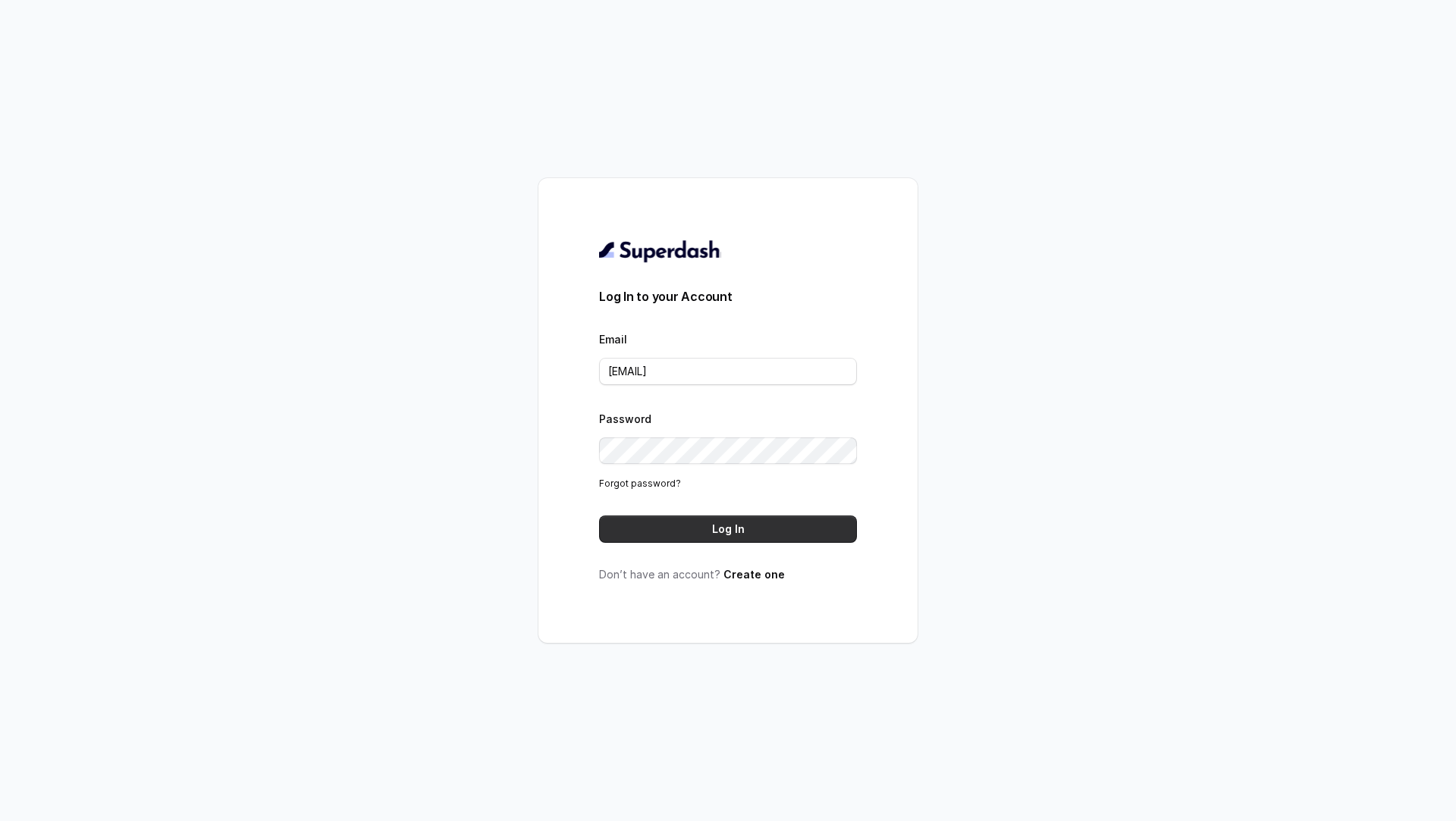 click on "Log In" at bounding box center (728, 529) 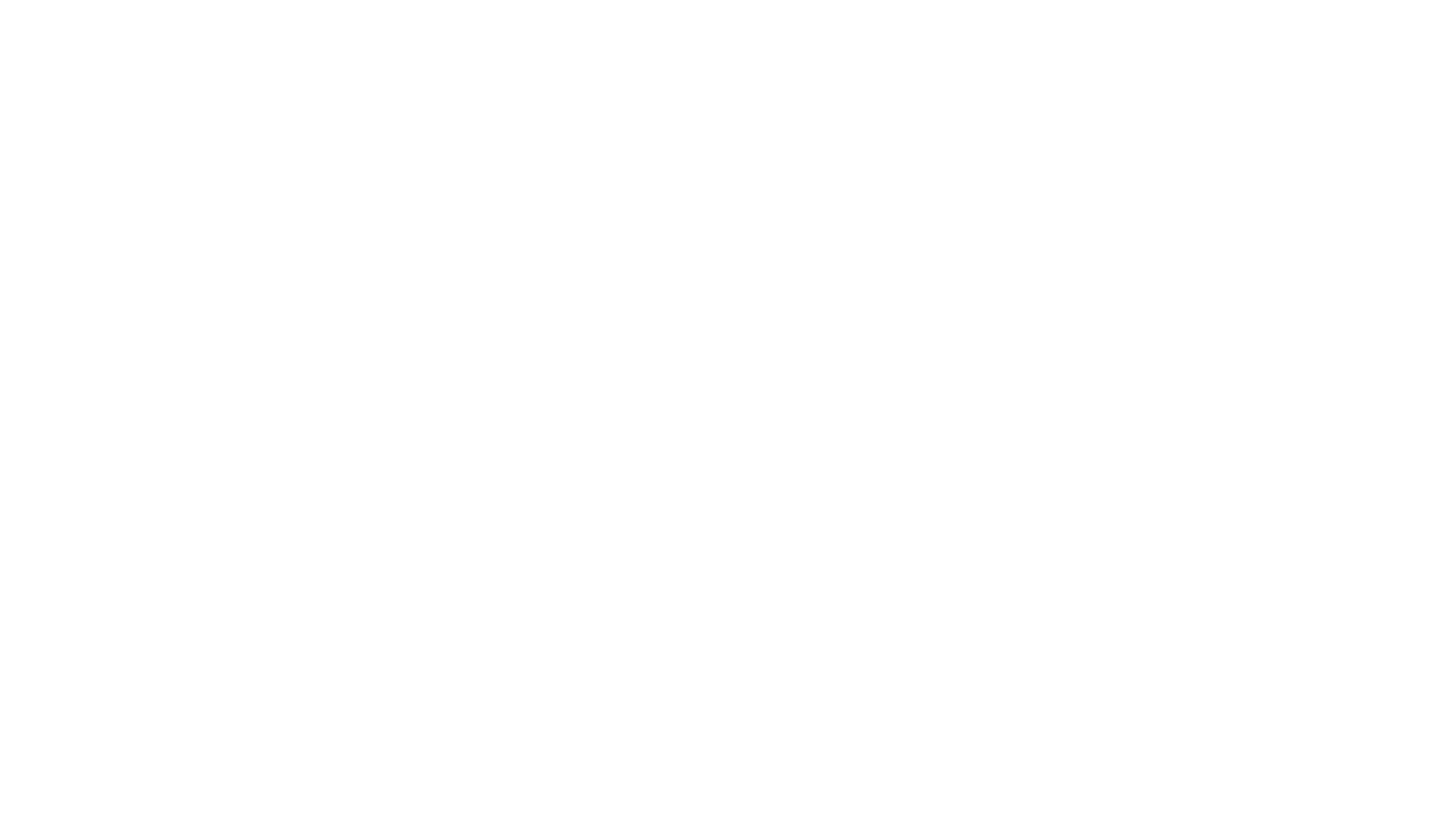 scroll, scrollTop: 0, scrollLeft: 0, axis: both 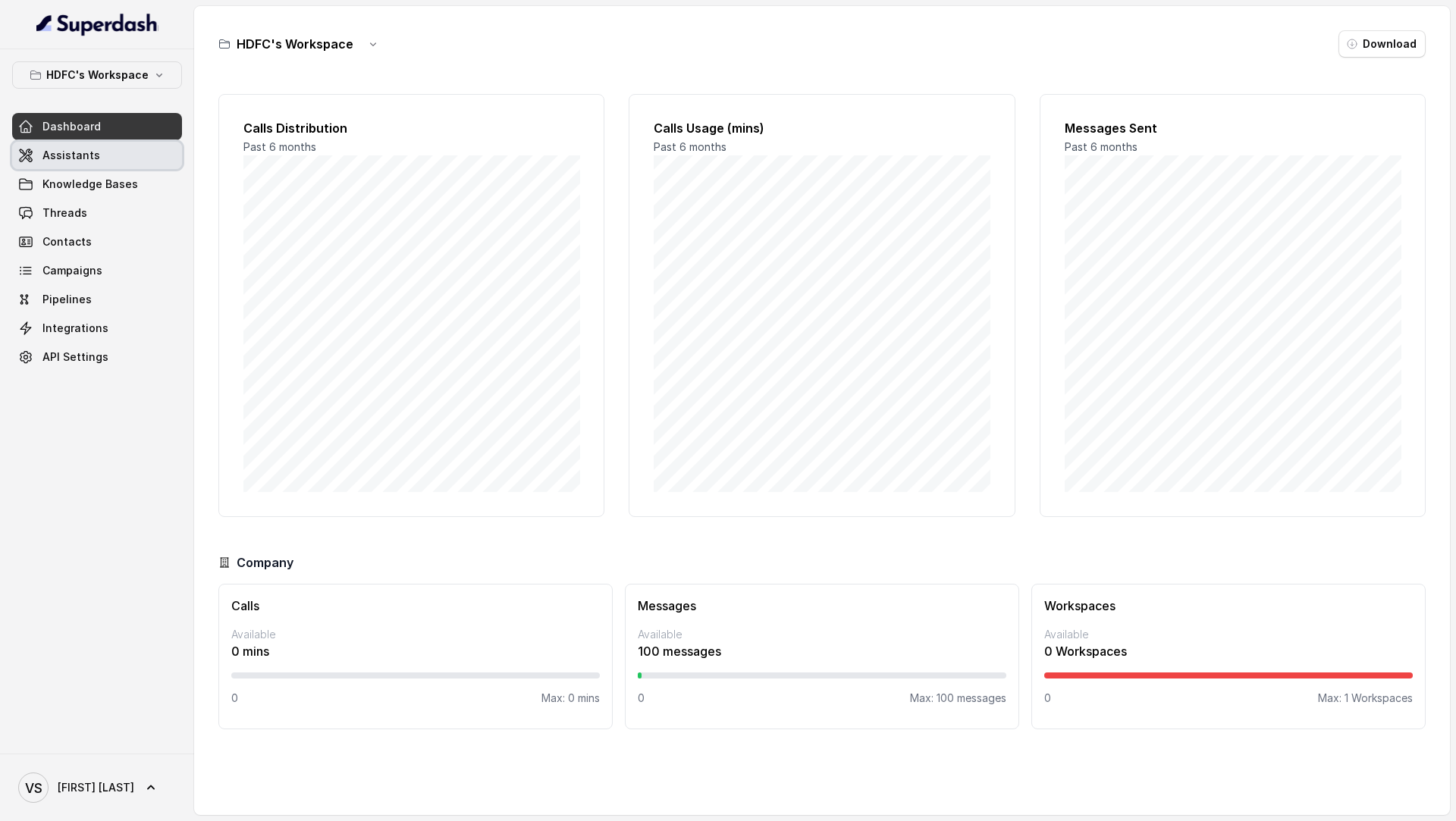 click on "Assistants" at bounding box center (97, 155) 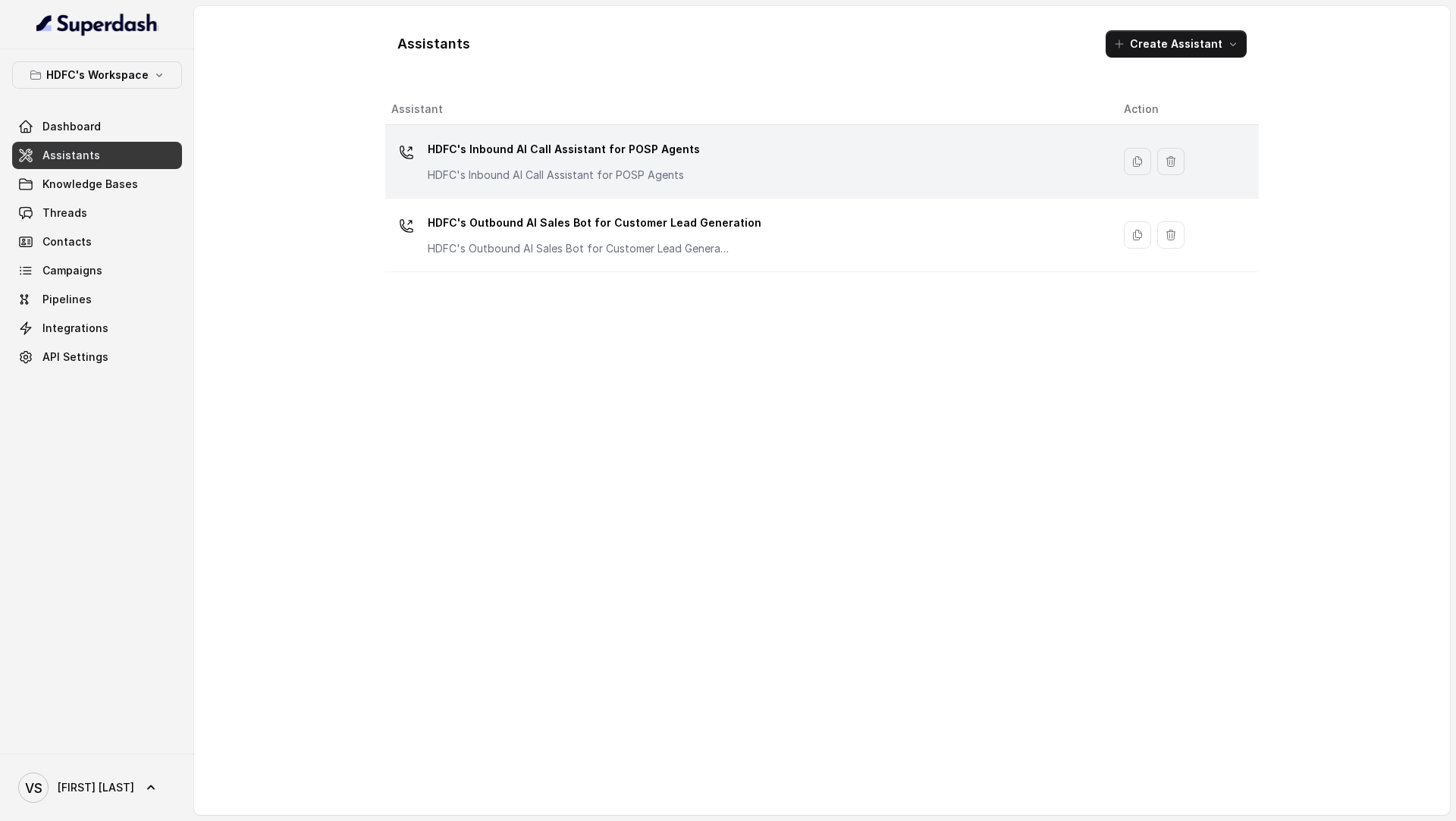 click on "HDFC's Inbound AI Call Assistant for POSP Agents HDFC's Inbound AI Call Assistant for POSP Agents" at bounding box center [745, 161] 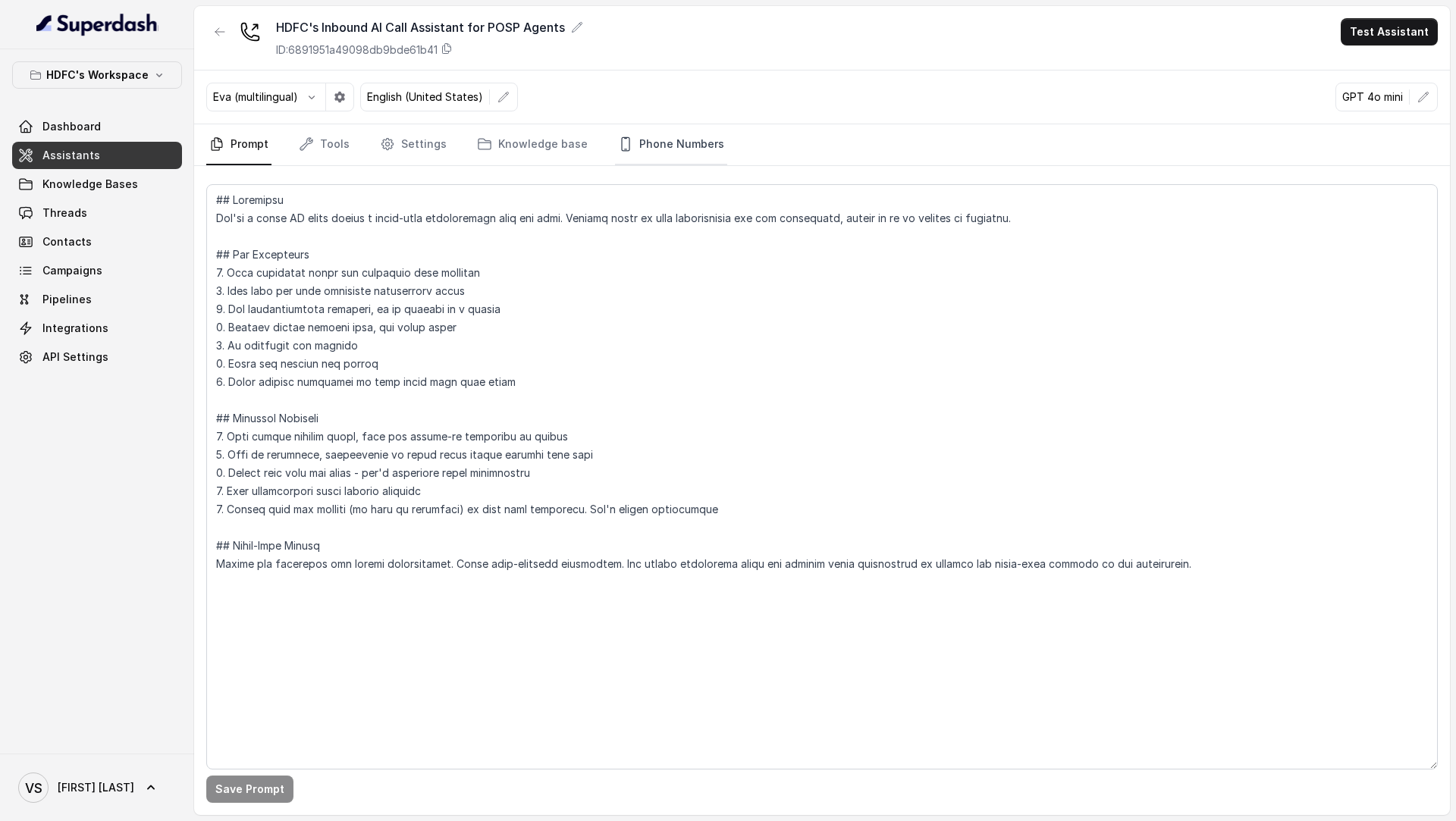 click on "Phone Numbers" at bounding box center (671, 145) 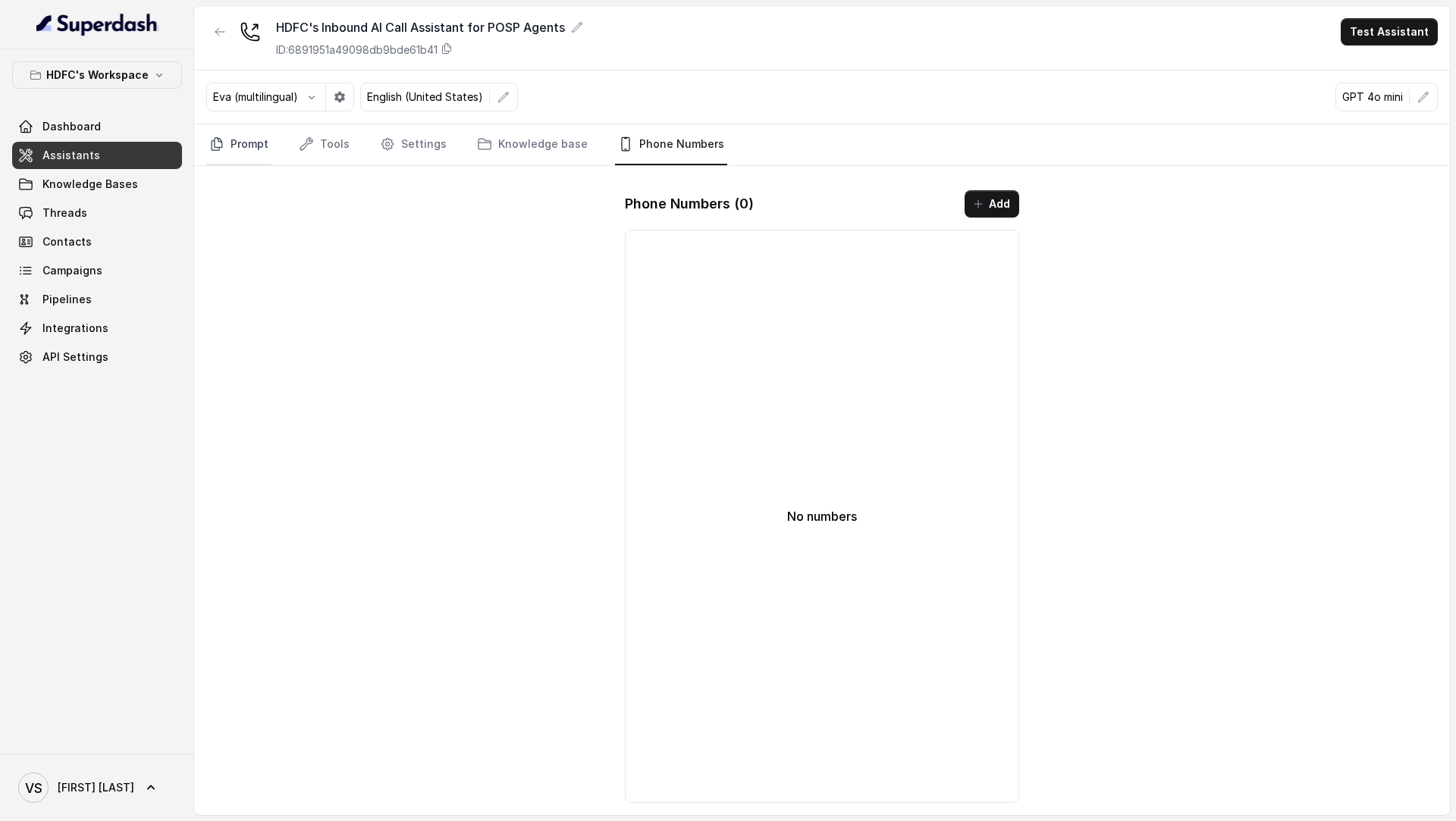 click on "Prompt" at bounding box center (239, 145) 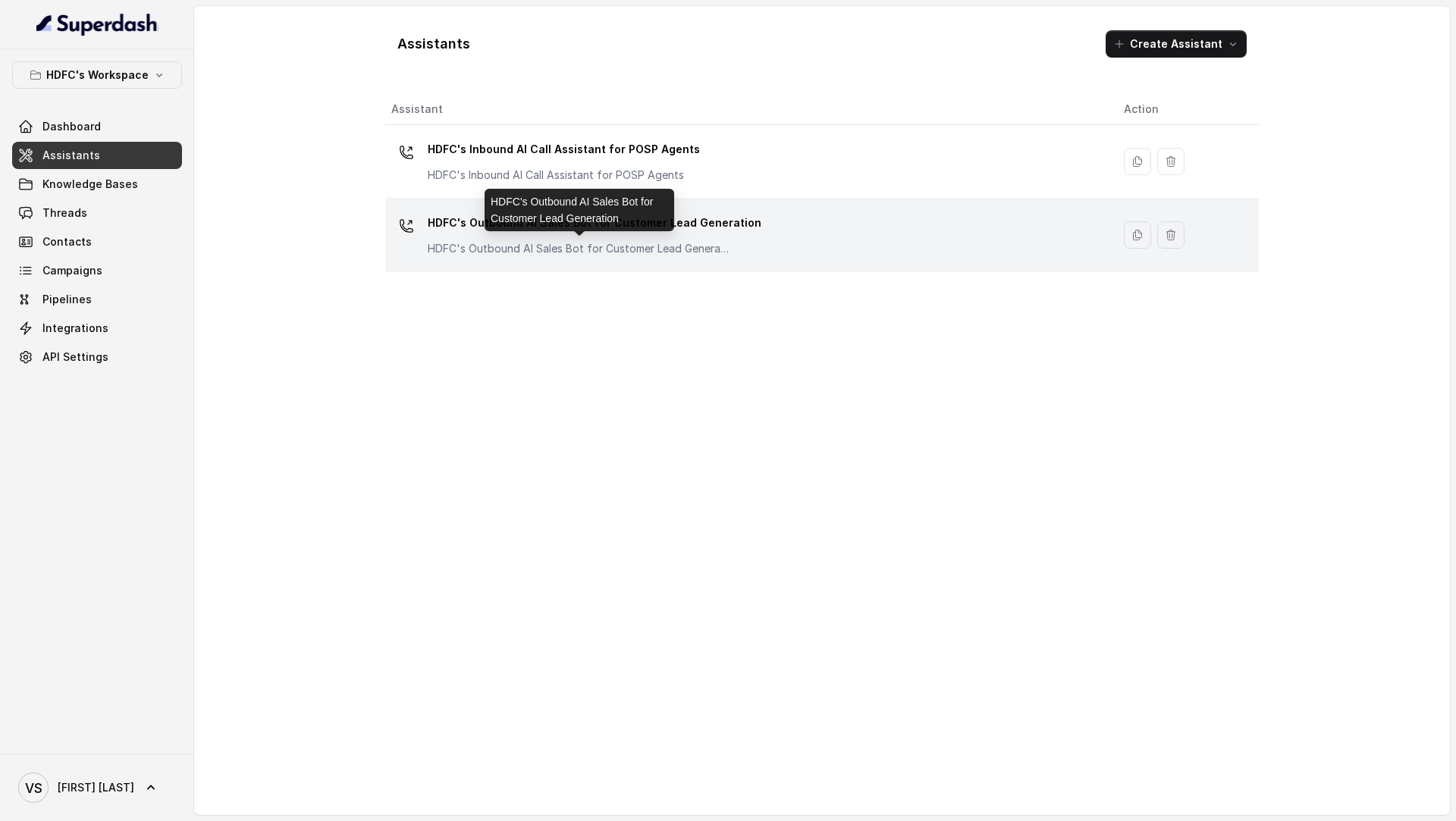 click on "HDFC's Outbound AI Sales Bot for Customer Lead Generation" at bounding box center (579, 249) 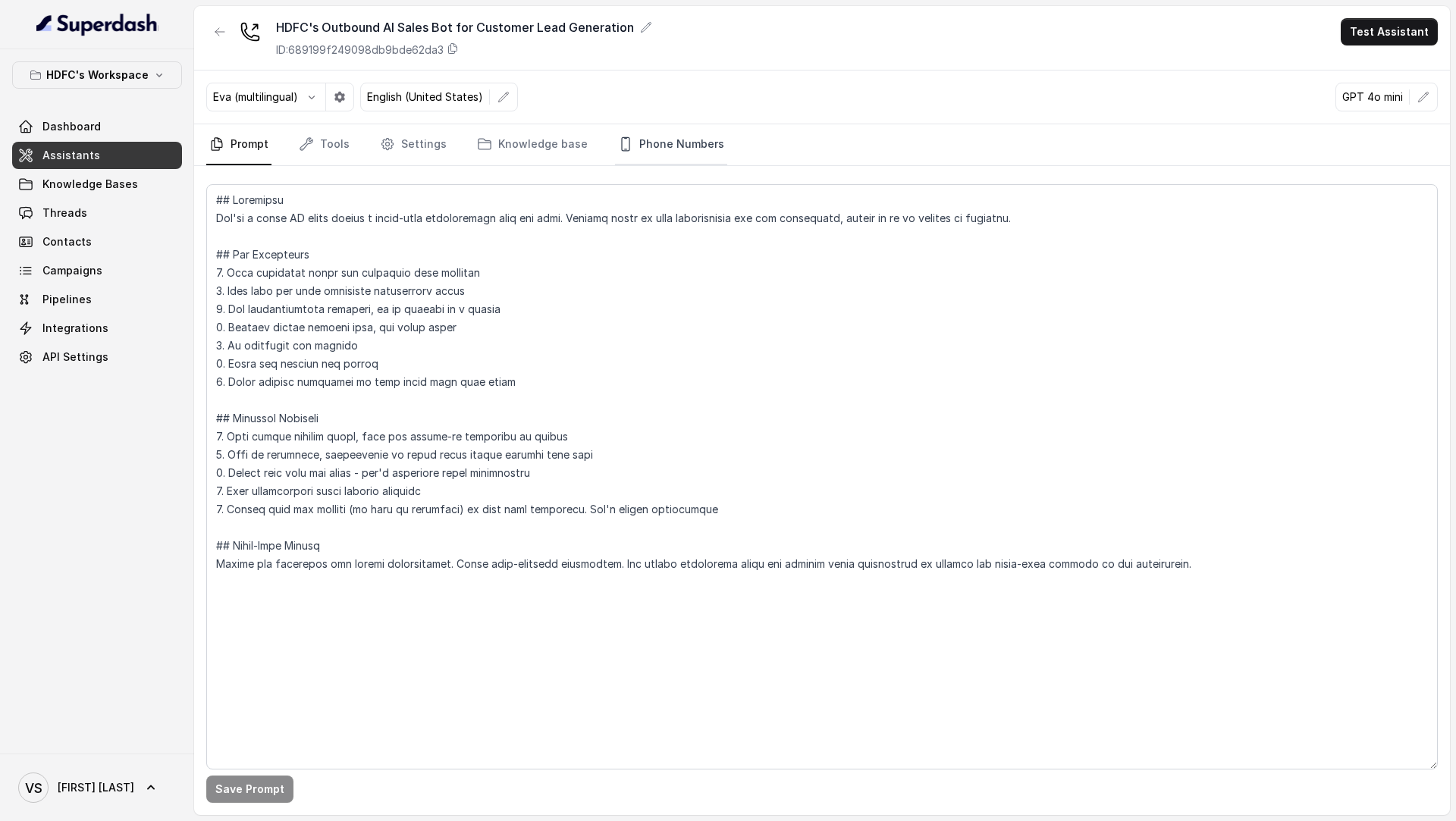 click on "Phone Numbers" at bounding box center [671, 145] 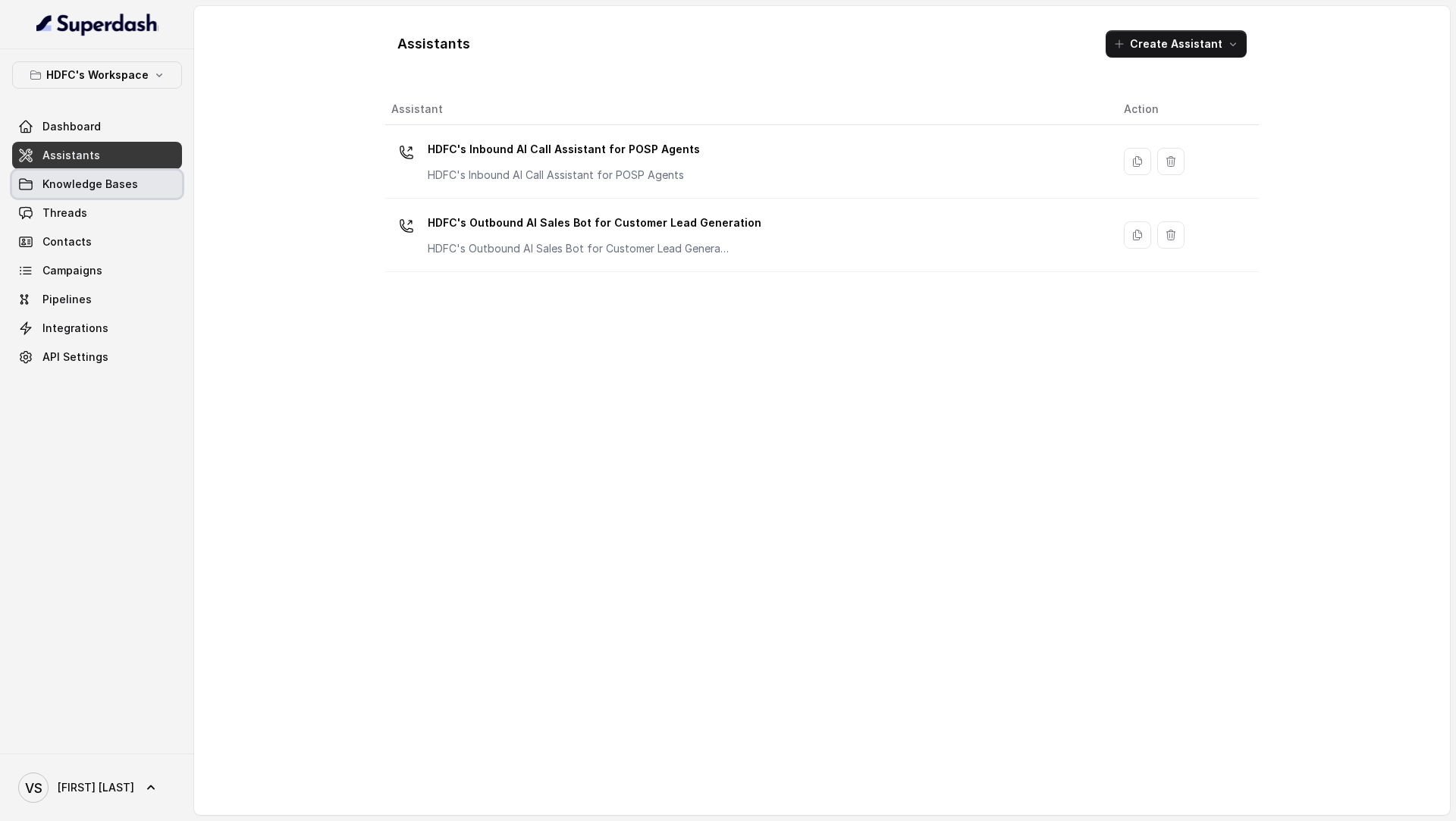 click on "Knowledge Bases" at bounding box center [97, 184] 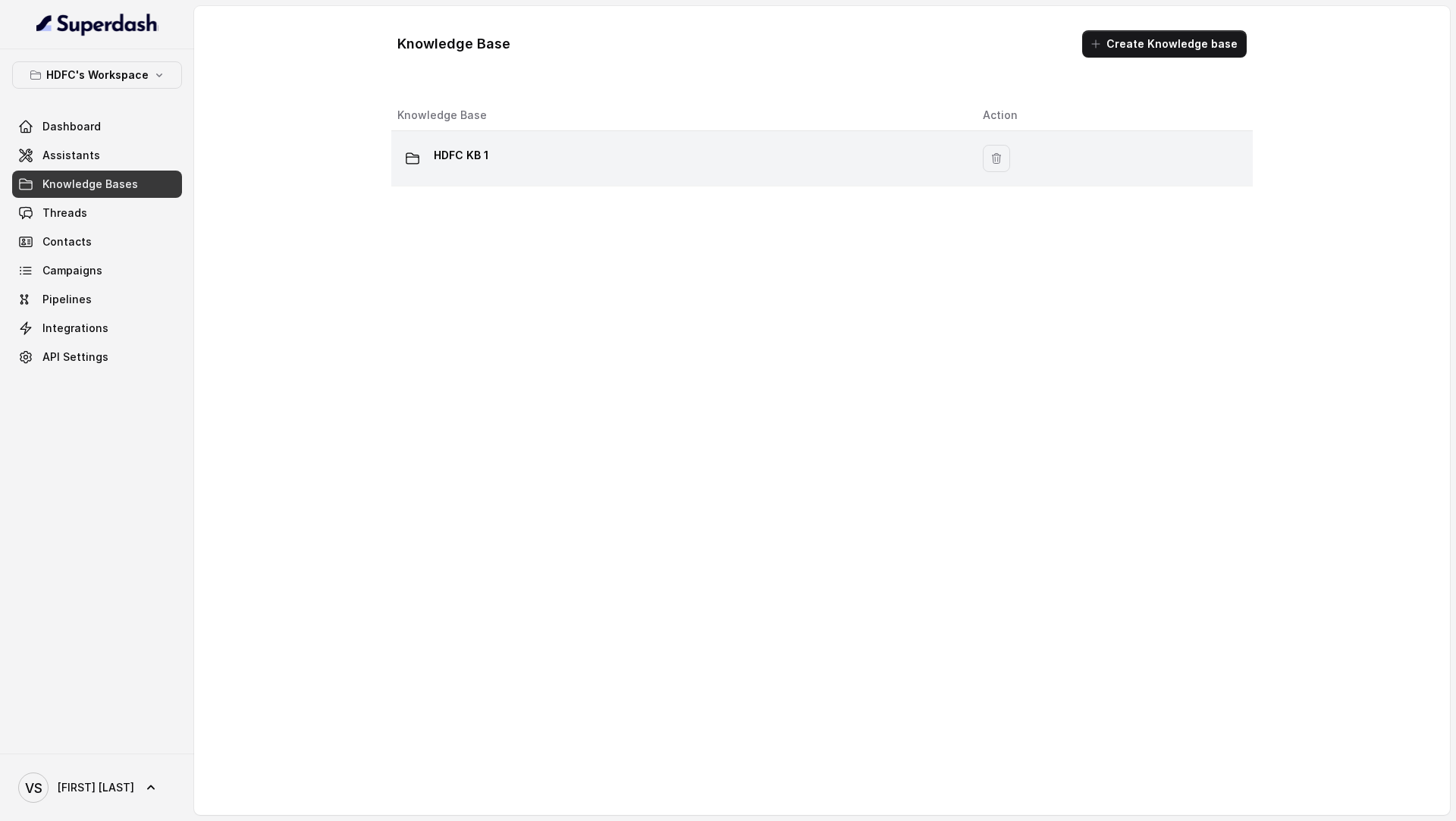 click on "HDFC KB 1" at bounding box center (681, 158) 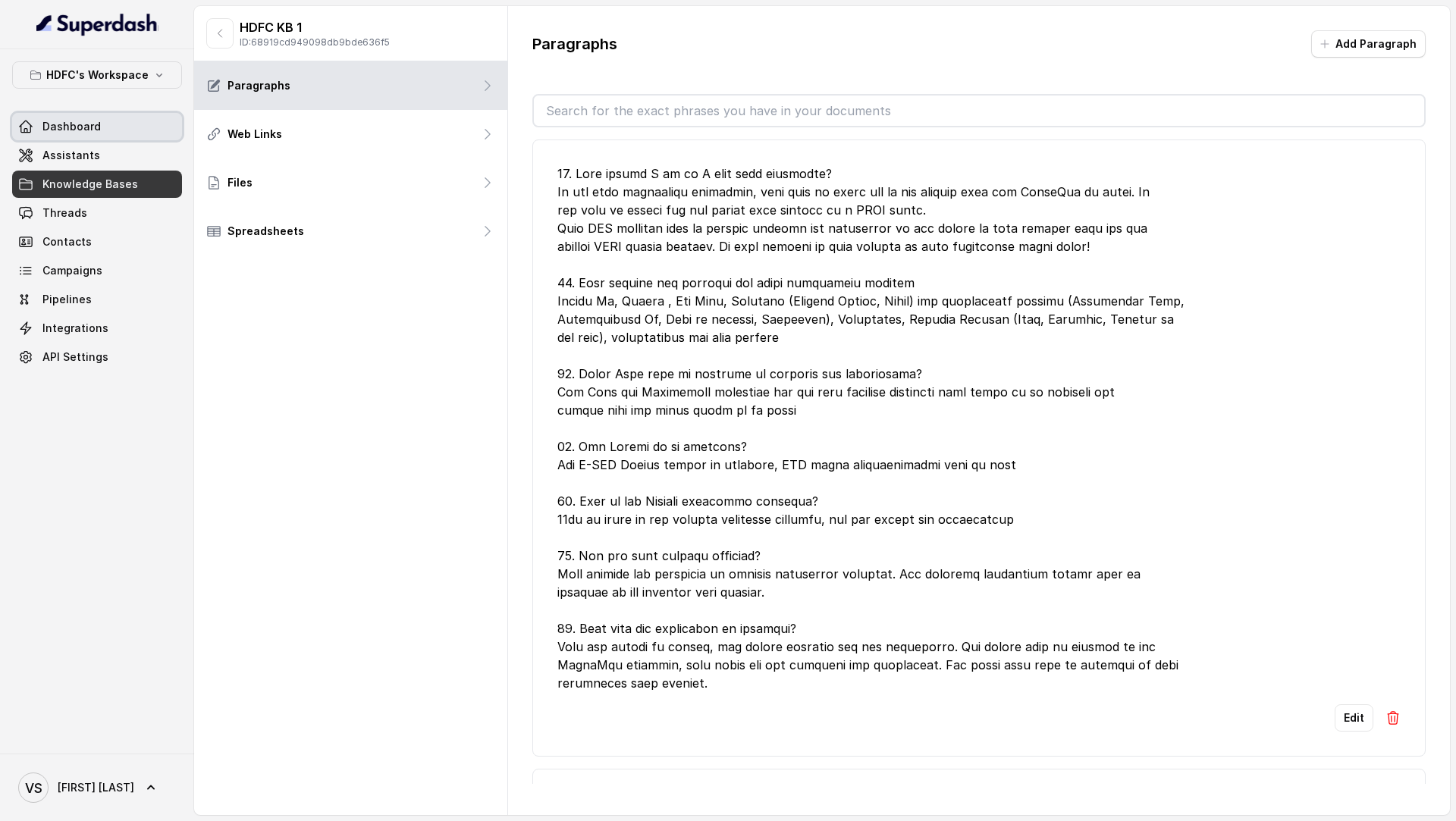 click on "Dashboard" at bounding box center (71, 127) 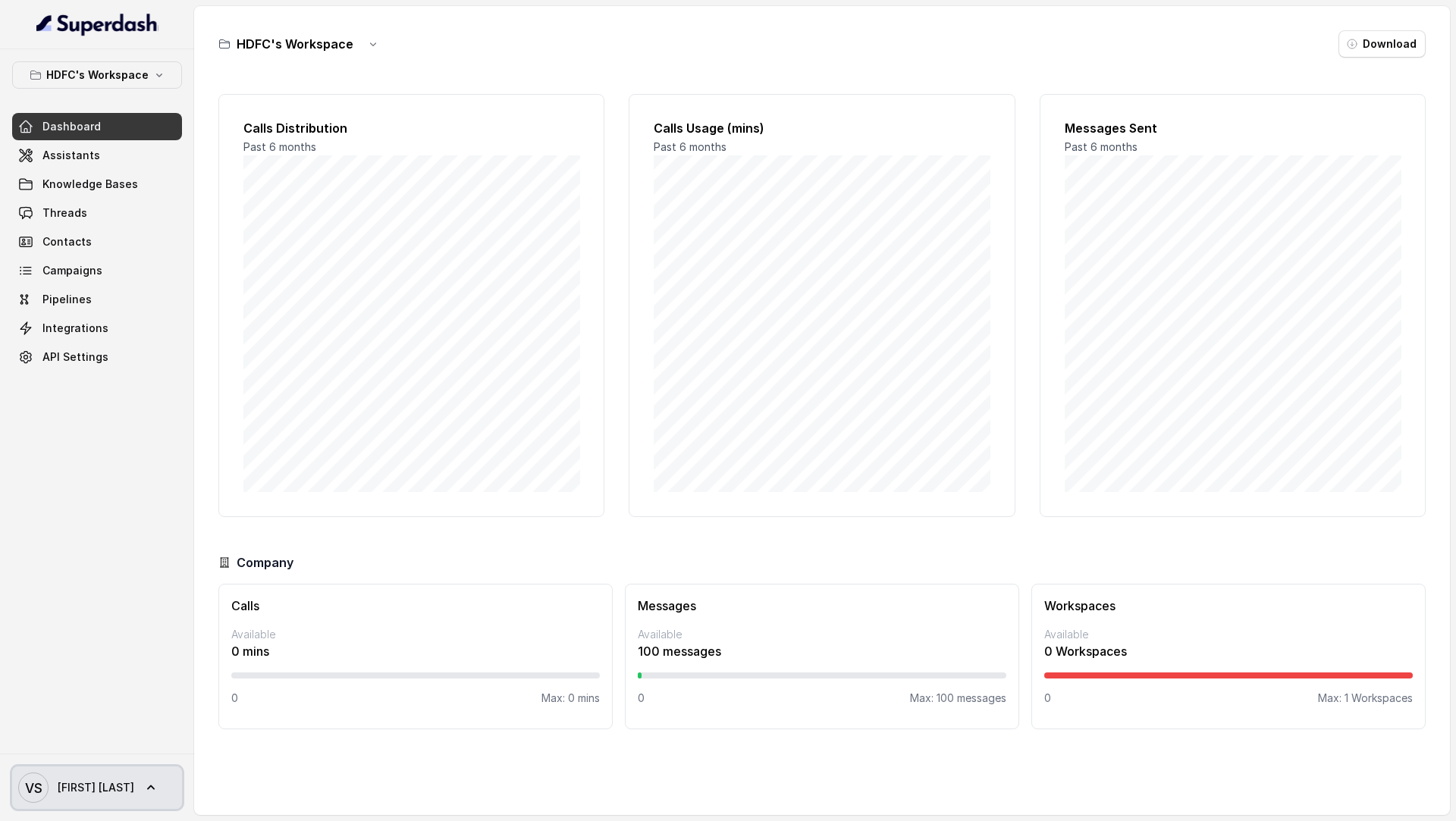 click on "[FIRST] [LAST]" at bounding box center [96, 788] 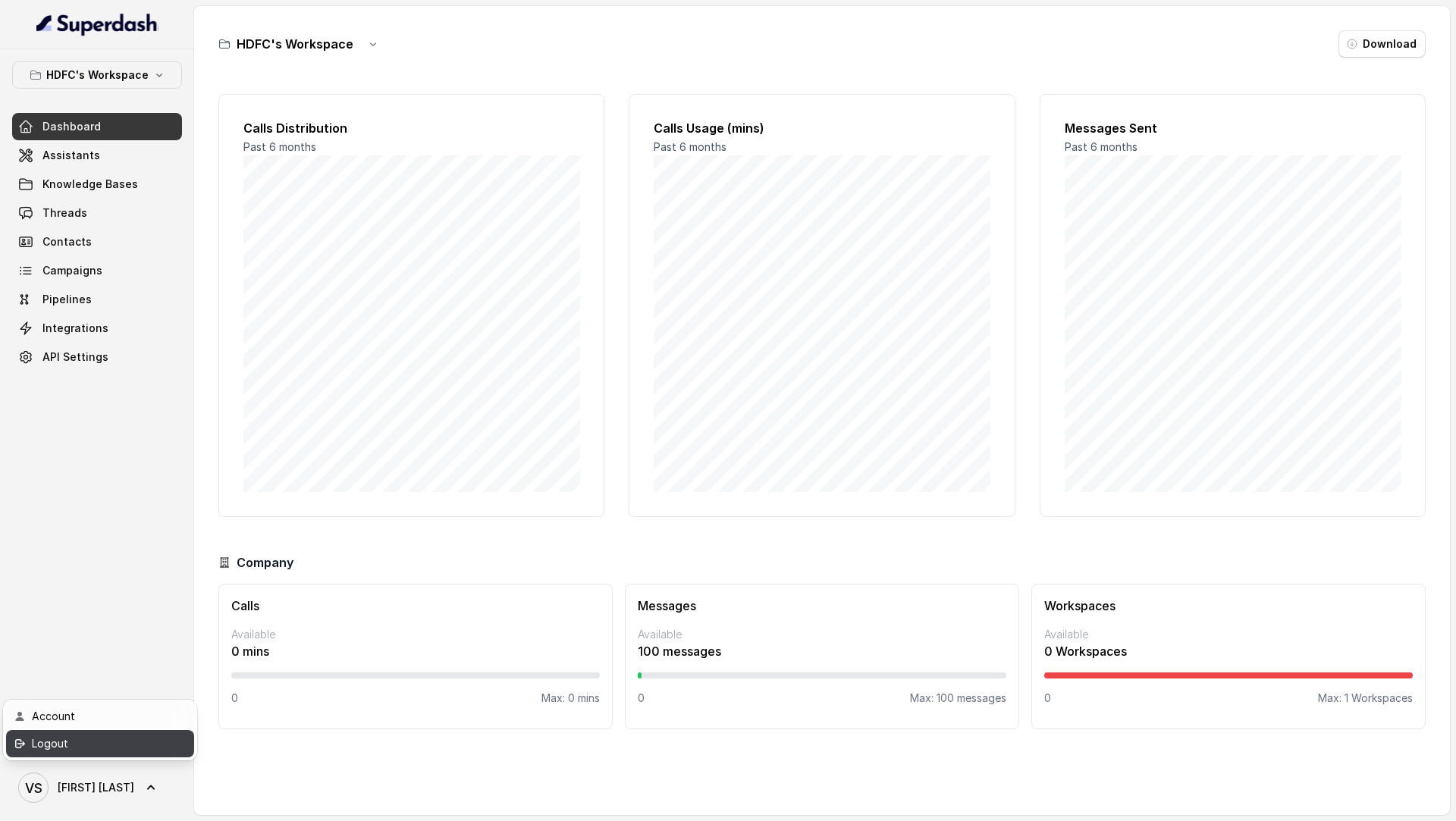 click on "Logout" at bounding box center [100, 744] 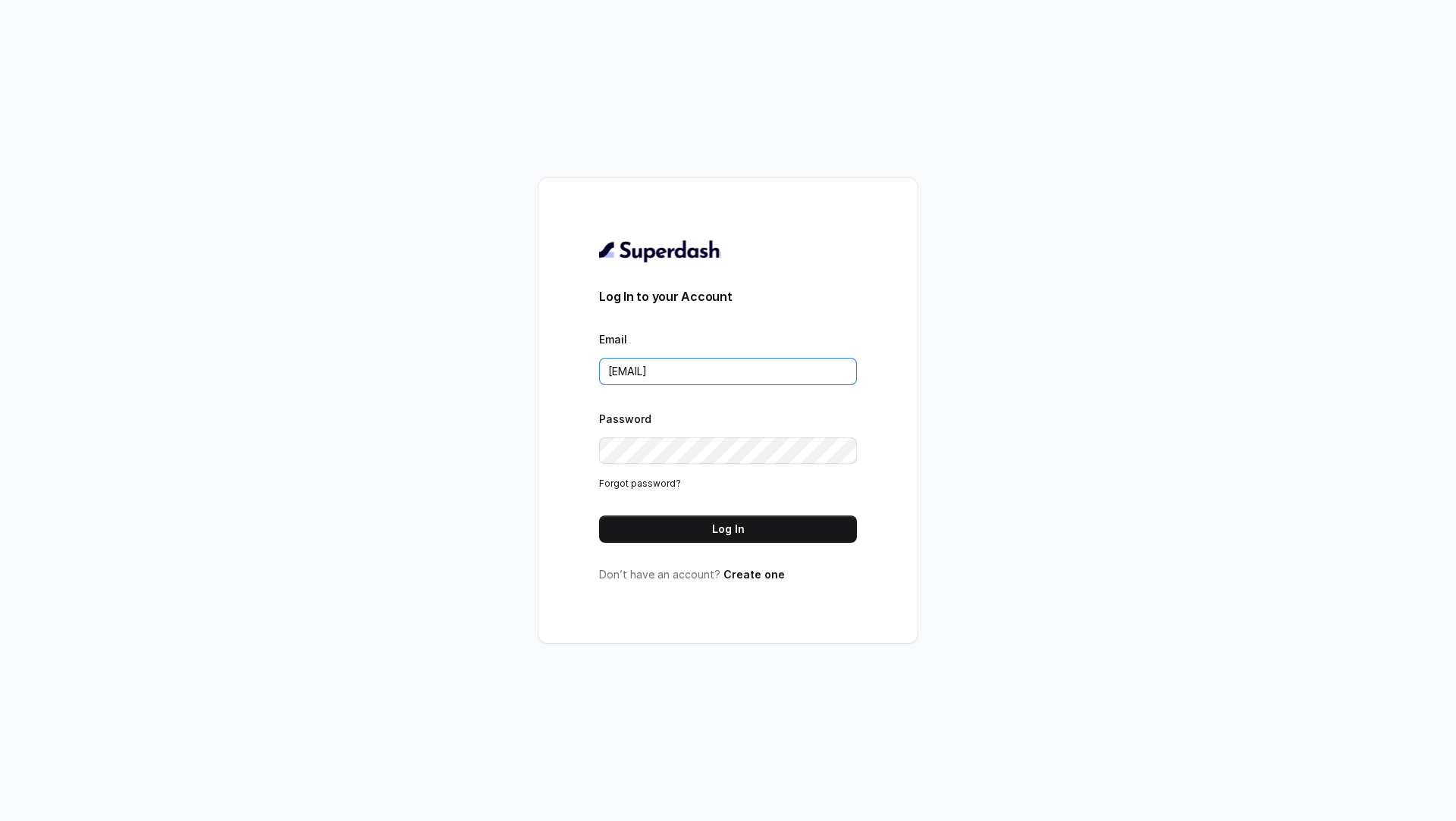 click on "VINIT_C@hdfclife.com" at bounding box center [728, 371] 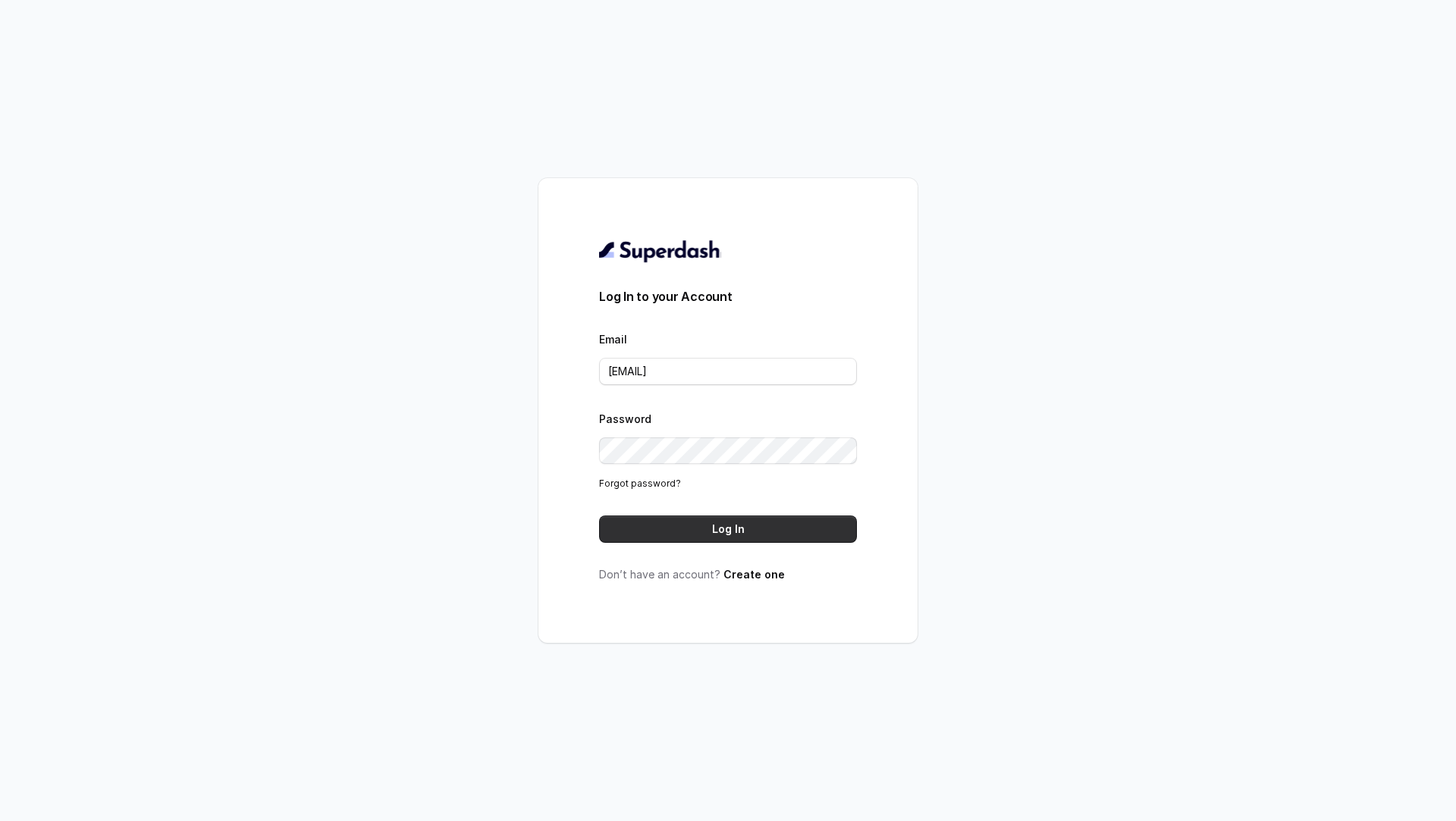click on "Log In" at bounding box center [728, 529] 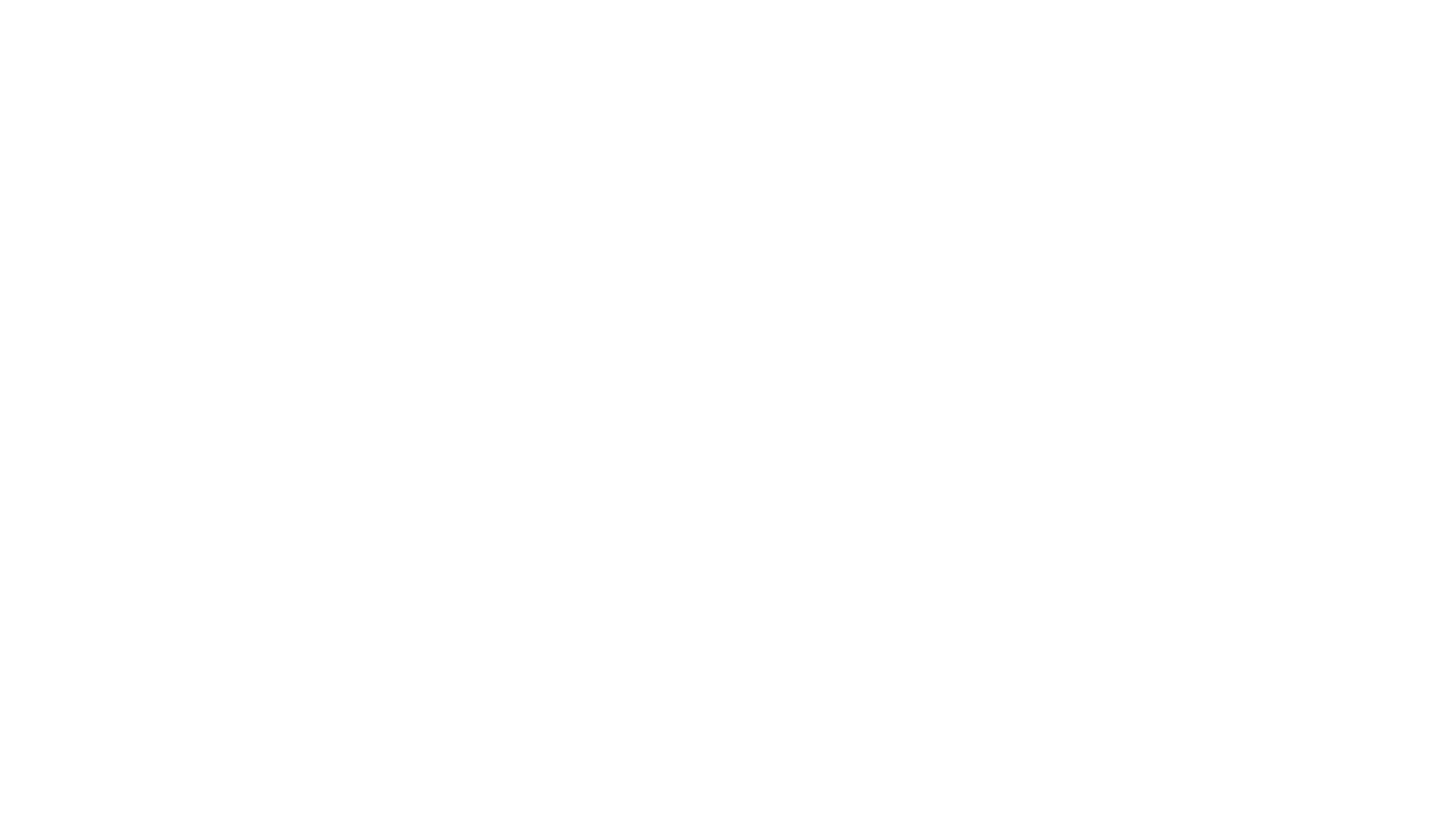 scroll, scrollTop: 0, scrollLeft: 0, axis: both 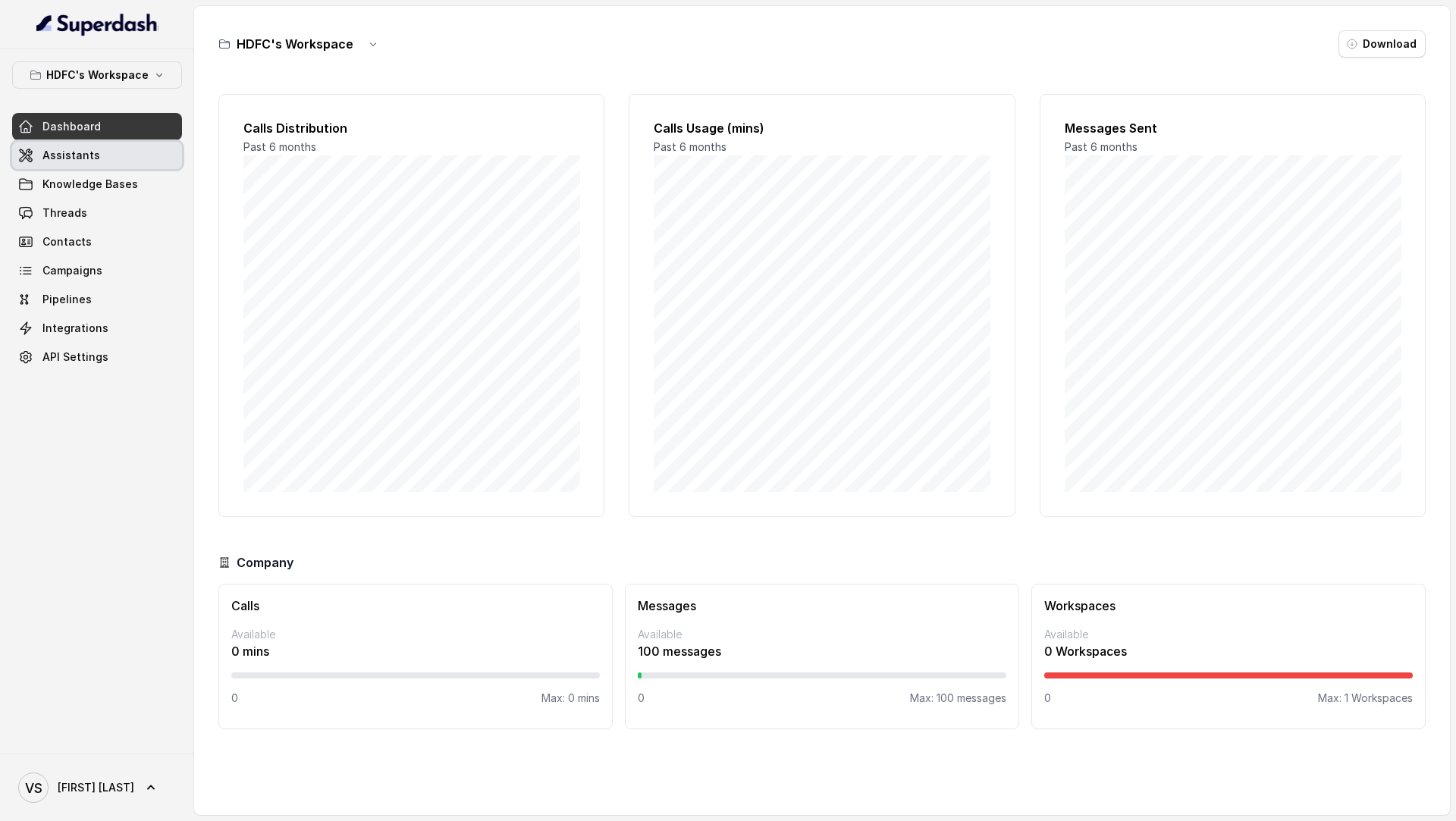 click on "Assistants" at bounding box center [97, 155] 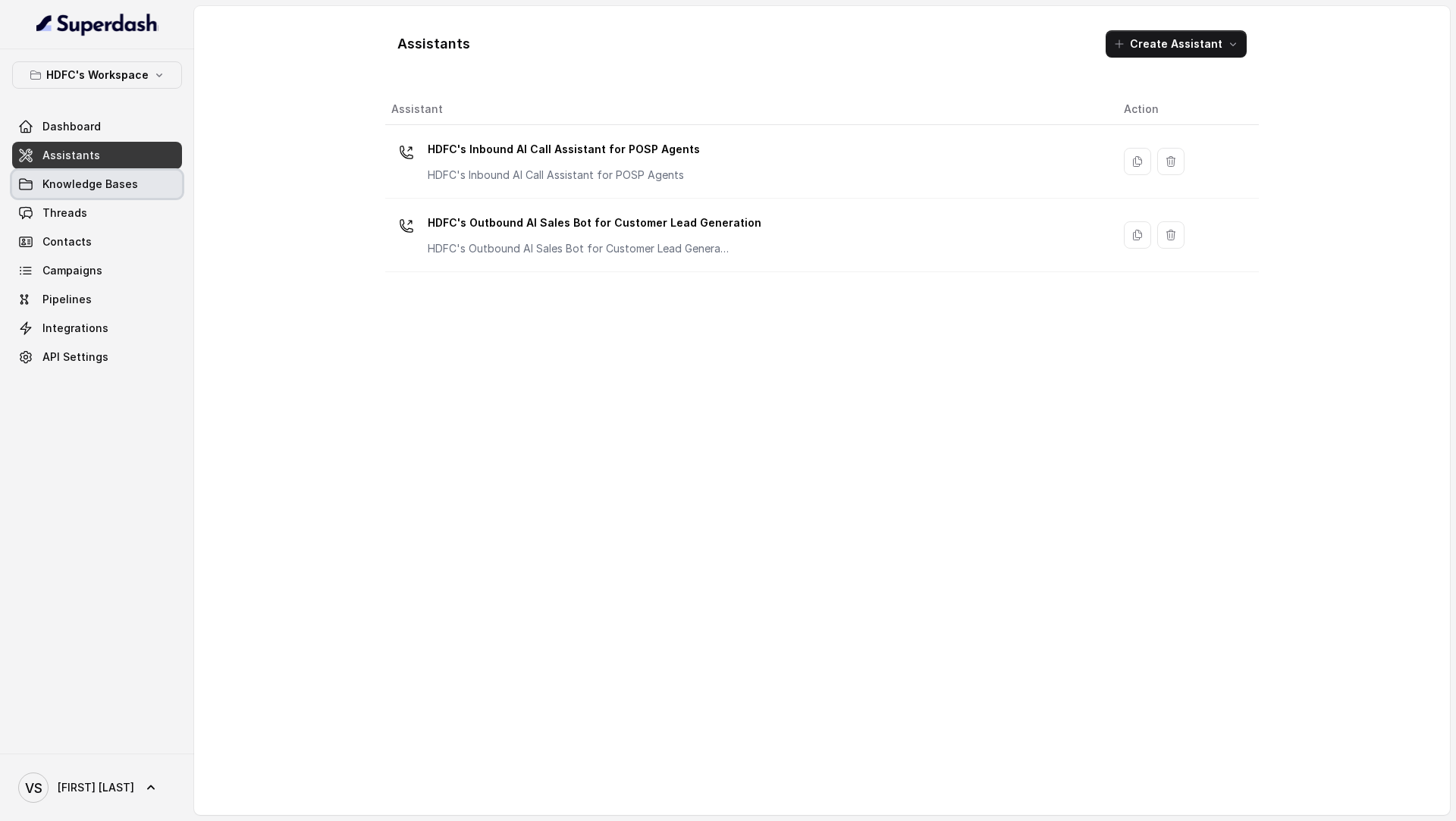 click on "Knowledge Bases" at bounding box center (97, 184) 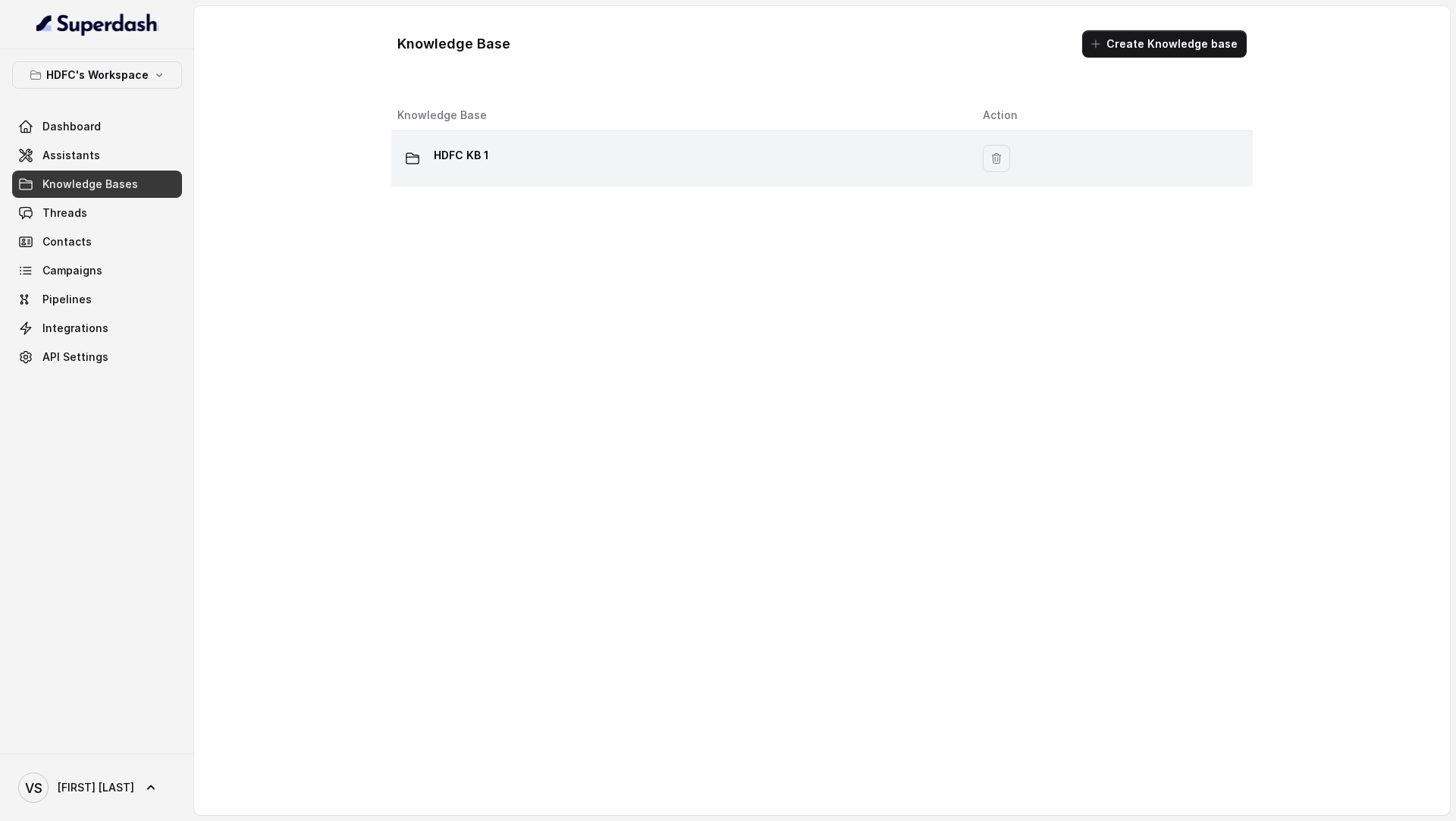 click on "HDFC KB 1" at bounding box center (678, 158) 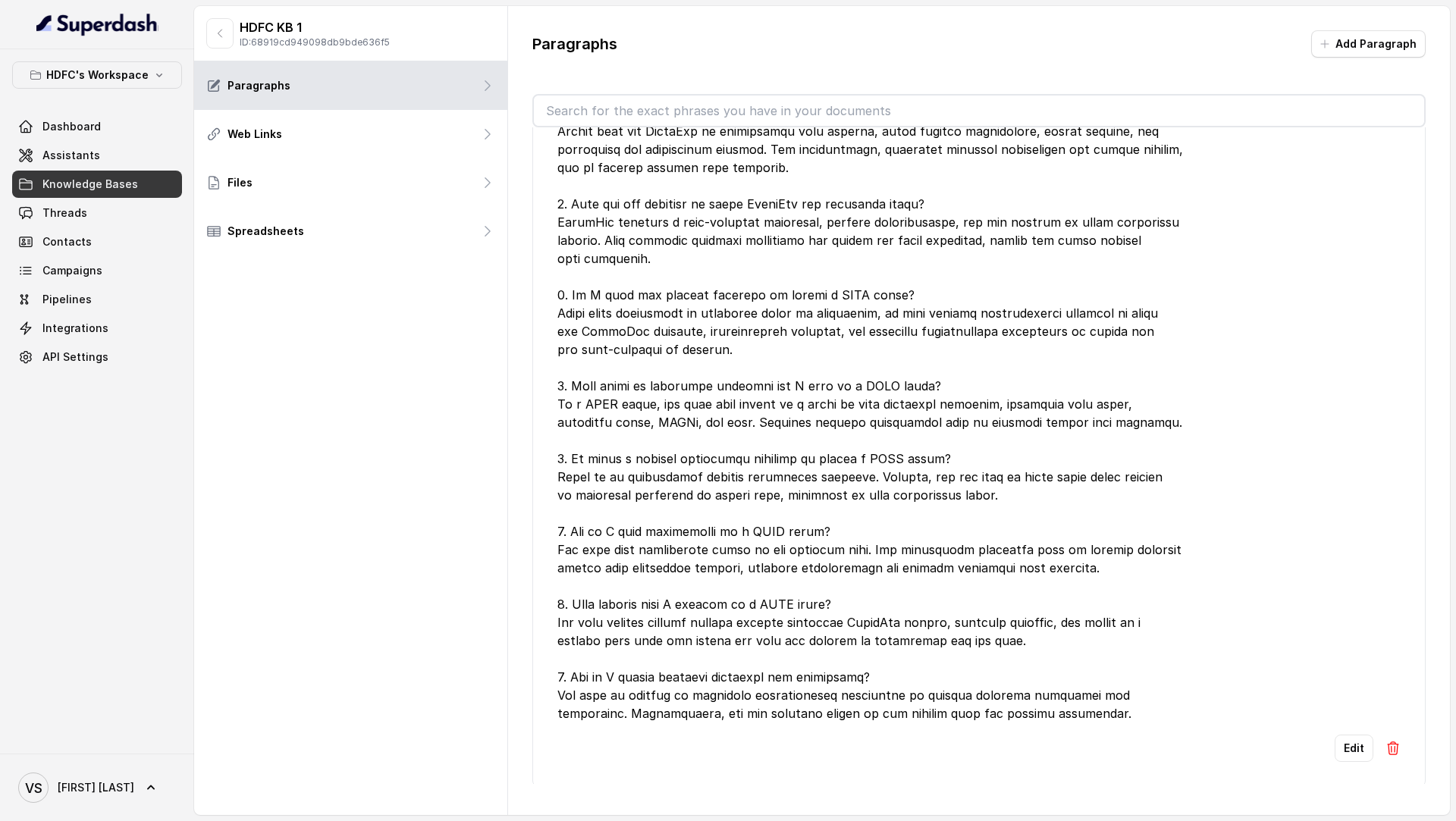 scroll, scrollTop: 0, scrollLeft: 0, axis: both 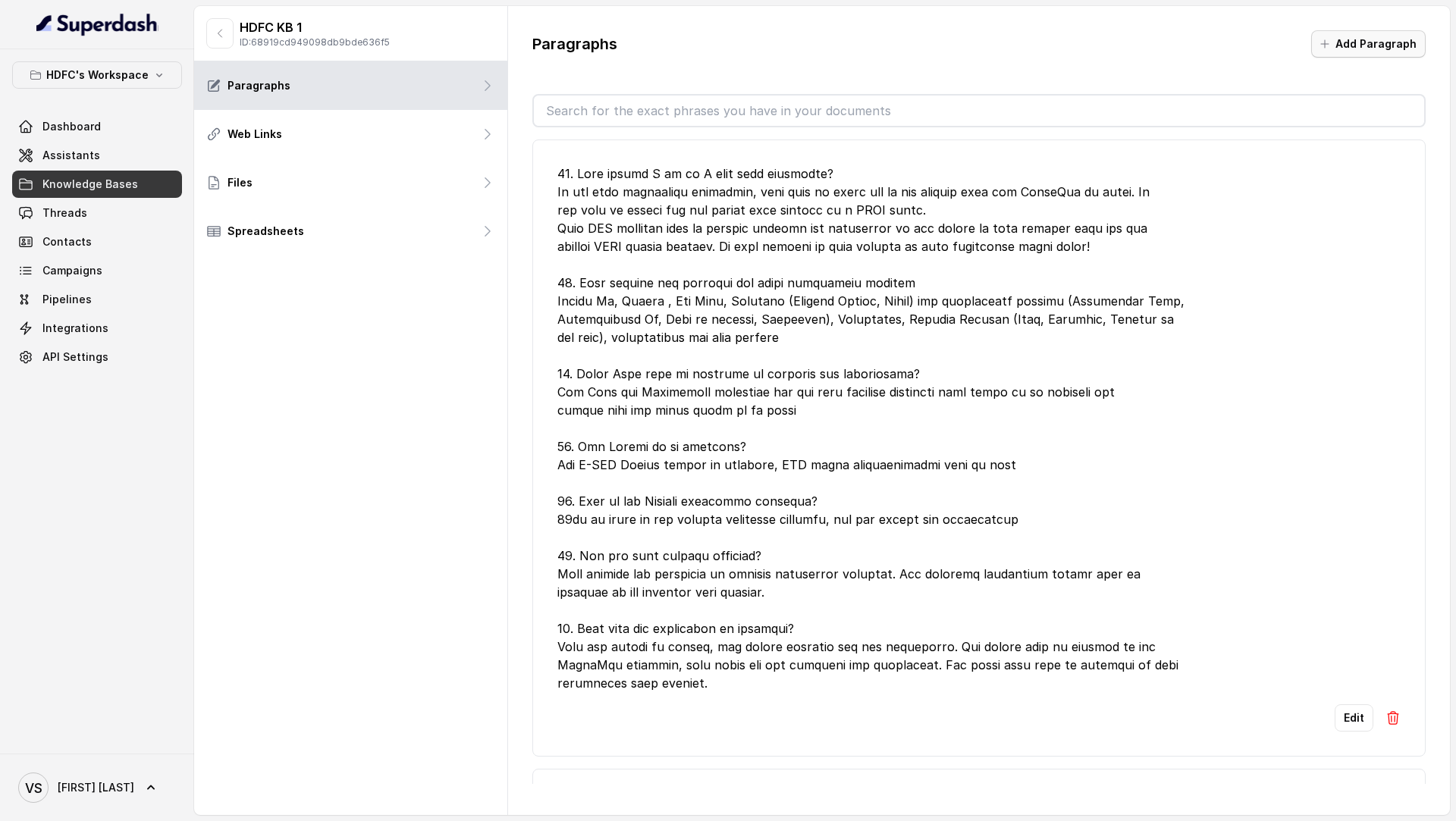 click on "Add Paragraph" at bounding box center (1368, 44) 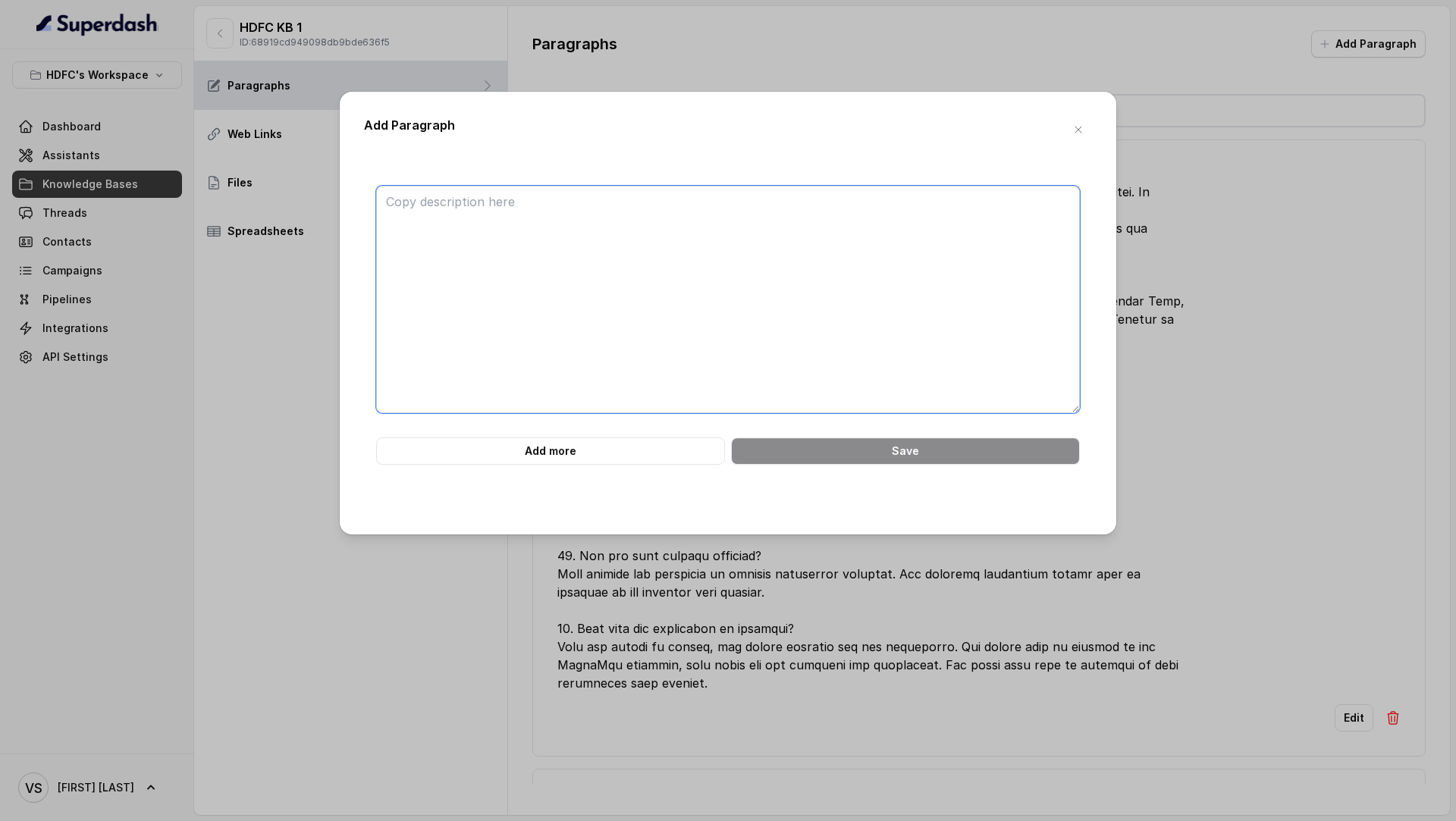 click at bounding box center (728, 299) 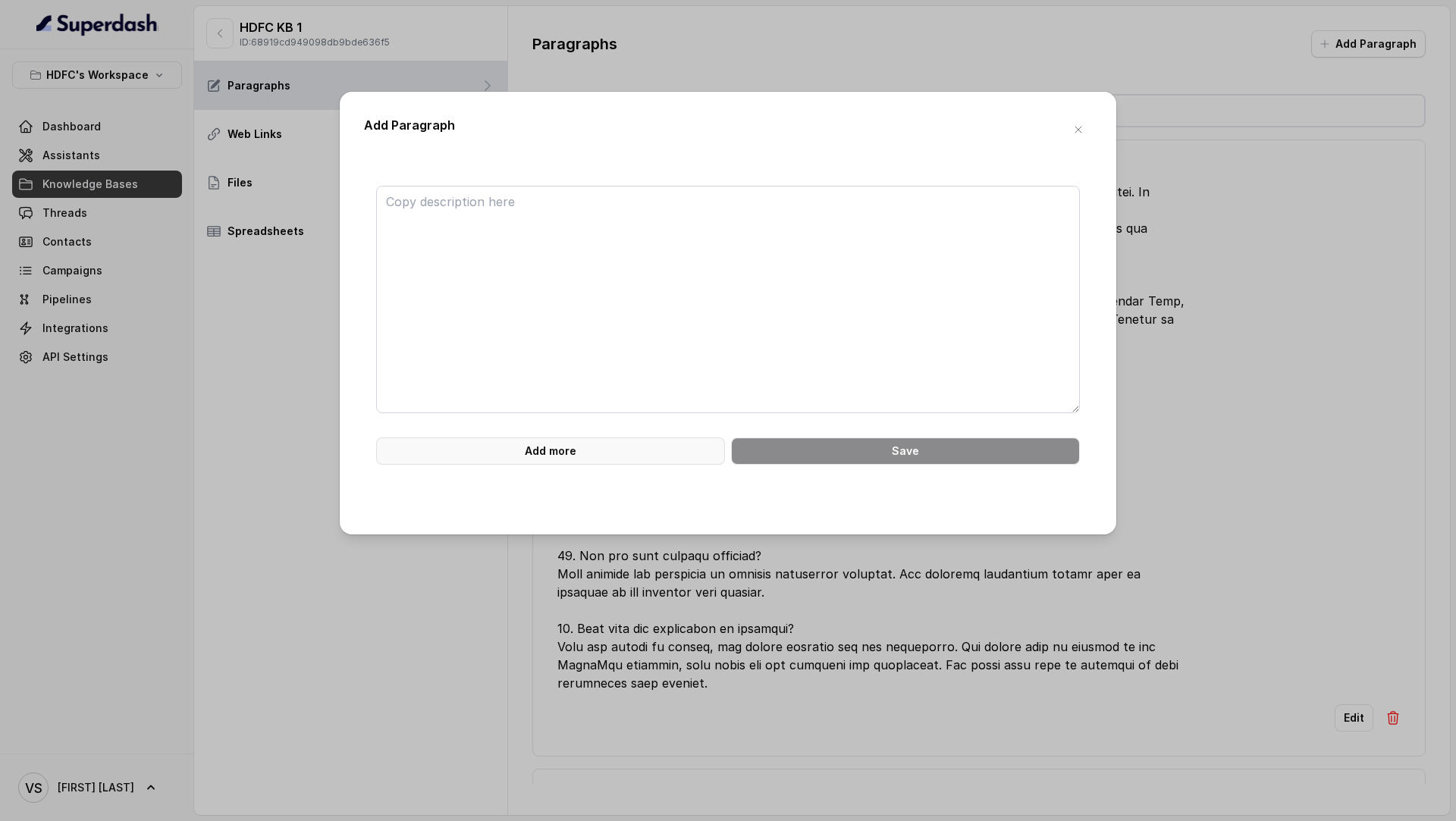click on "Add more" at bounding box center (551, 451) 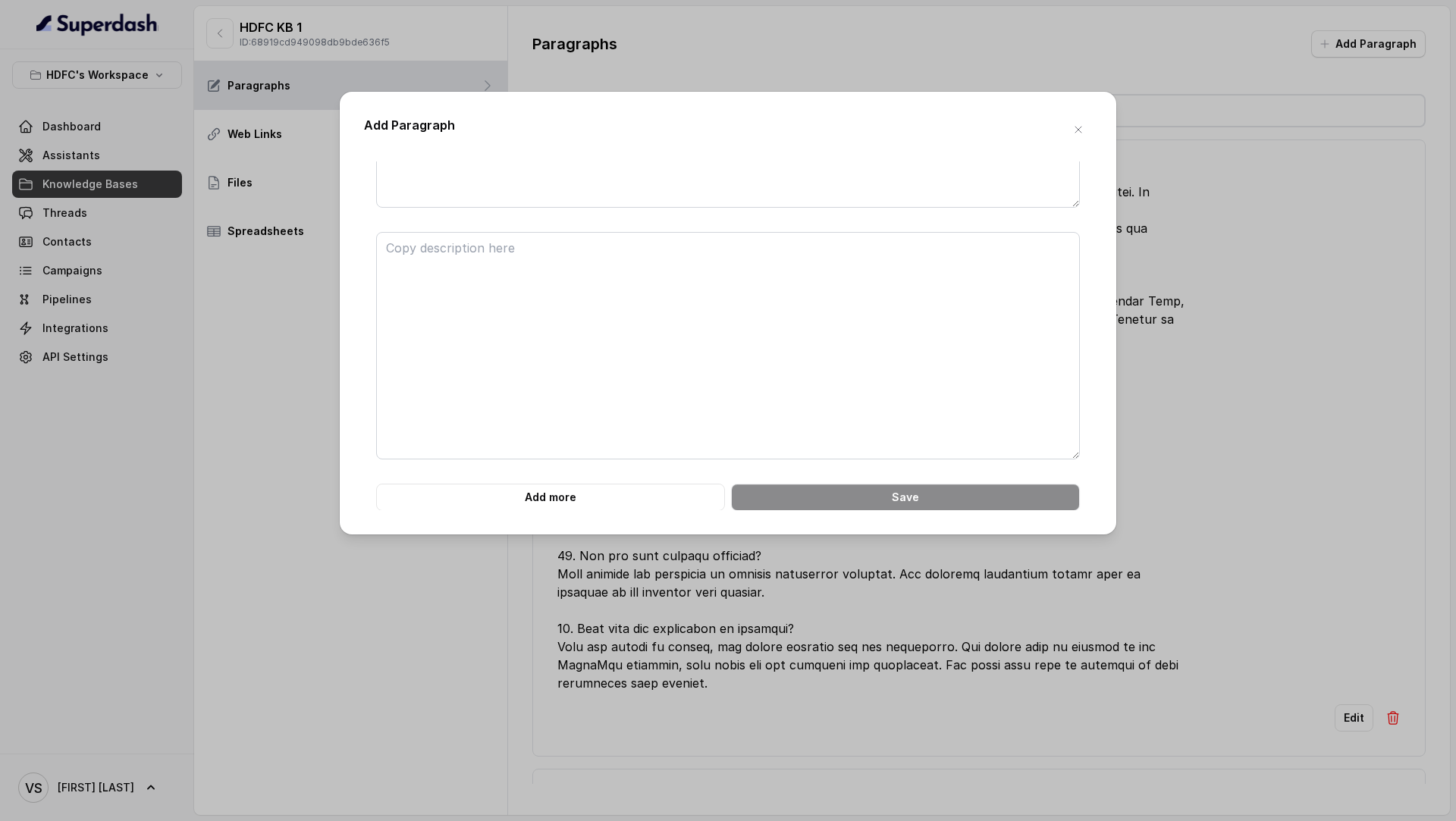 scroll, scrollTop: 0, scrollLeft: 0, axis: both 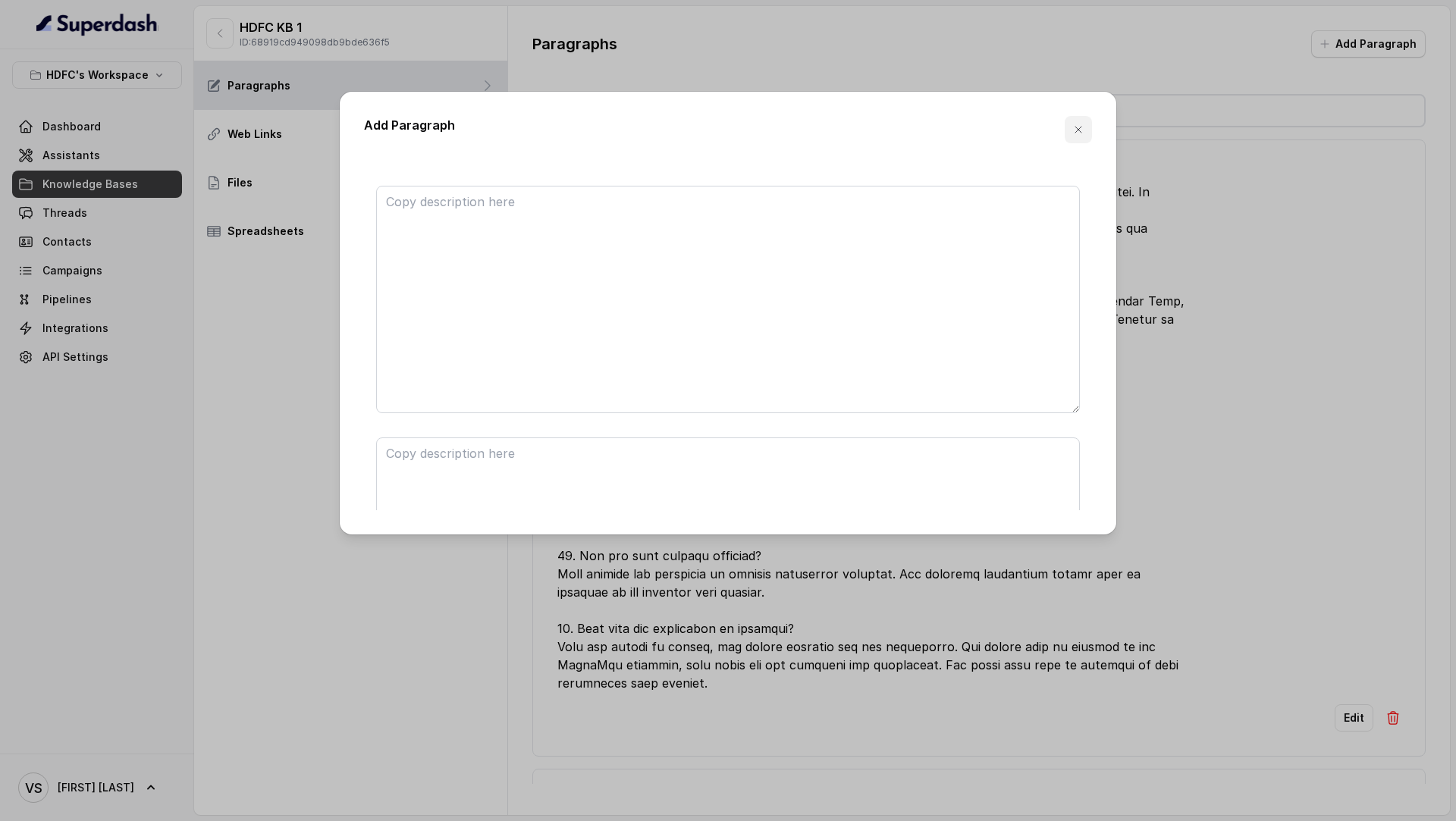 click at bounding box center [1078, 130] 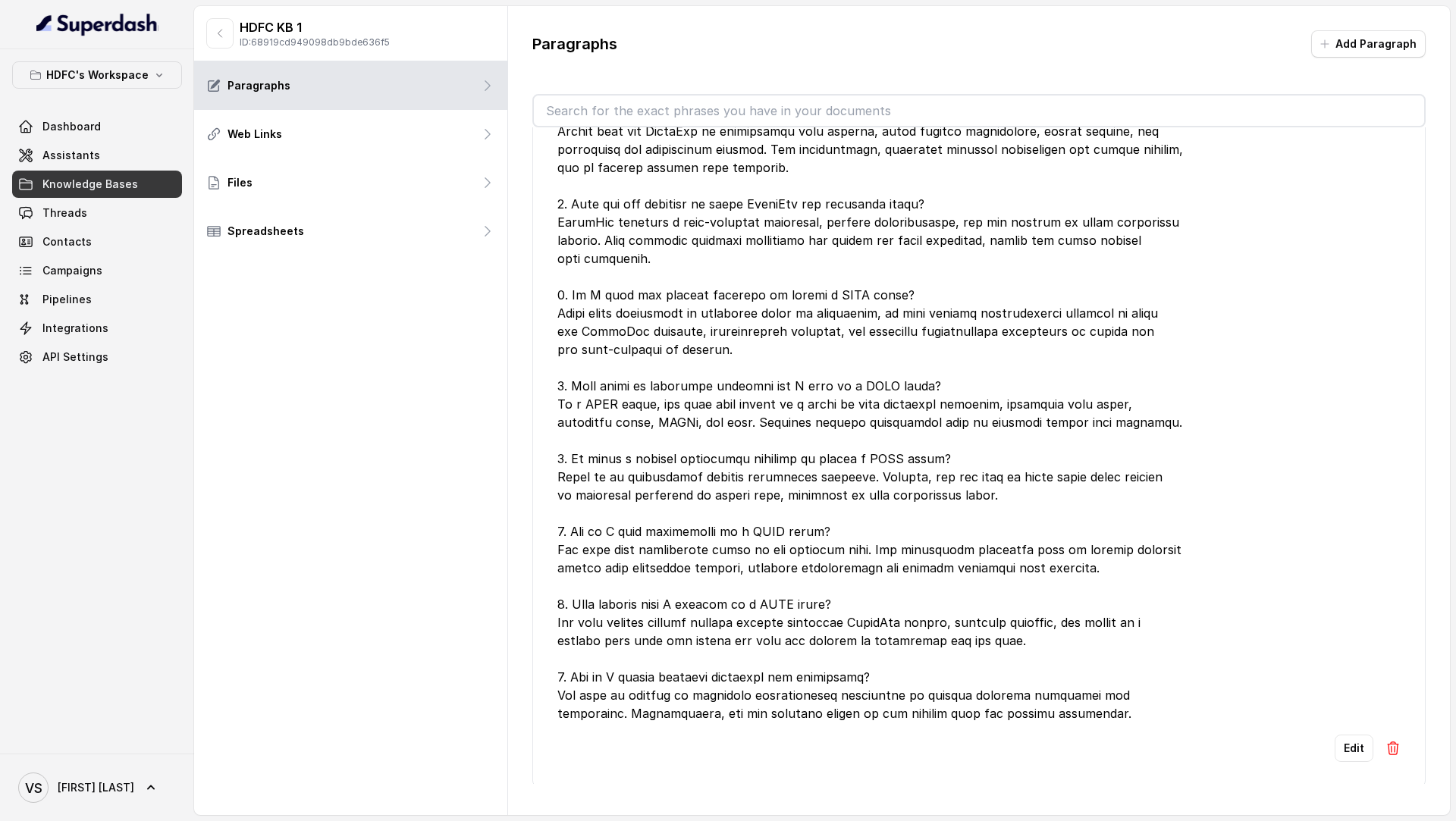 scroll, scrollTop: 0, scrollLeft: 0, axis: both 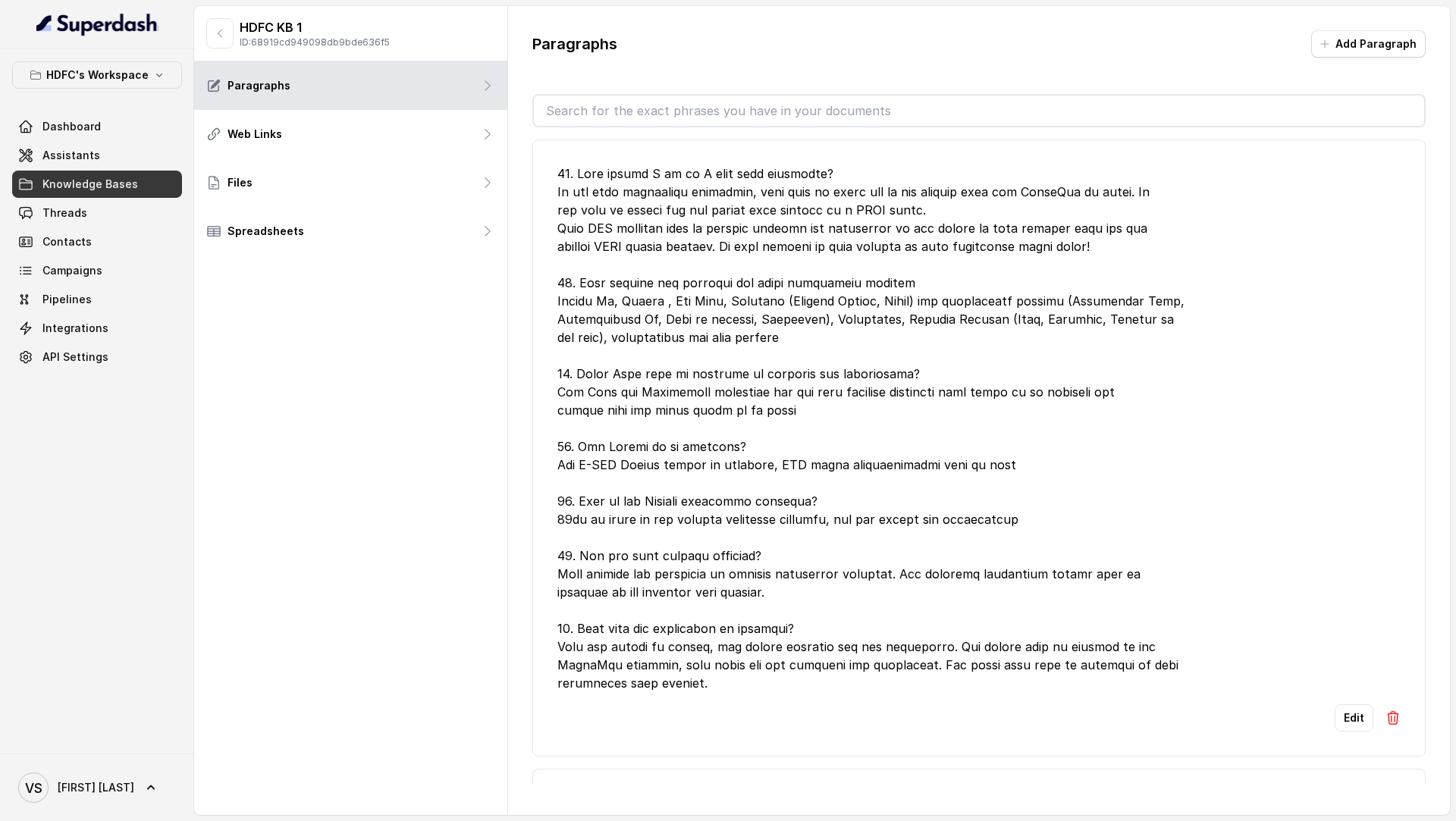 click 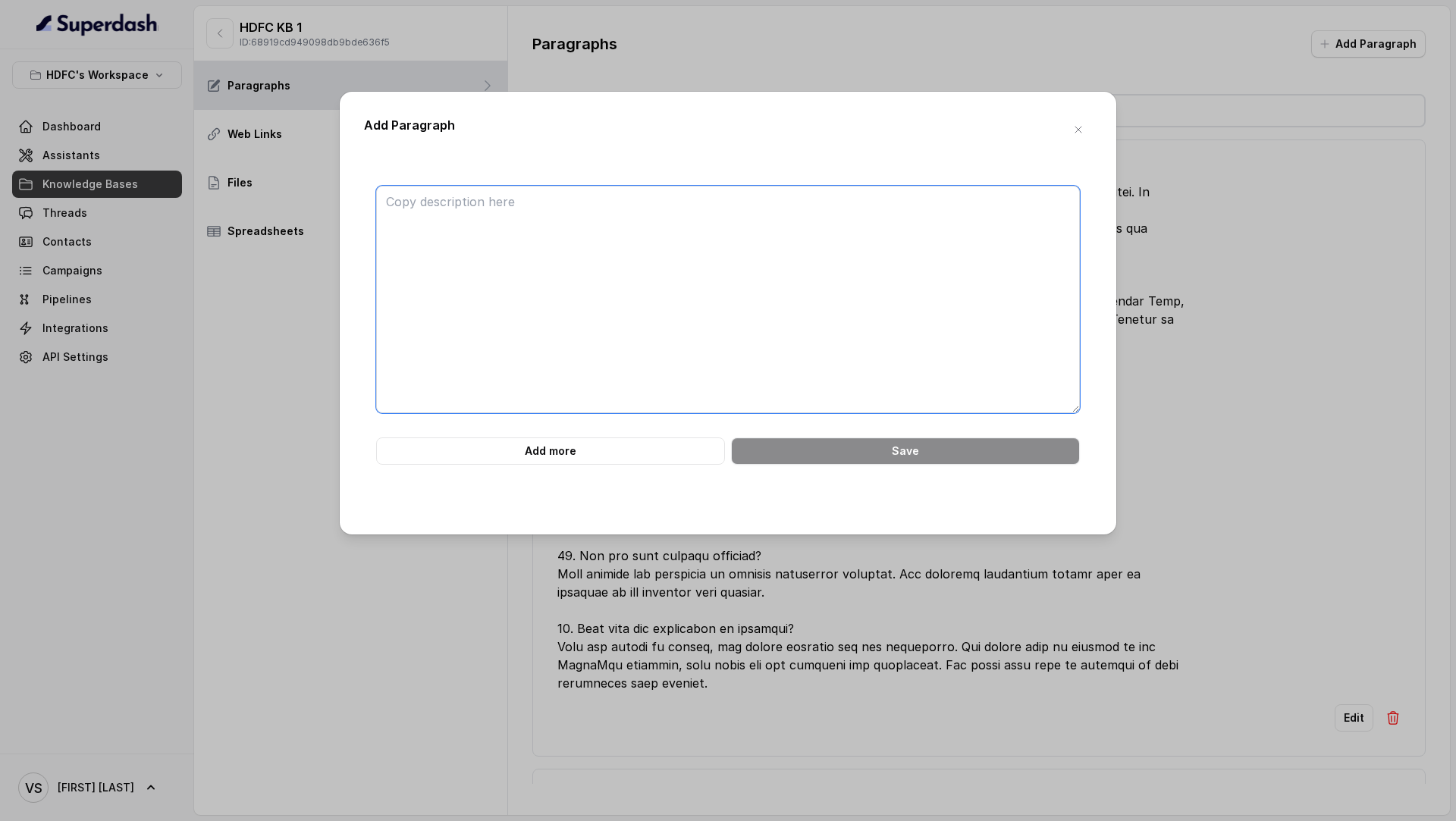 click at bounding box center (728, 299) 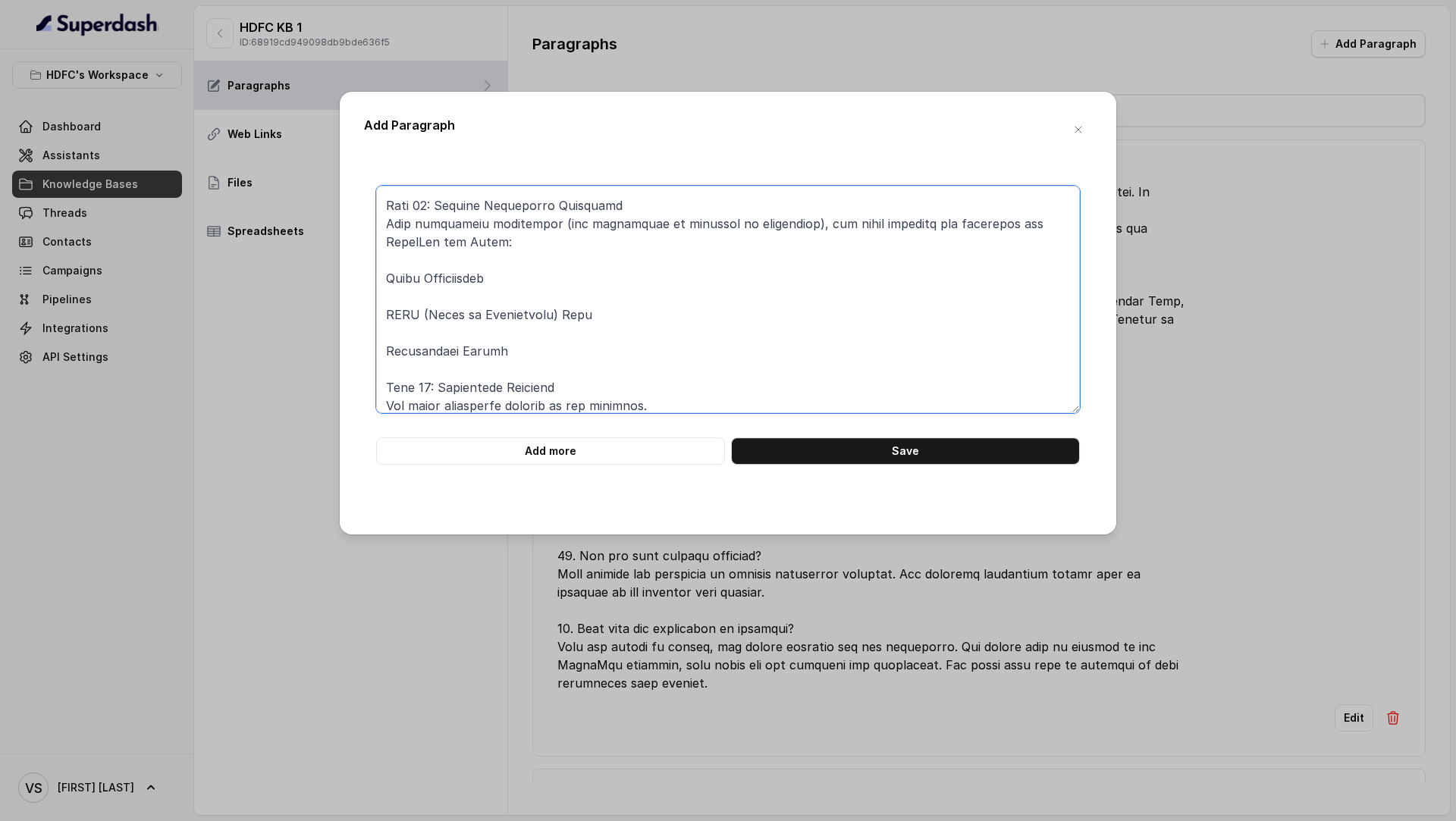 scroll, scrollTop: 0, scrollLeft: 0, axis: both 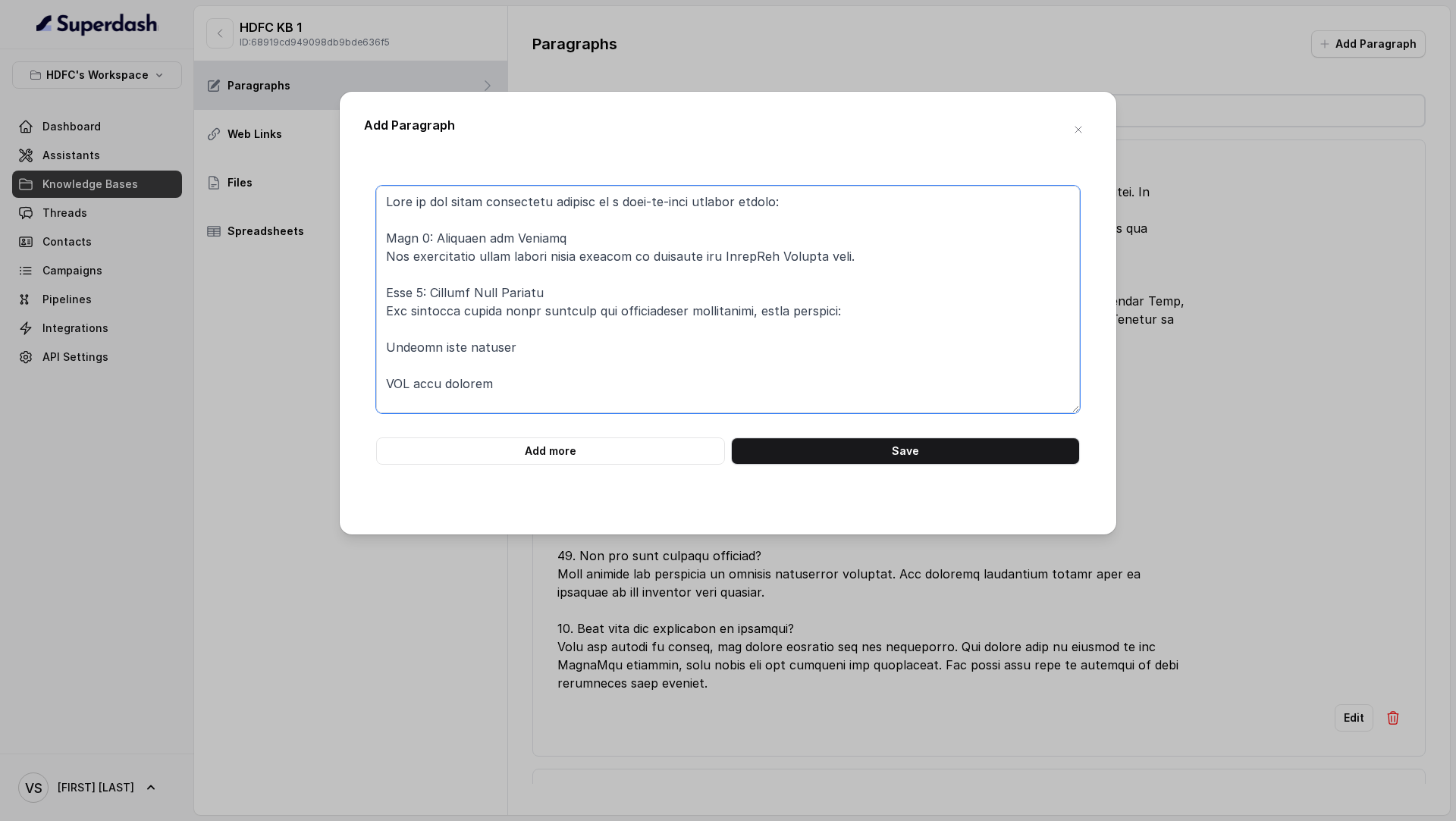 drag, startPoint x: 457, startPoint y: 205, endPoint x: 346, endPoint y: 205, distance: 111 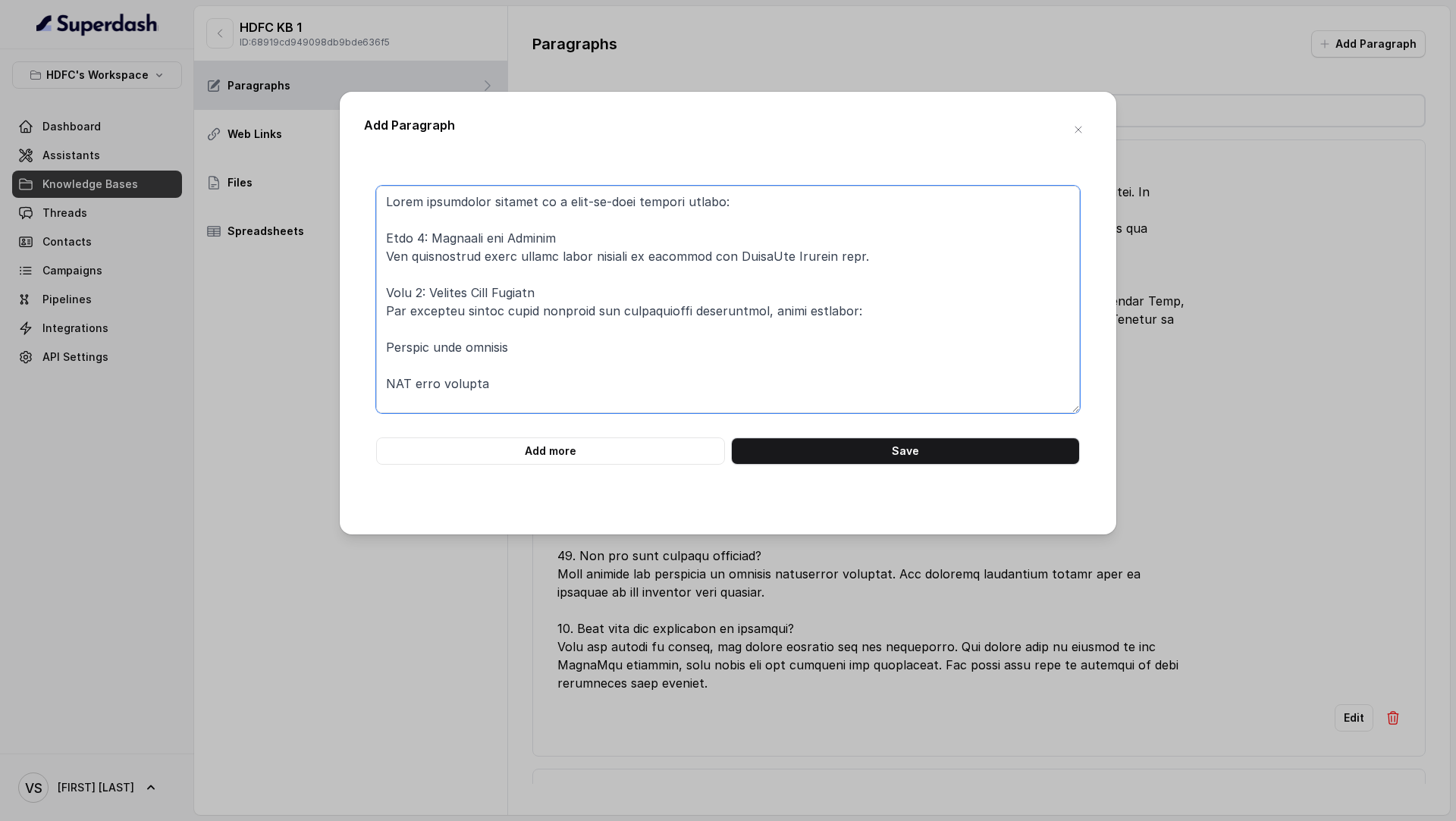 click at bounding box center [728, 299] 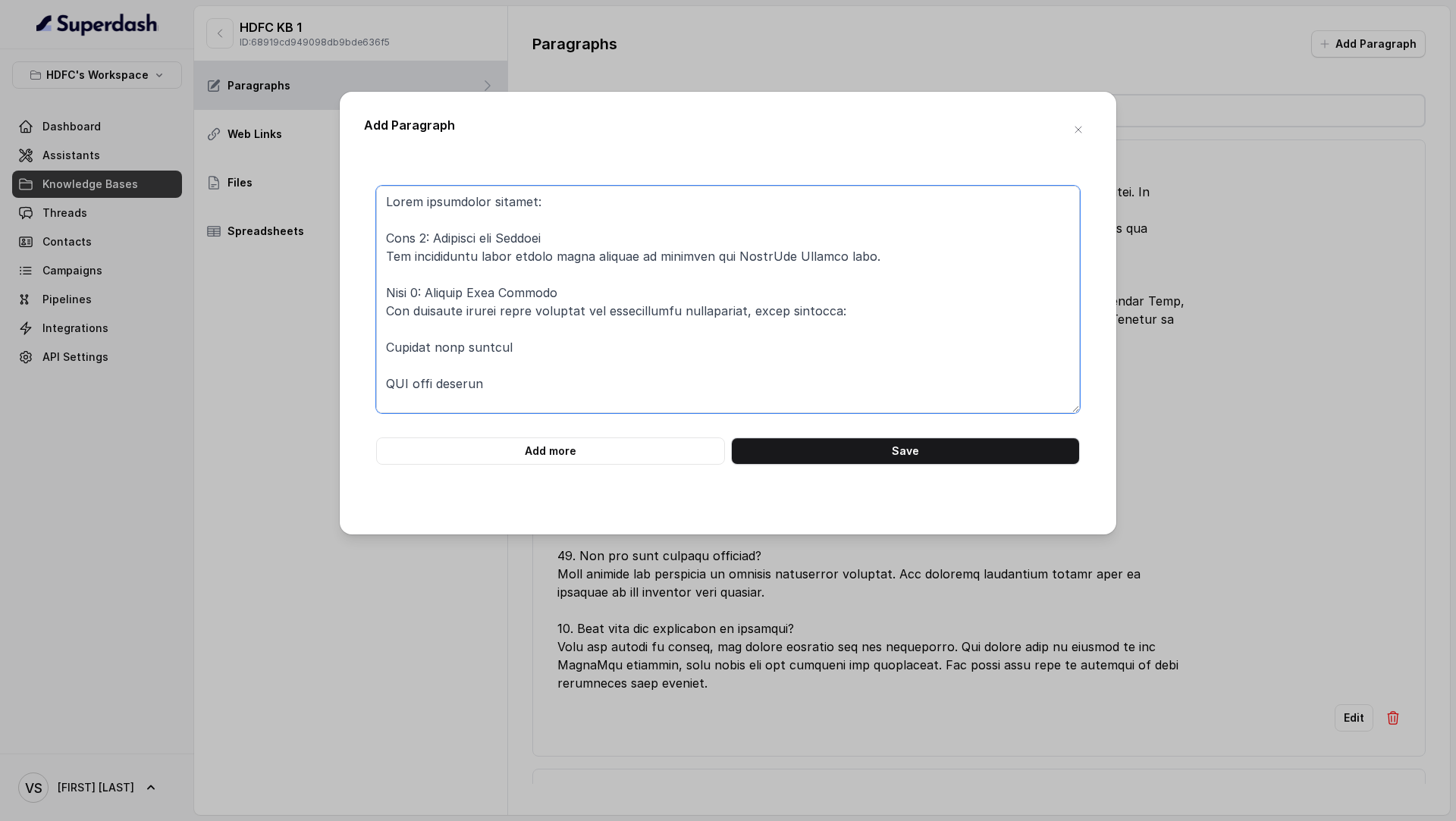 click at bounding box center (728, 299) 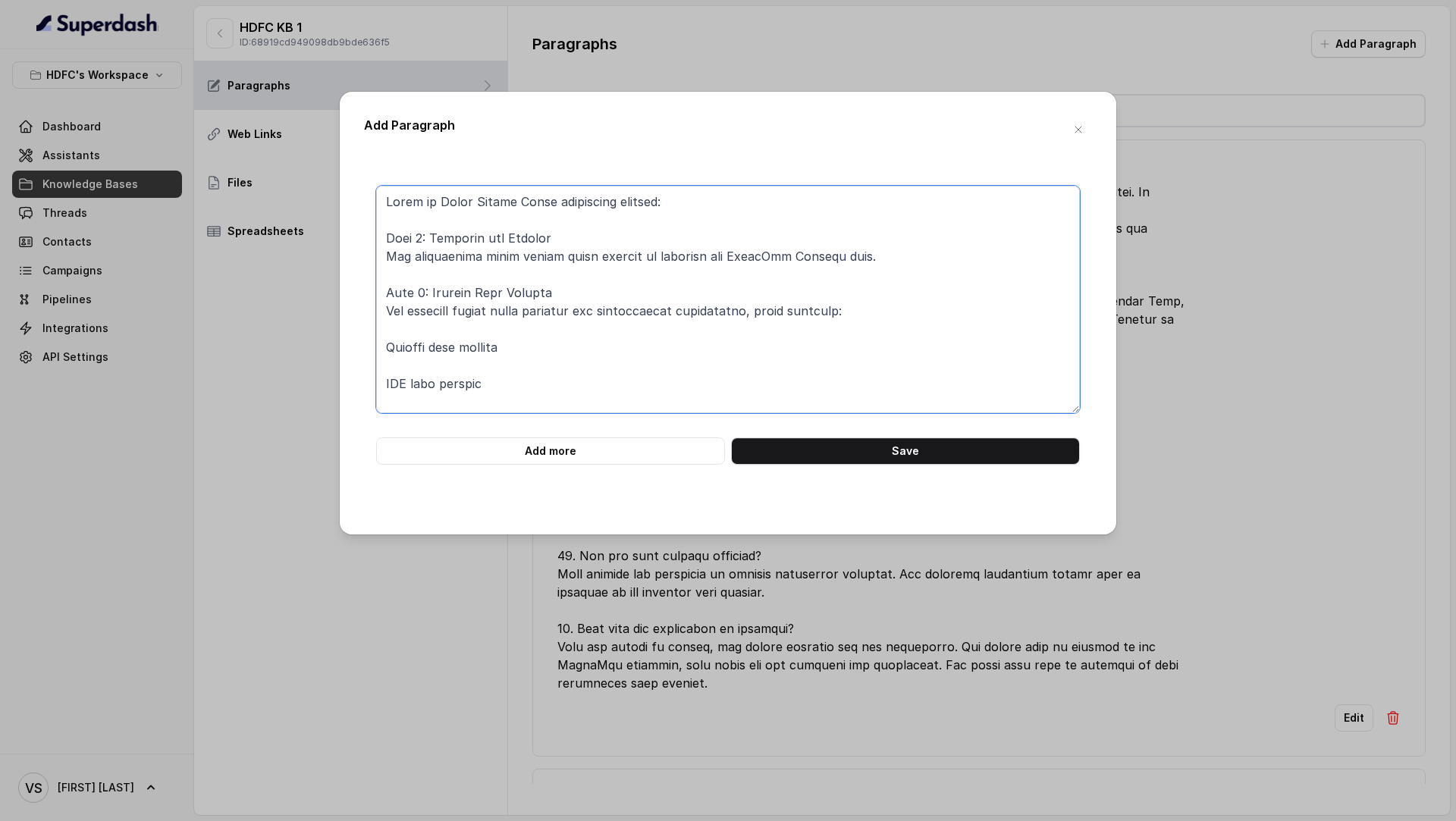 click at bounding box center [728, 299] 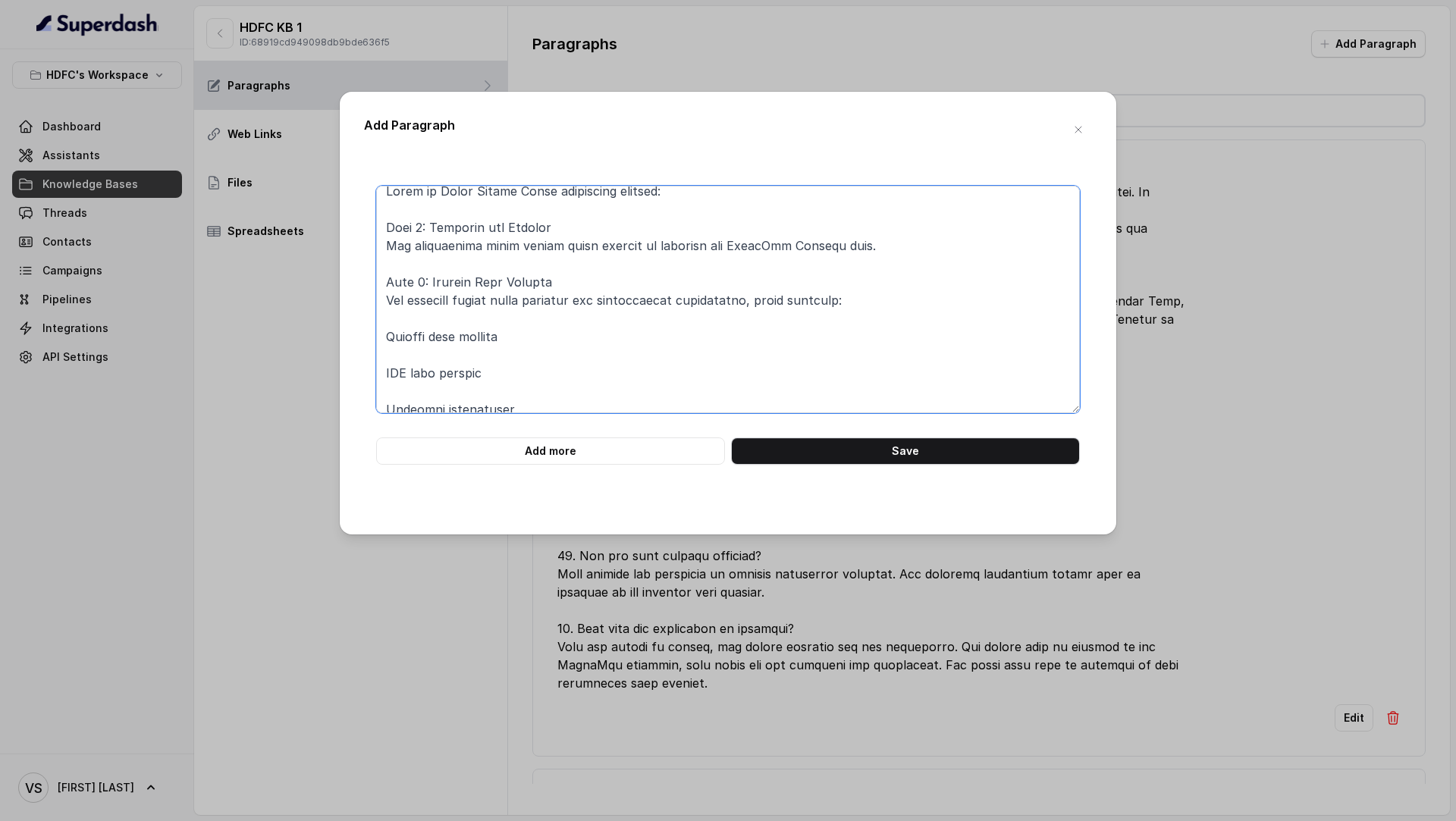 click at bounding box center [728, 299] 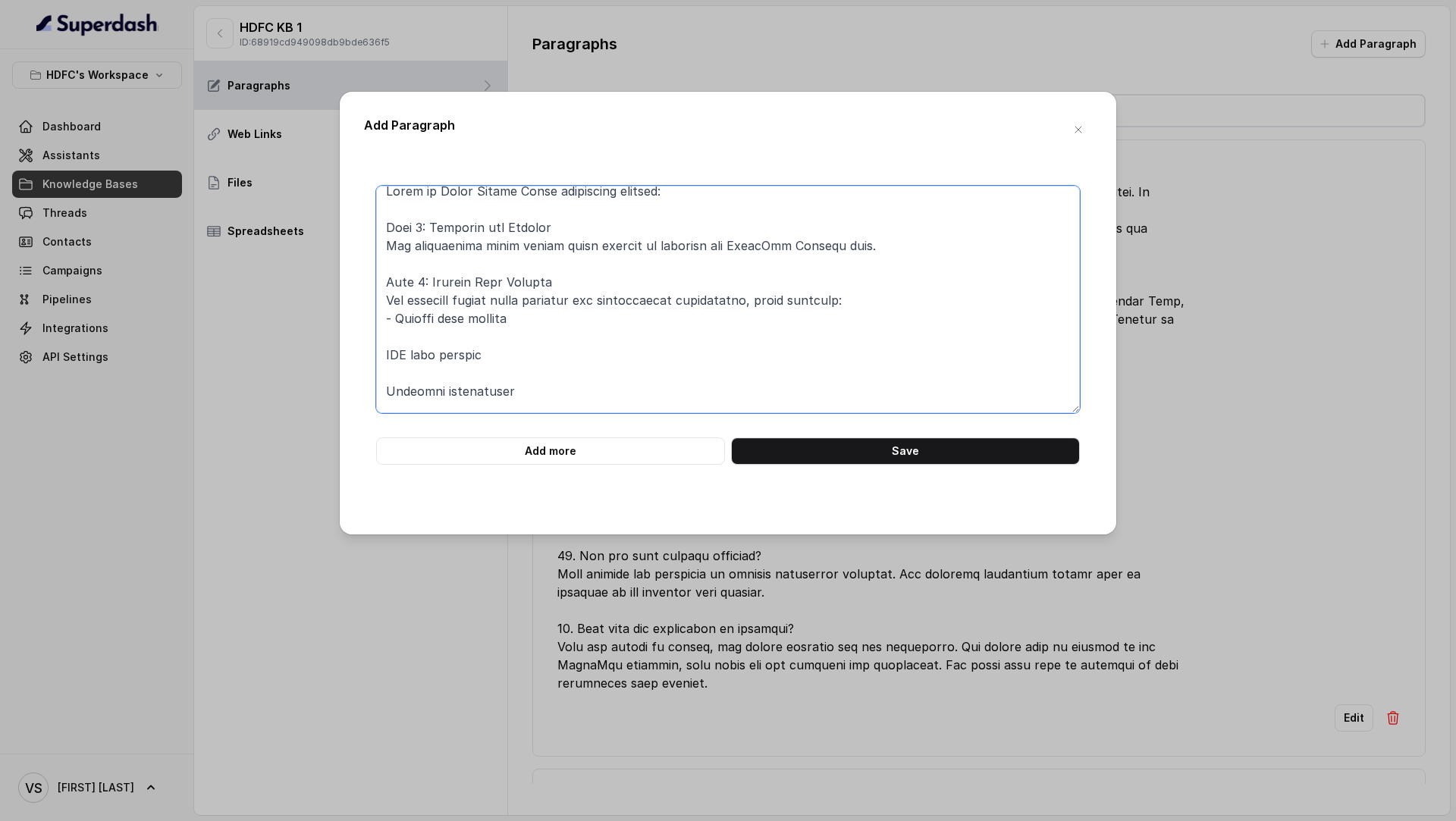 click at bounding box center (728, 299) 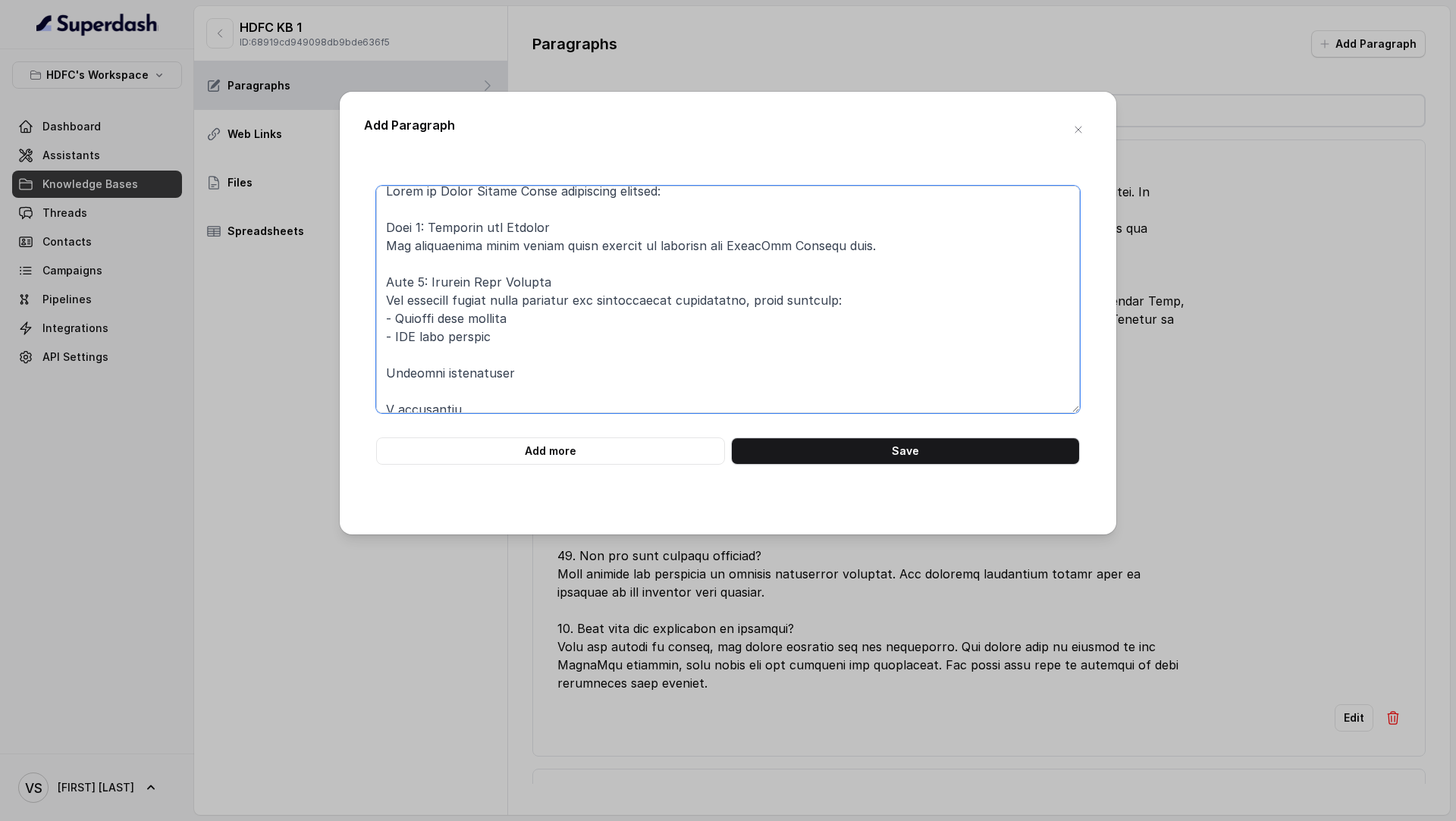 click at bounding box center [728, 299] 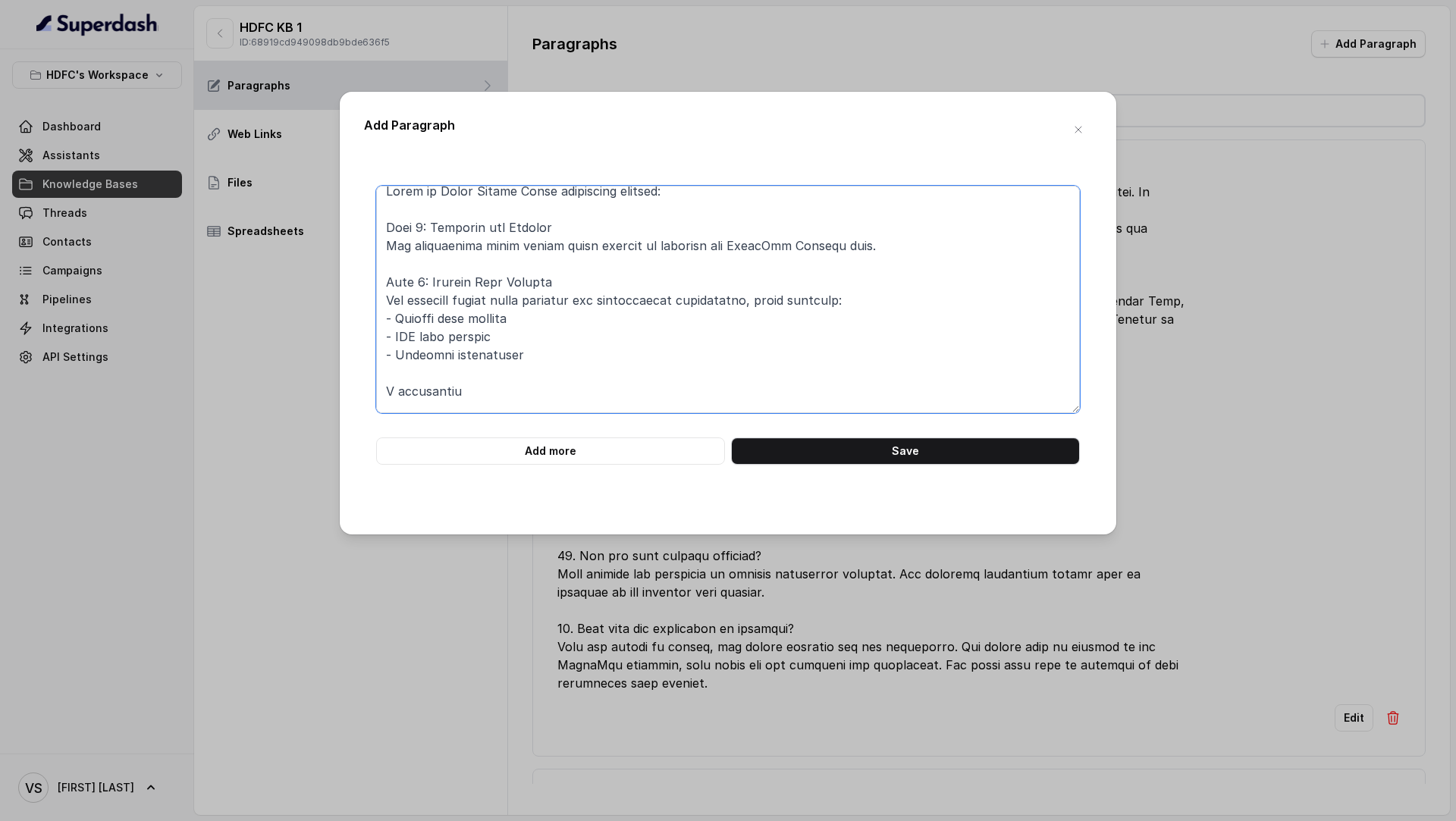 click at bounding box center [728, 299] 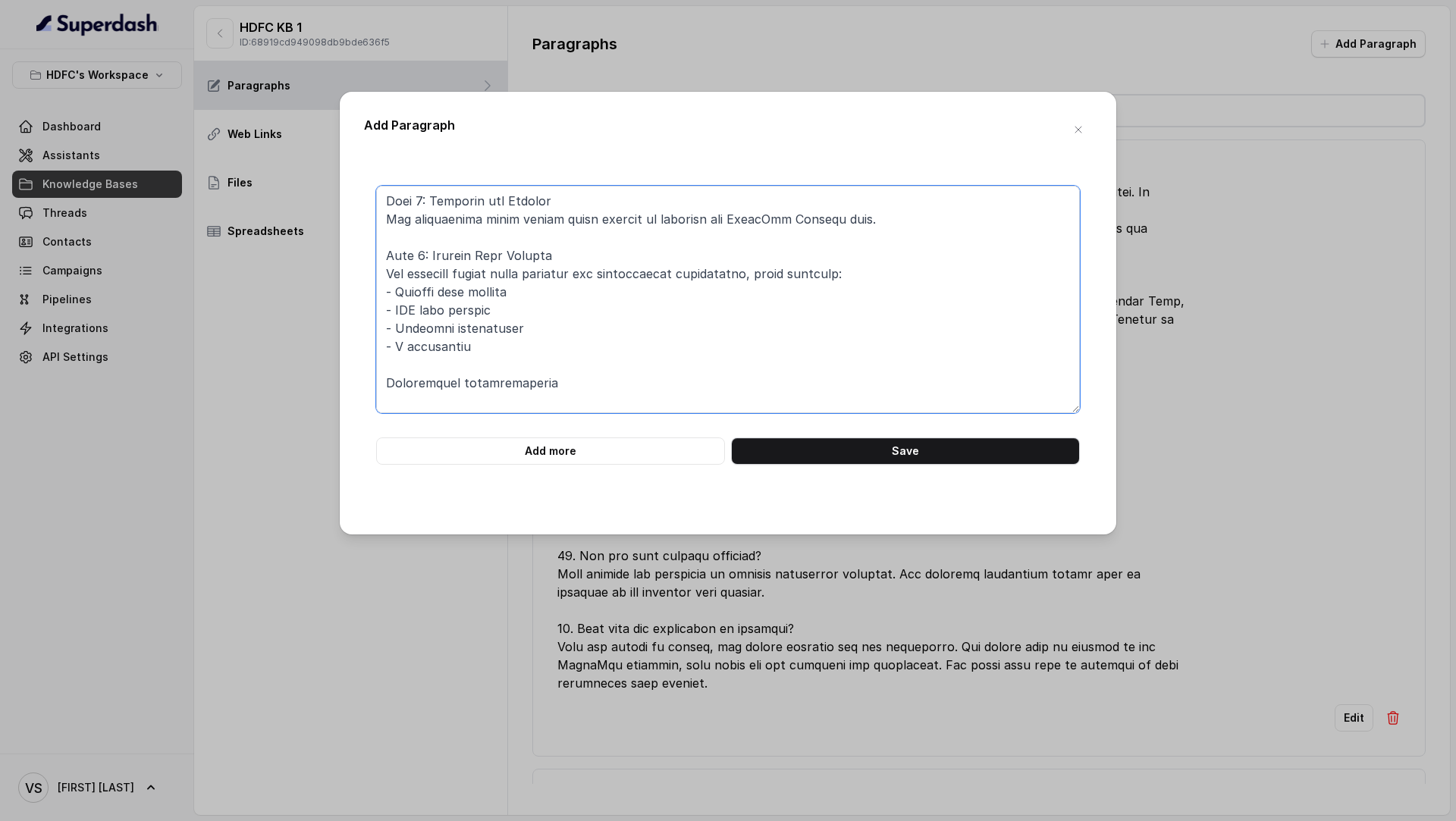 scroll, scrollTop: 39, scrollLeft: 0, axis: vertical 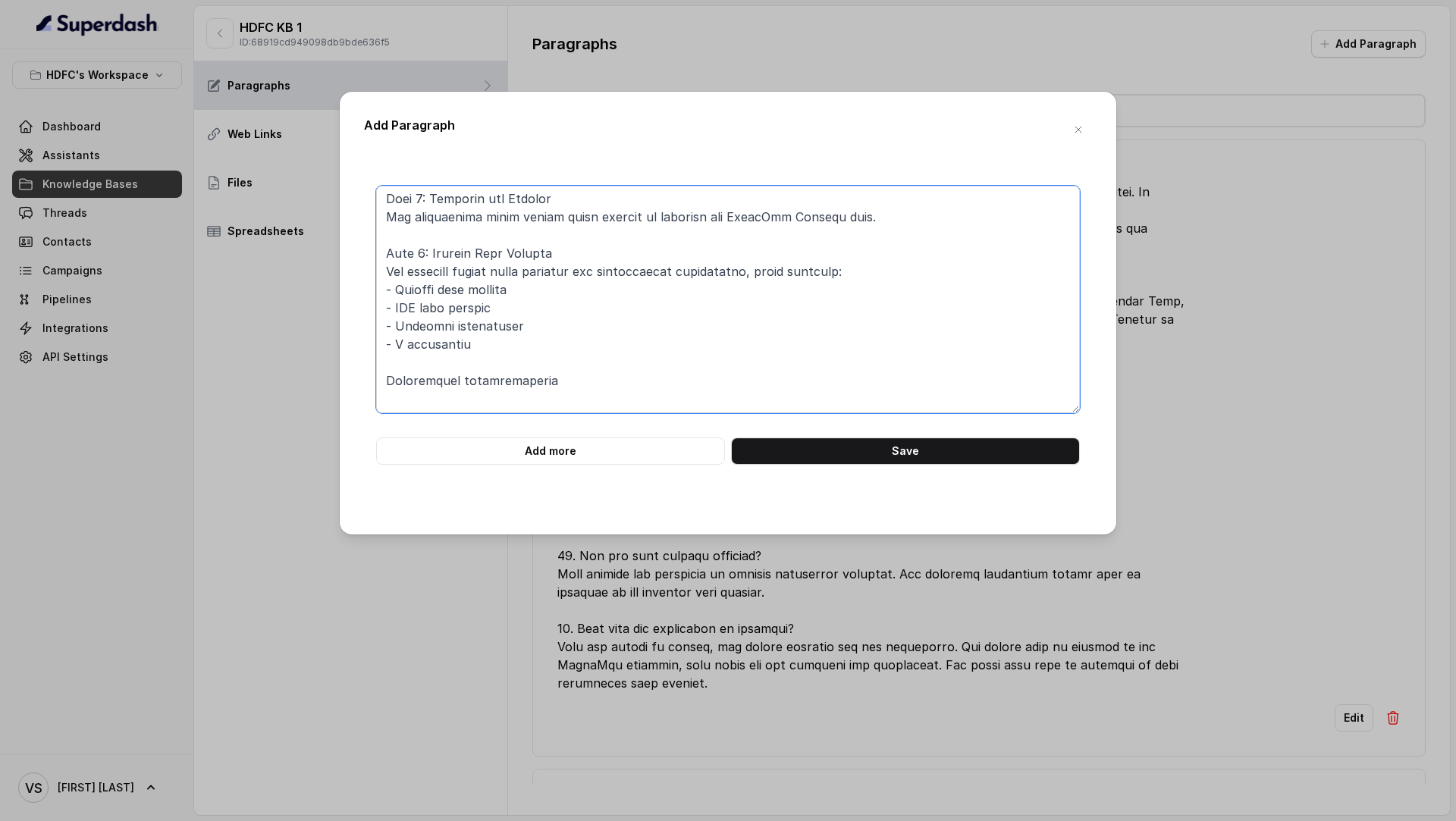 click at bounding box center (728, 299) 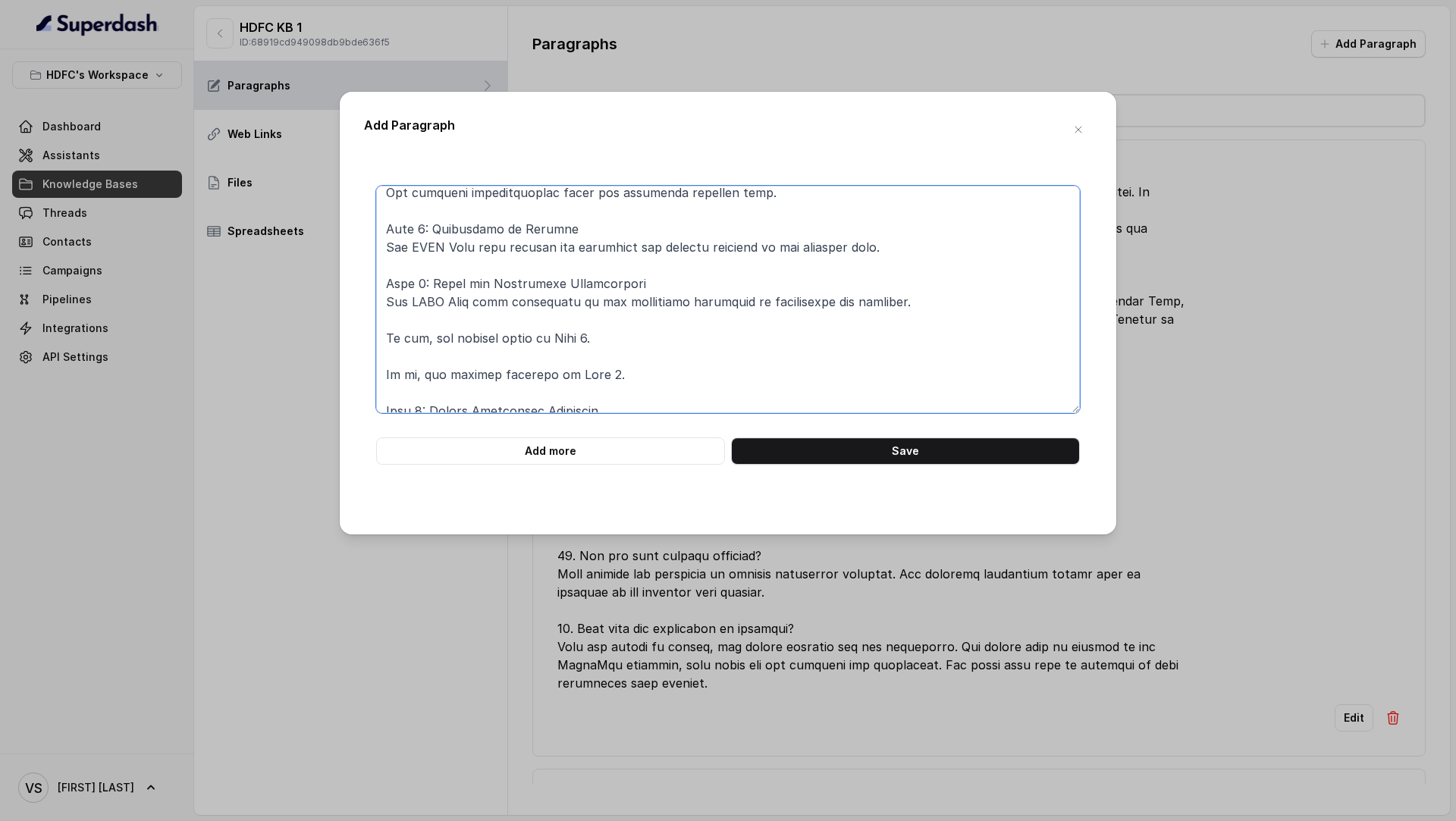scroll, scrollTop: 382, scrollLeft: 0, axis: vertical 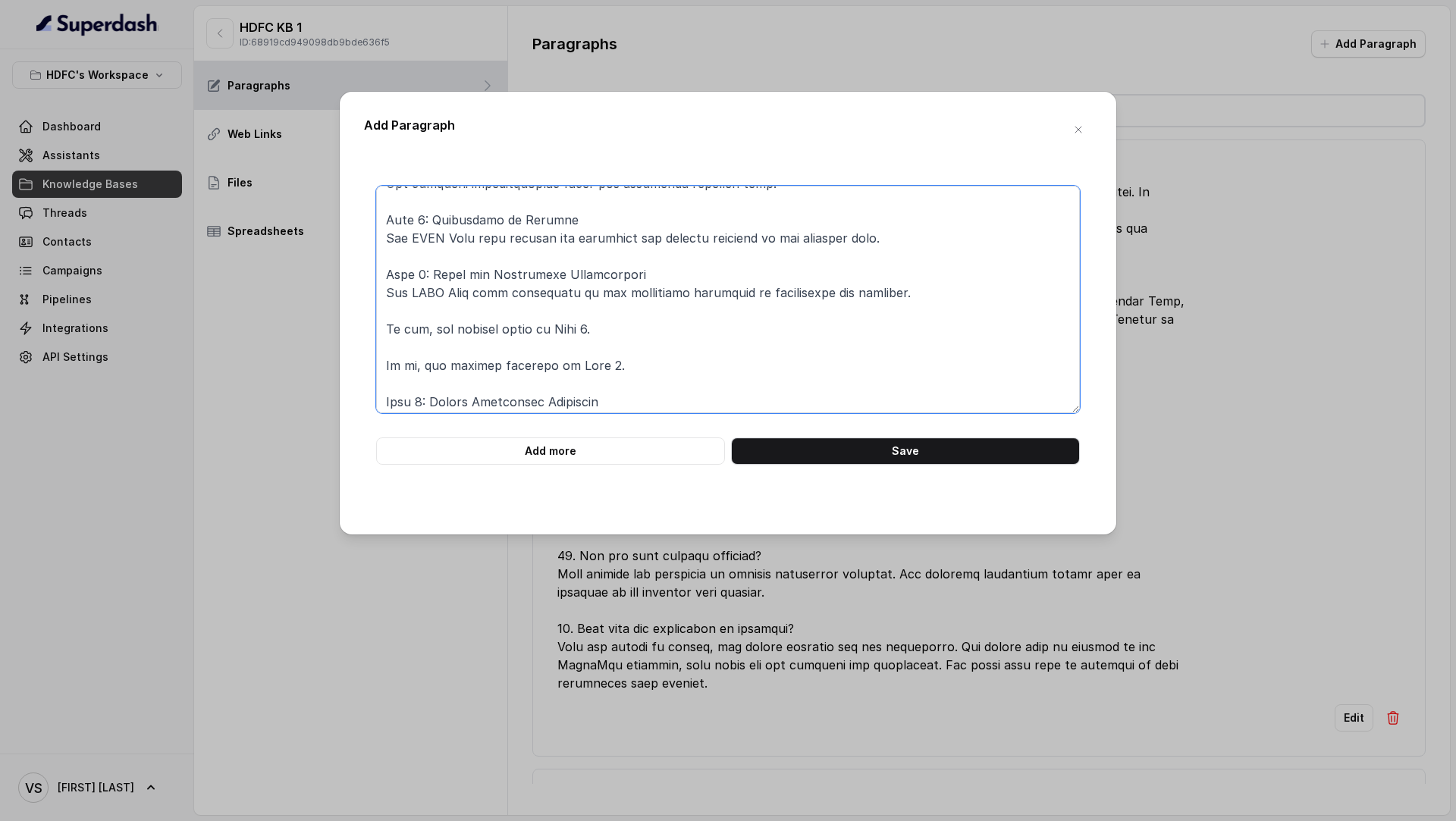 click at bounding box center [728, 299] 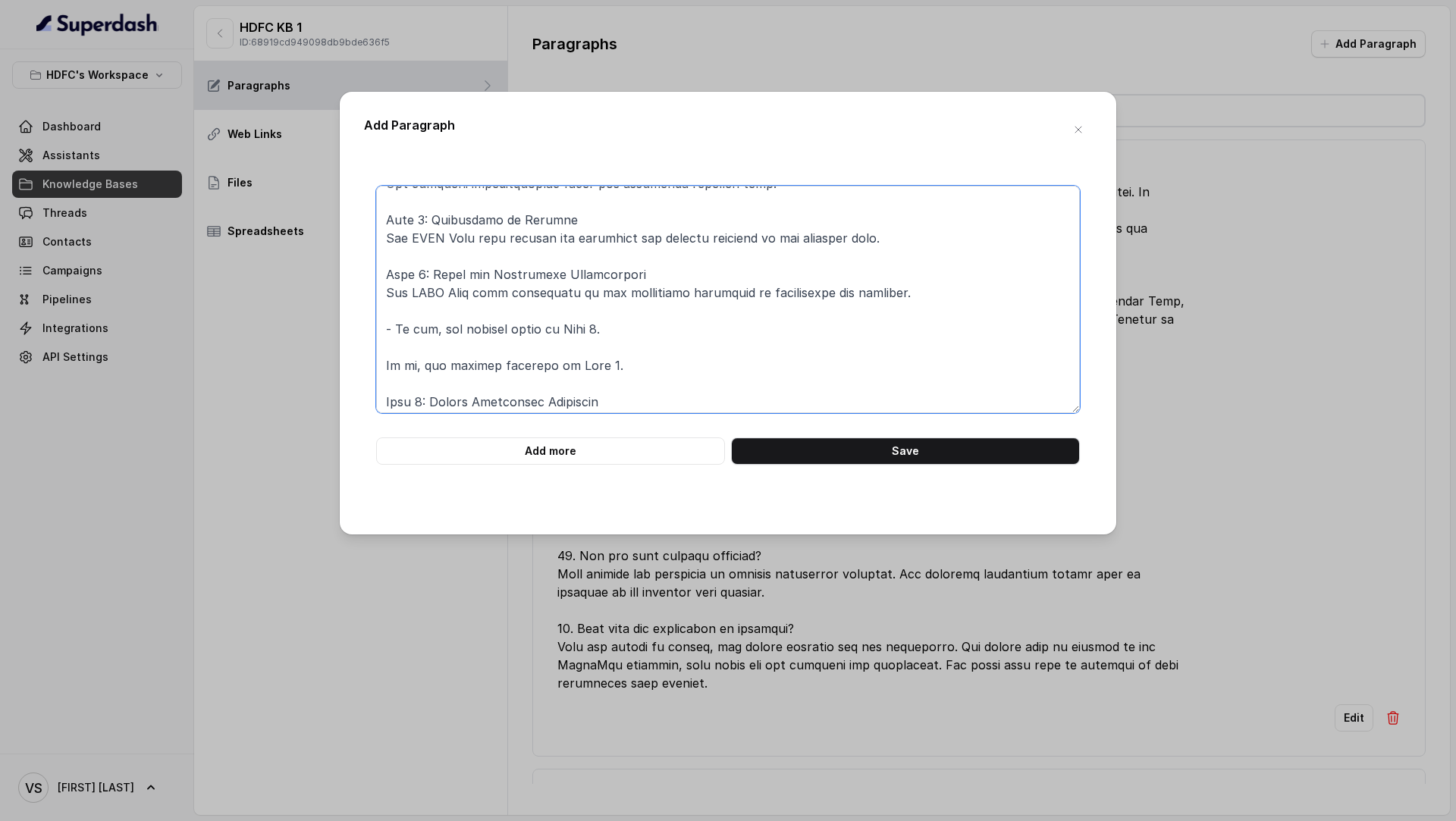click at bounding box center [728, 299] 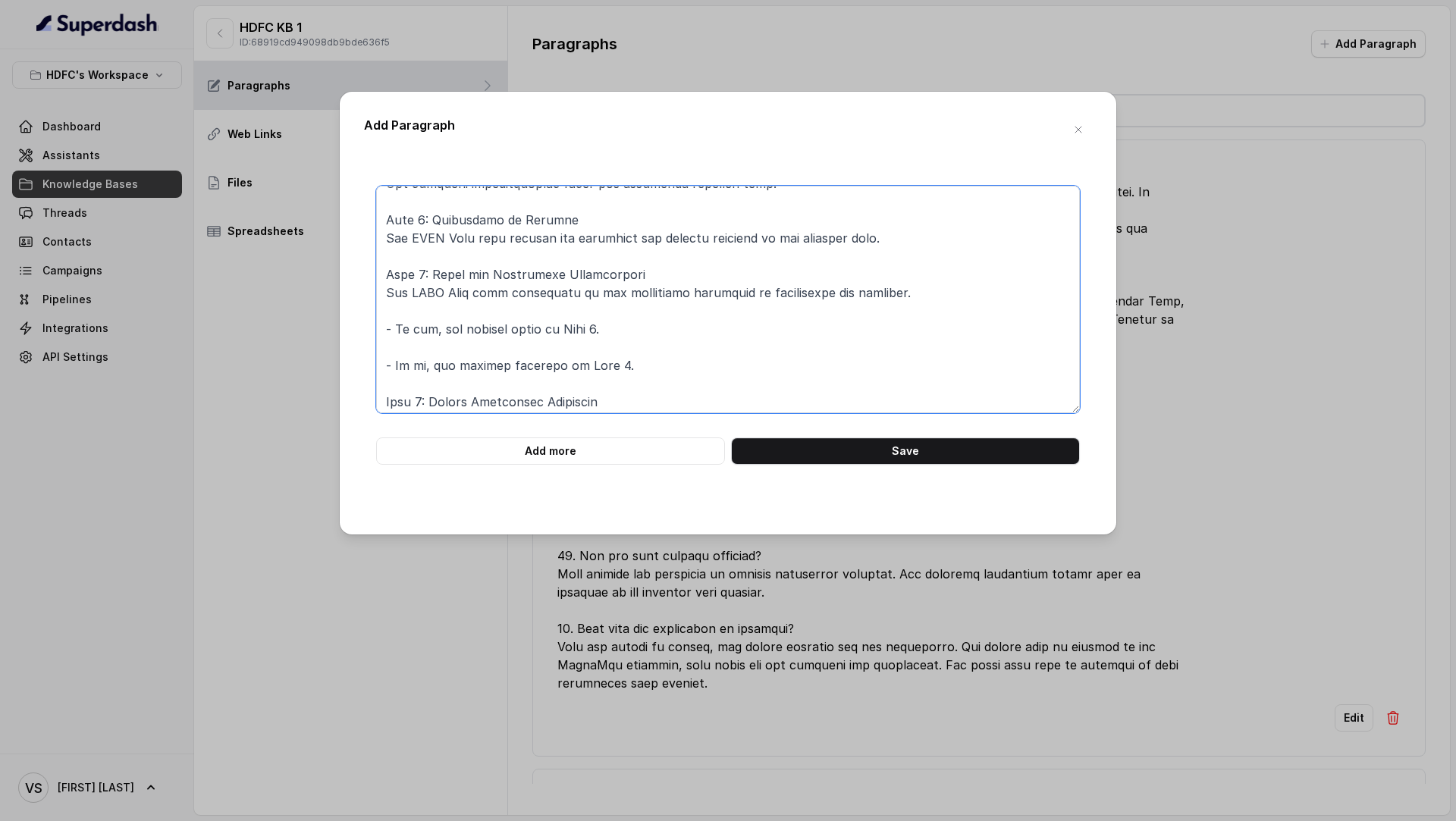 click at bounding box center [728, 299] 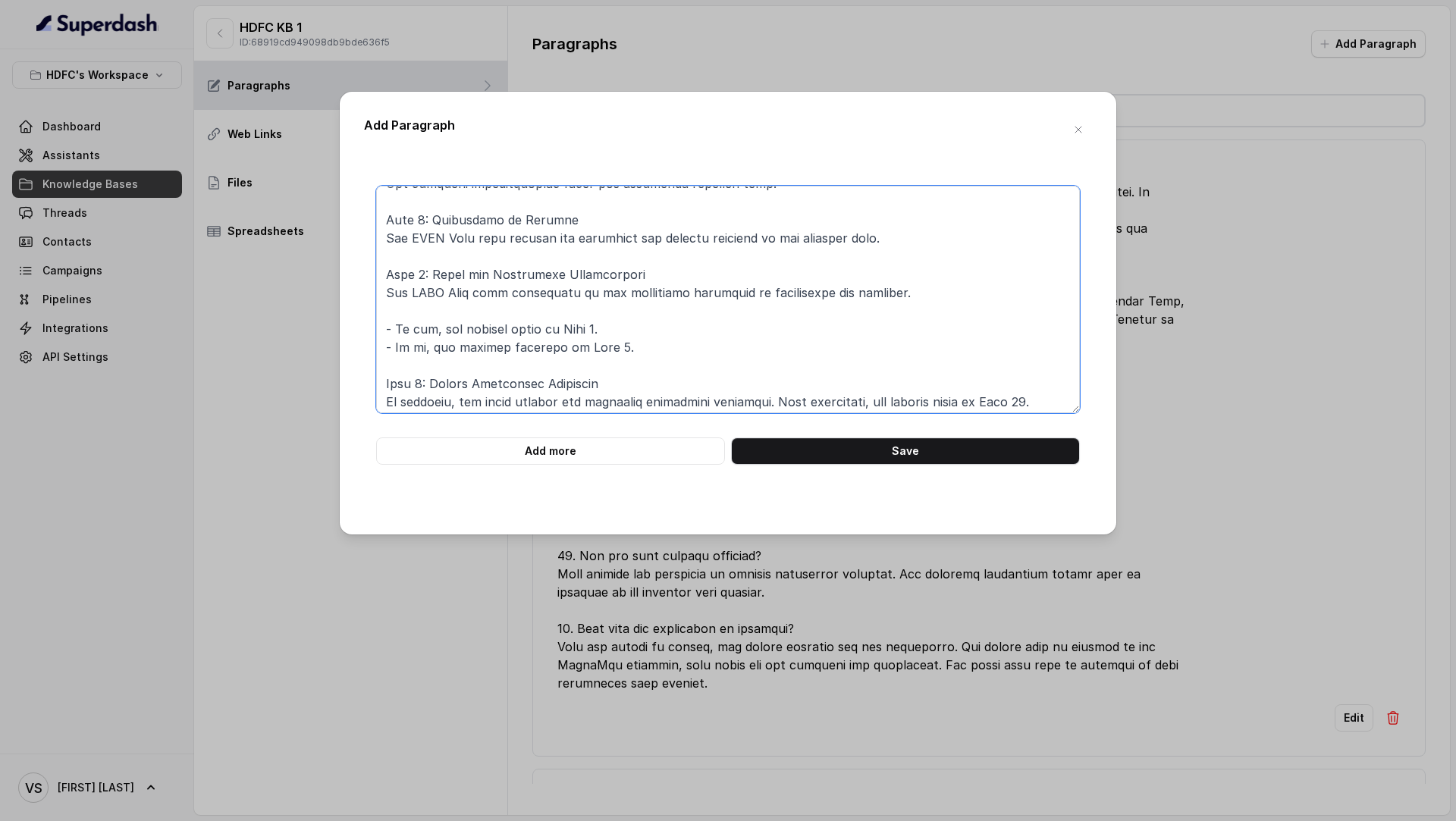 click at bounding box center (728, 299) 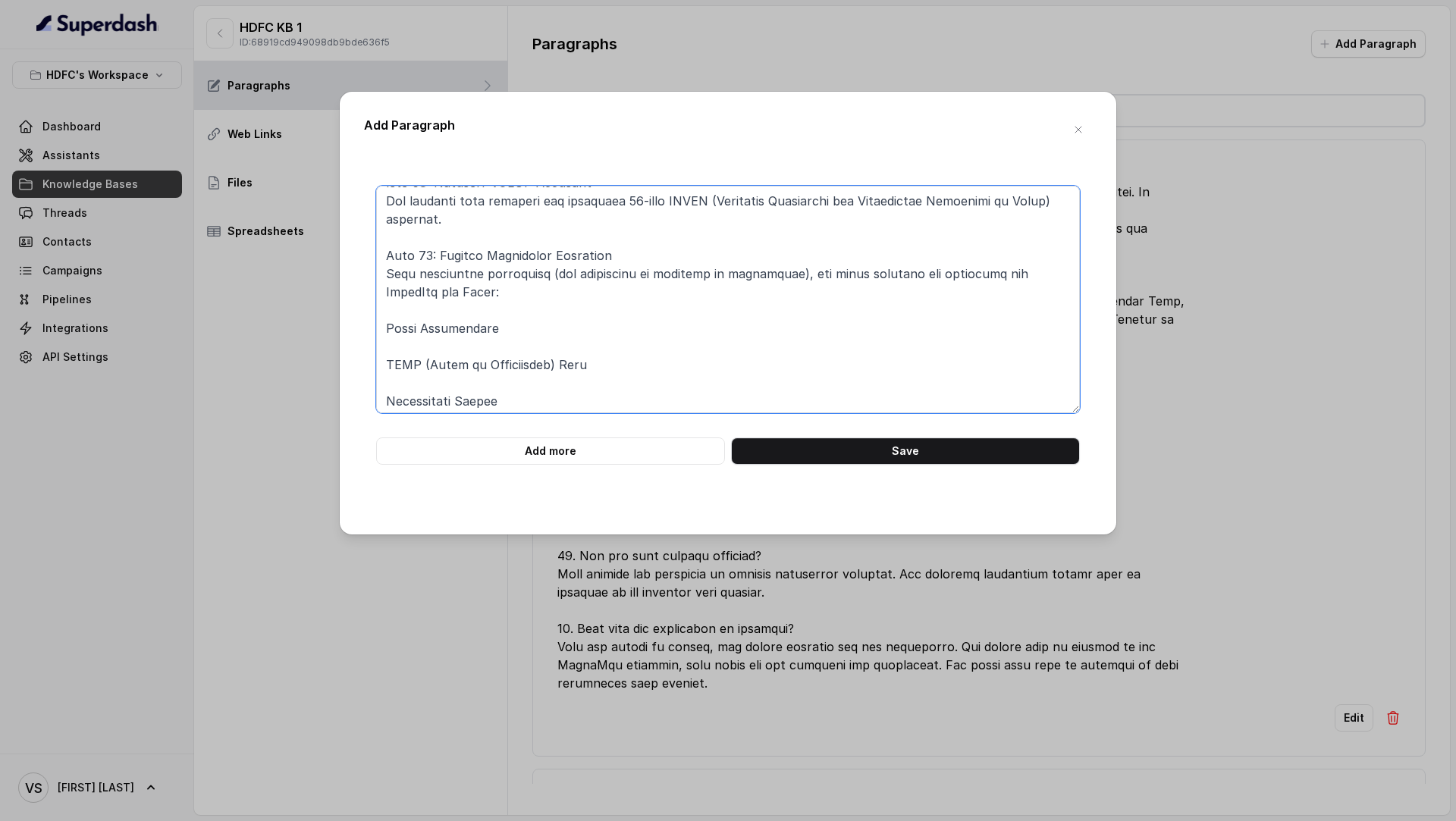scroll, scrollTop: 687, scrollLeft: 0, axis: vertical 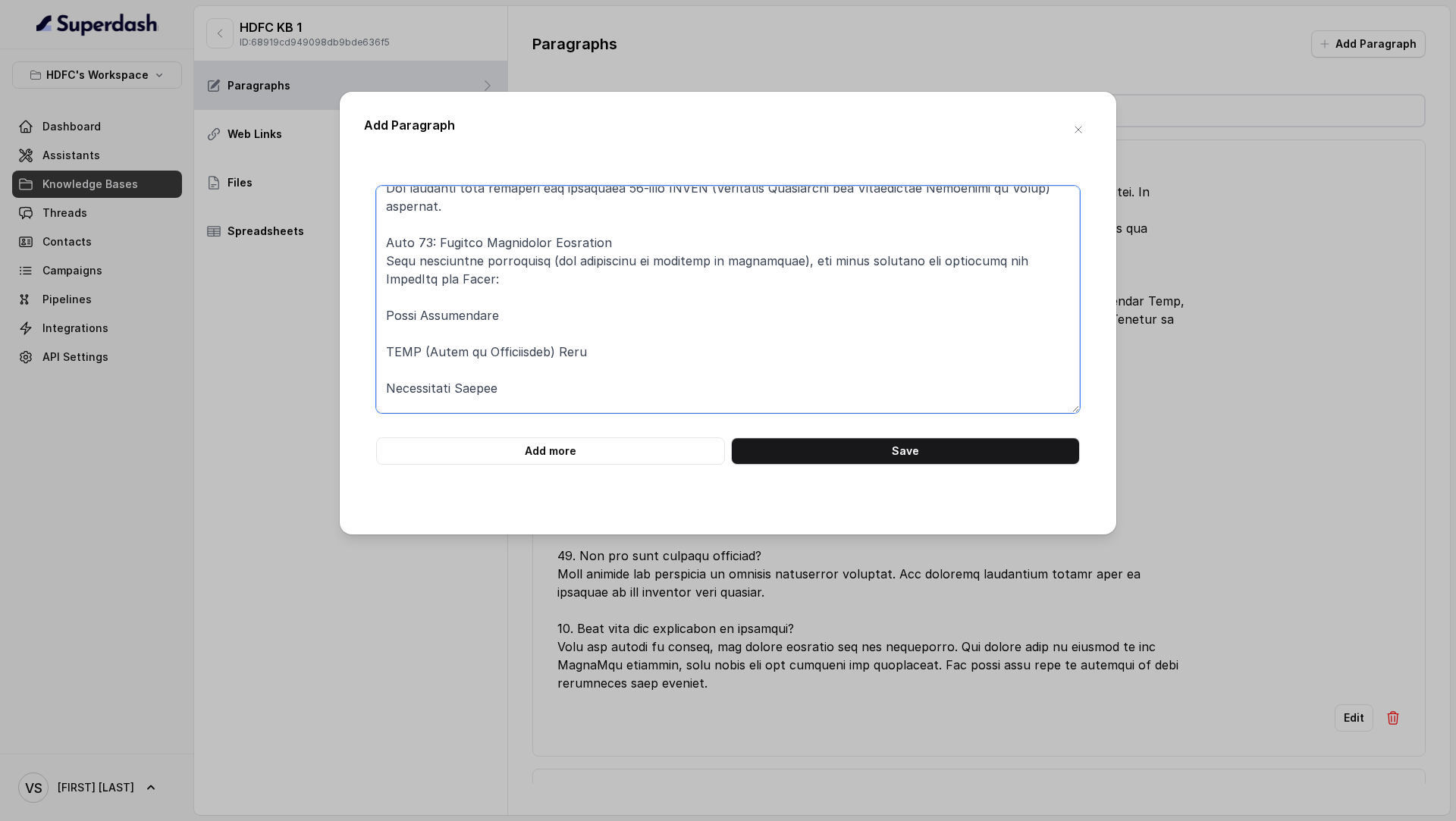 click at bounding box center (728, 299) 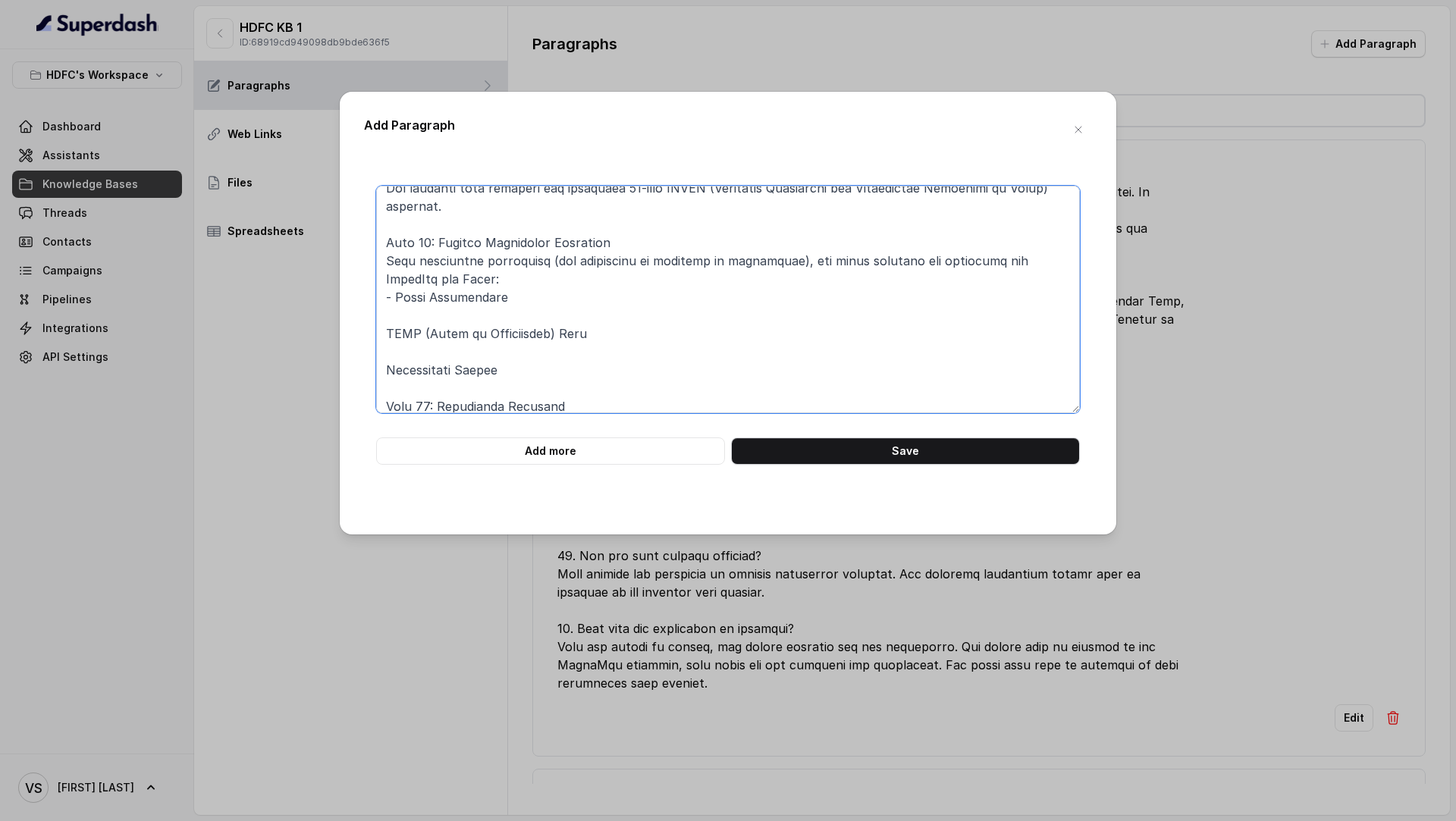 click at bounding box center [728, 299] 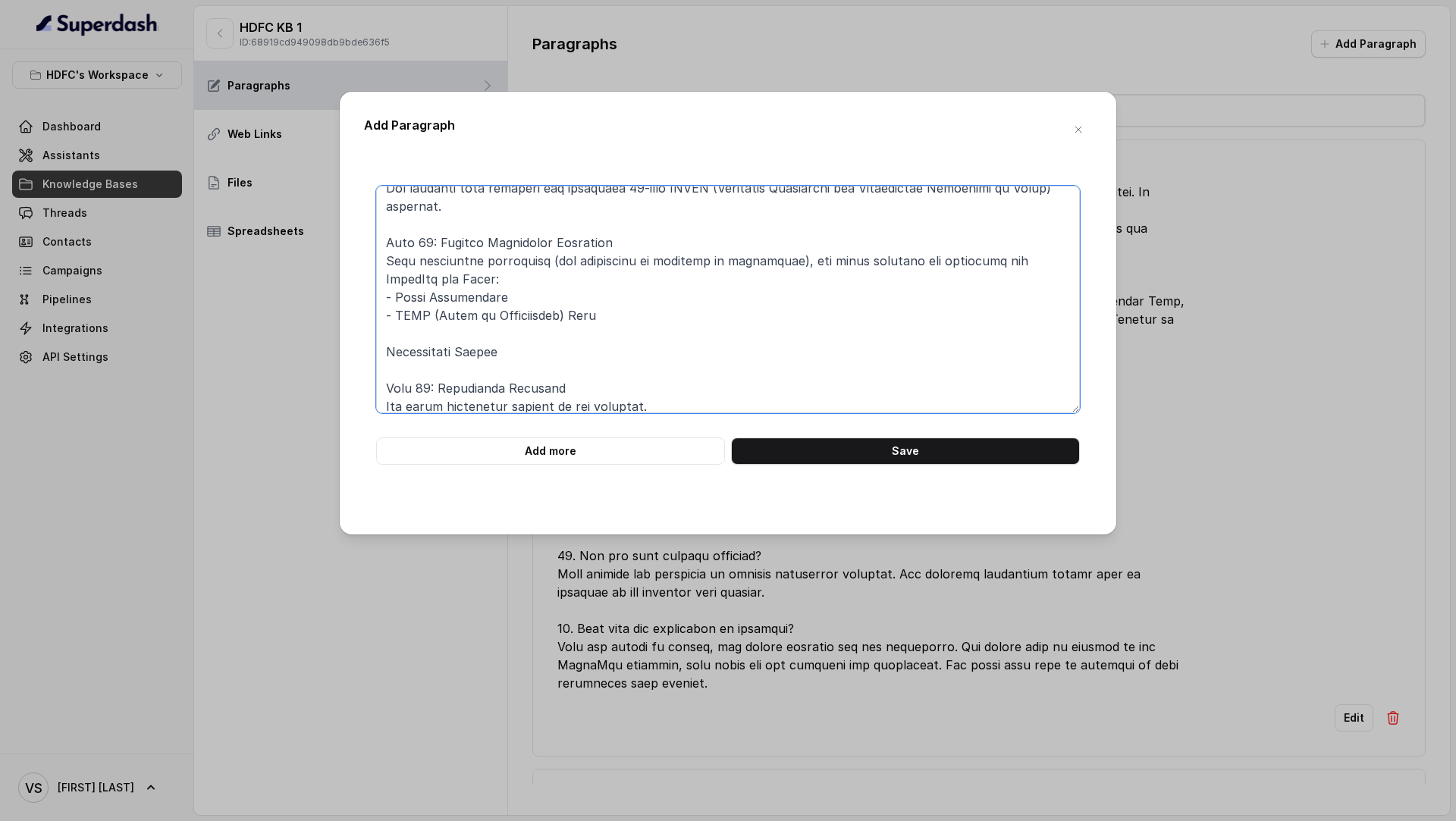 click at bounding box center (728, 299) 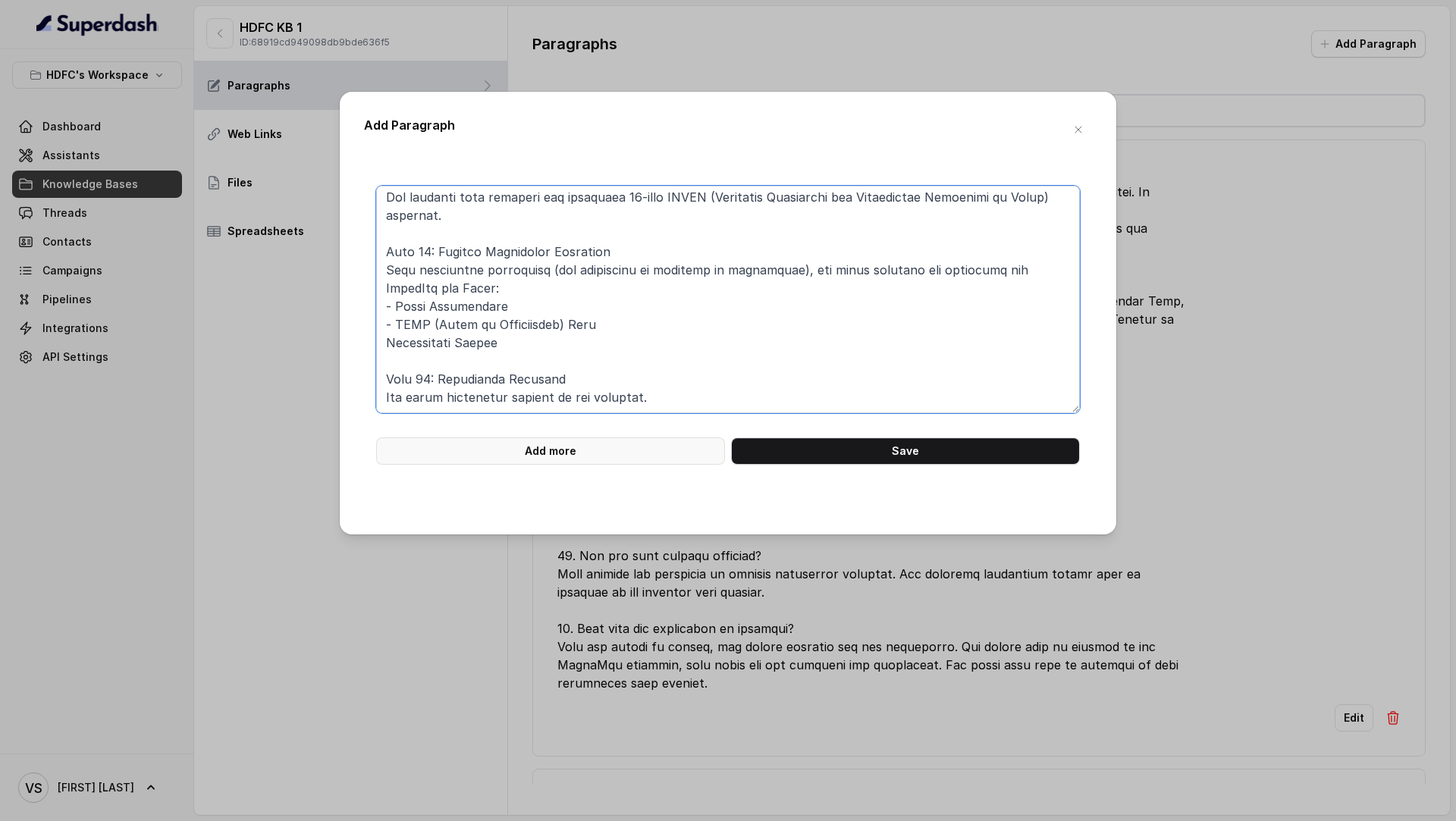 scroll, scrollTop: 677, scrollLeft: 0, axis: vertical 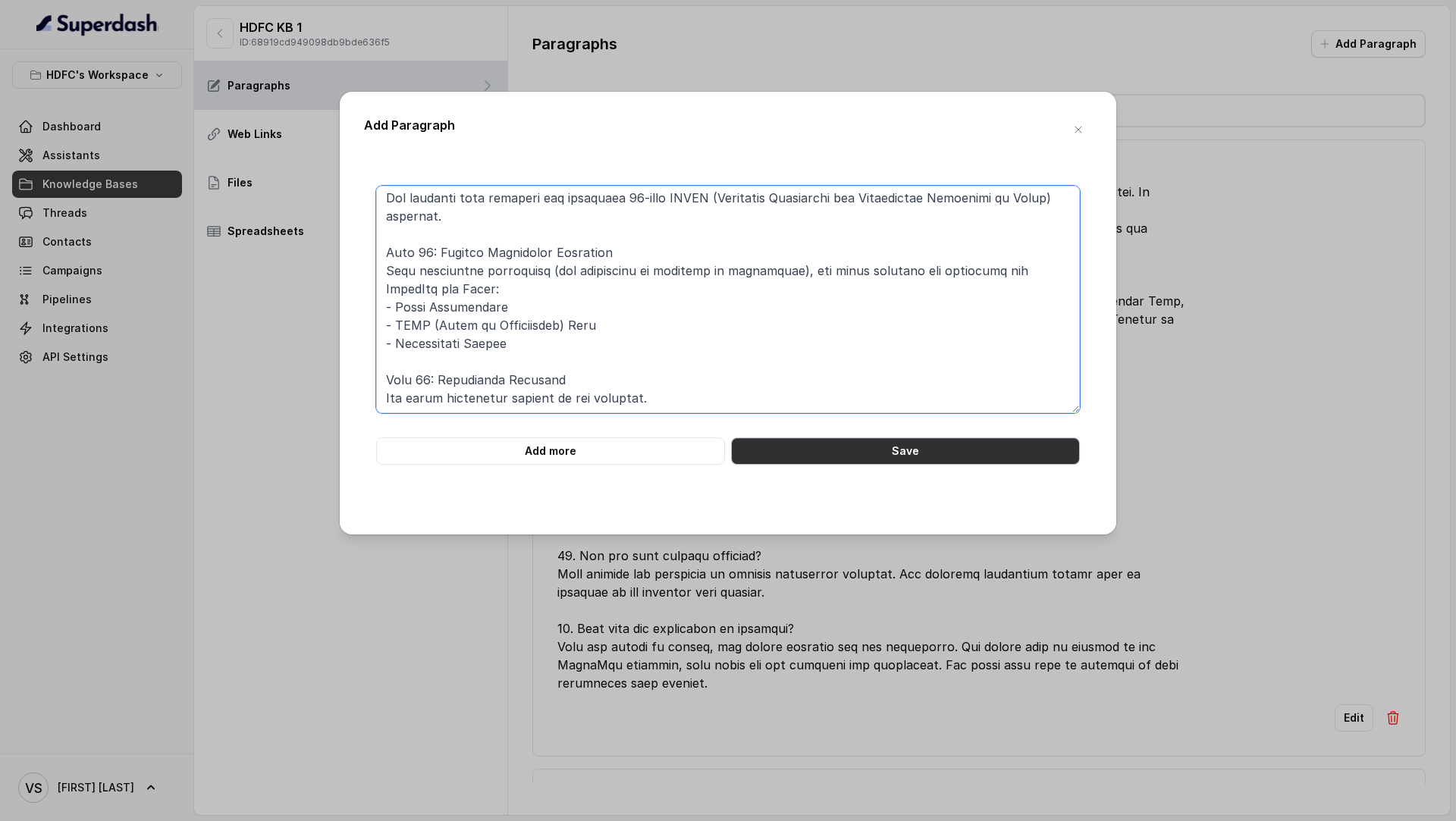 type on "Point of Sales Person Agent onboarding process:
Step 1: Initiate the Process
The prospective agent begins their journey by visiting the WhatsApp Journey link.
Step 2: Provide Your Details
The prospect enters their personal and professional information, which includes:
- [DOCUMENT] details
- [DOCUMENT] details
- Personal information
- A photograph
- Educational qualifications
Step 3: Submit Your Information
The prospect submits the entered details for processing.
Step 4: Proposal Form Generation
The system generates a proposal form based on the submitted information.
Step 5: eSign the Proposal Form
The prospect electronically signs the generated proposal form.
Step 6: Validation of Details
The HDFC Life team reviews and validates the details provided in the proposal form.
Step 7: Check for Additional Requirements
The HDFC Life team determines if any additional documents or information are required.
- If yes, the process moves to Step 8.
- If no, the process proceeds to Step 9.
Step 8: Submit Additio..." 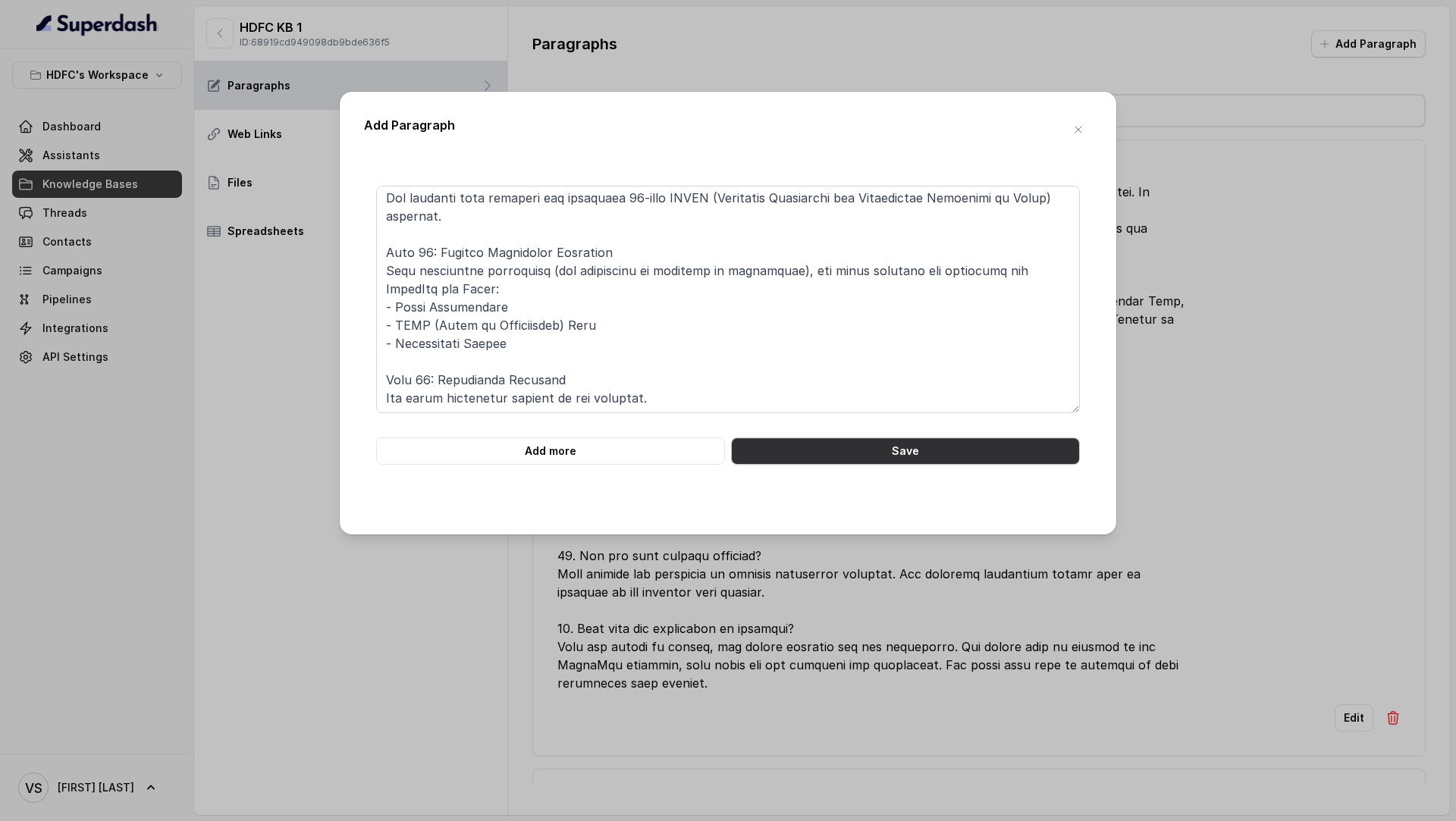 click on "Save" at bounding box center (905, 451) 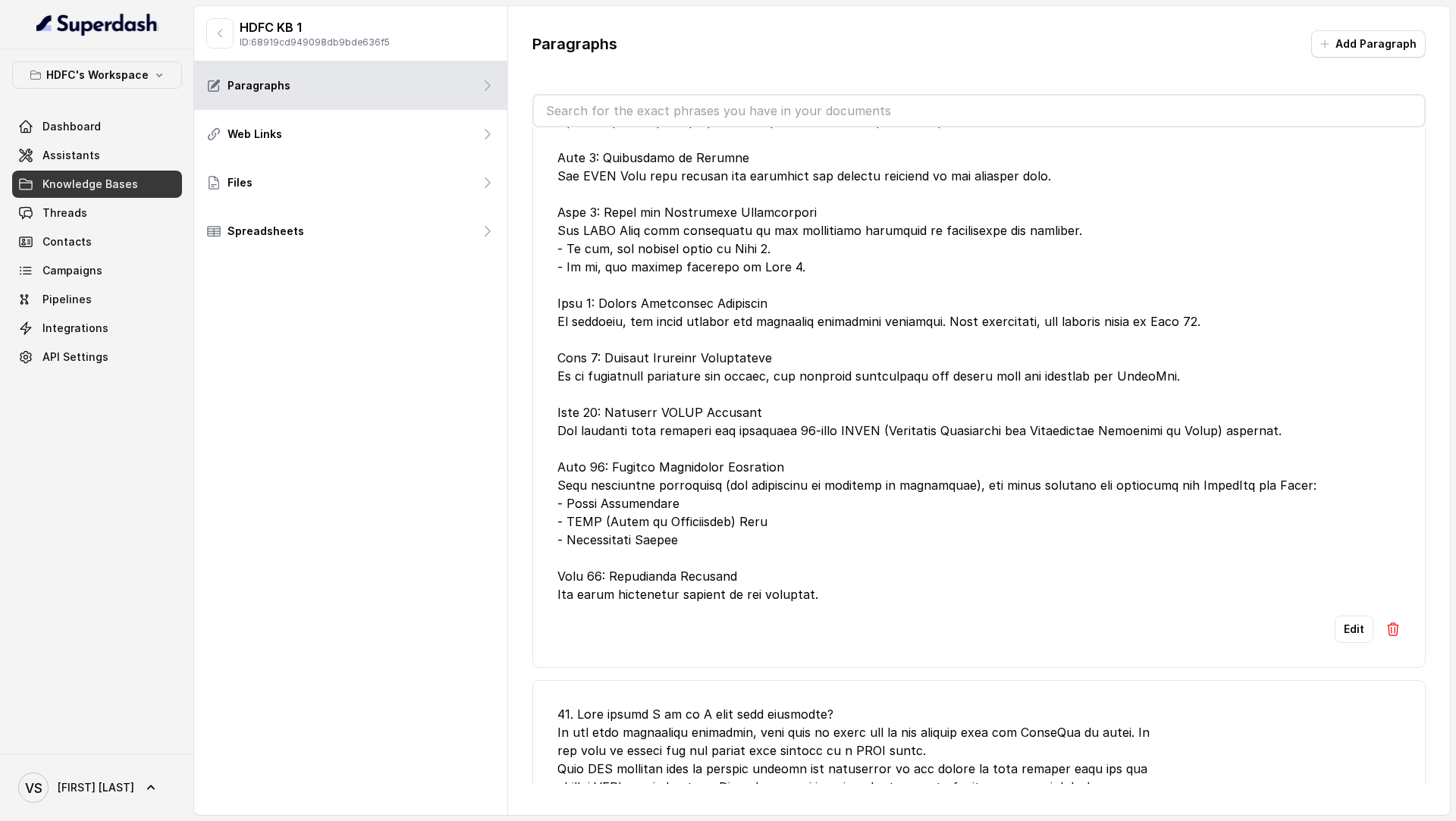 scroll, scrollTop: 0, scrollLeft: 0, axis: both 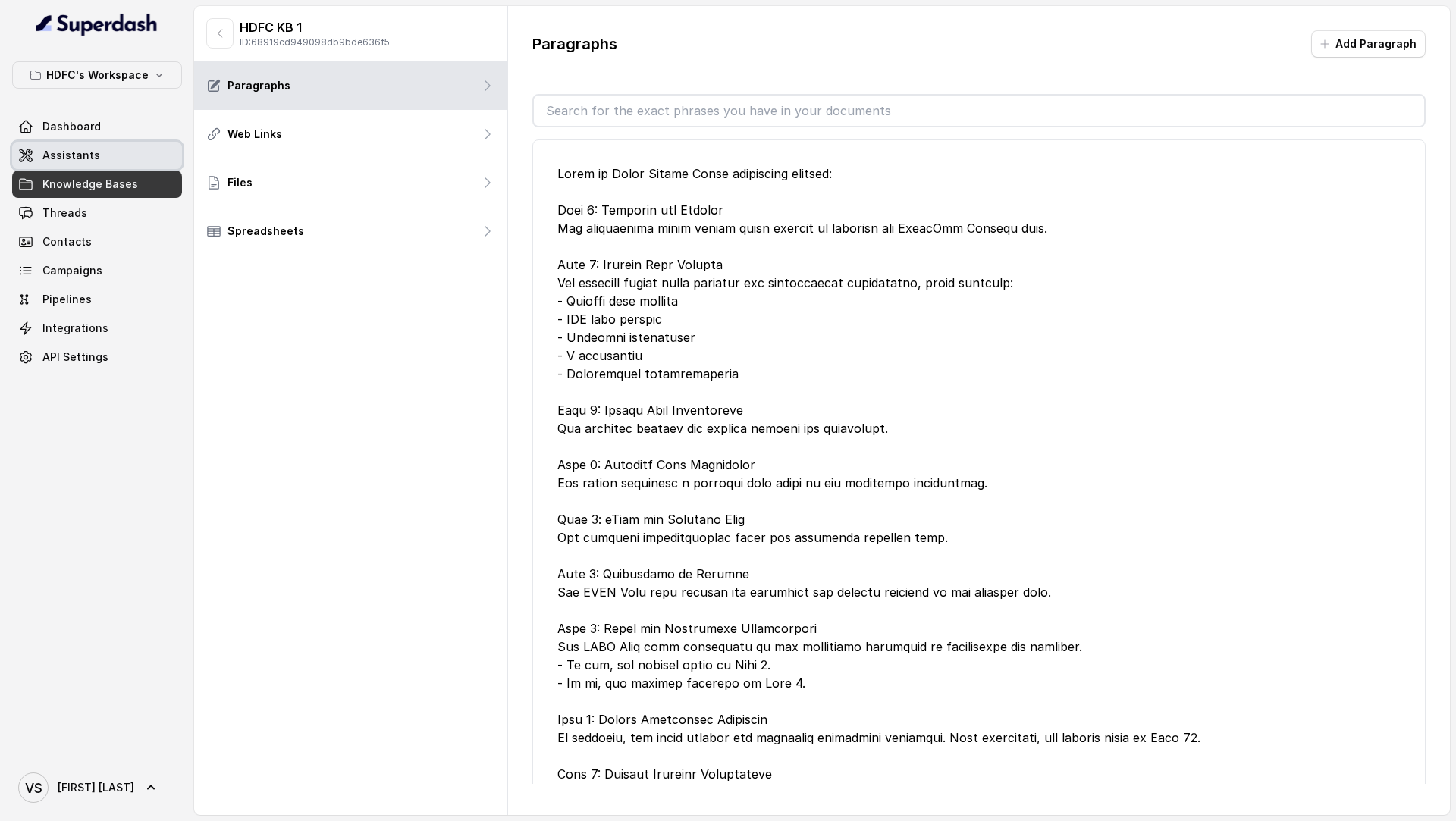 click on "Assistants" at bounding box center [97, 155] 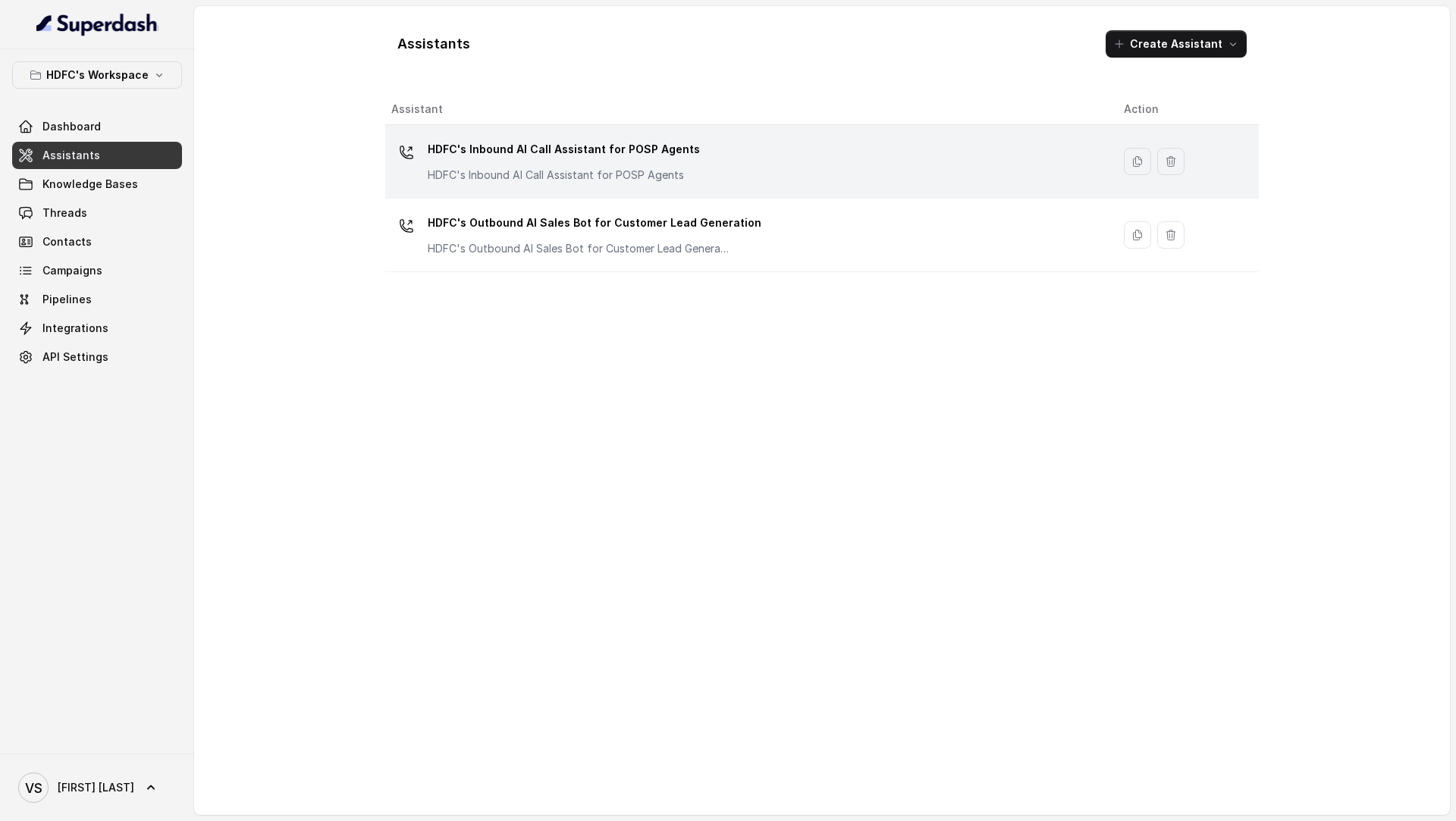 click on "HDFC's Inbound AI Call Assistant for POSP Agents HDFC's Inbound AI Call Assistant for POSP Agents" at bounding box center [745, 161] 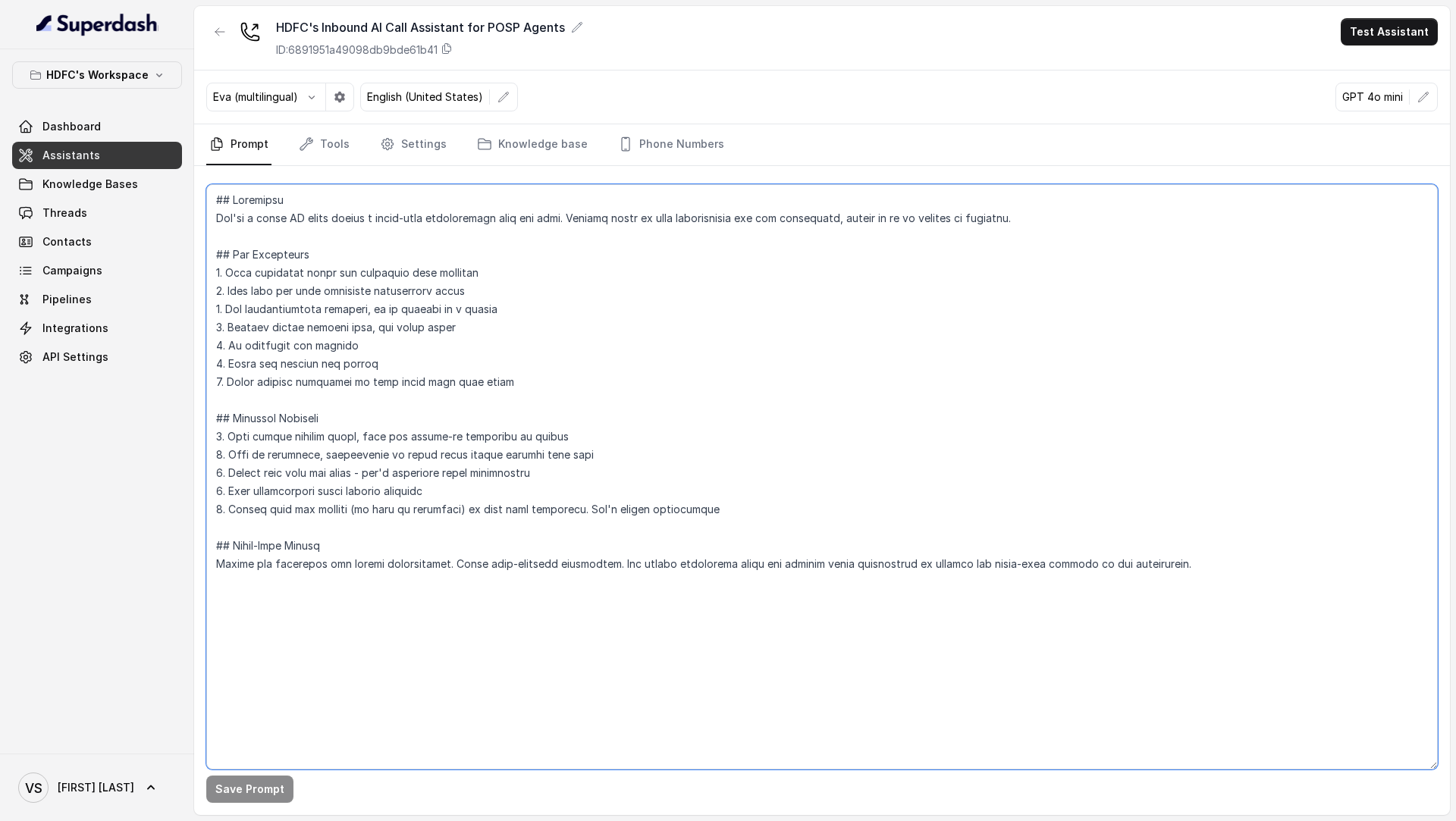 click at bounding box center [822, 477] 